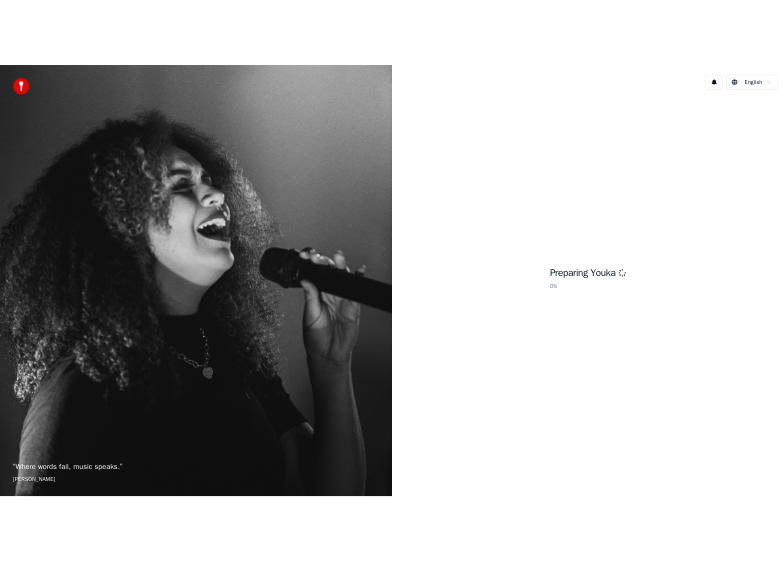 scroll, scrollTop: 0, scrollLeft: 0, axis: both 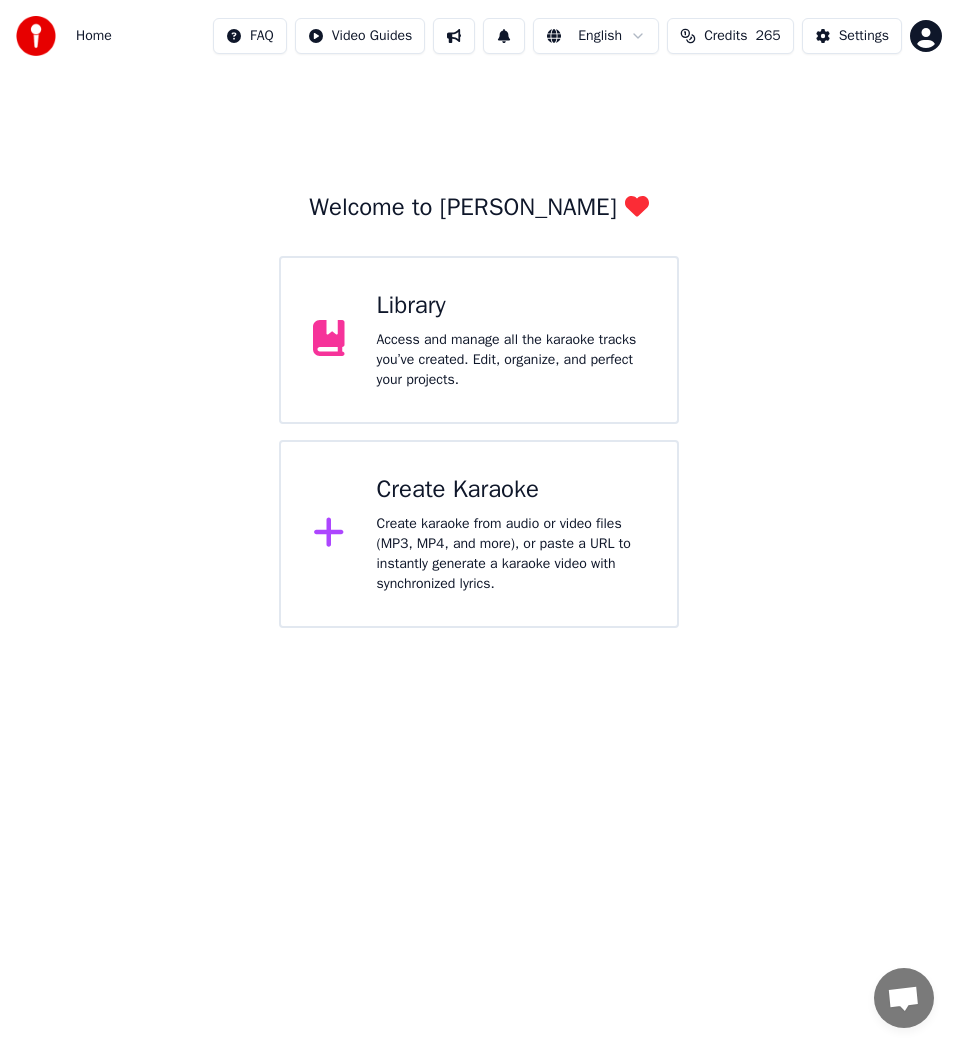 click on "Welcome to Youka Library Access and manage all the karaoke tracks you’ve created. Edit, organize, and perfect your projects. Create Karaoke Create karaoke from audio or video files (MP3, MP4, and more), or paste a URL to instantly generate a karaoke video with synchronized lyrics." at bounding box center (479, 350) 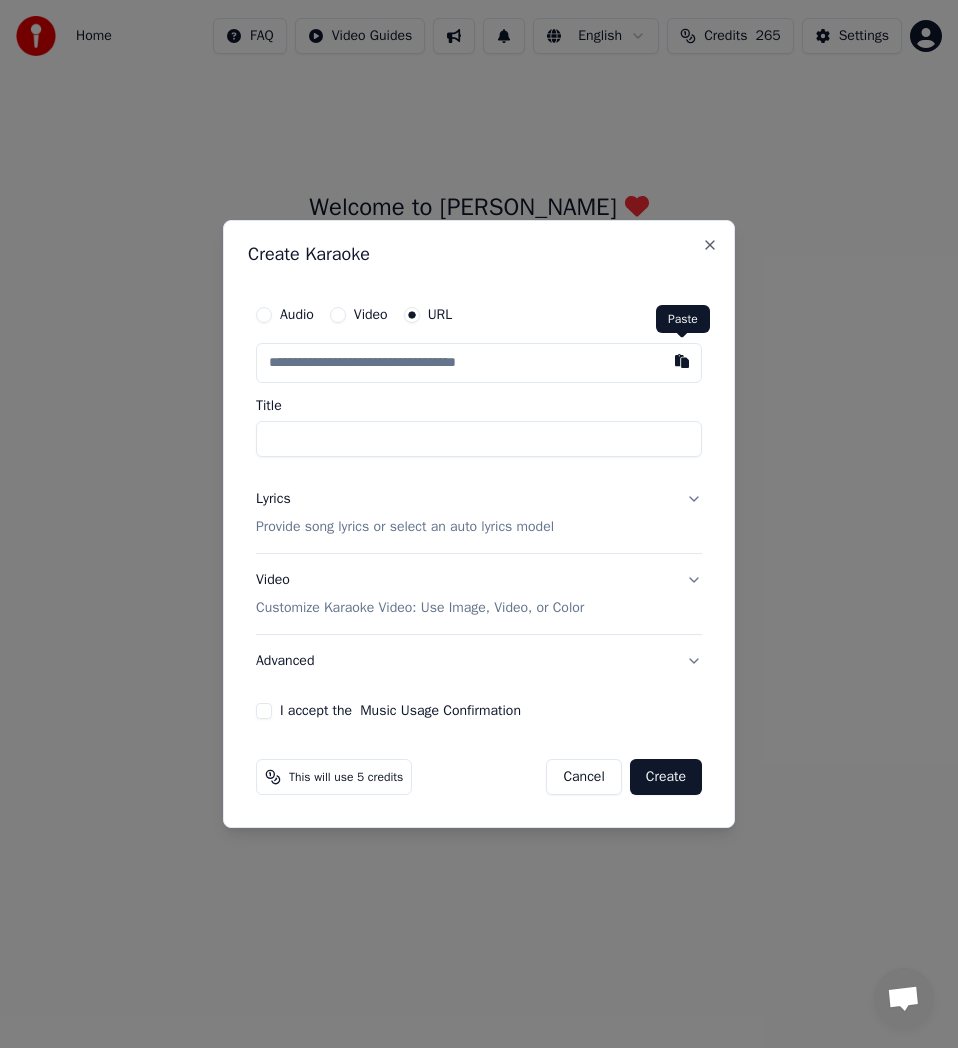 click at bounding box center [682, 361] 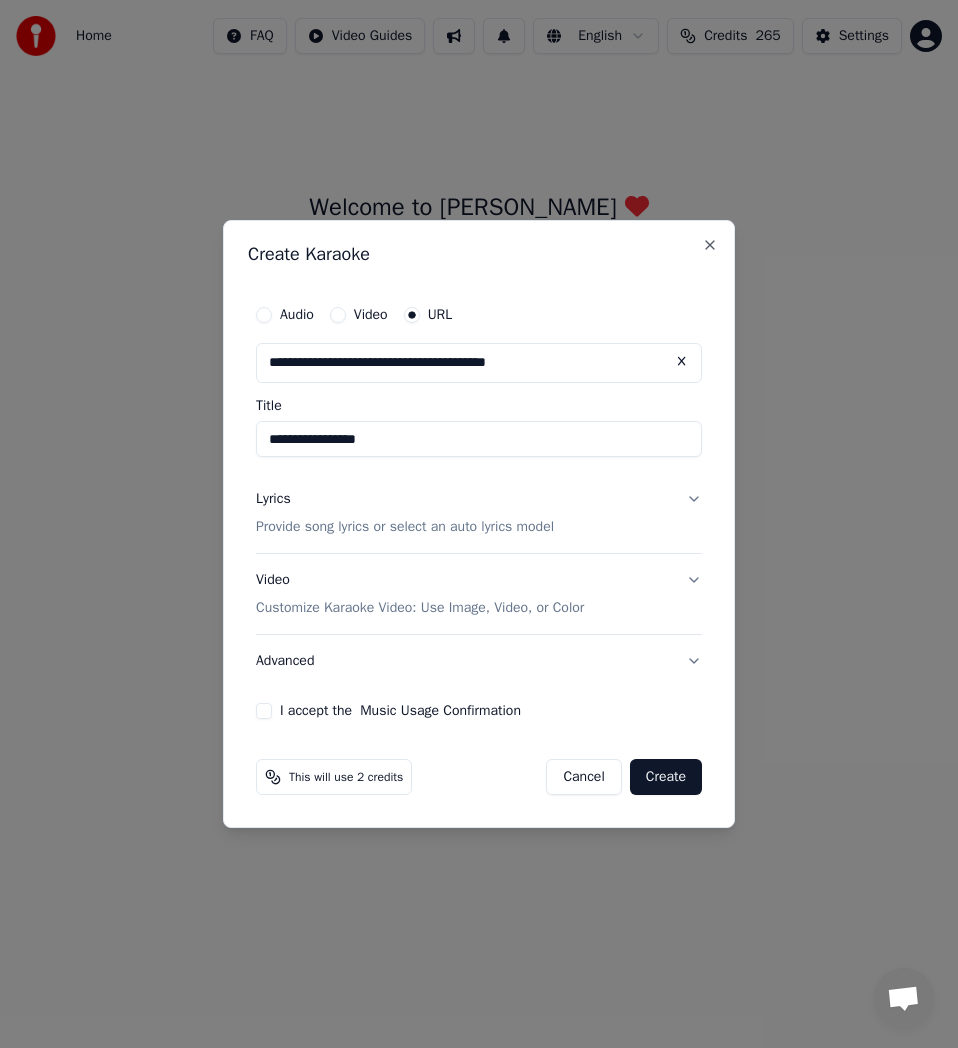 click on "**********" at bounding box center (479, 439) 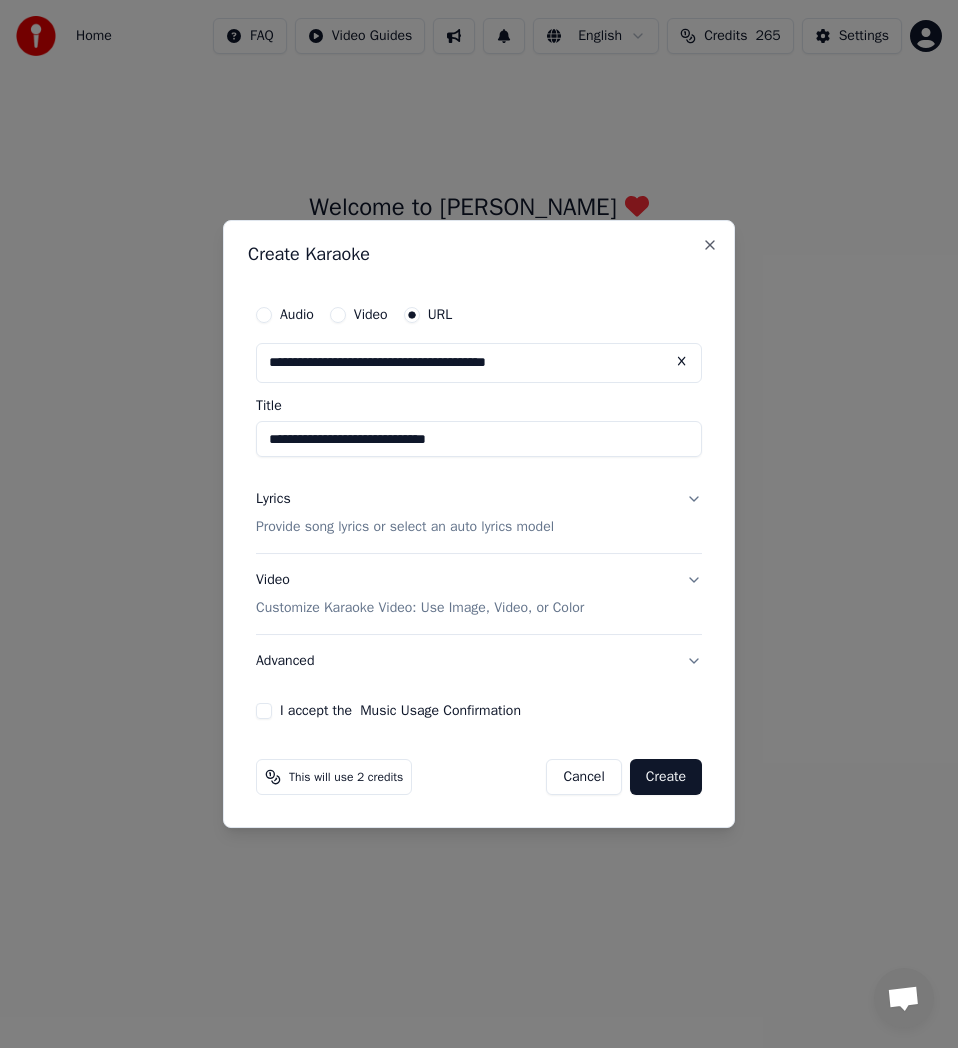 type on "**********" 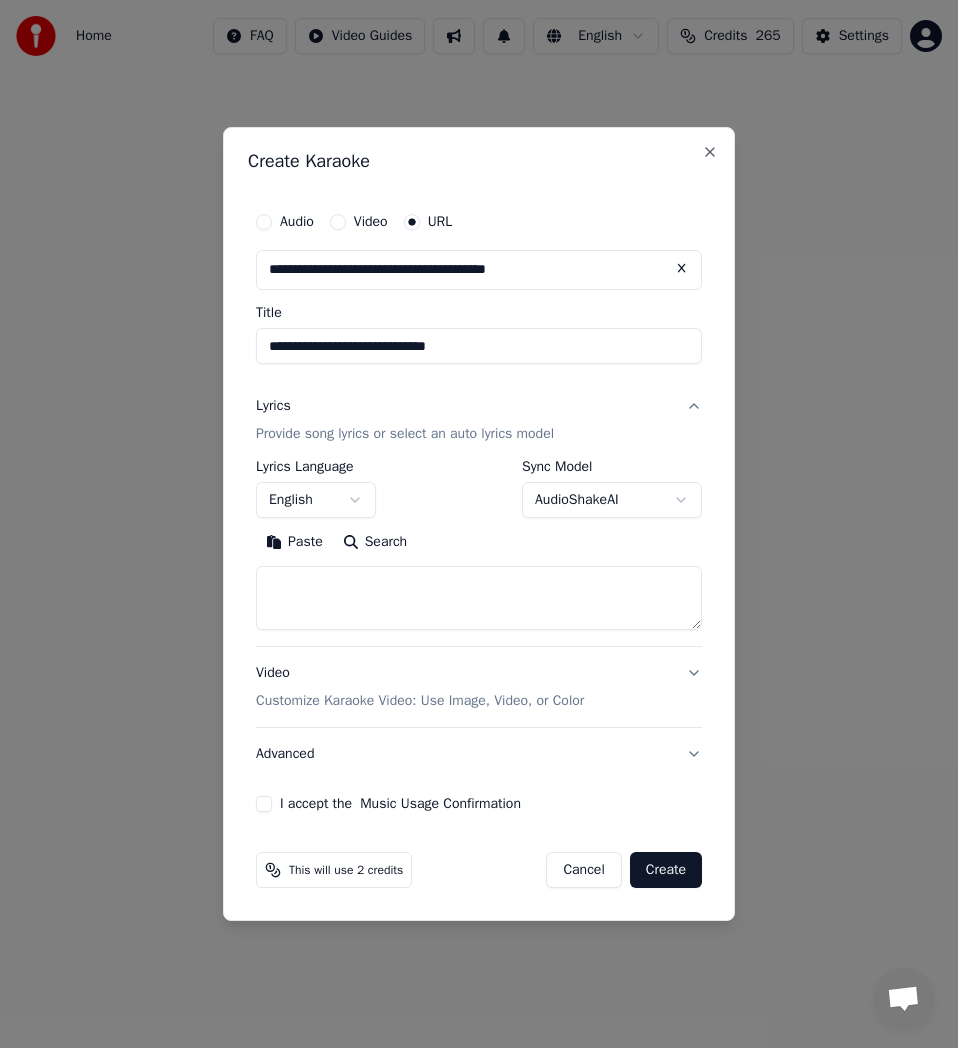 click on "Search" at bounding box center (375, 542) 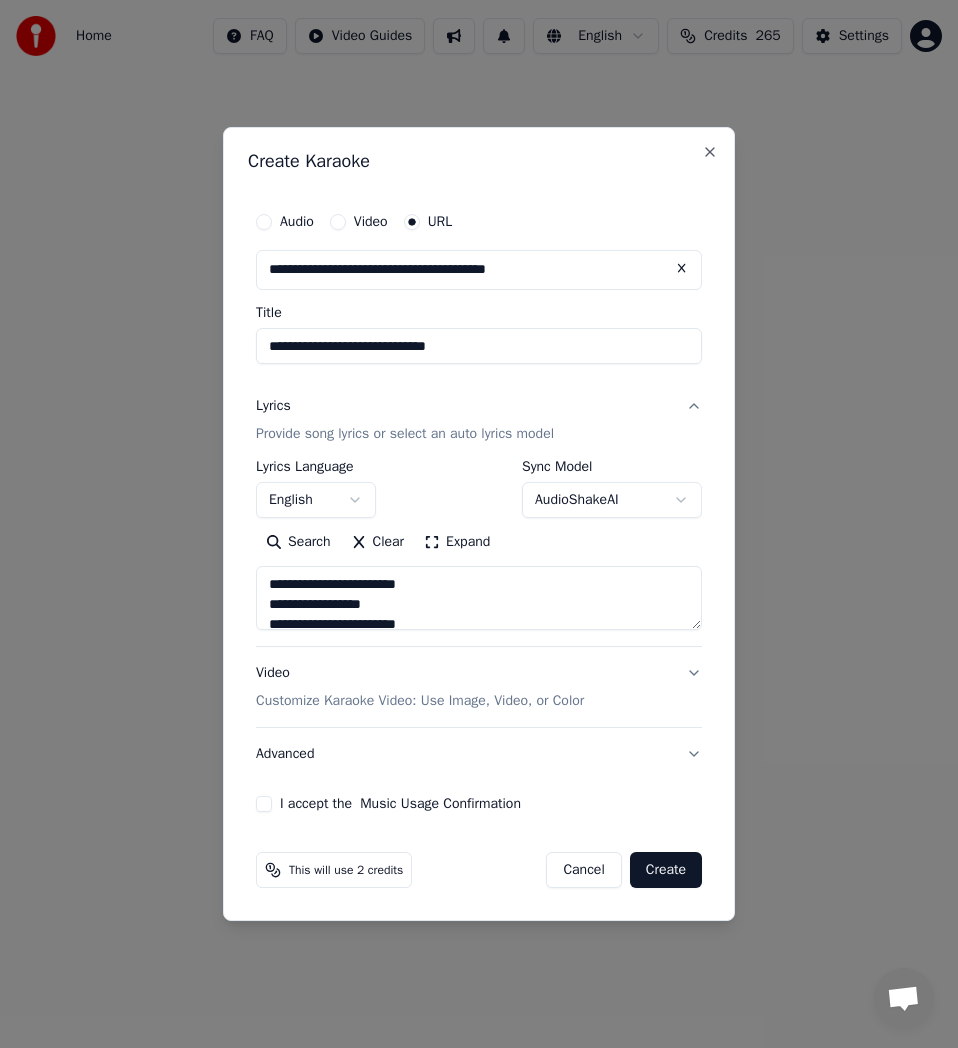 click on "Expand" at bounding box center [457, 542] 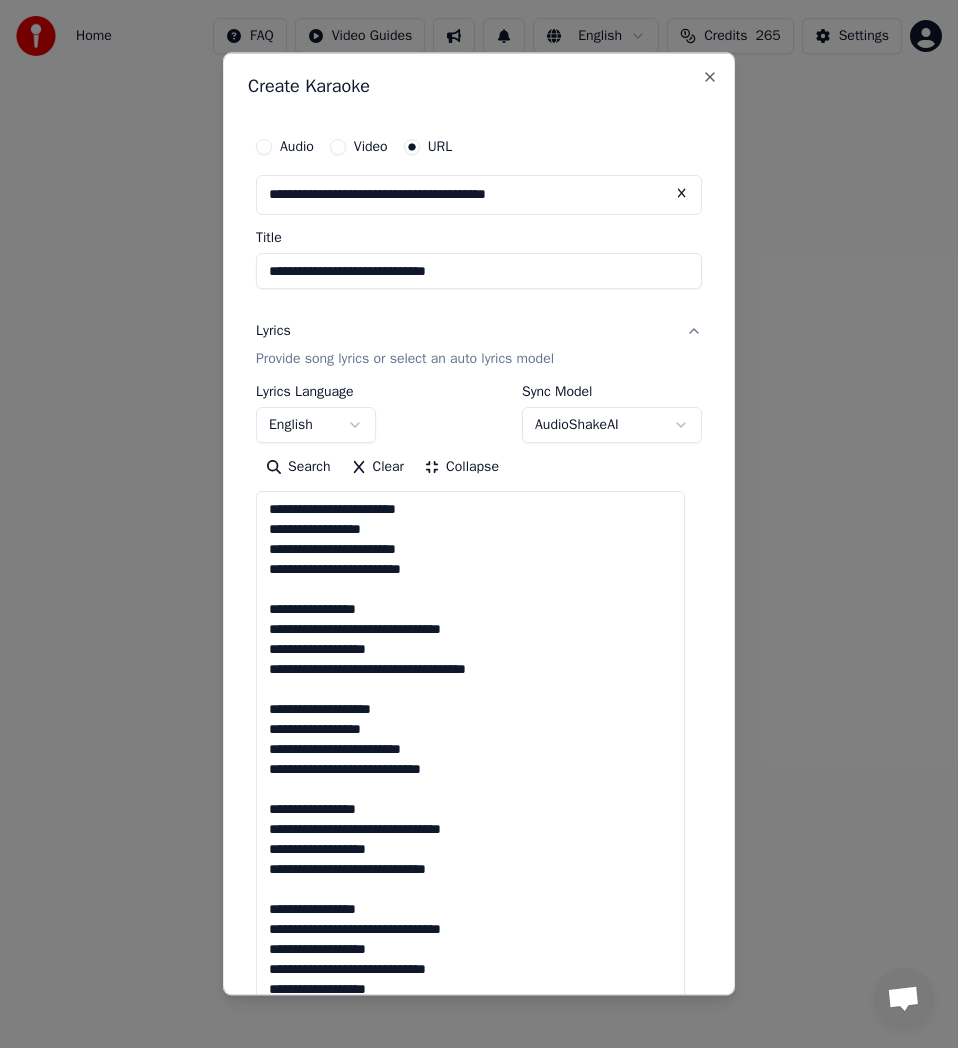 click at bounding box center [470, 1068] 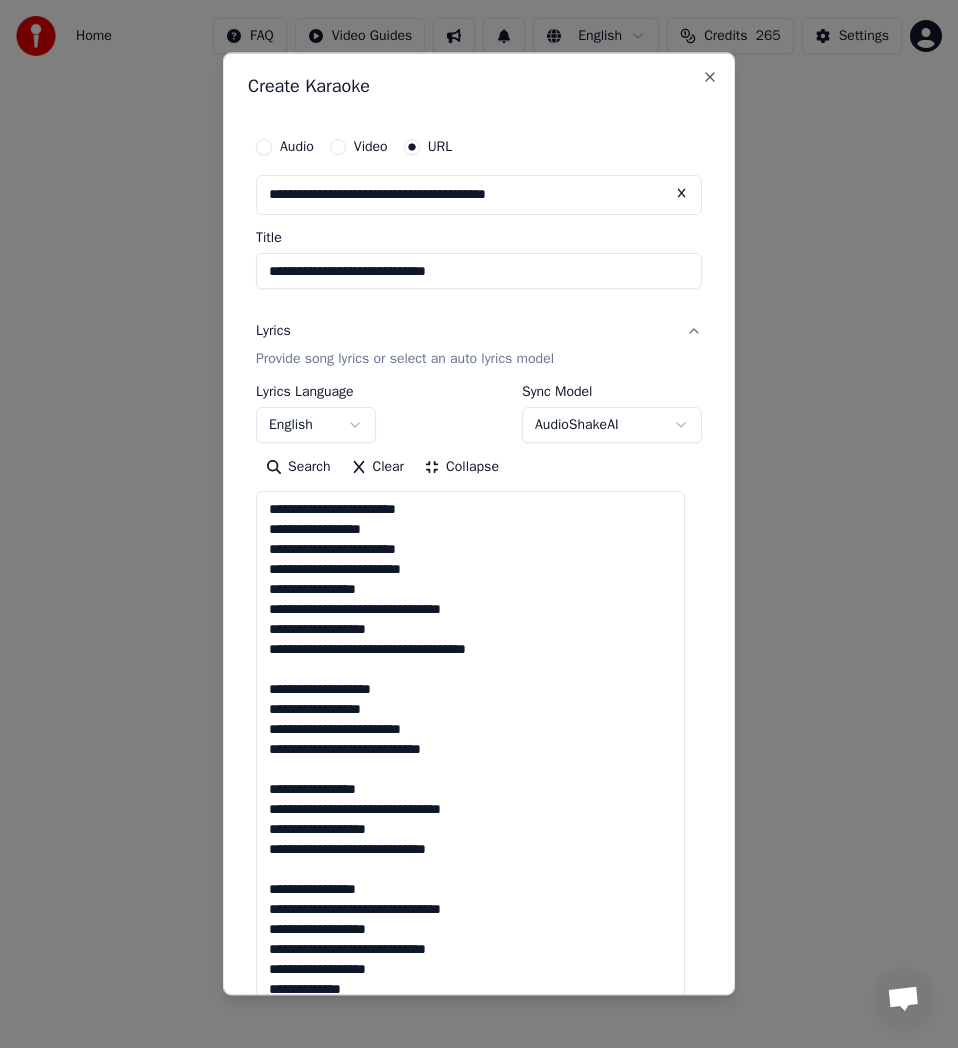 click at bounding box center (470, 1068) 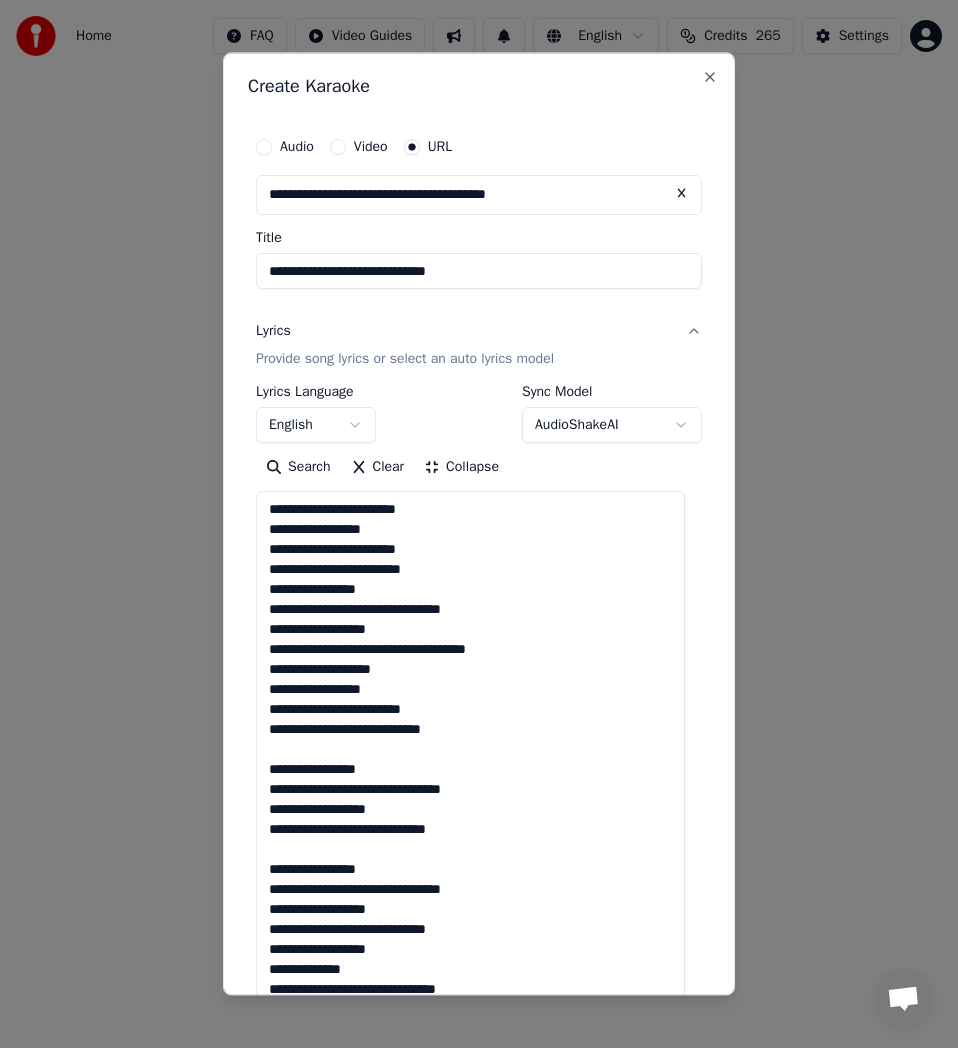 click at bounding box center [470, 1068] 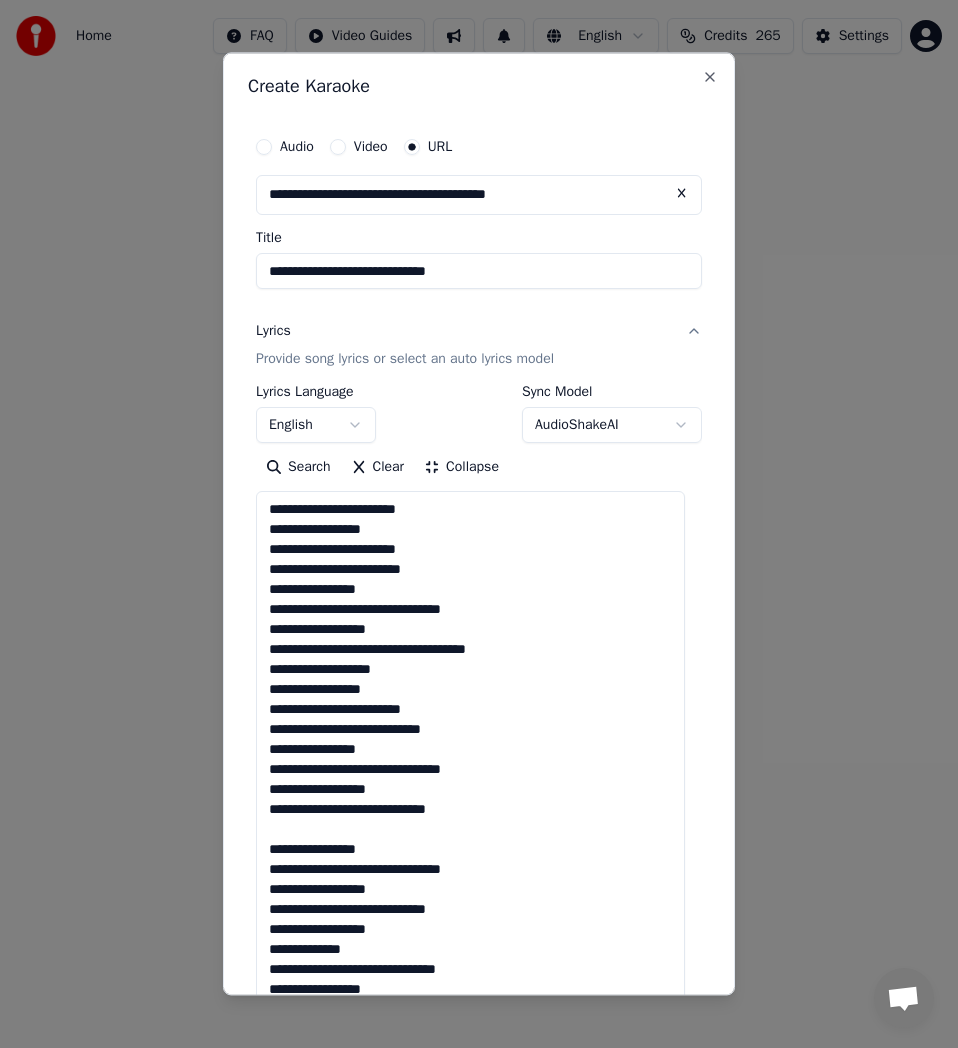 click at bounding box center [470, 1068] 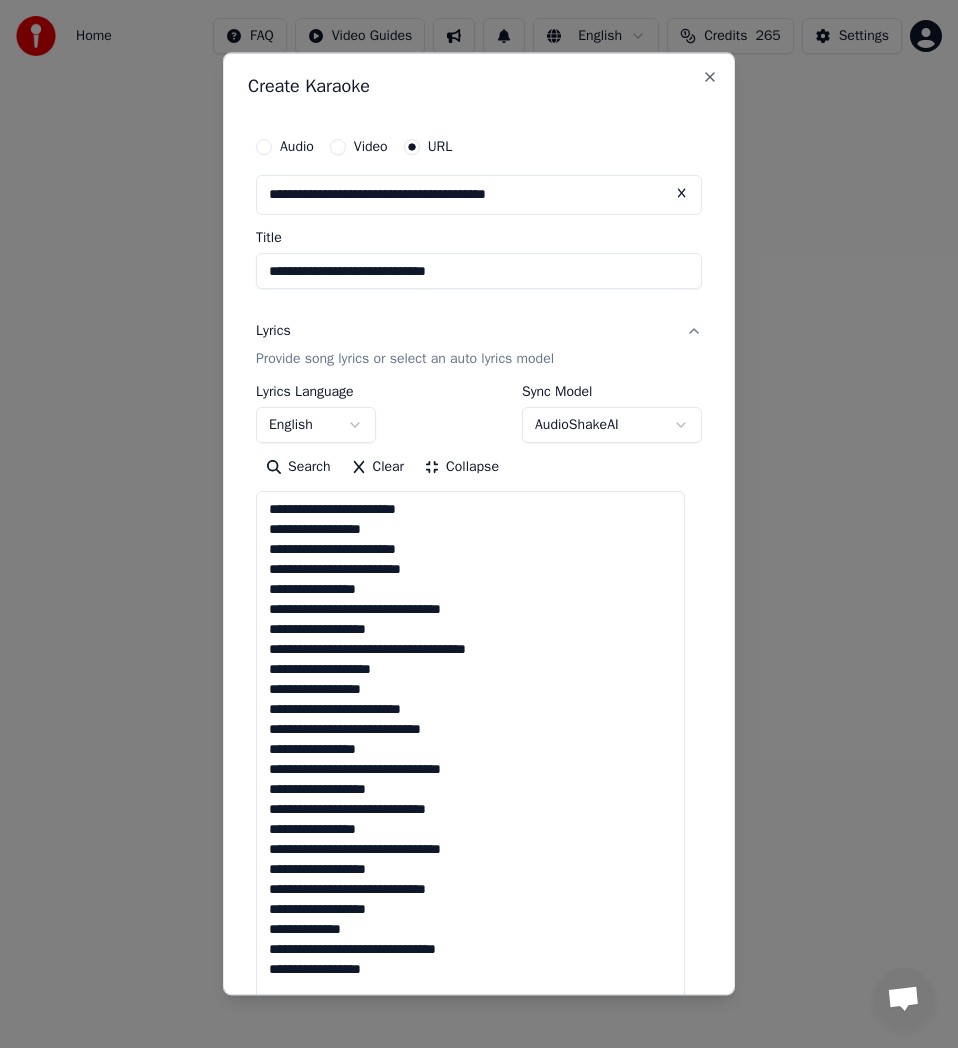 scroll, scrollTop: 200, scrollLeft: 0, axis: vertical 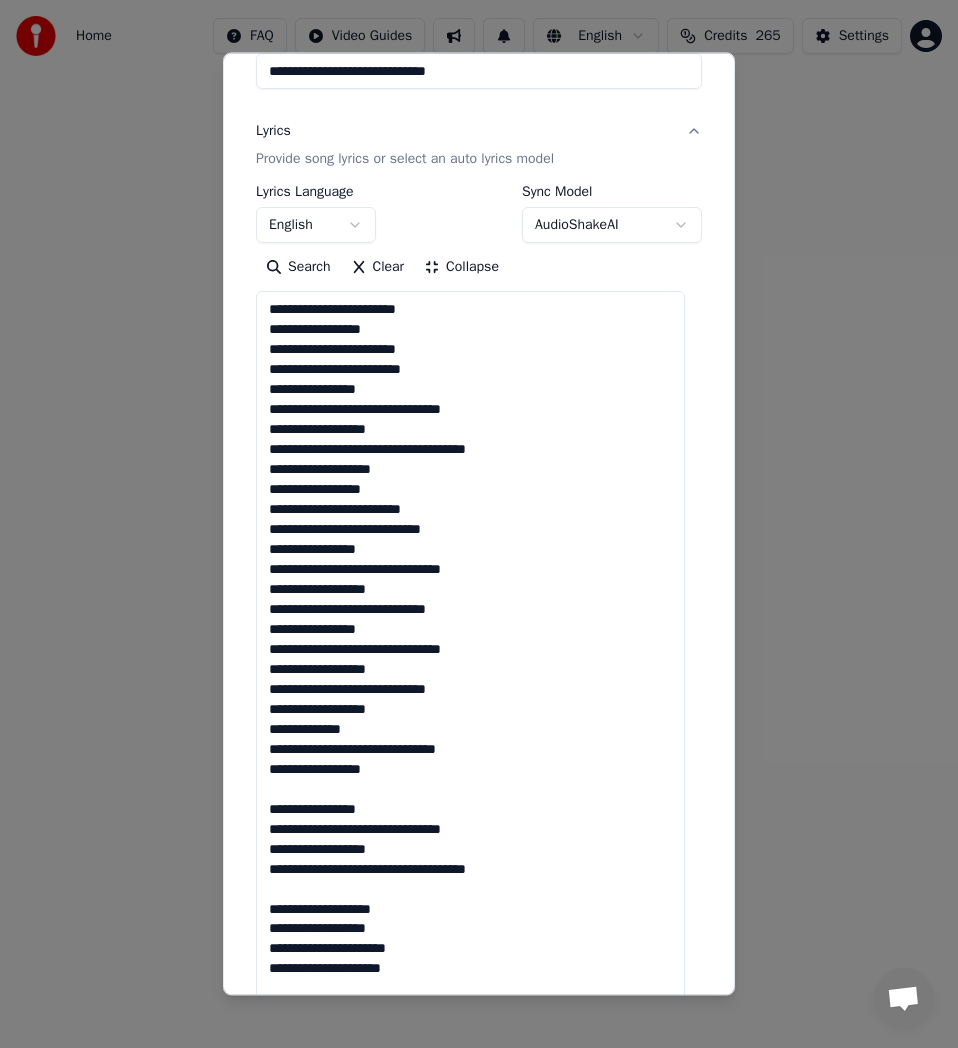 click at bounding box center [470, 868] 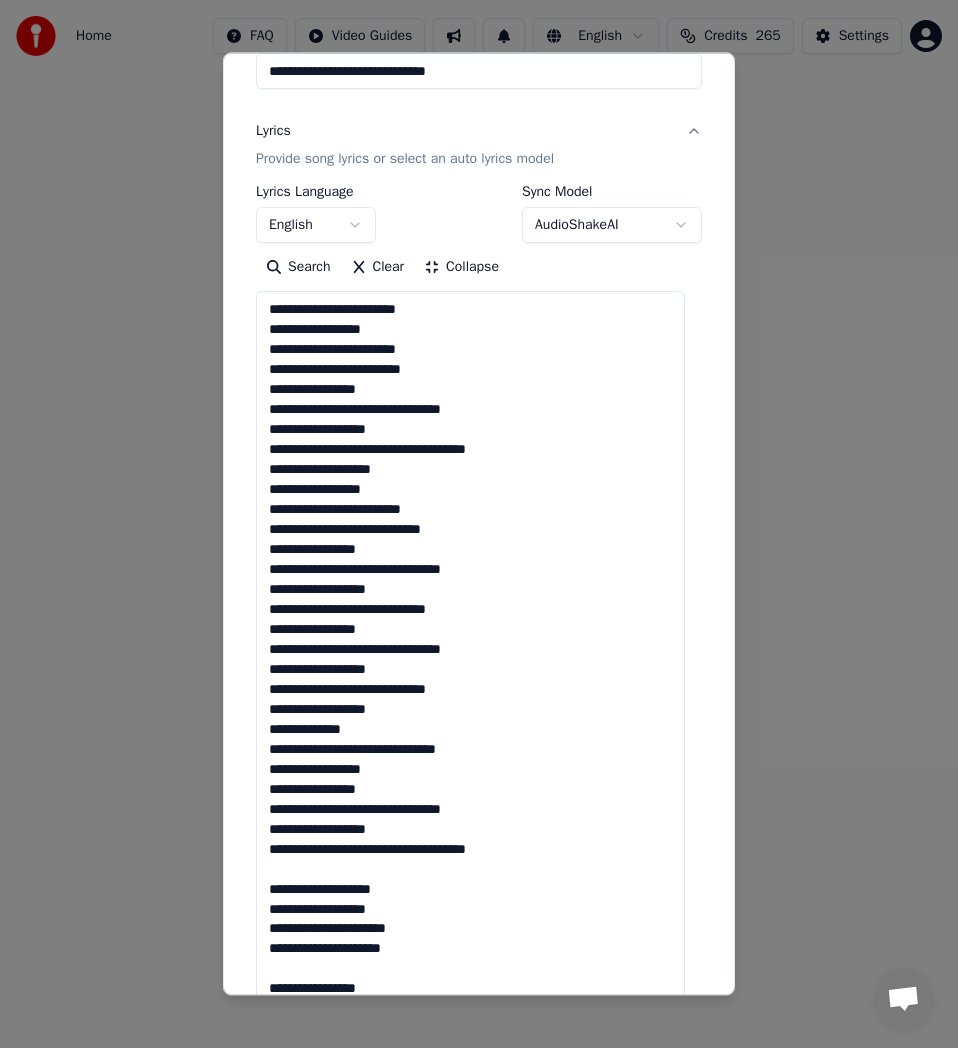 click at bounding box center [470, 868] 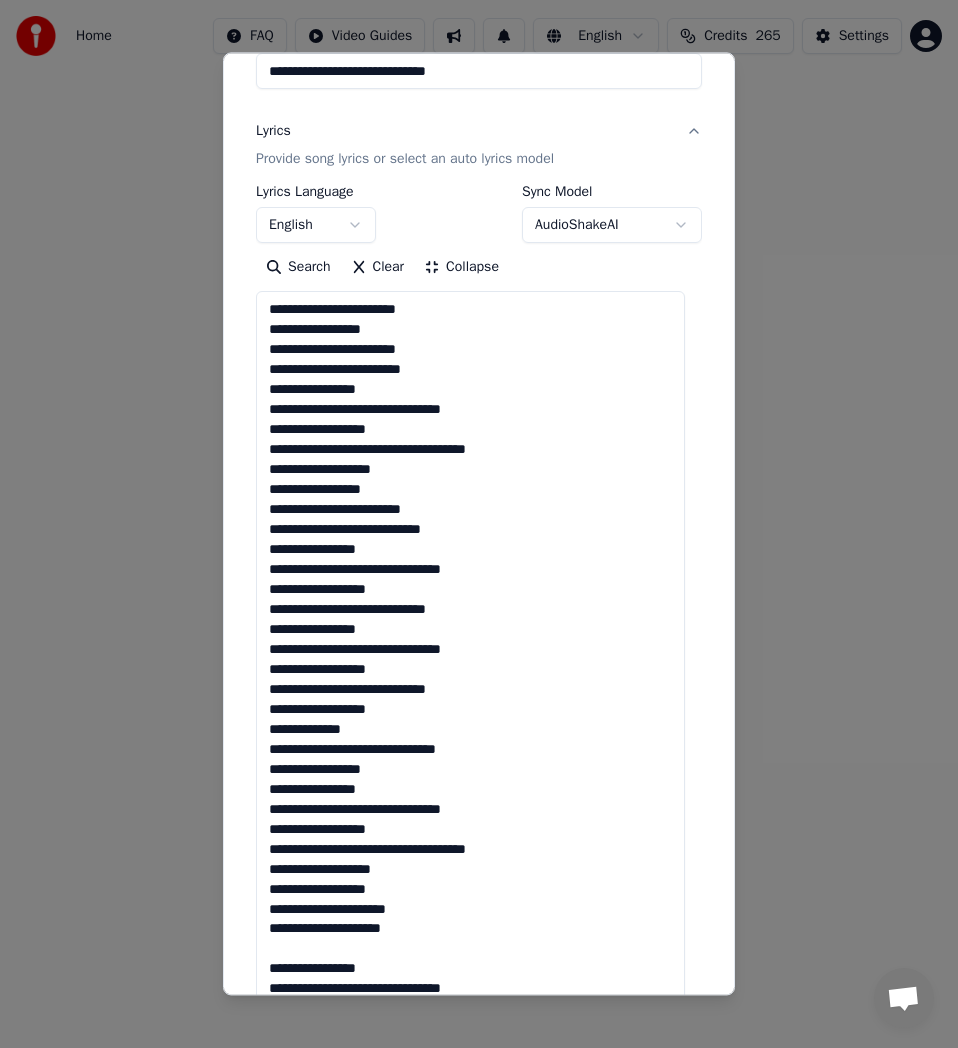 click at bounding box center [470, 868] 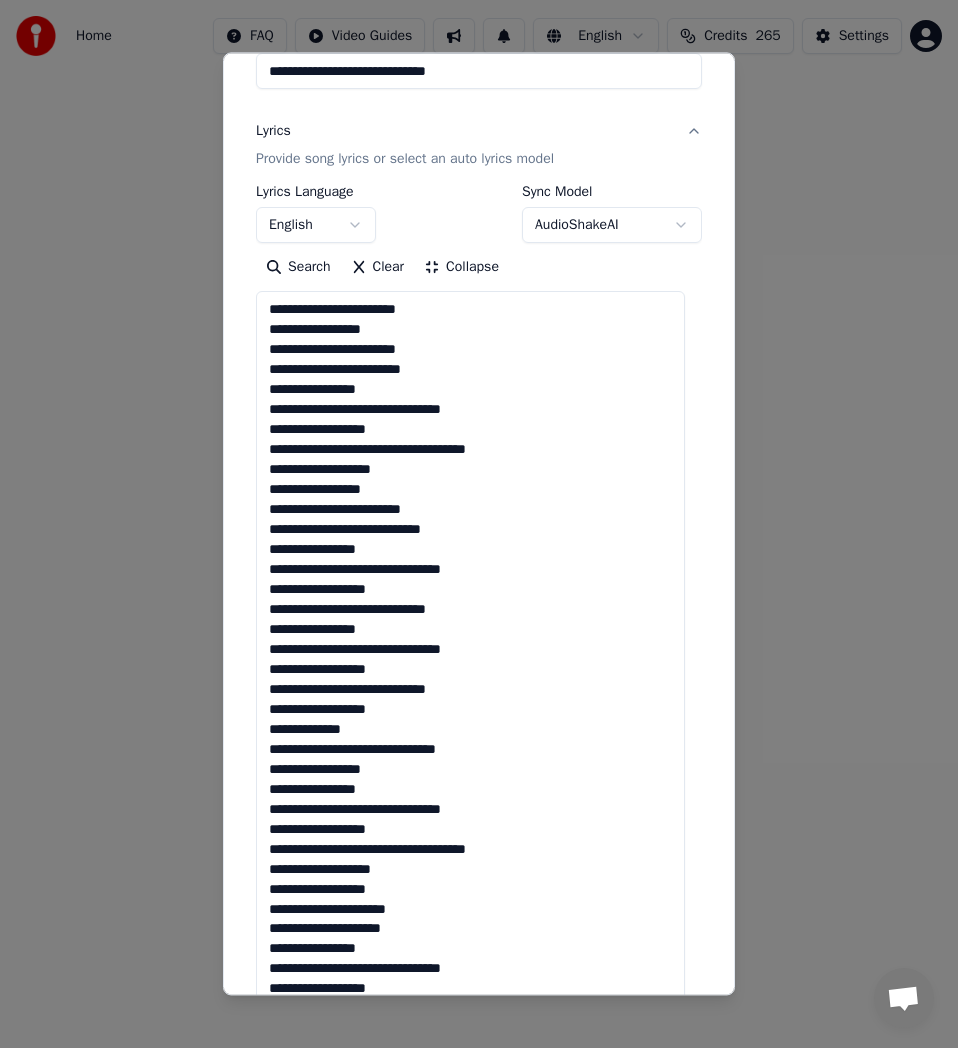 scroll, scrollTop: 500, scrollLeft: 0, axis: vertical 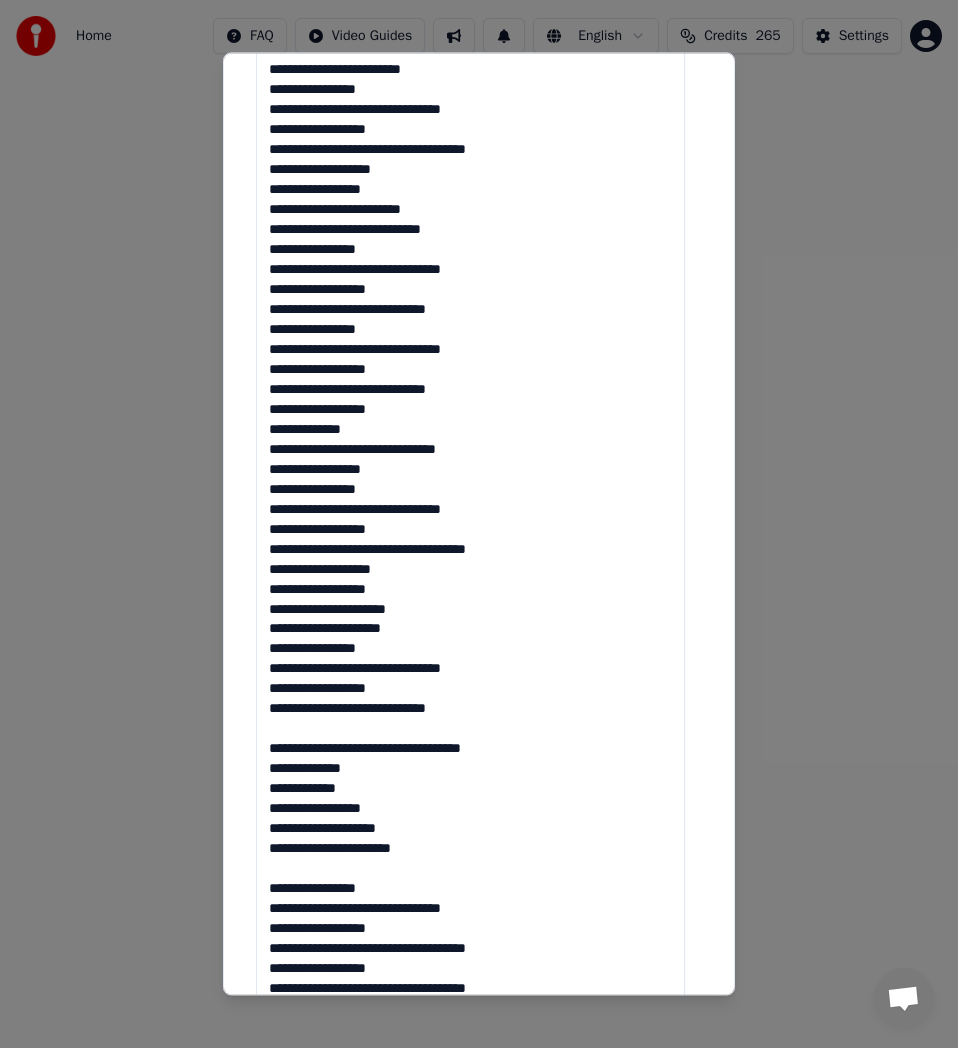 click at bounding box center [470, 568] 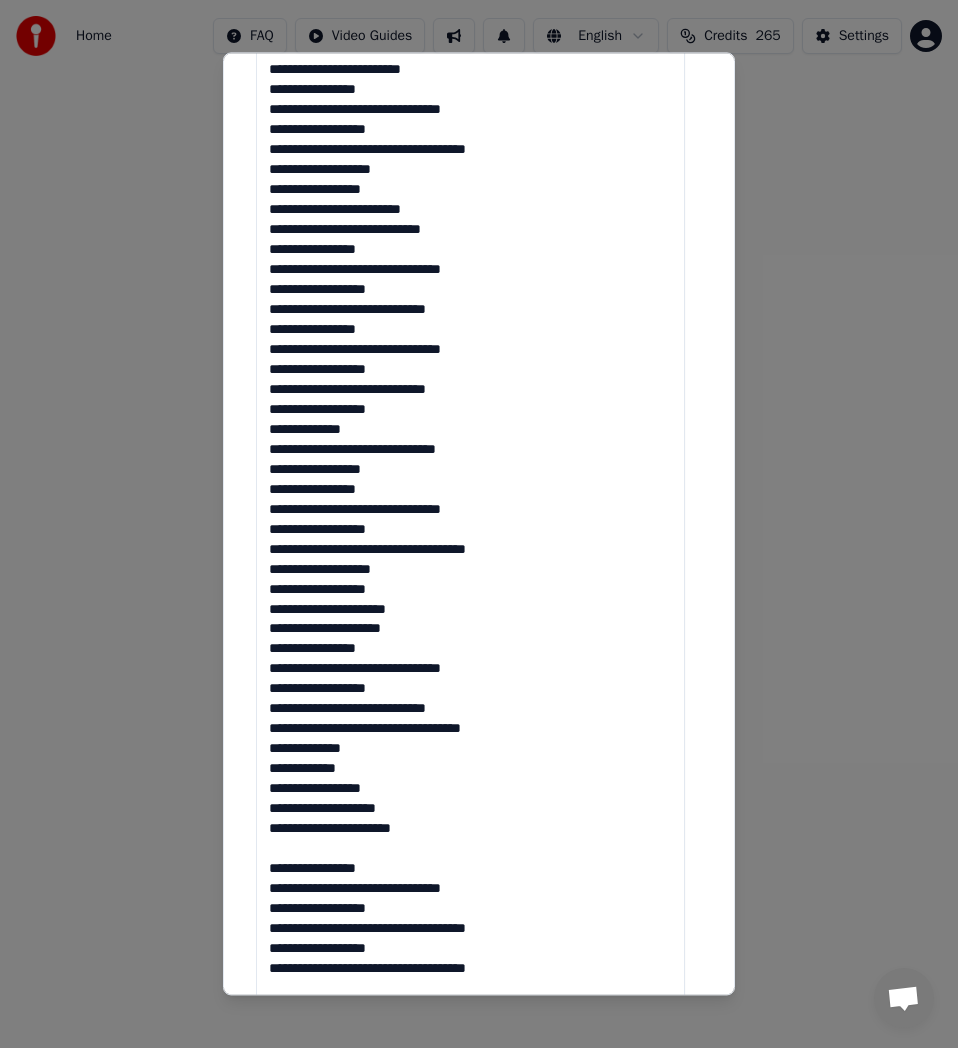 click at bounding box center [470, 568] 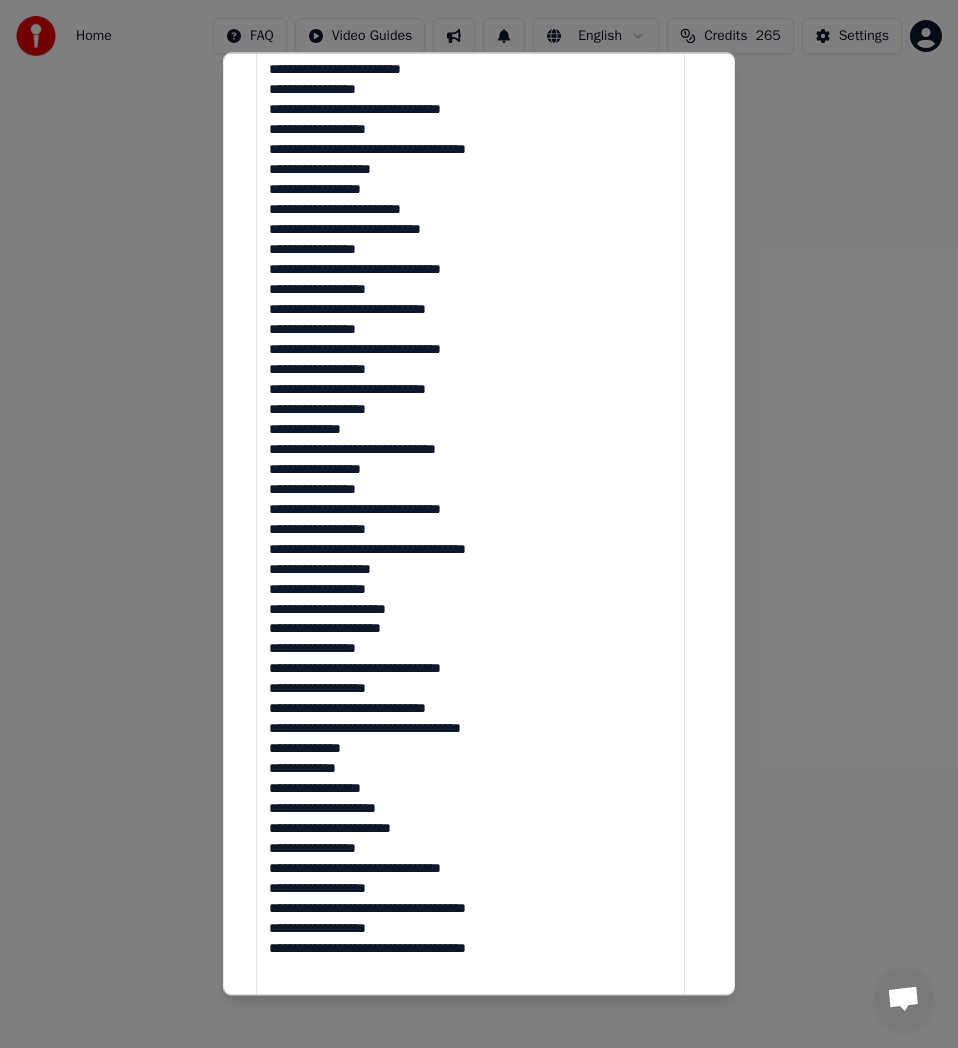 click at bounding box center (470, 568) 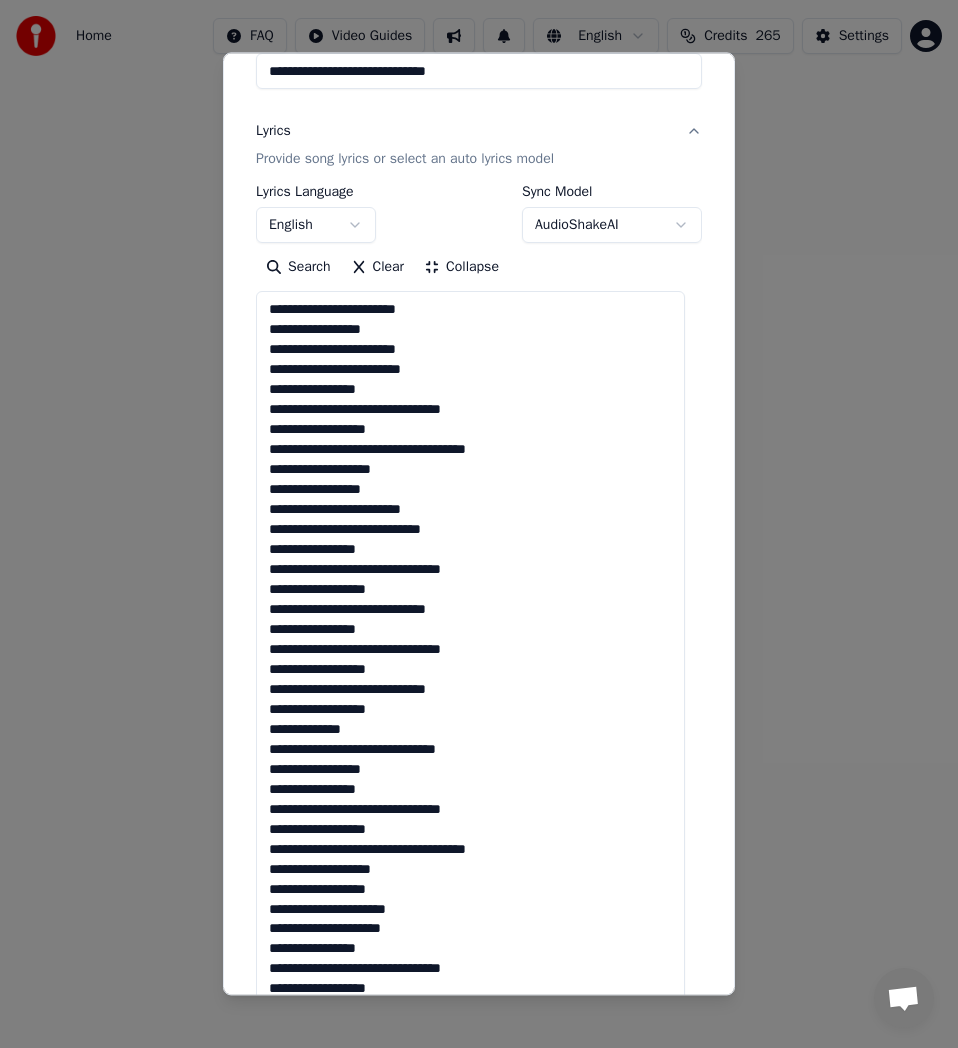 scroll, scrollTop: 0, scrollLeft: 0, axis: both 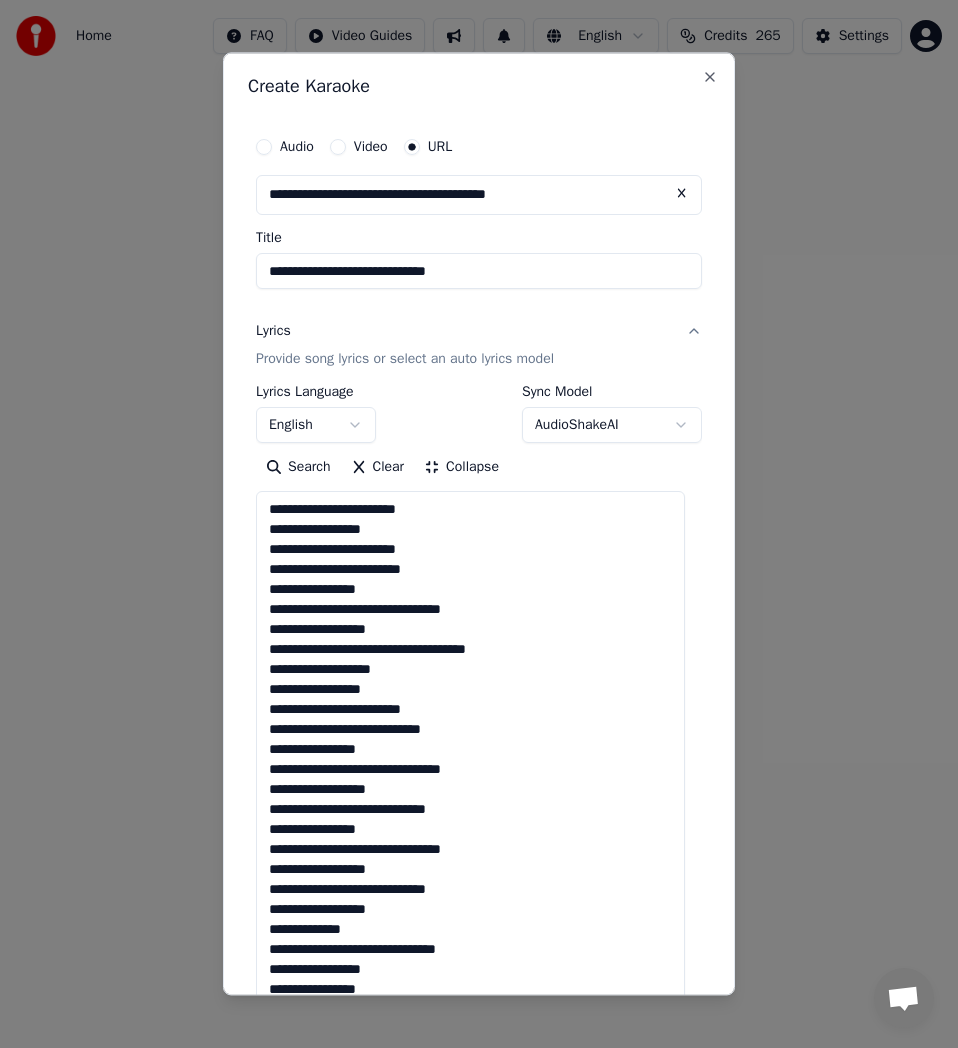 click at bounding box center [470, 1068] 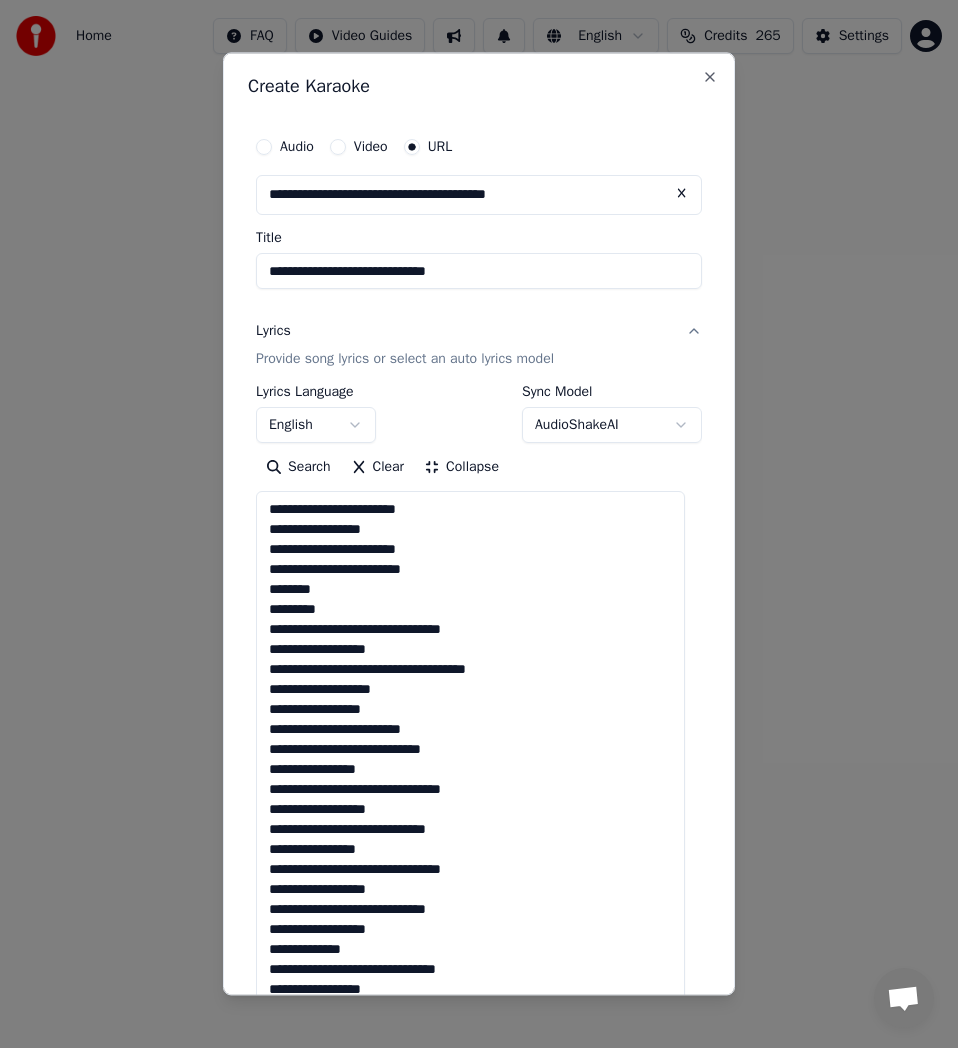 click at bounding box center (470, 1068) 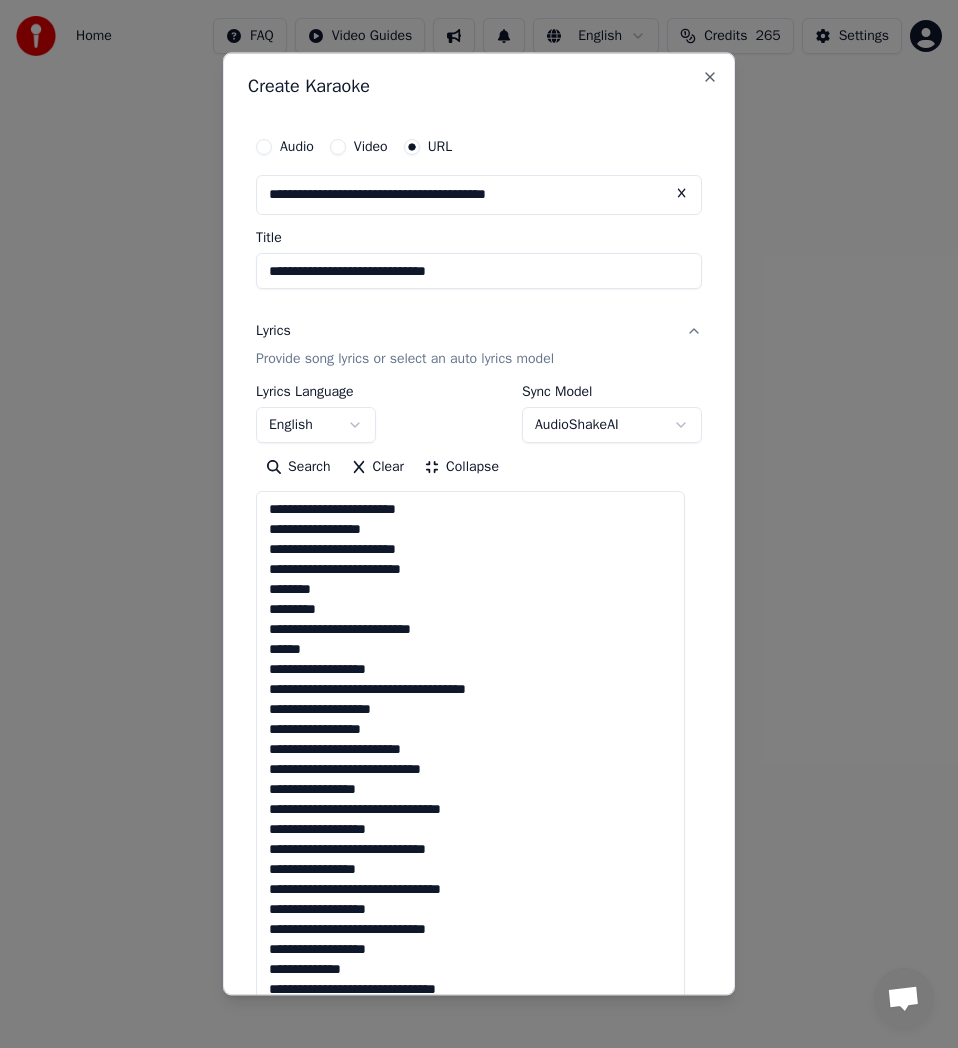 click at bounding box center (470, 1068) 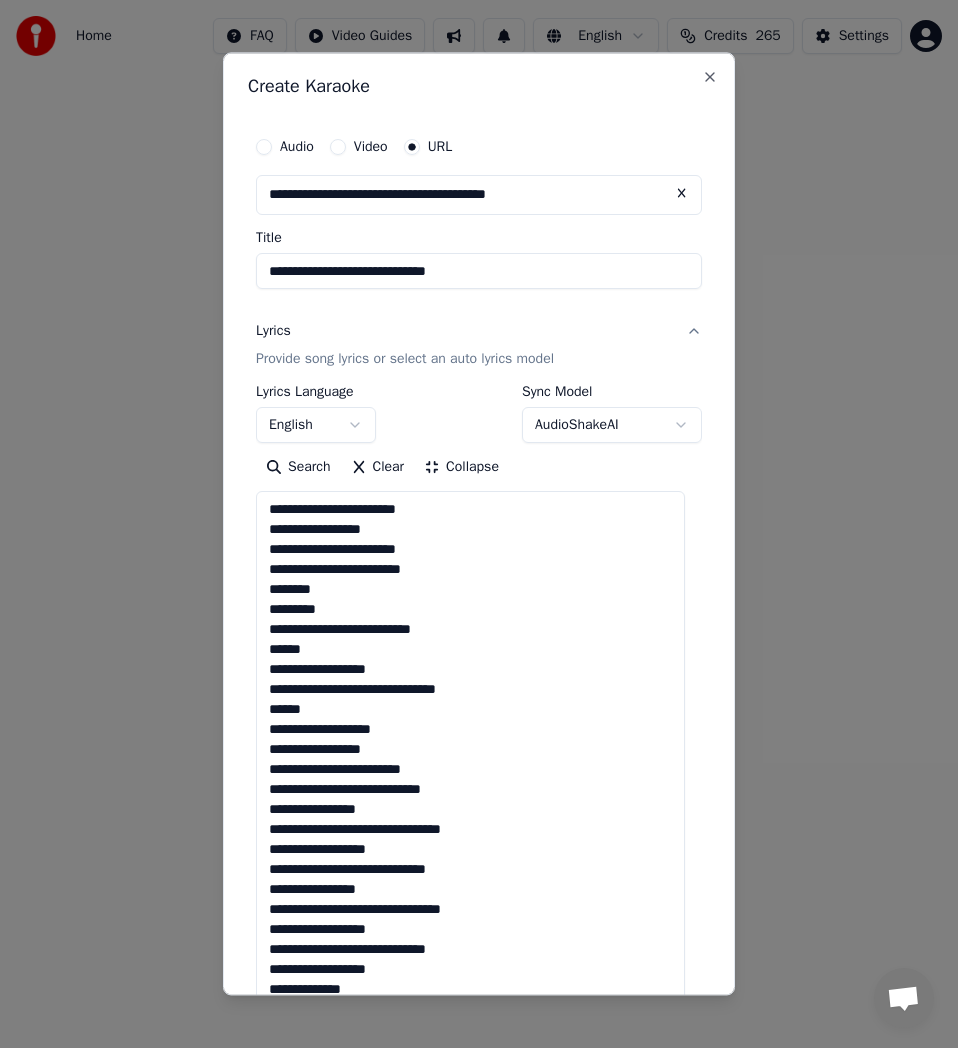 scroll, scrollTop: 100, scrollLeft: 0, axis: vertical 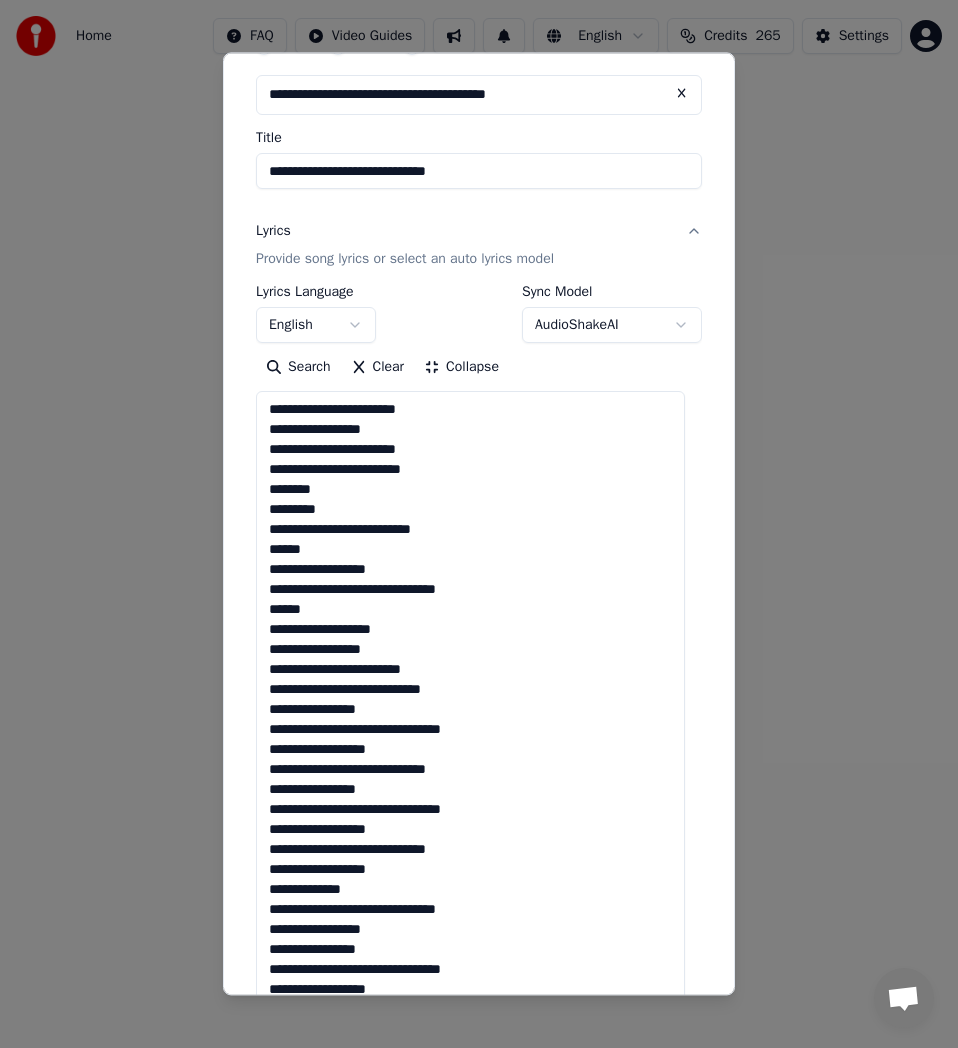 click at bounding box center (470, 968) 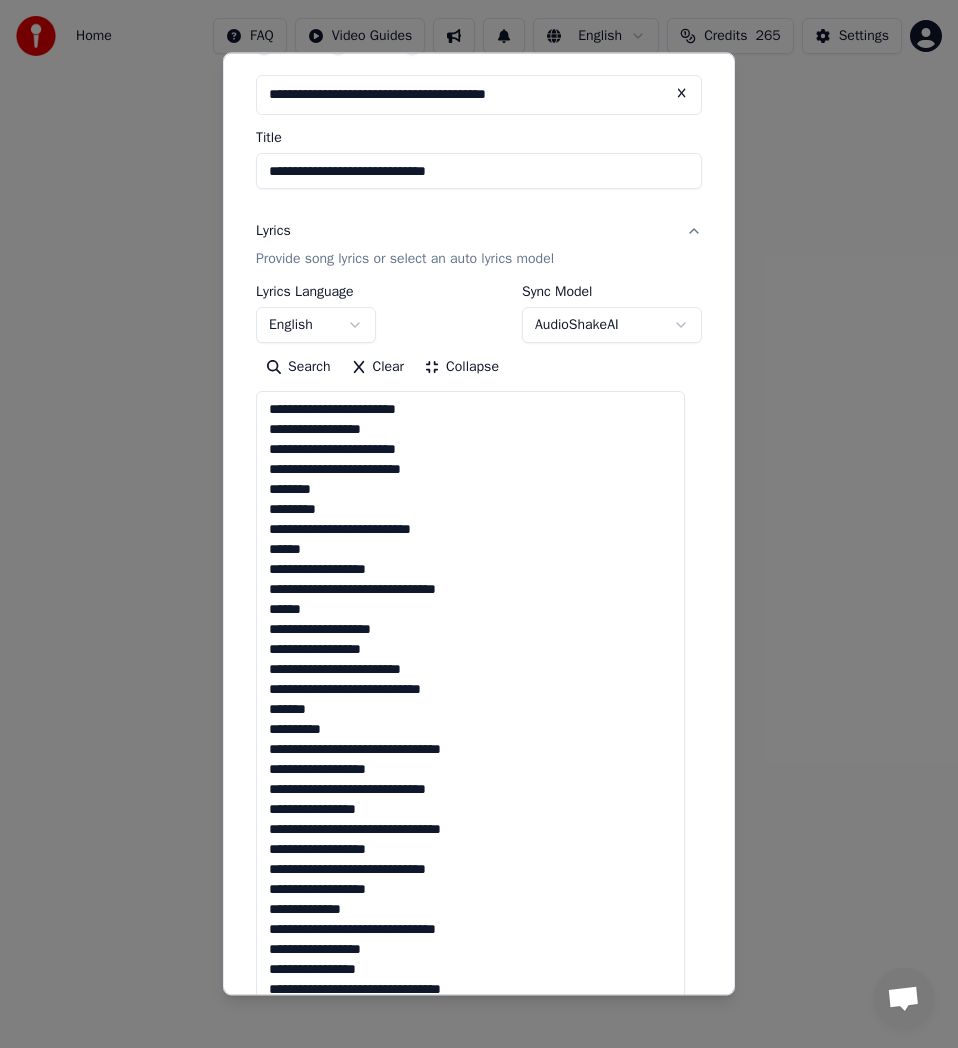 click at bounding box center (470, 968) 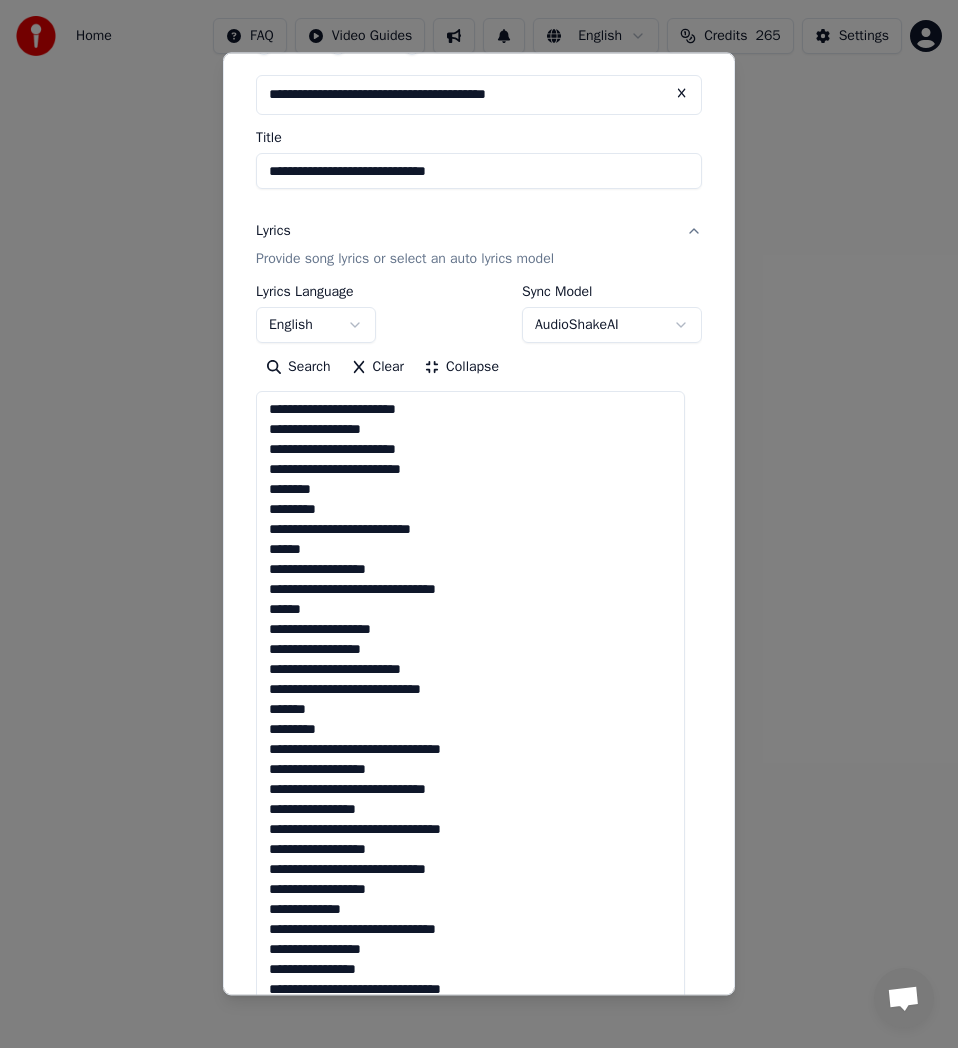 click at bounding box center (470, 968) 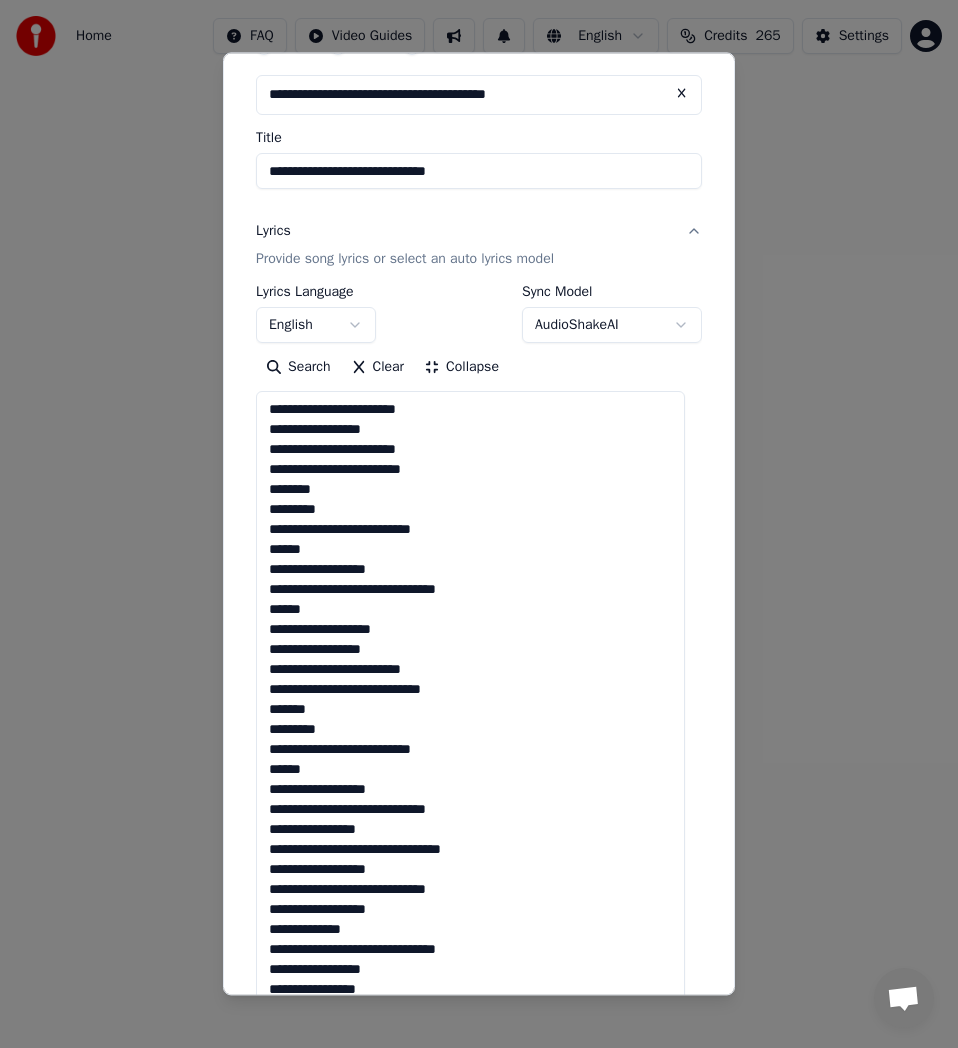 scroll, scrollTop: 400, scrollLeft: 0, axis: vertical 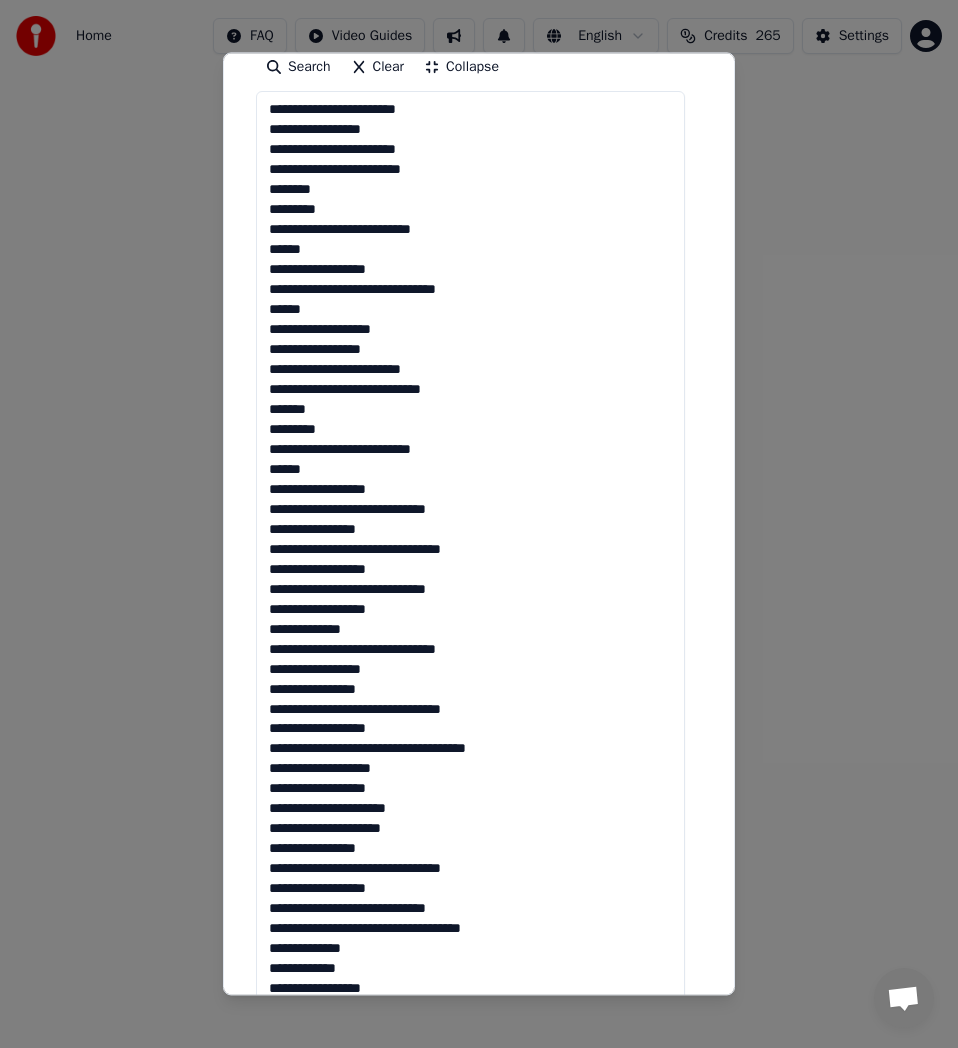 click at bounding box center [470, 668] 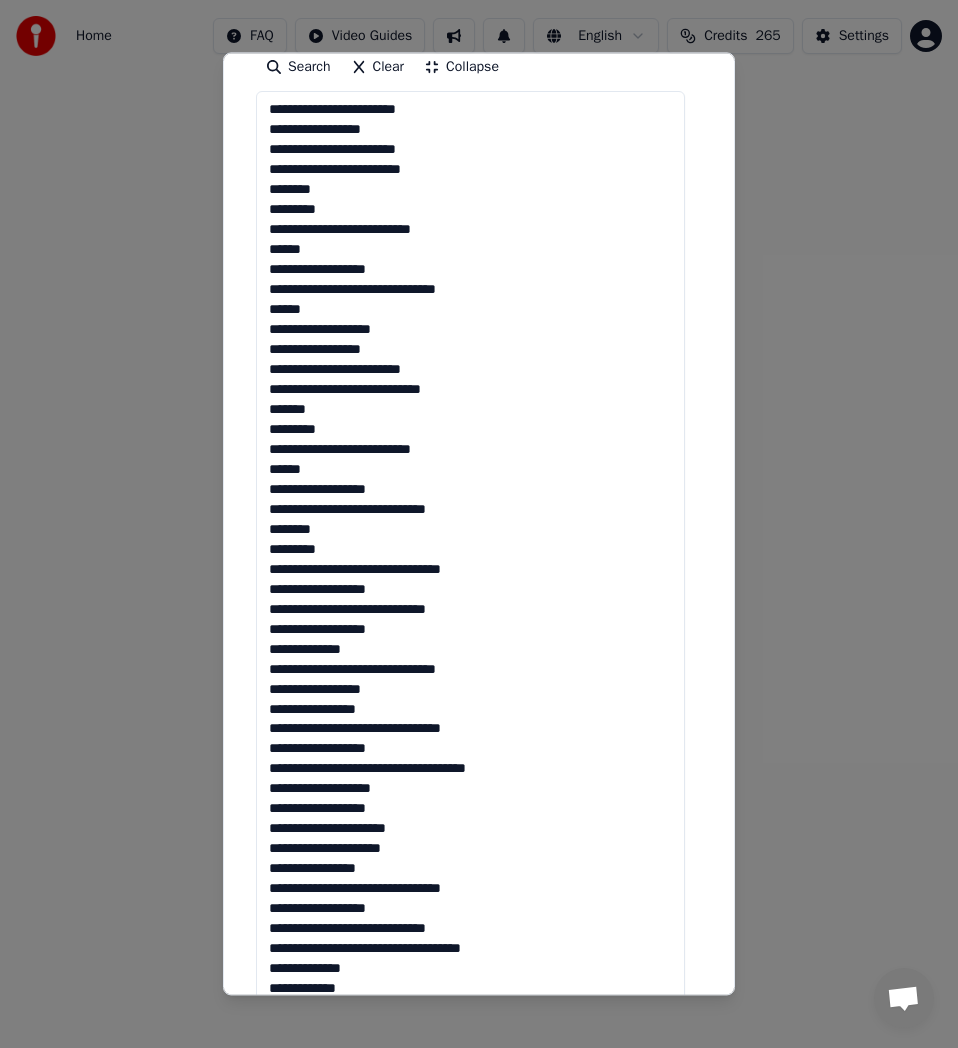 click at bounding box center [470, 668] 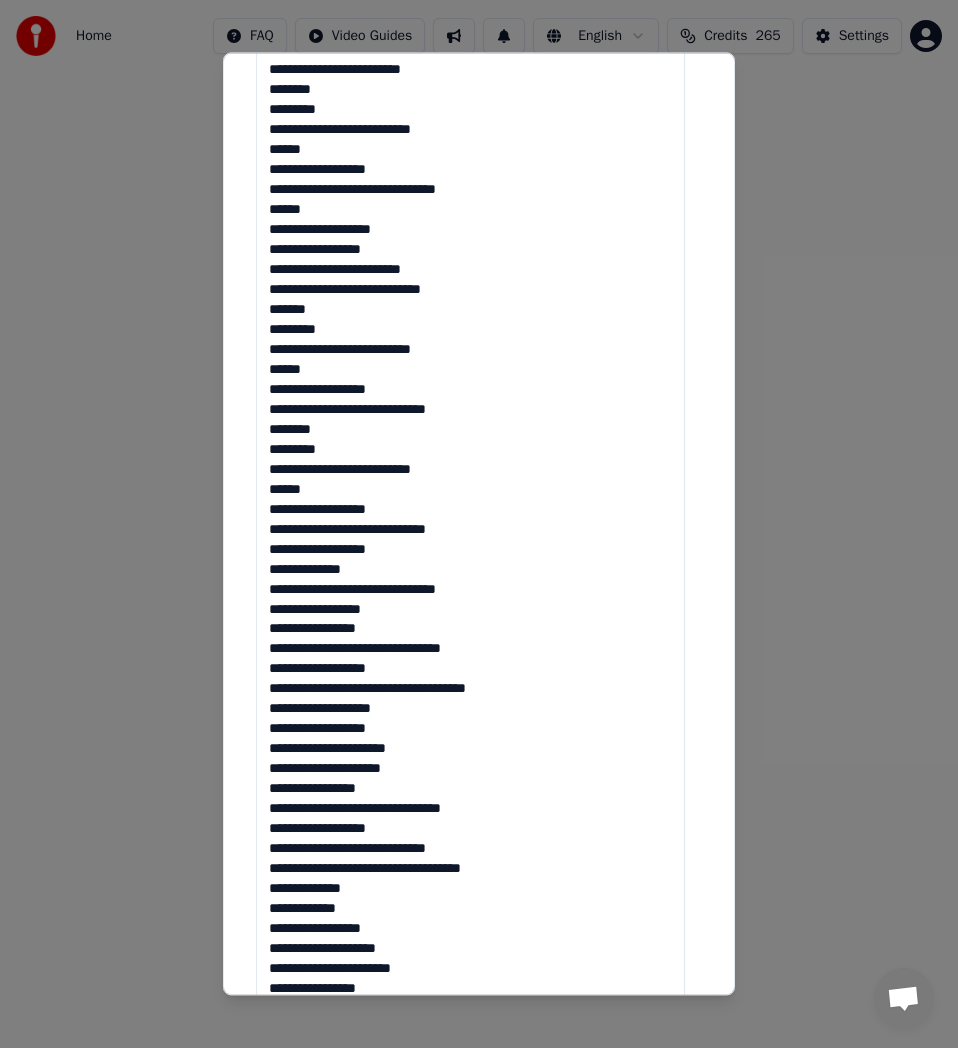 scroll, scrollTop: 600, scrollLeft: 0, axis: vertical 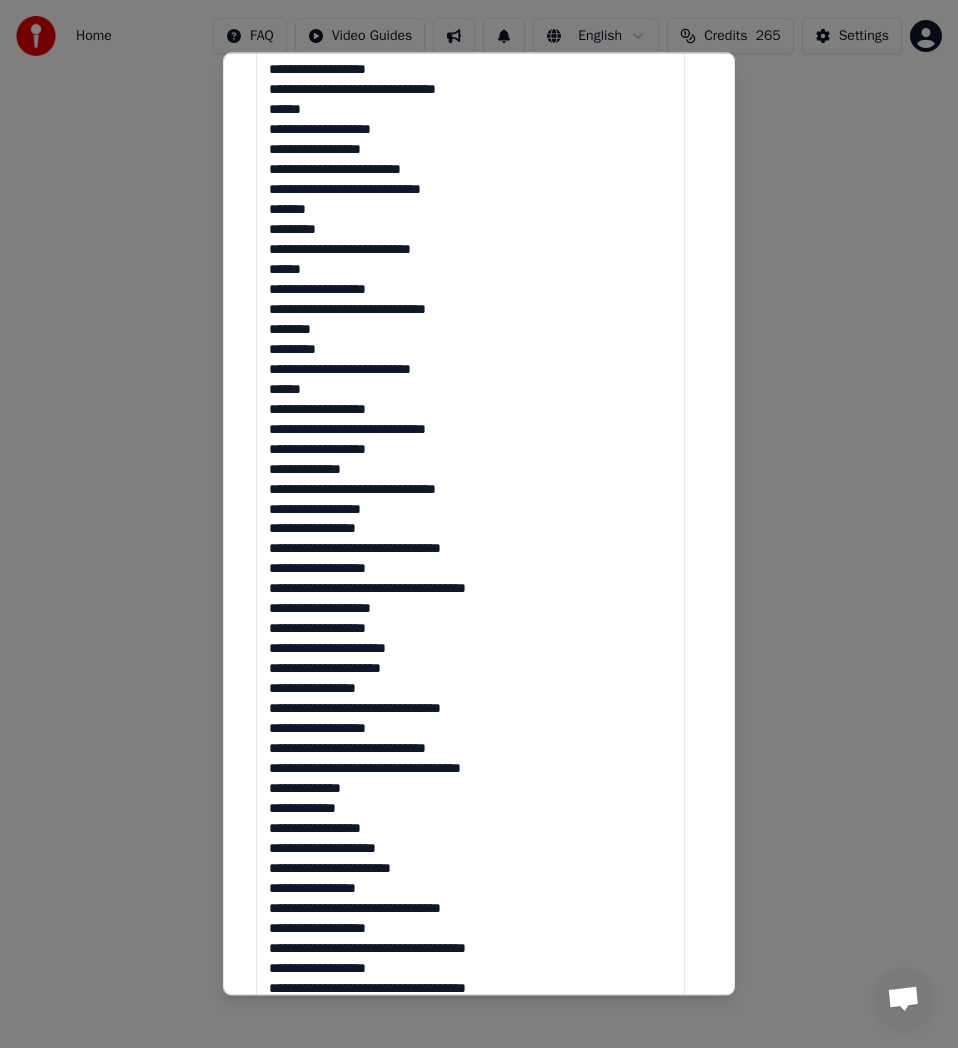click at bounding box center [470, 468] 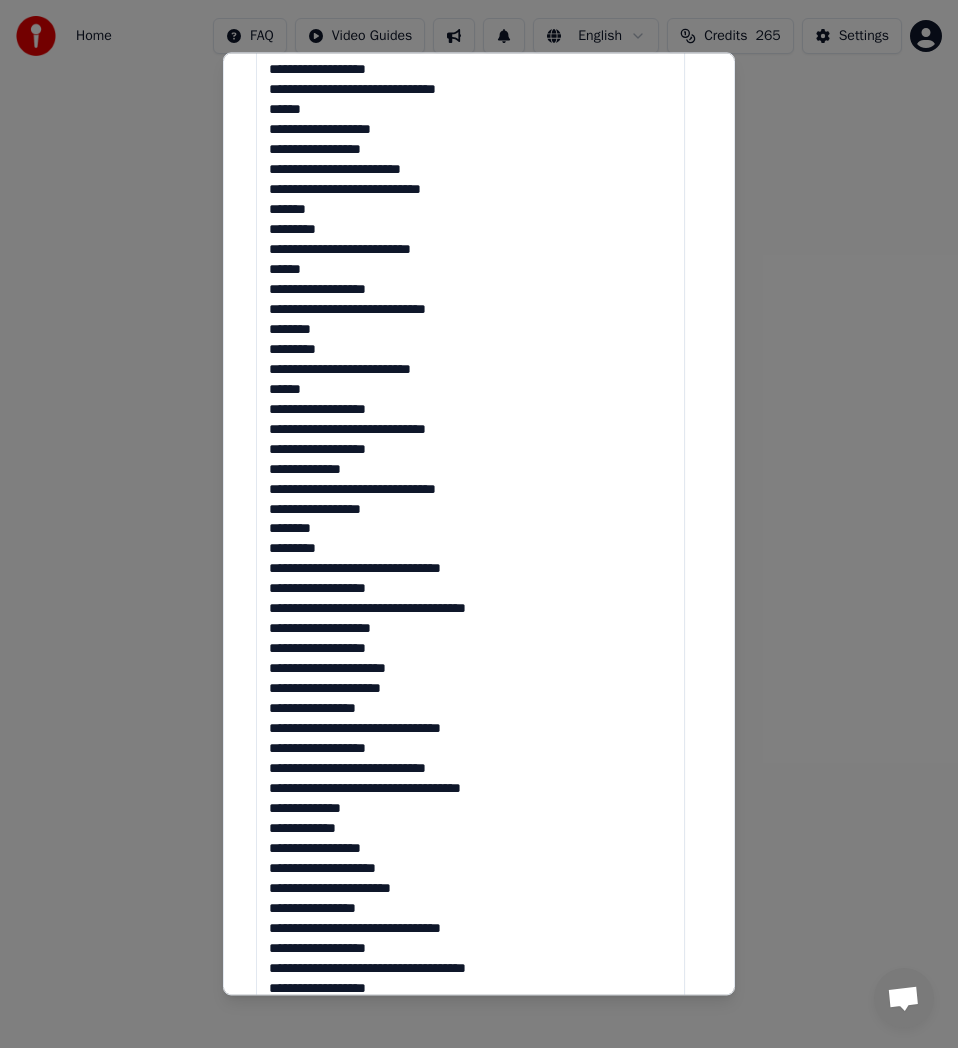 click at bounding box center (470, 468) 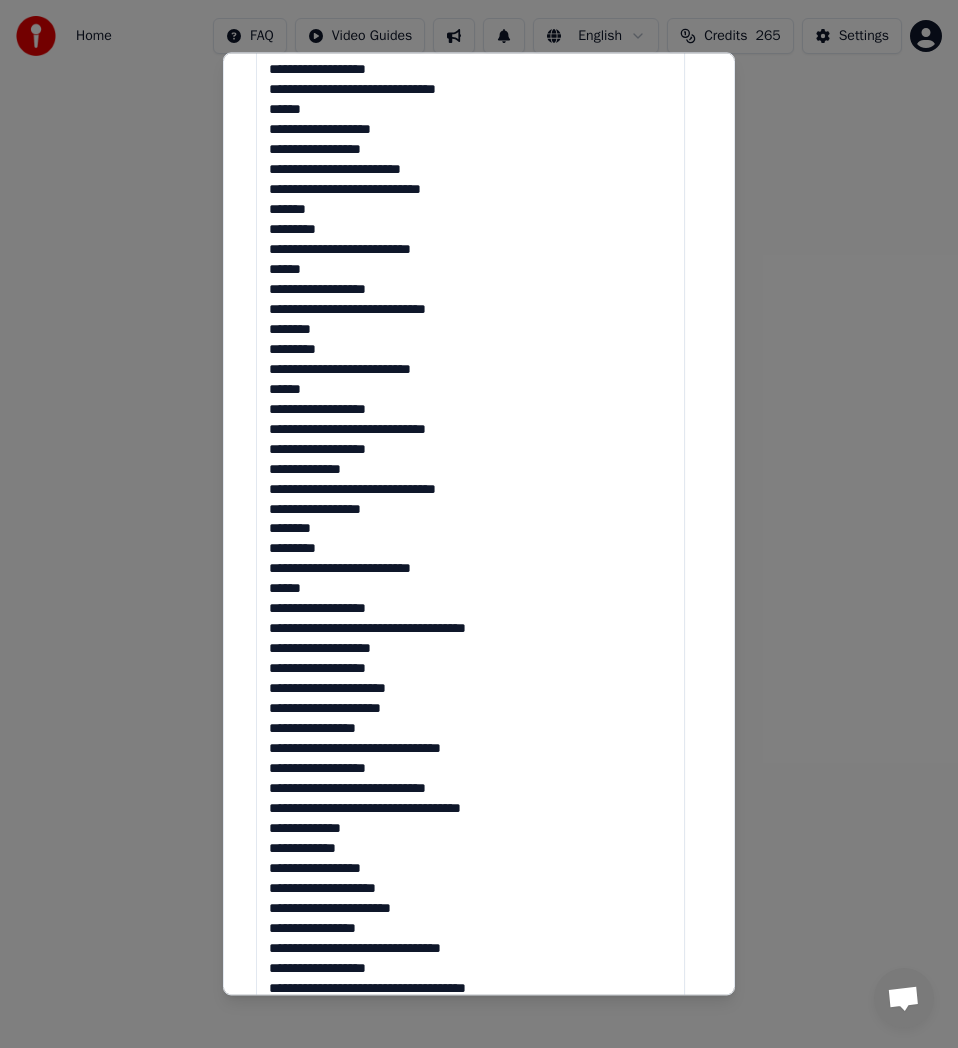 drag, startPoint x: 469, startPoint y: 631, endPoint x: 475, endPoint y: 657, distance: 26.683329 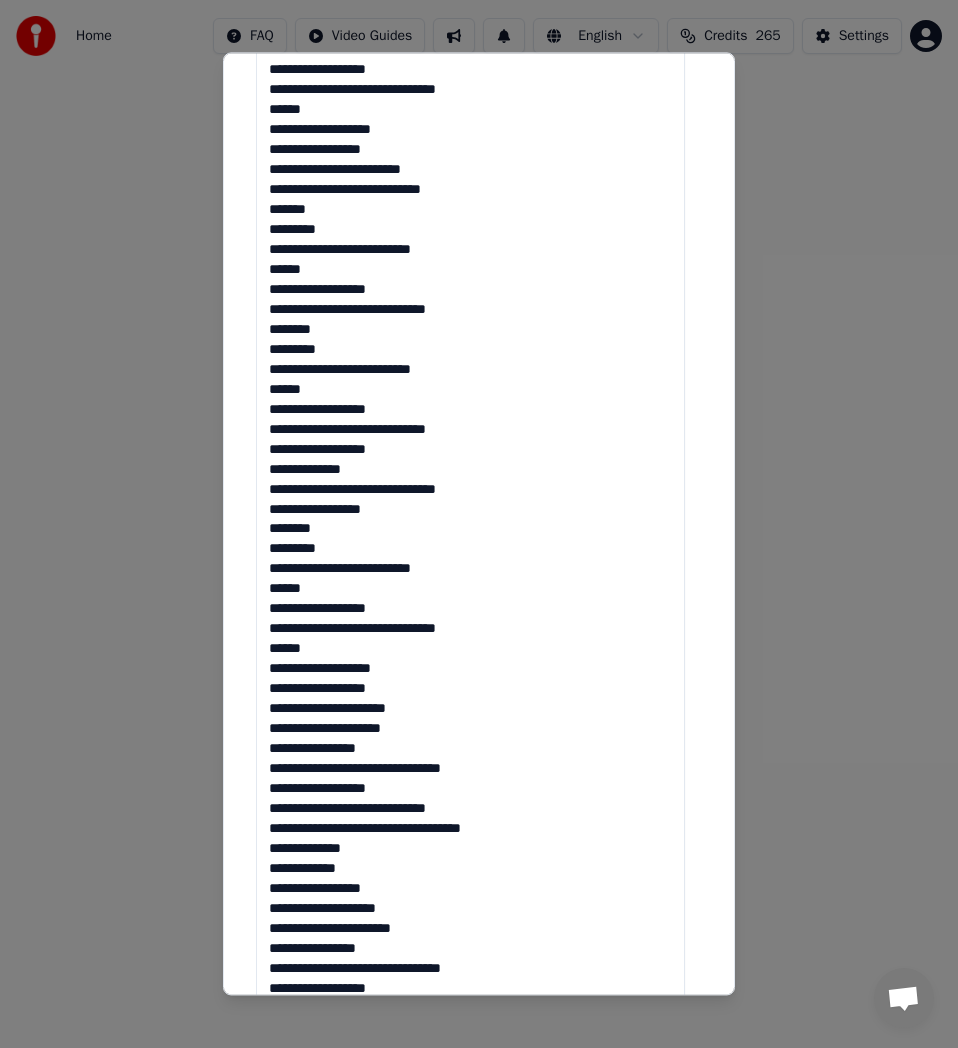 scroll, scrollTop: 22, scrollLeft: 0, axis: vertical 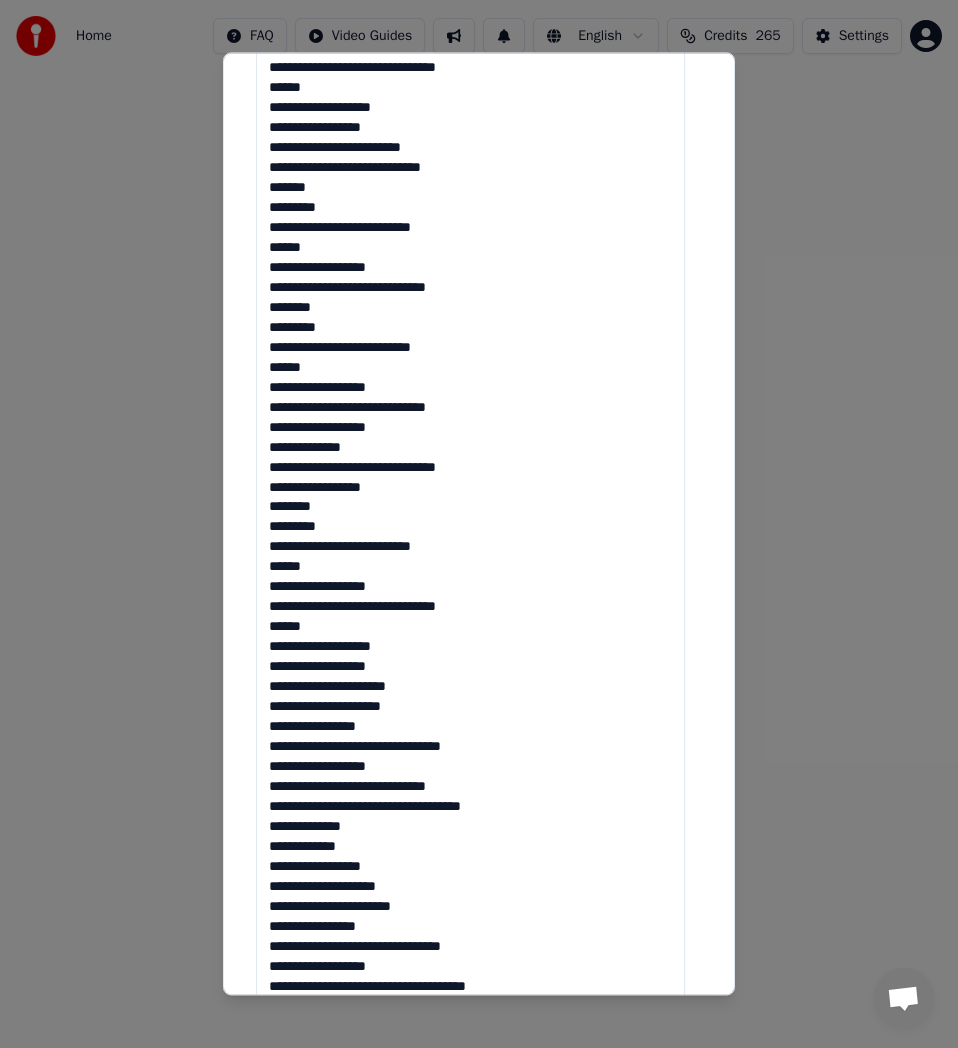 click at bounding box center (470, 468) 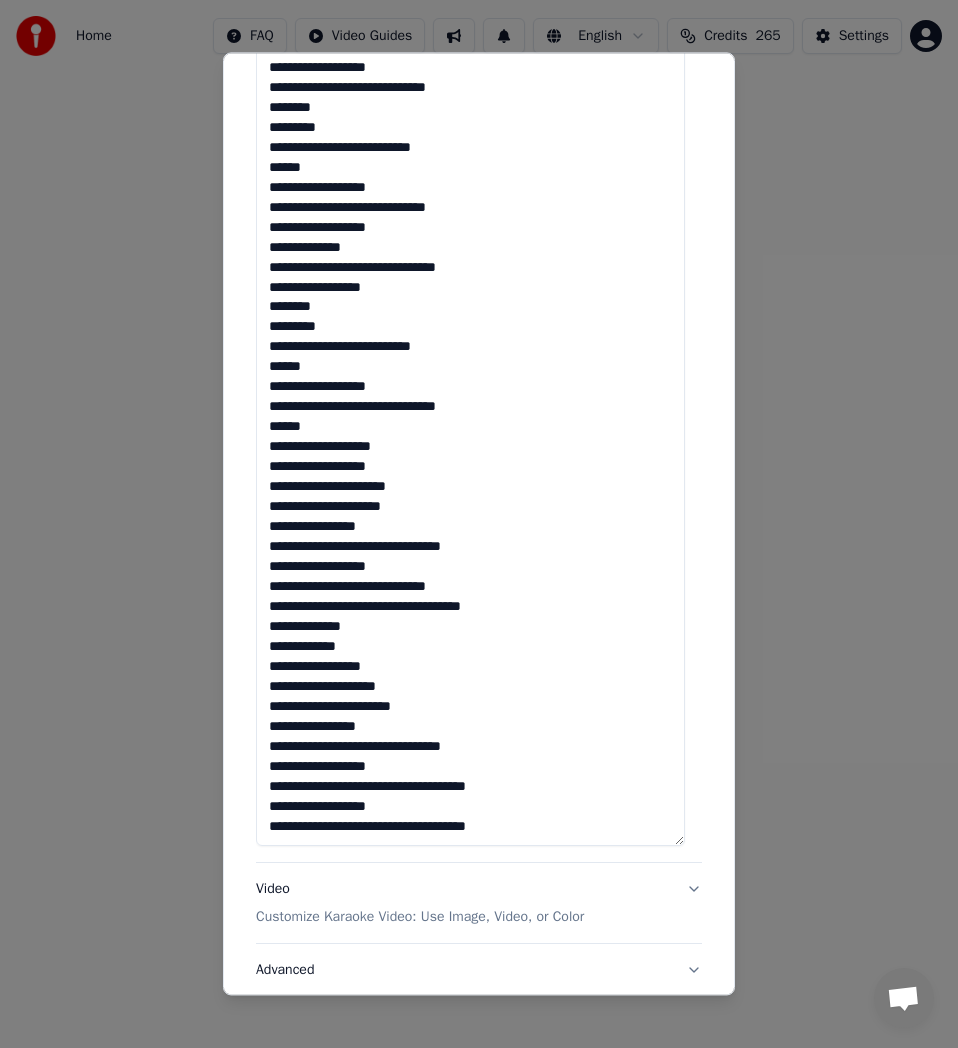 click at bounding box center (470, 268) 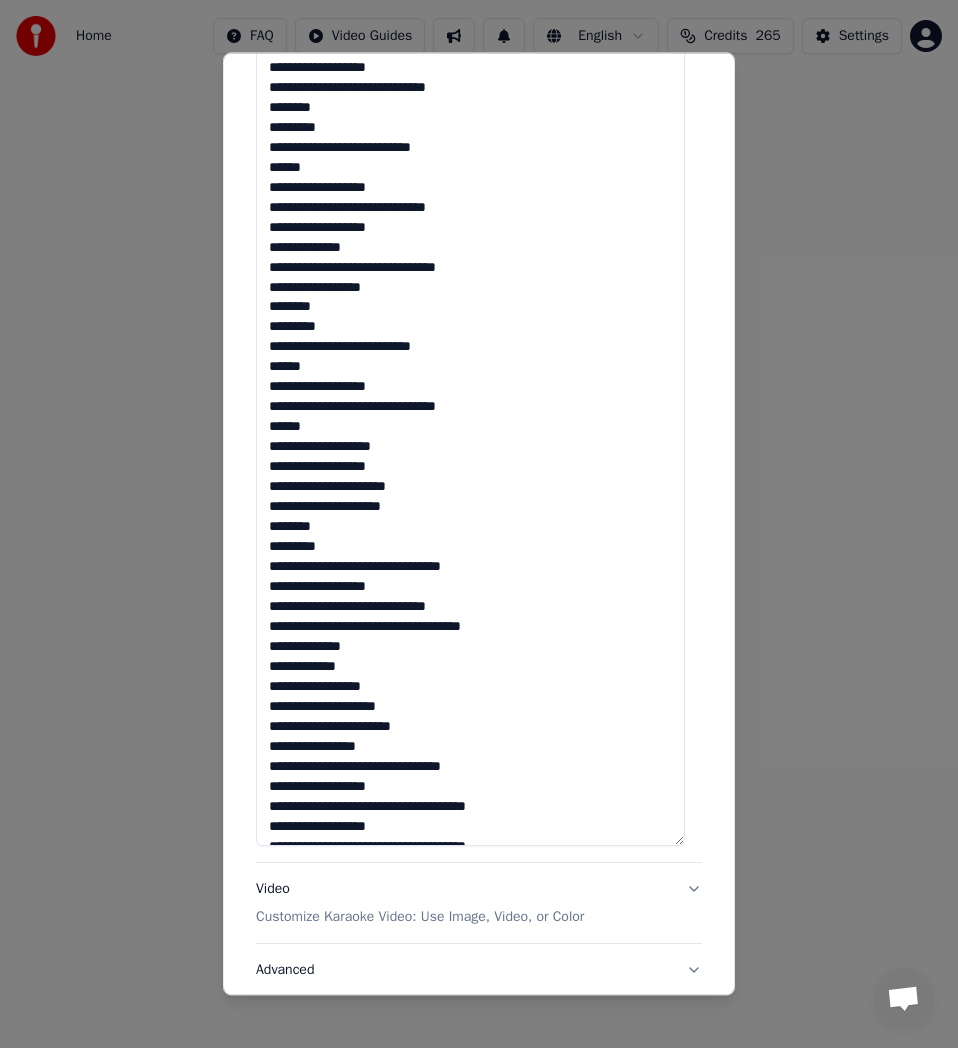 click at bounding box center (470, 268) 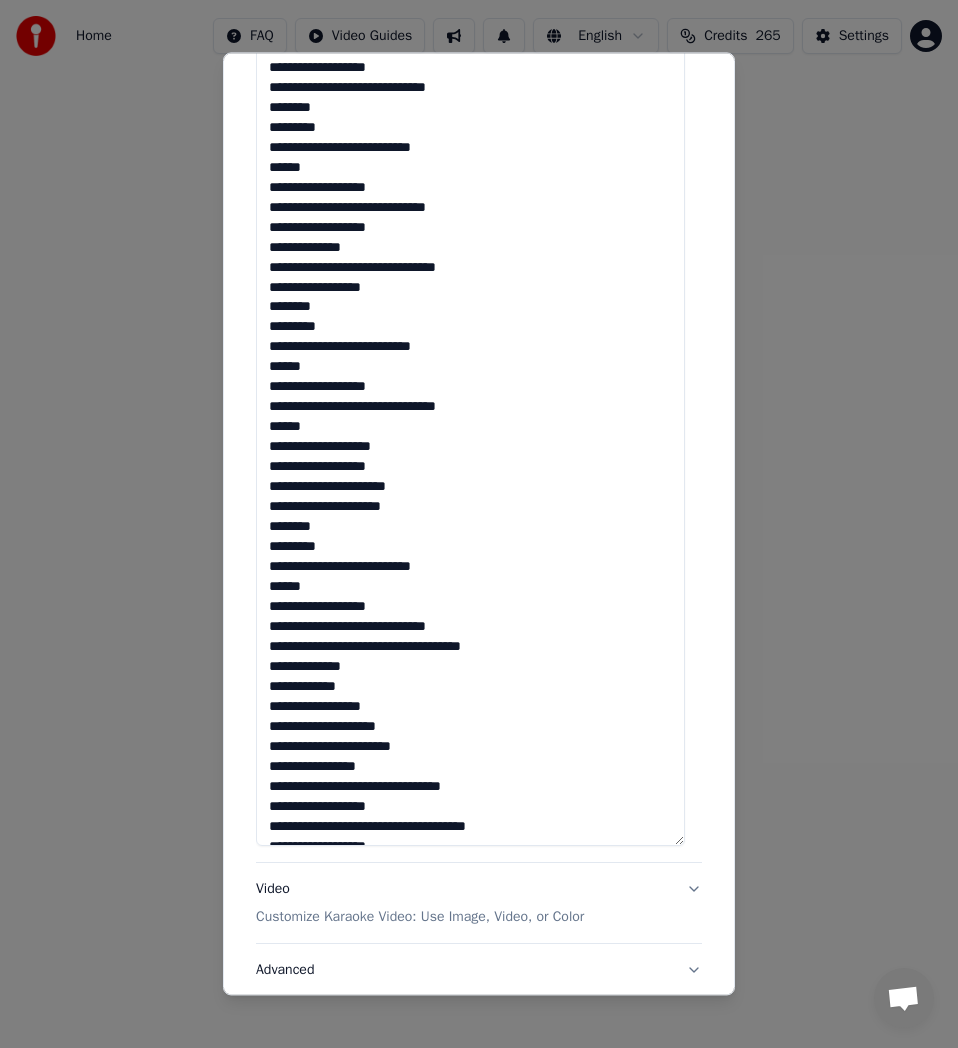 click at bounding box center [470, 268] 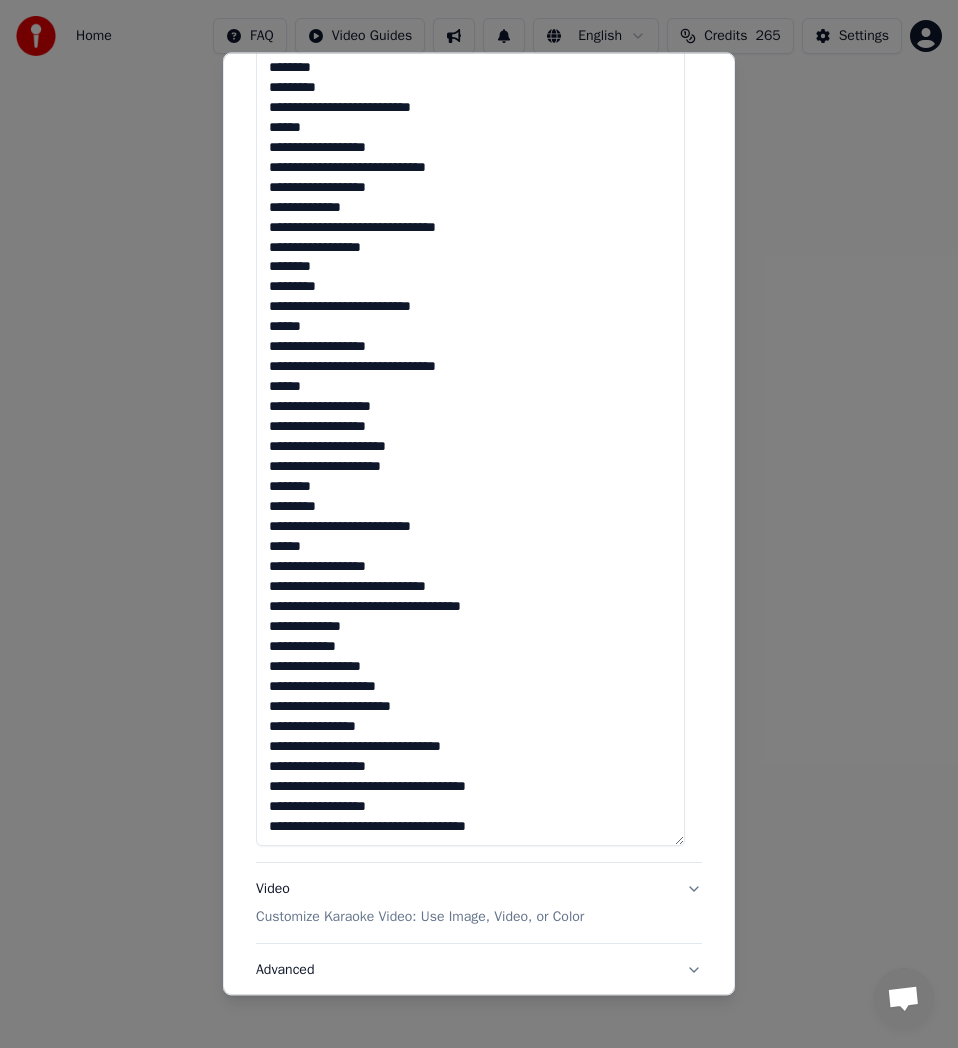click at bounding box center [470, 268] 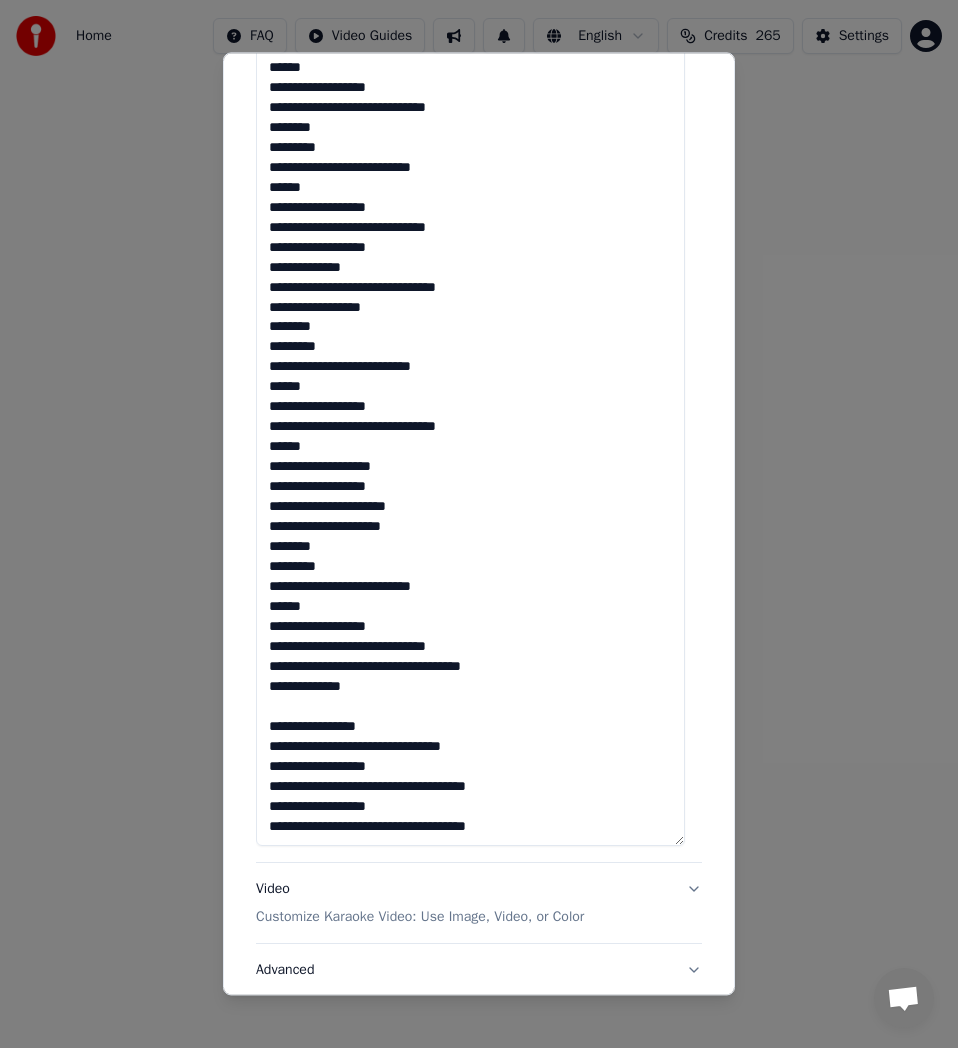 scroll, scrollTop: 2, scrollLeft: 0, axis: vertical 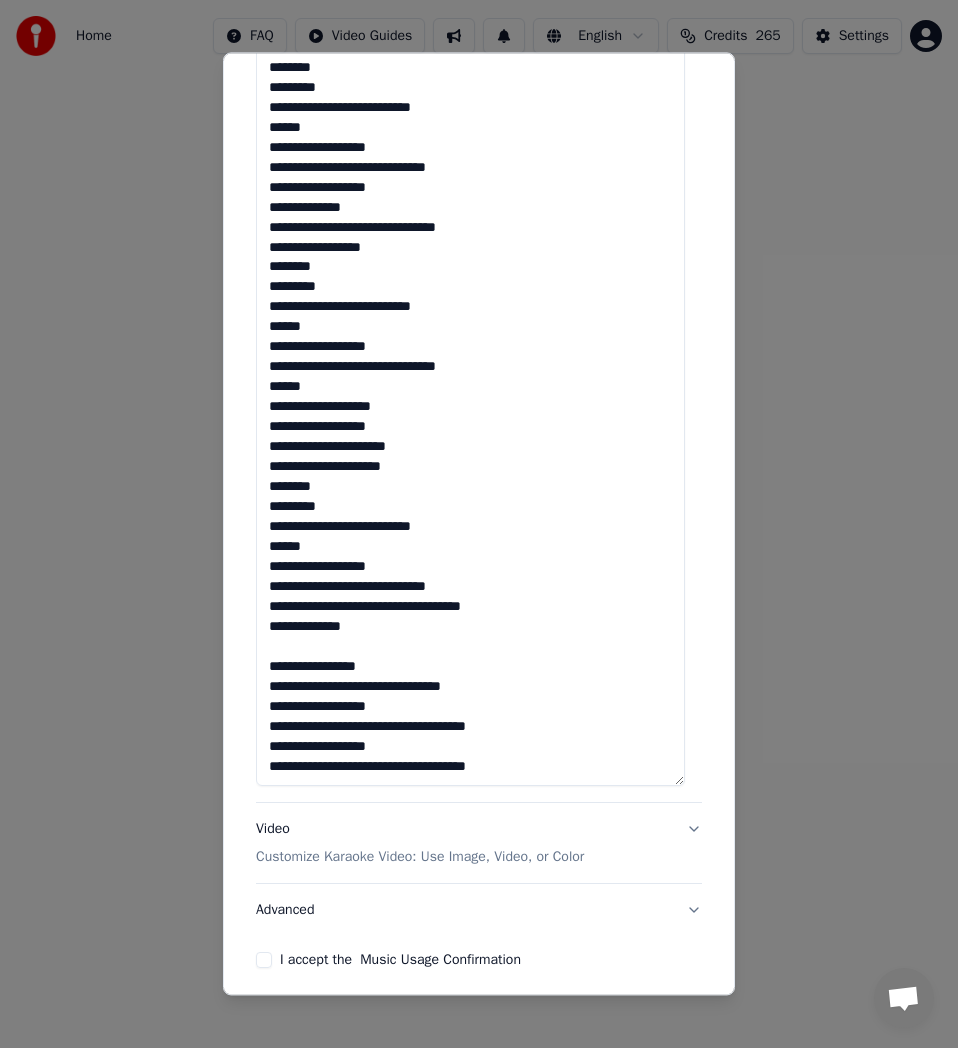 paste on "**********" 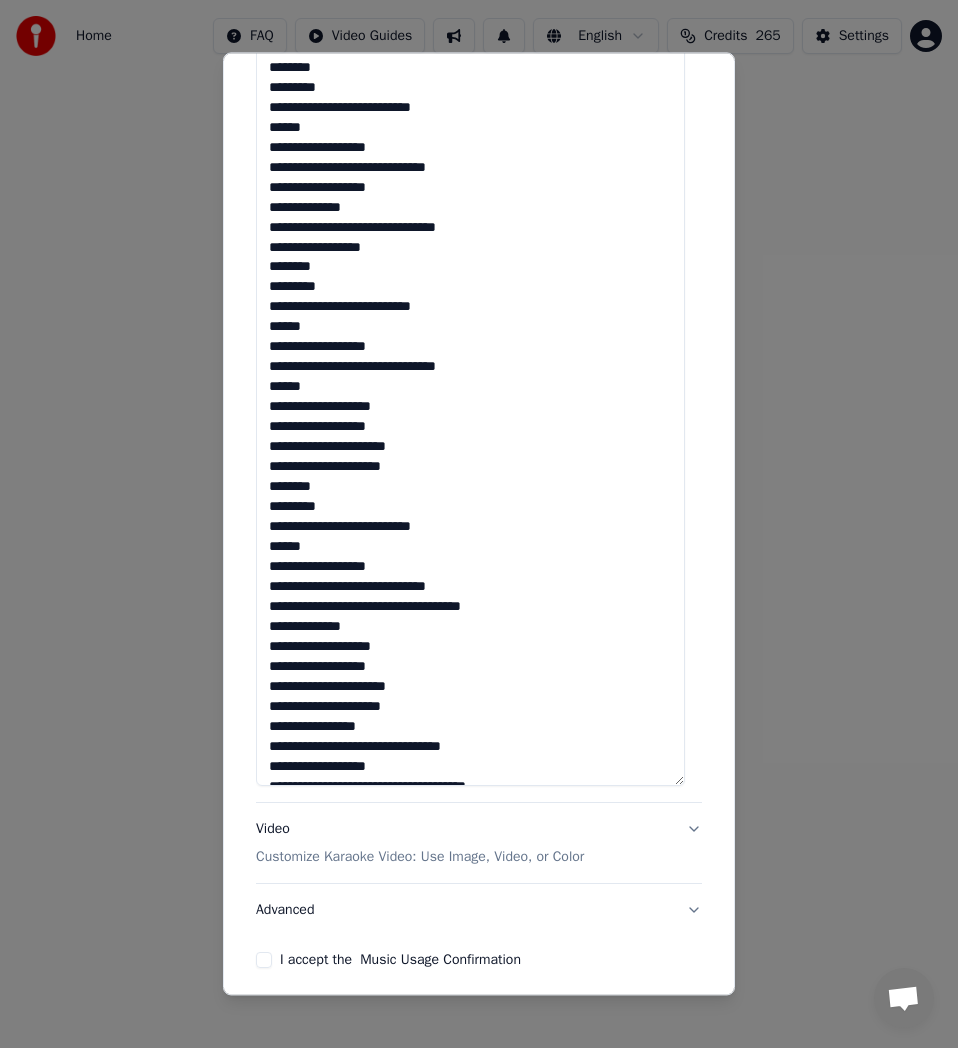 scroll, scrollTop: 62, scrollLeft: 0, axis: vertical 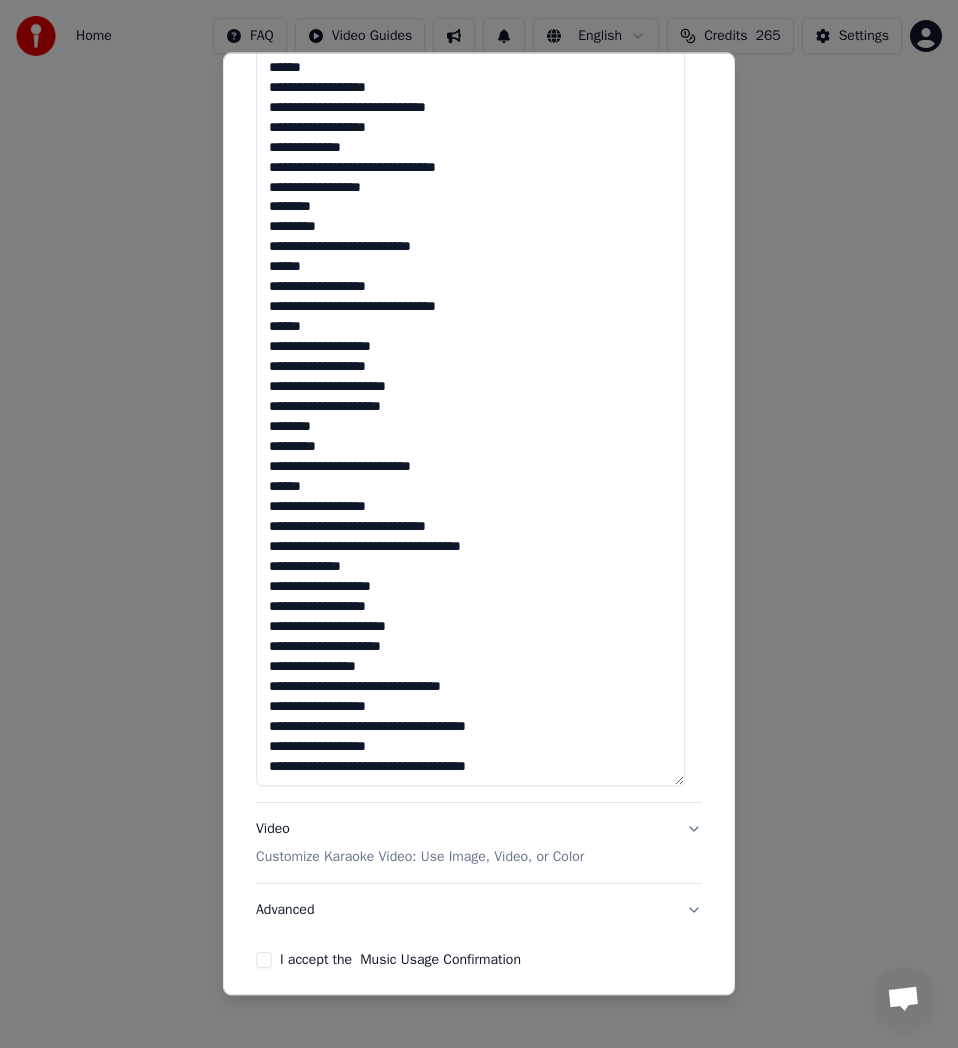 click at bounding box center [470, 208] 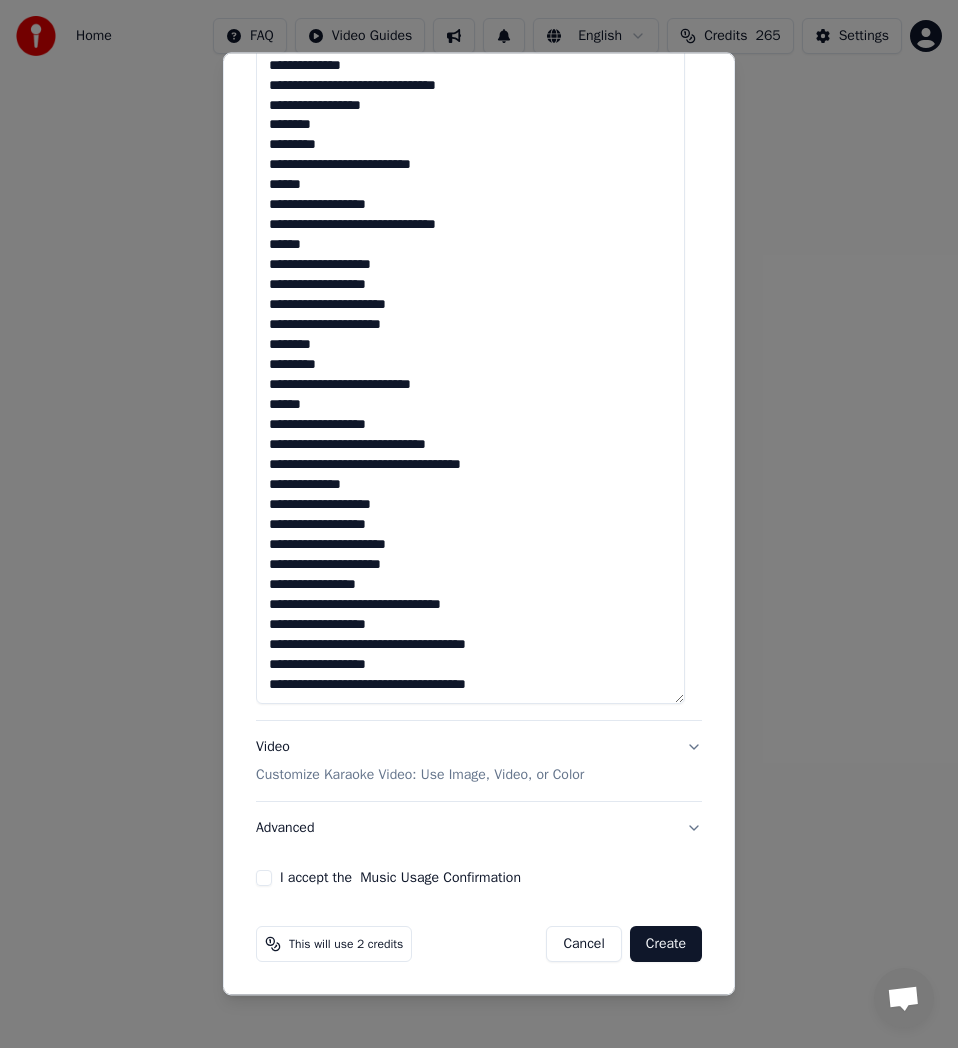 click at bounding box center (470, 126) 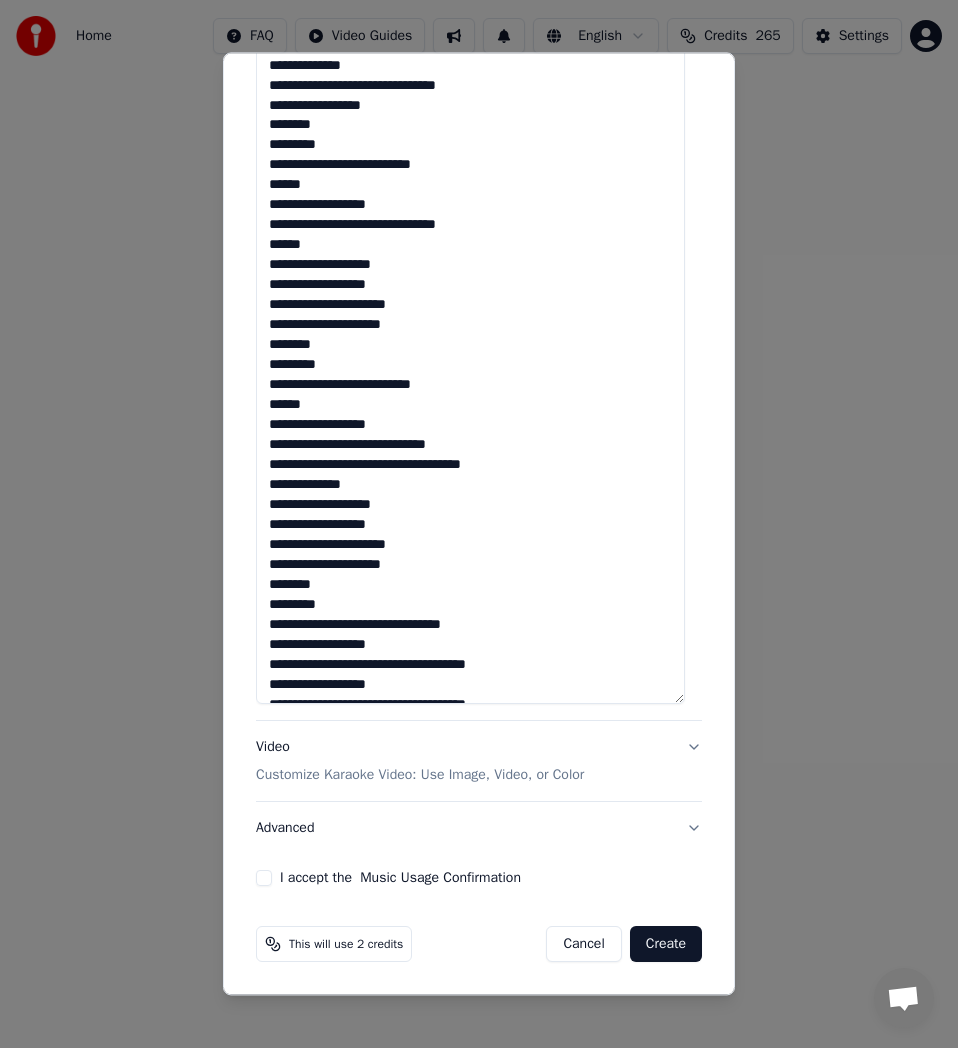 scroll, scrollTop: 82, scrollLeft: 0, axis: vertical 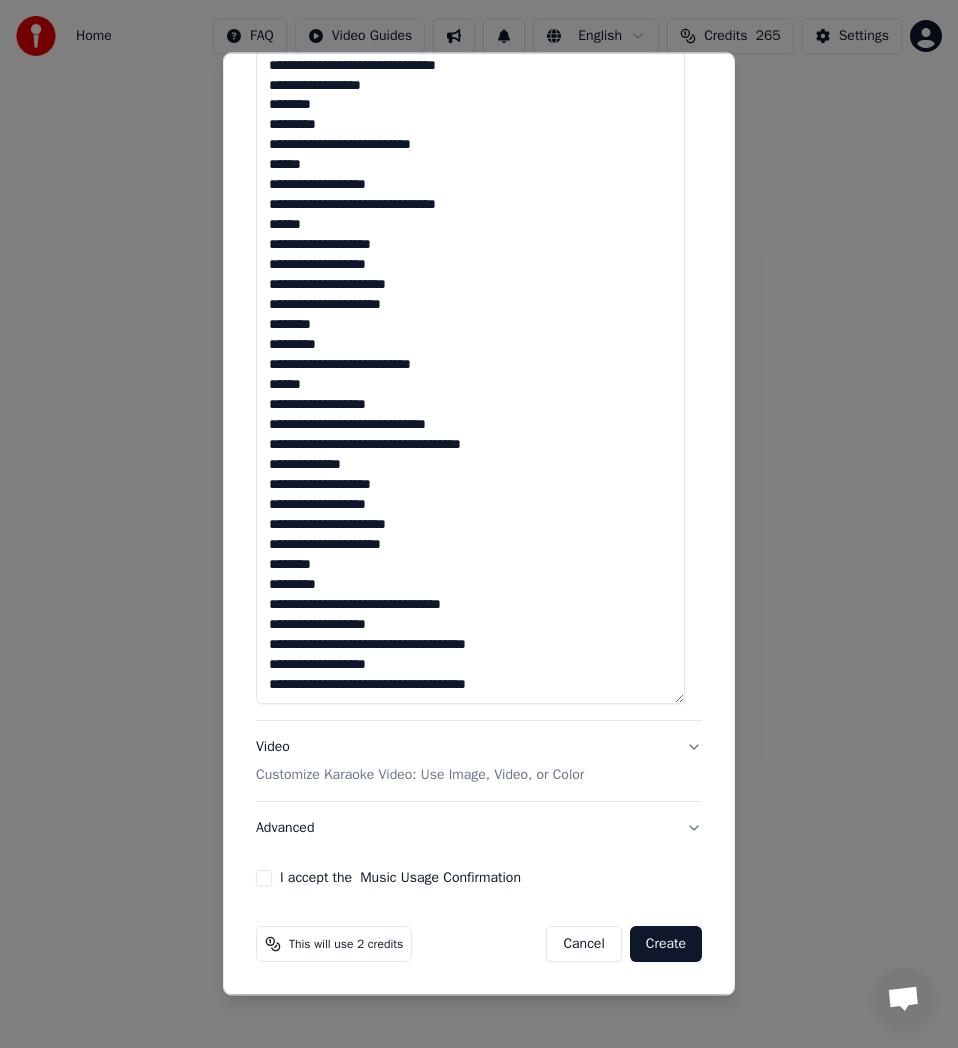 click at bounding box center (470, 126) 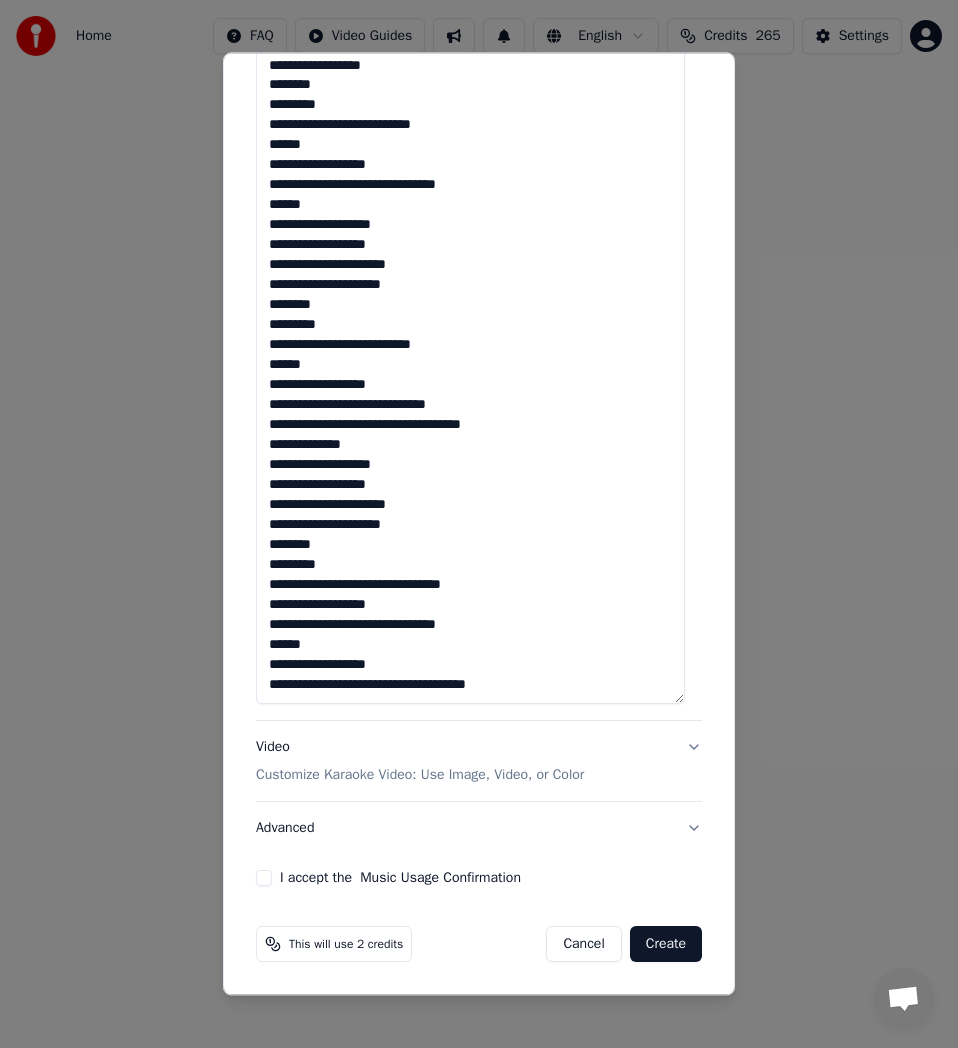 scroll, scrollTop: 0, scrollLeft: 0, axis: both 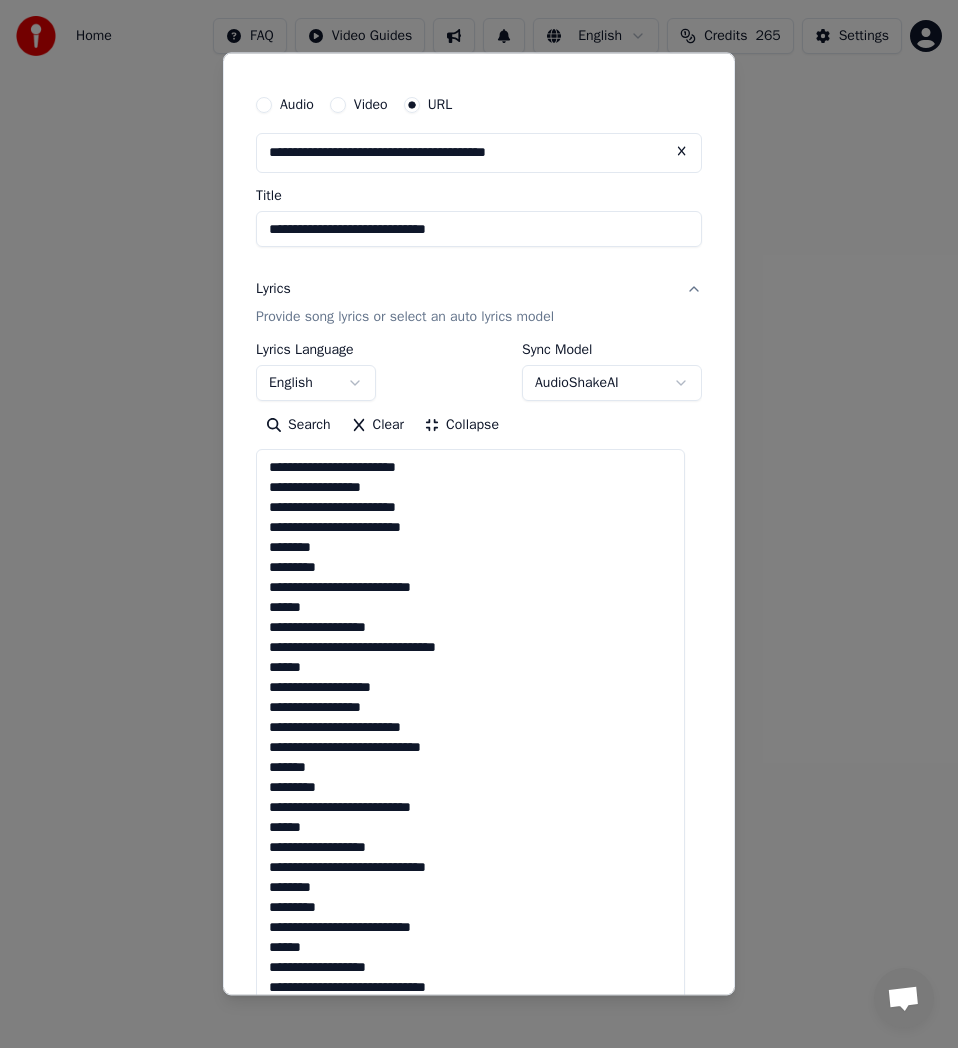 click at bounding box center [470, 1026] 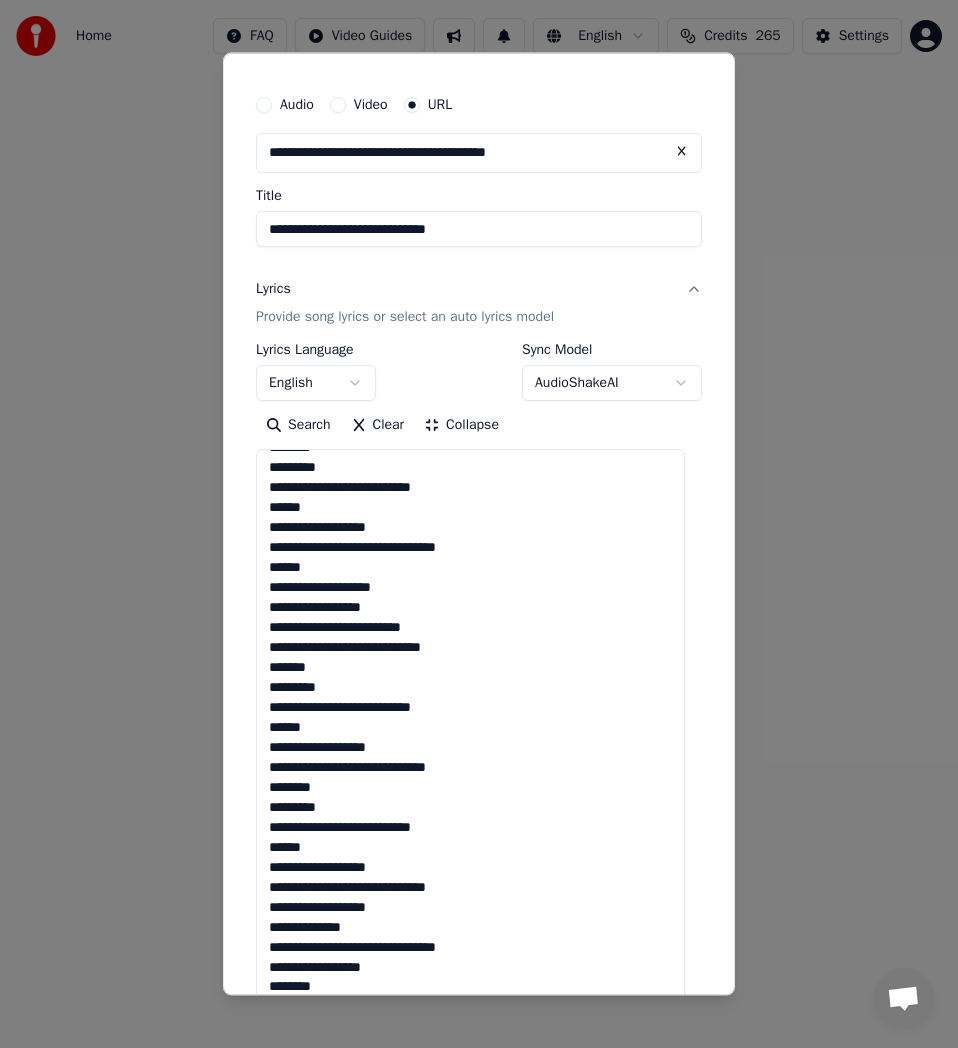 click at bounding box center (470, 1026) 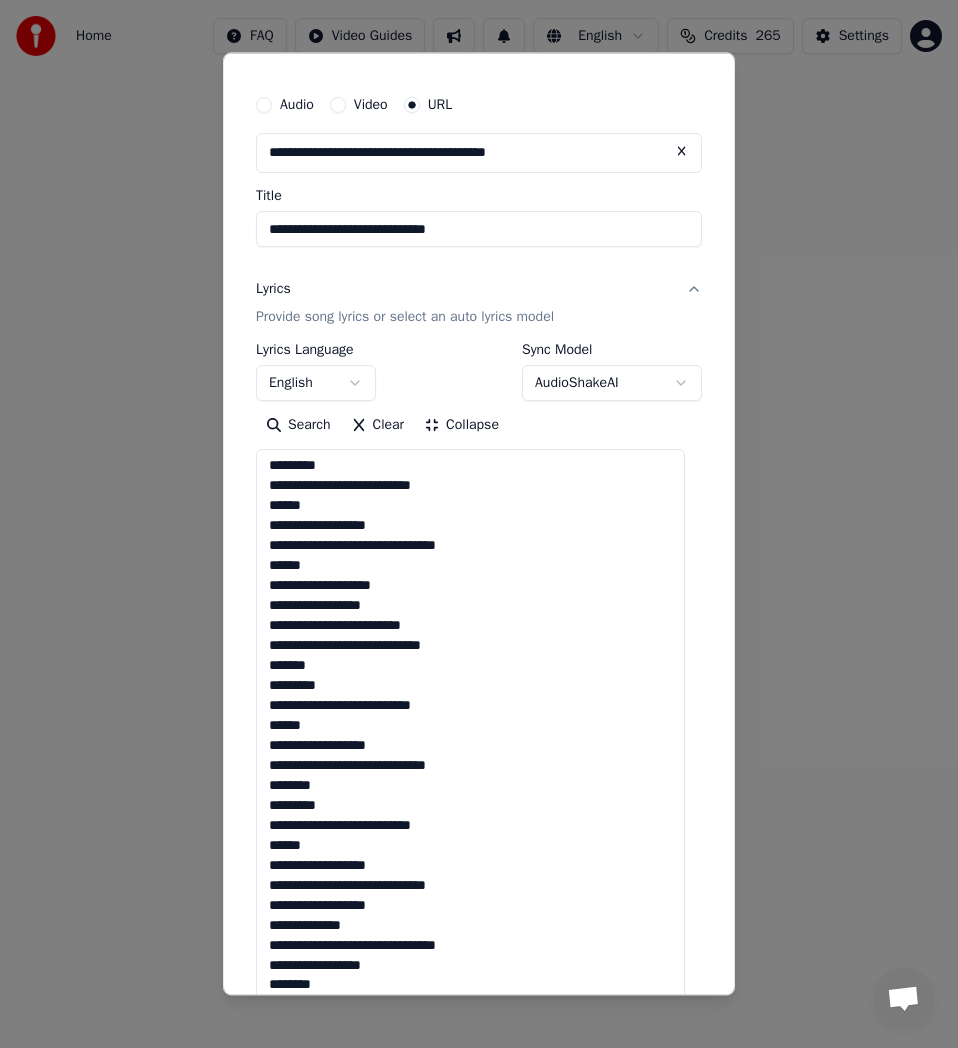 click at bounding box center (470, 1026) 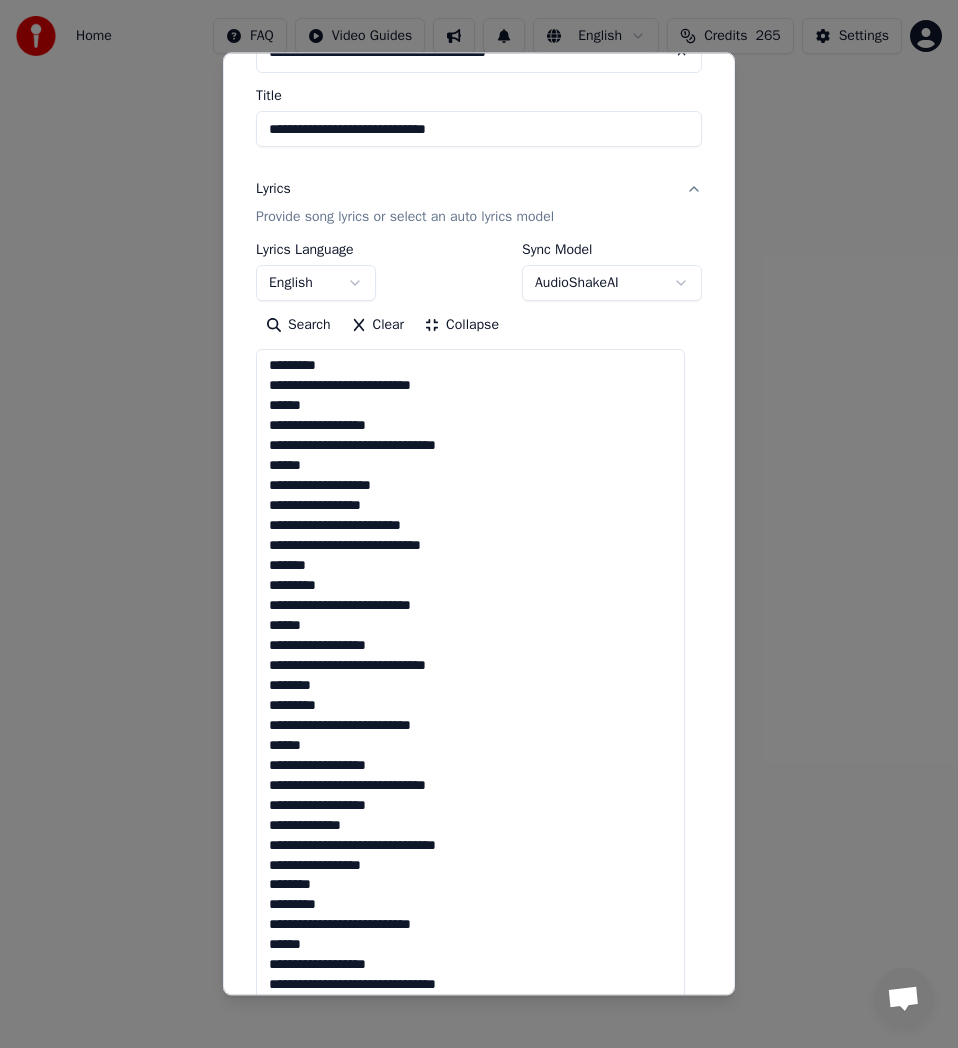 click at bounding box center (470, 926) 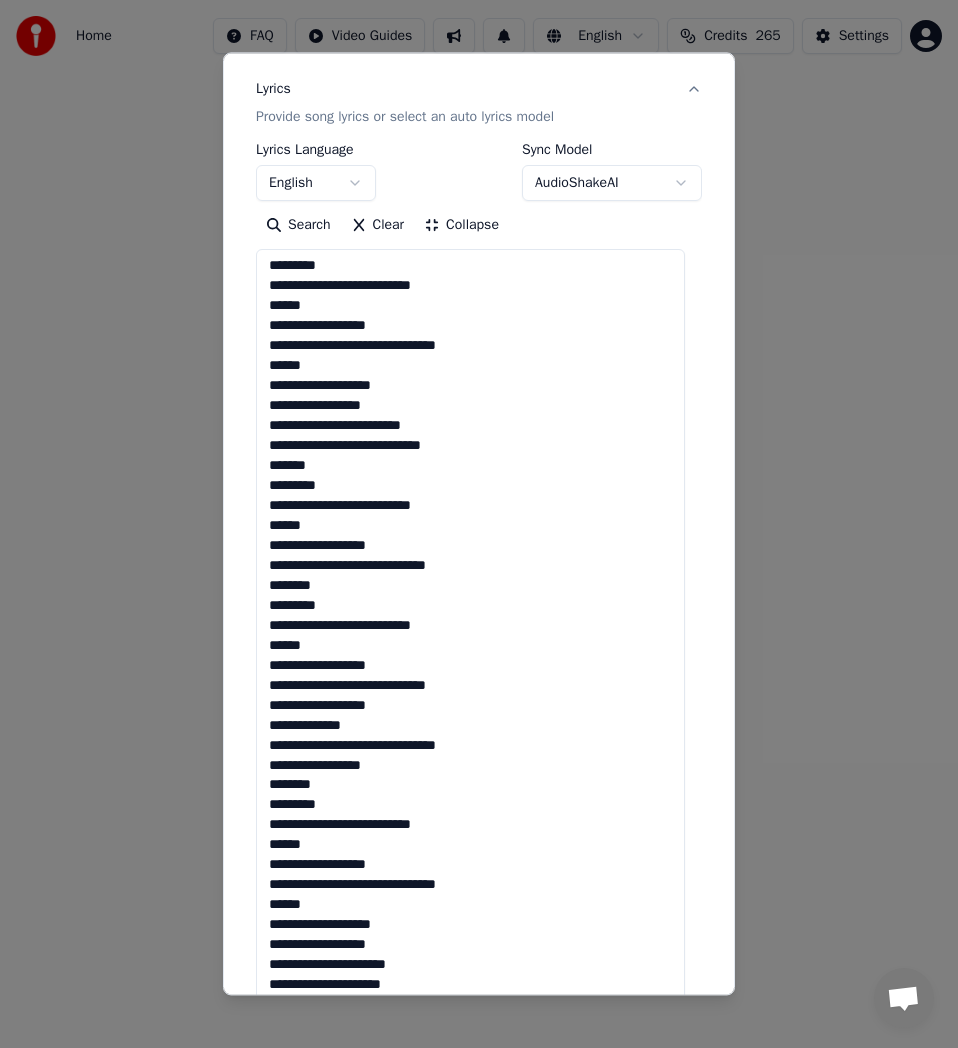 scroll, scrollTop: 342, scrollLeft: 0, axis: vertical 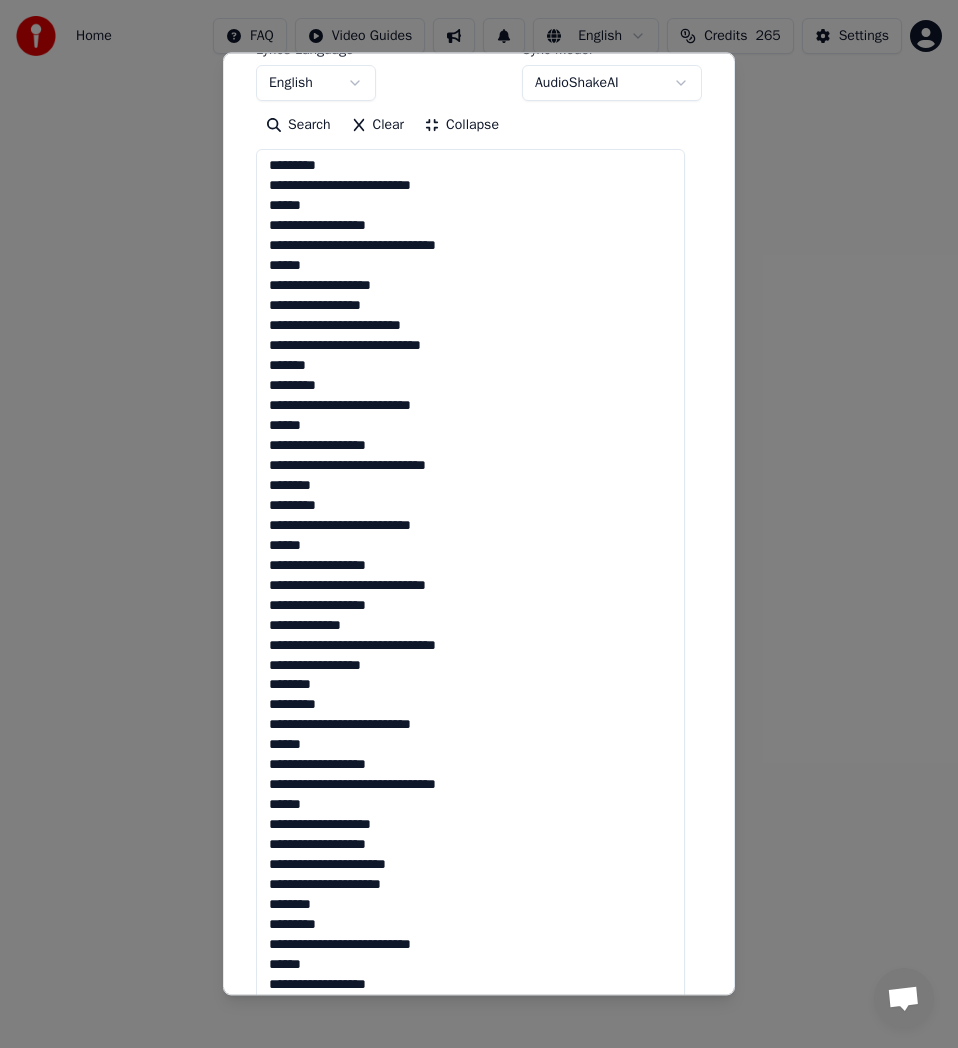 click at bounding box center [470, 726] 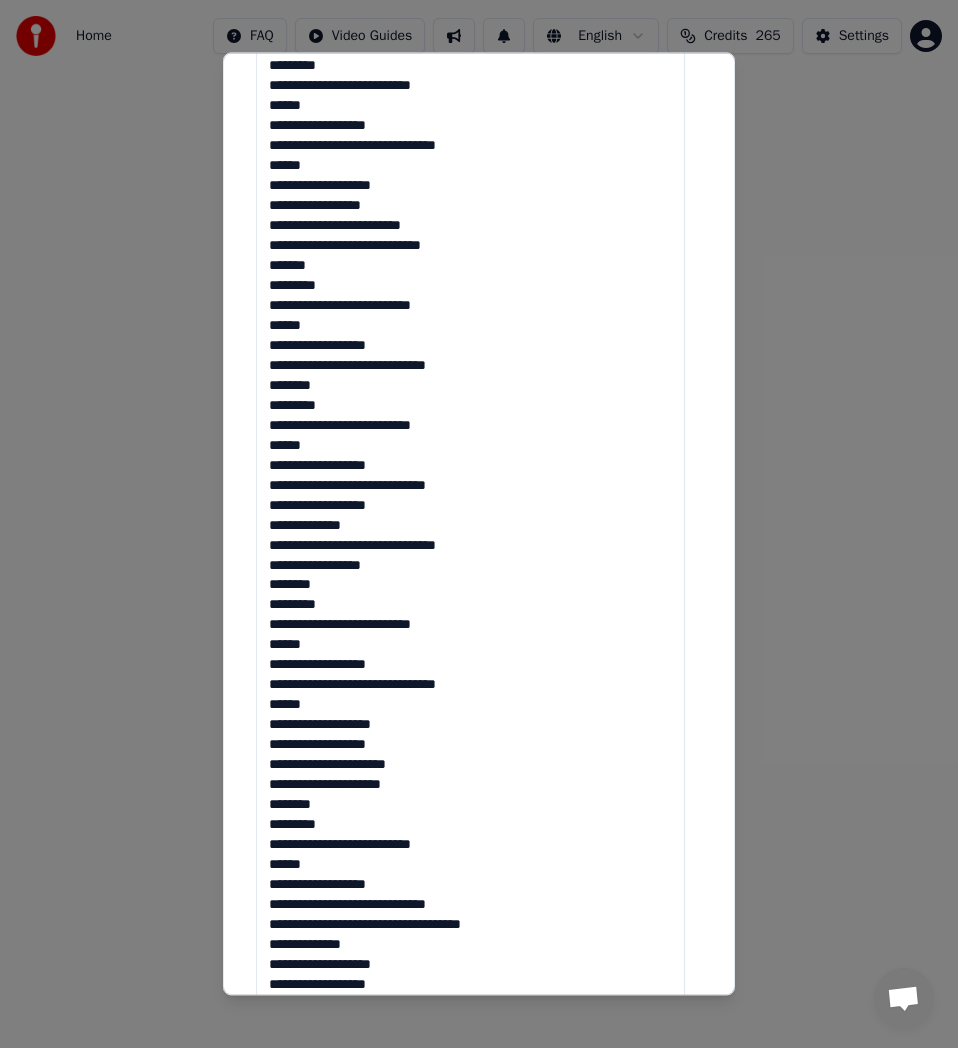 drag, startPoint x: 354, startPoint y: 524, endPoint x: 372, endPoint y: 537, distance: 22.203604 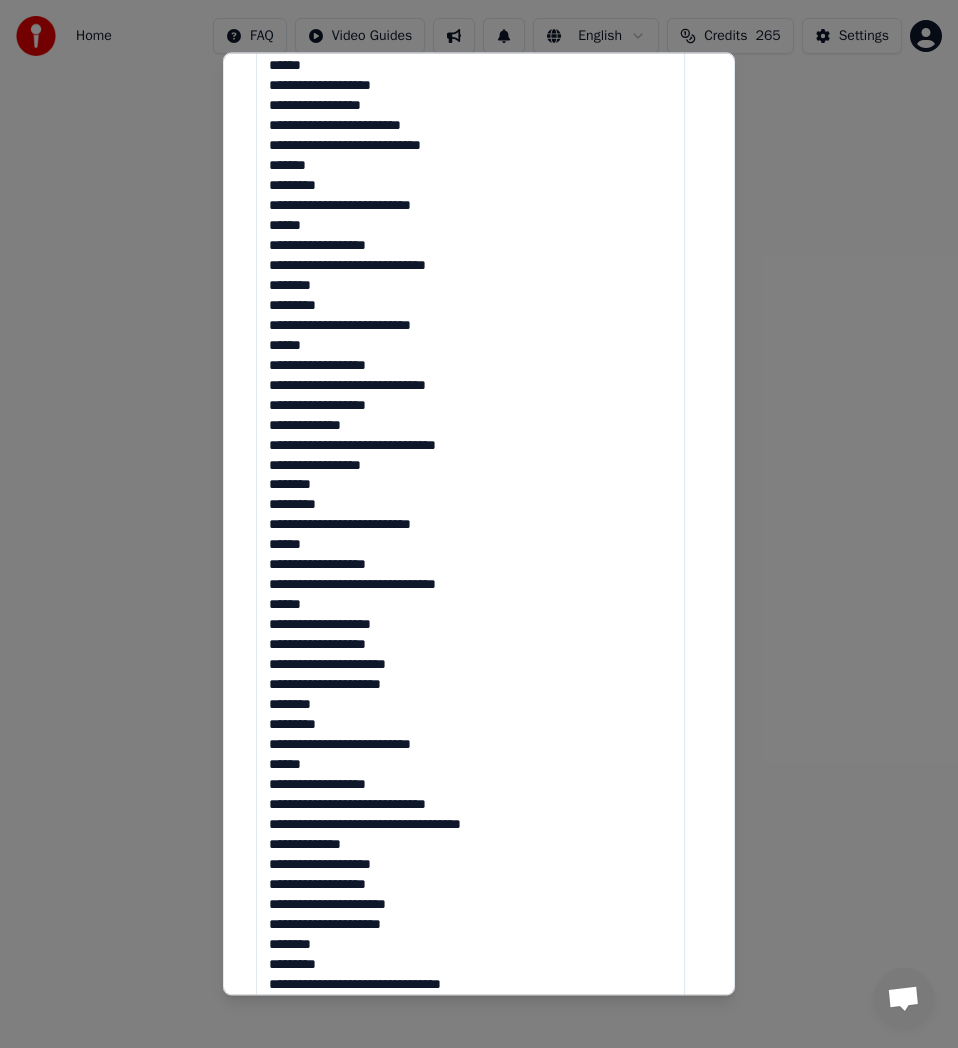 click at bounding box center (470, 526) 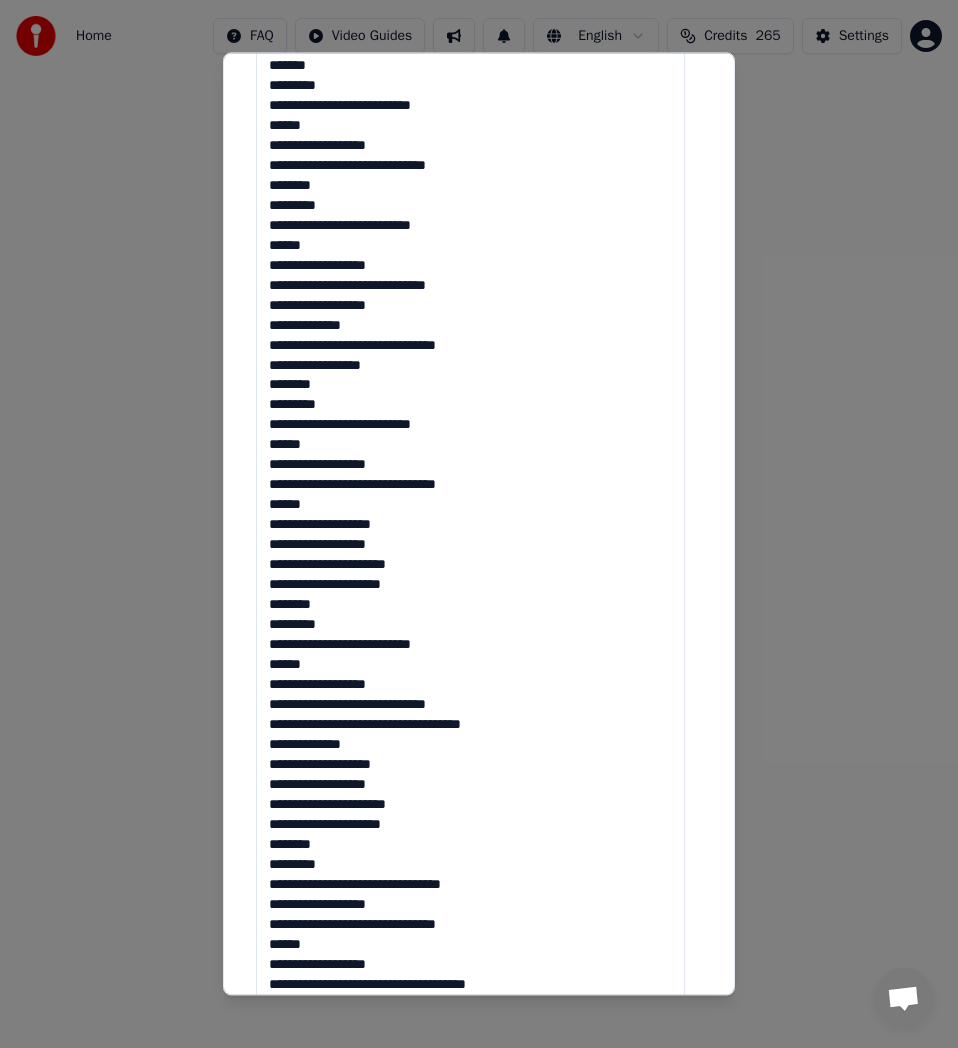 click at bounding box center (470, 426) 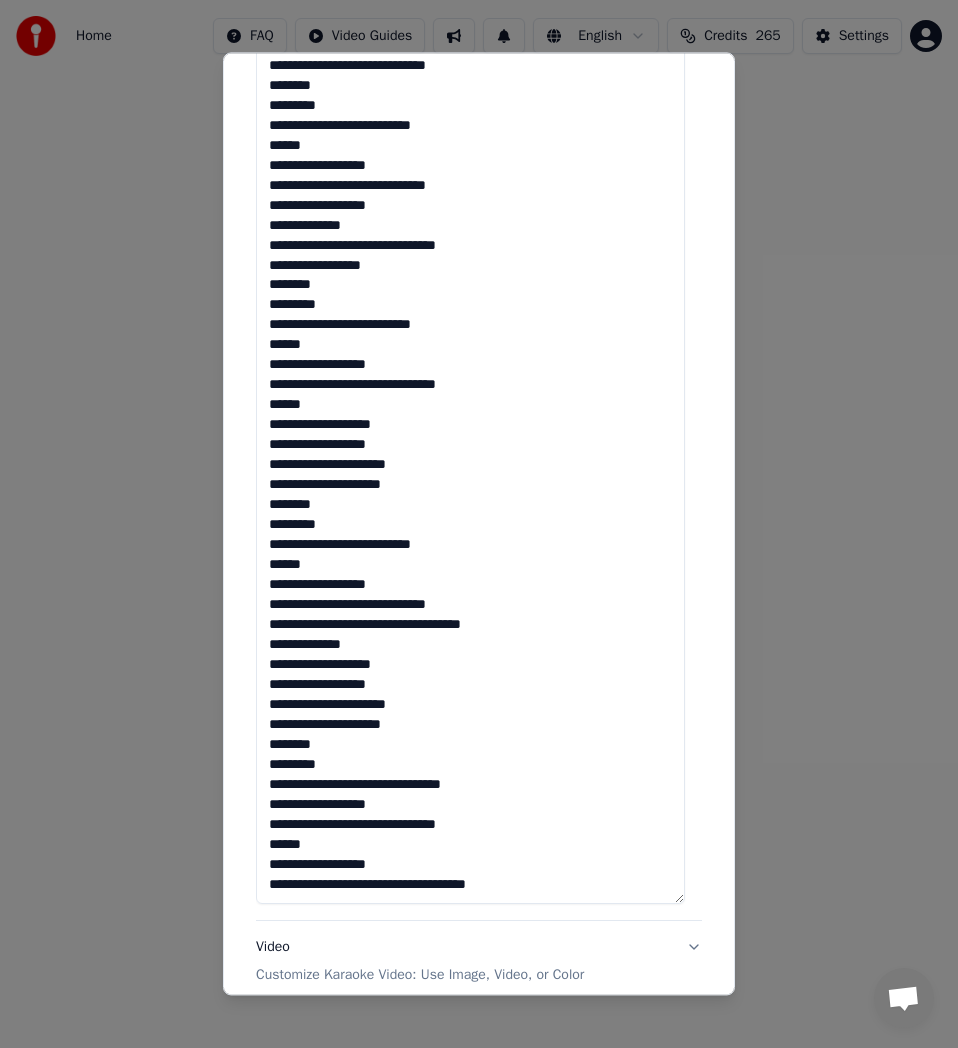 click at bounding box center [470, 326] 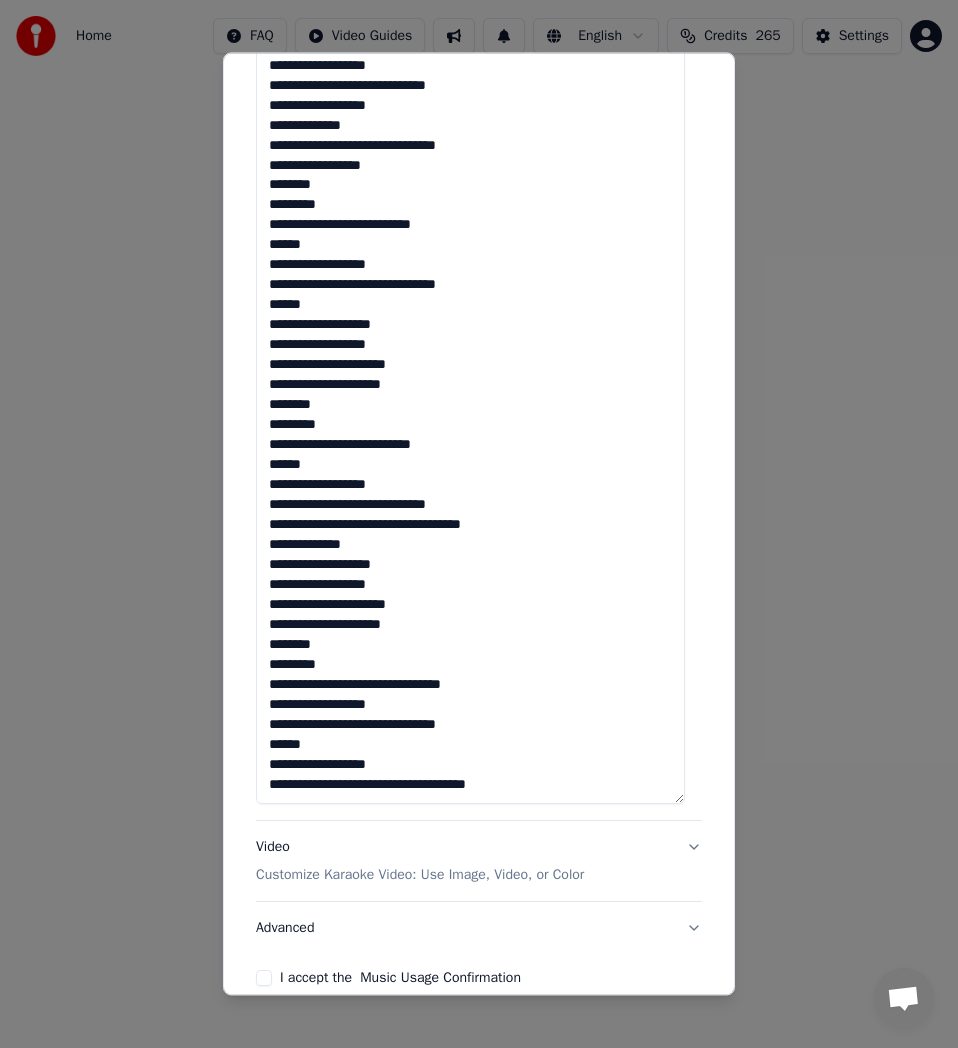 click at bounding box center [470, 226] 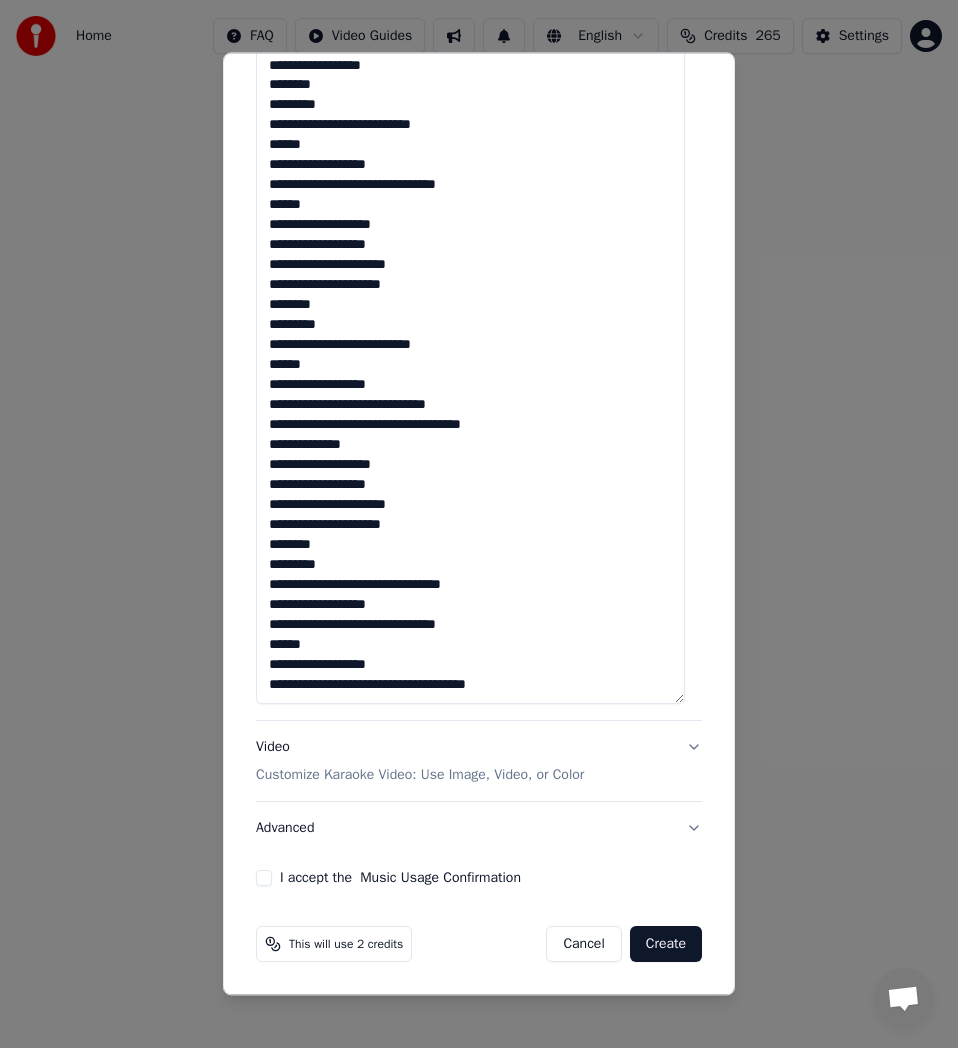 click at bounding box center (470, 126) 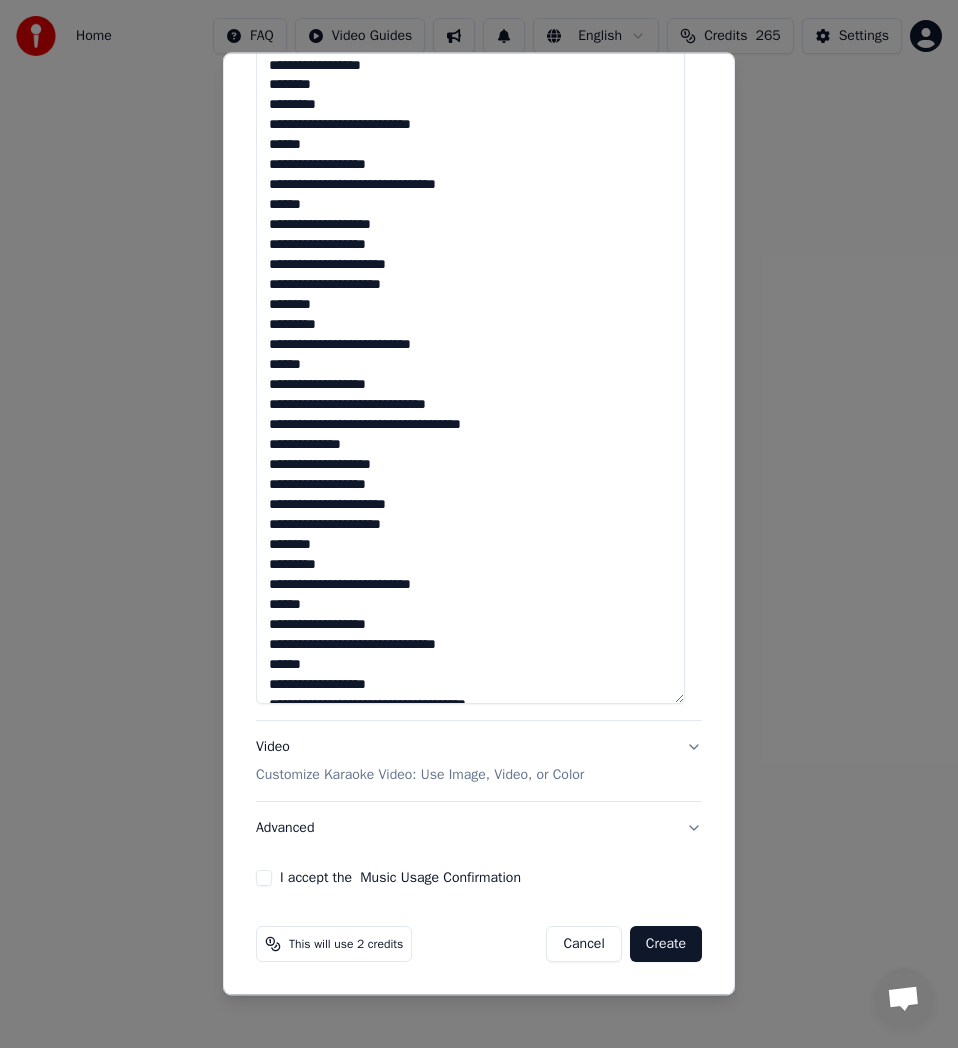 scroll, scrollTop: 122, scrollLeft: 0, axis: vertical 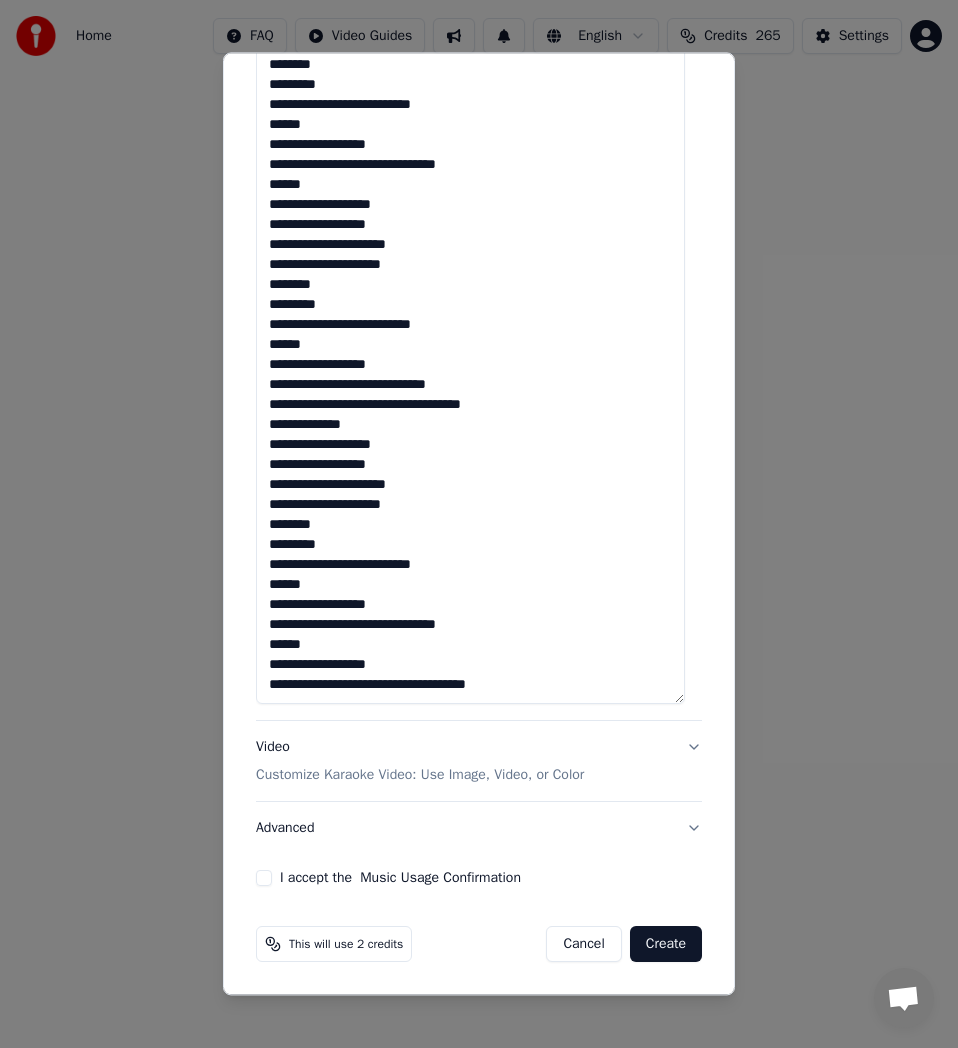 click at bounding box center (470, 126) 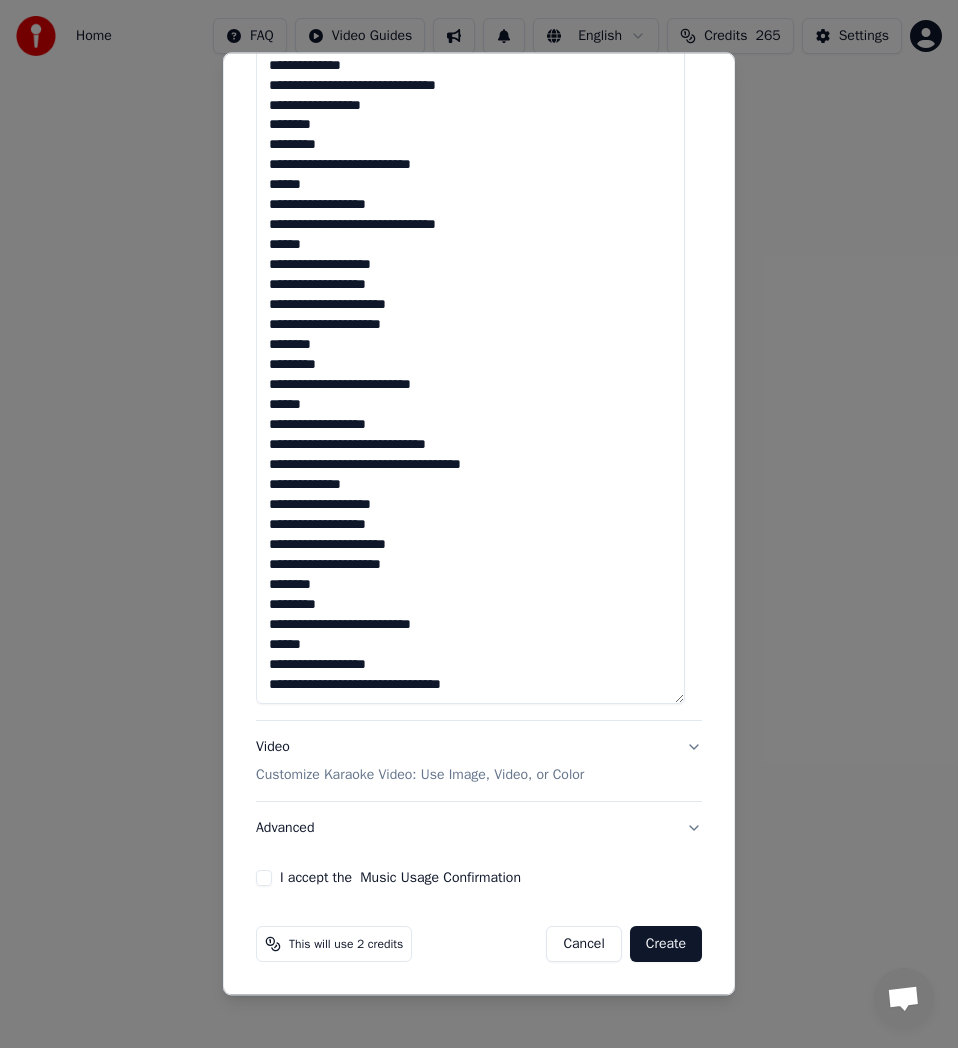 scroll, scrollTop: 82, scrollLeft: 0, axis: vertical 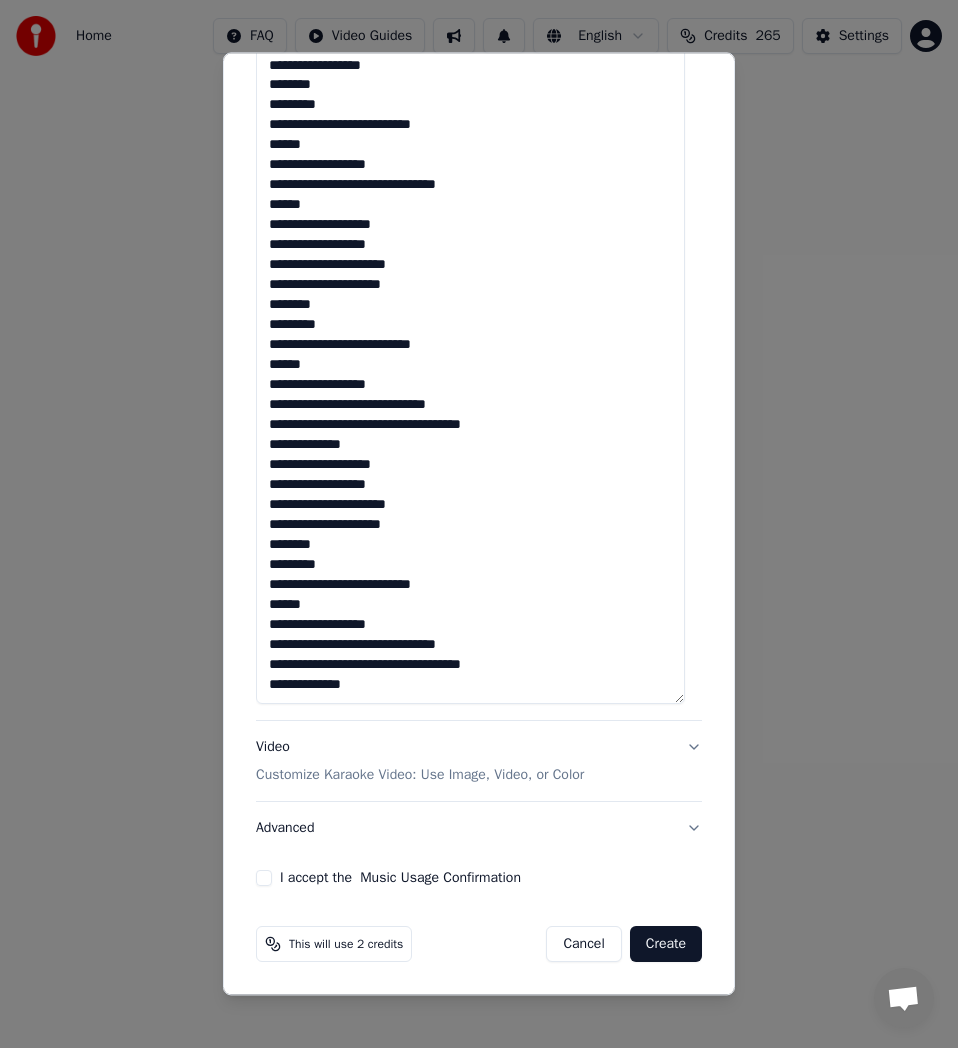 drag, startPoint x: 268, startPoint y: 460, endPoint x: 455, endPoint y: 609, distance: 239.1025 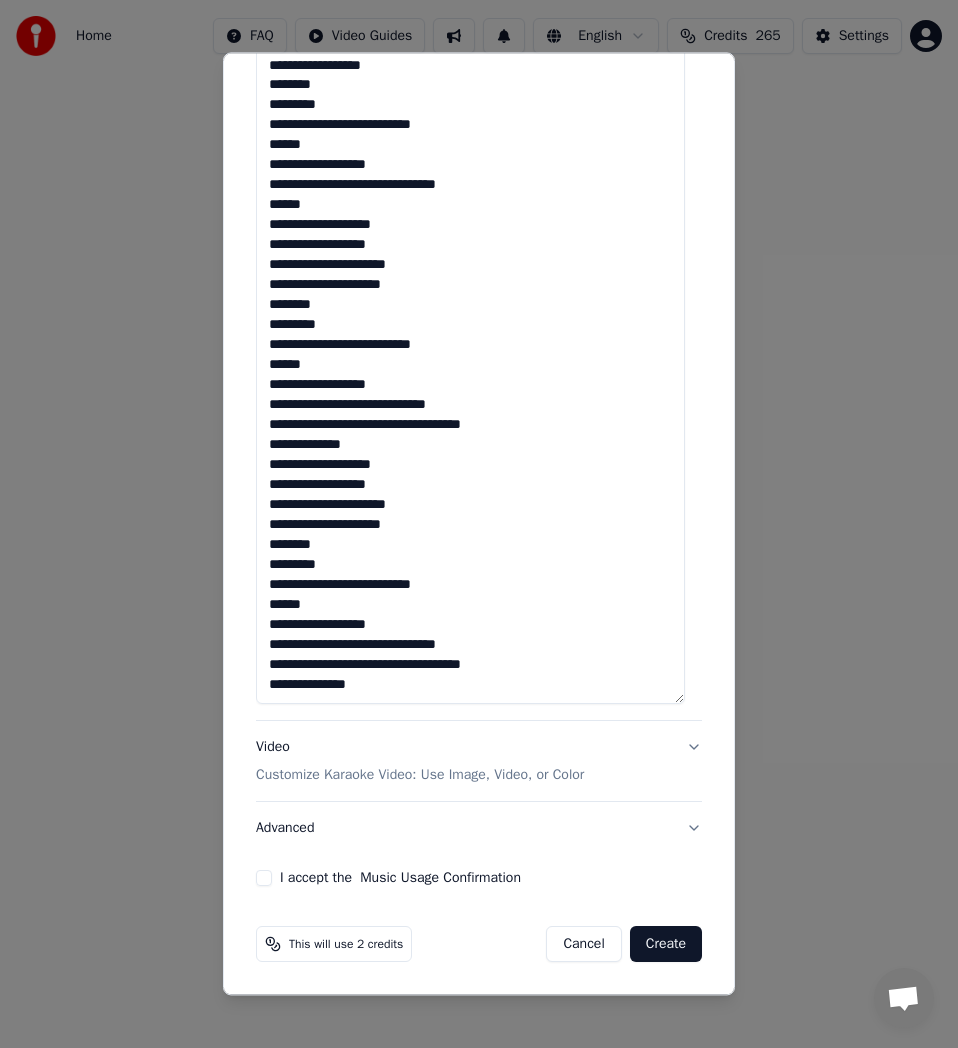 scroll, scrollTop: 122, scrollLeft: 0, axis: vertical 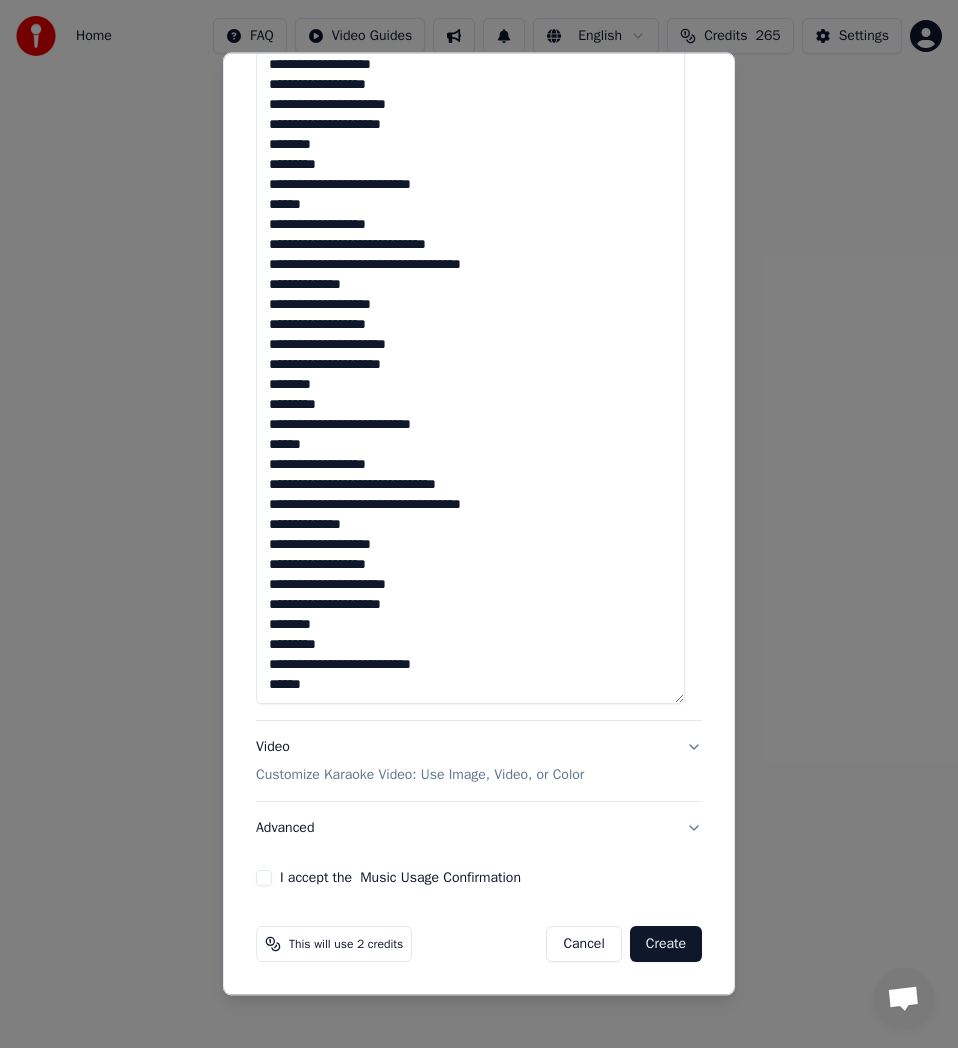 click on "I accept the   Music Usage Confirmation" at bounding box center [479, 878] 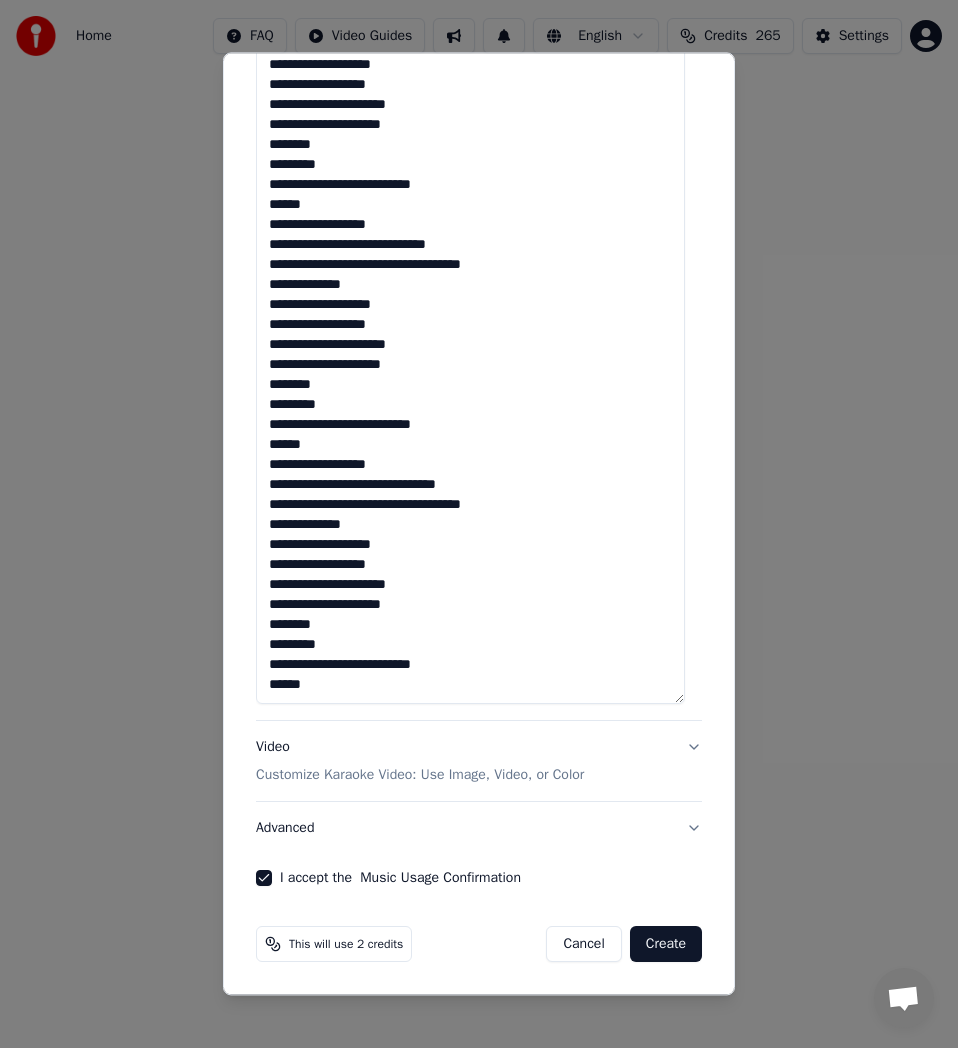 drag, startPoint x: 393, startPoint y: 526, endPoint x: 241, endPoint y: 522, distance: 152.05263 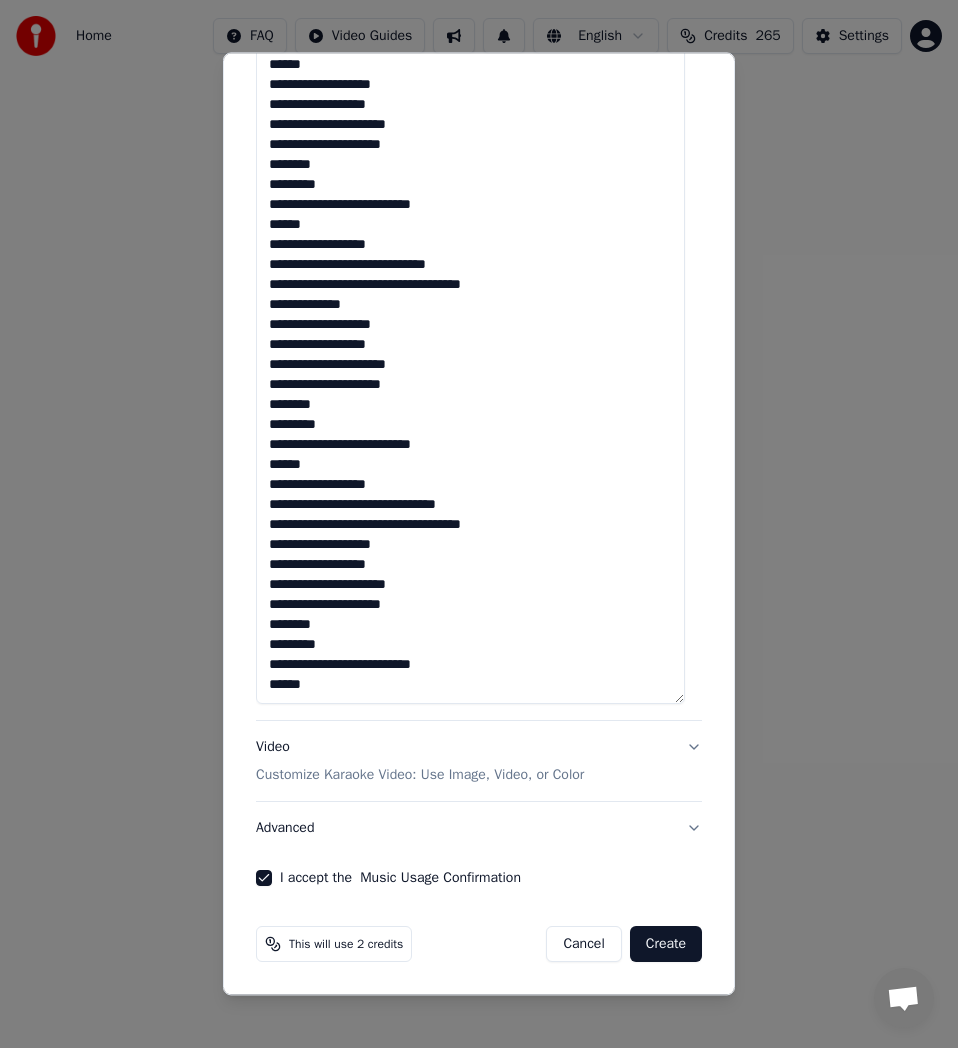 scroll, scrollTop: 242, scrollLeft: 0, axis: vertical 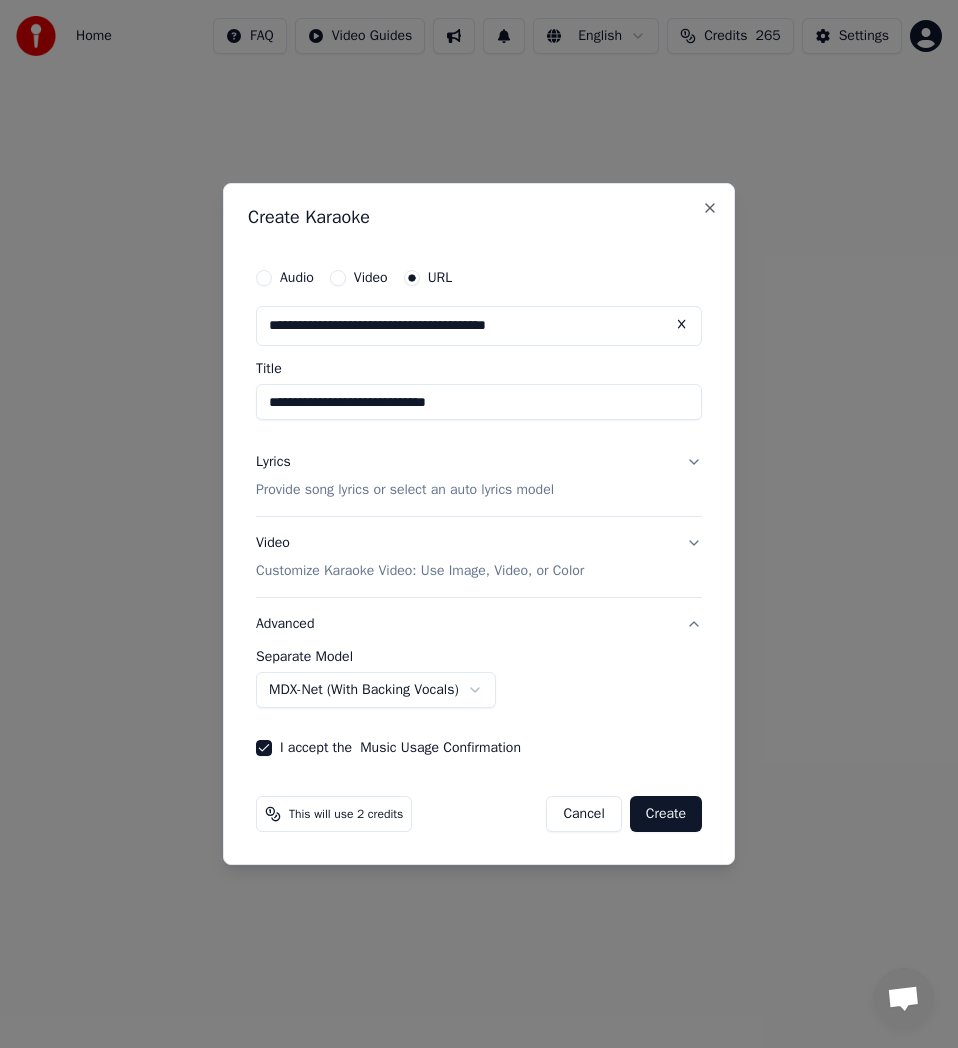 click on "Home FAQ Video Guides English Credits 265 Settings Welcome to Youka Library Access and manage all the karaoke tracks you’ve created. Edit, organize, and perfect your projects. Create Karaoke Create karaoke from audio or video files (MP3, MP4, and more), or paste a URL to instantly generate a karaoke video with synchronized lyrics. Conversatie Adam van Youka Desktop Meer kanalen Ga door via E-mail Netwerk offline. Opnieuw verbinding maken... Er kunnen momenteel geen berichten ontvangen of verzonden worden. Youka Desktop Hallo! Waarmee kan ik u helpen?  maandag, 21 april Hey Adam, Since the last updates, i have noticed the expand button did not work at the primary creation fase, it aint that troublesome, because there is stil way to elongade the field downwards. Just thought to let you know when I noticed something. And great job putting in the advanced option for the audio setting, now no one can complain about using the wrong option, they had change to choose the one they wanted. 21-4-2025 Adam 21-4-2025" at bounding box center (479, 314) 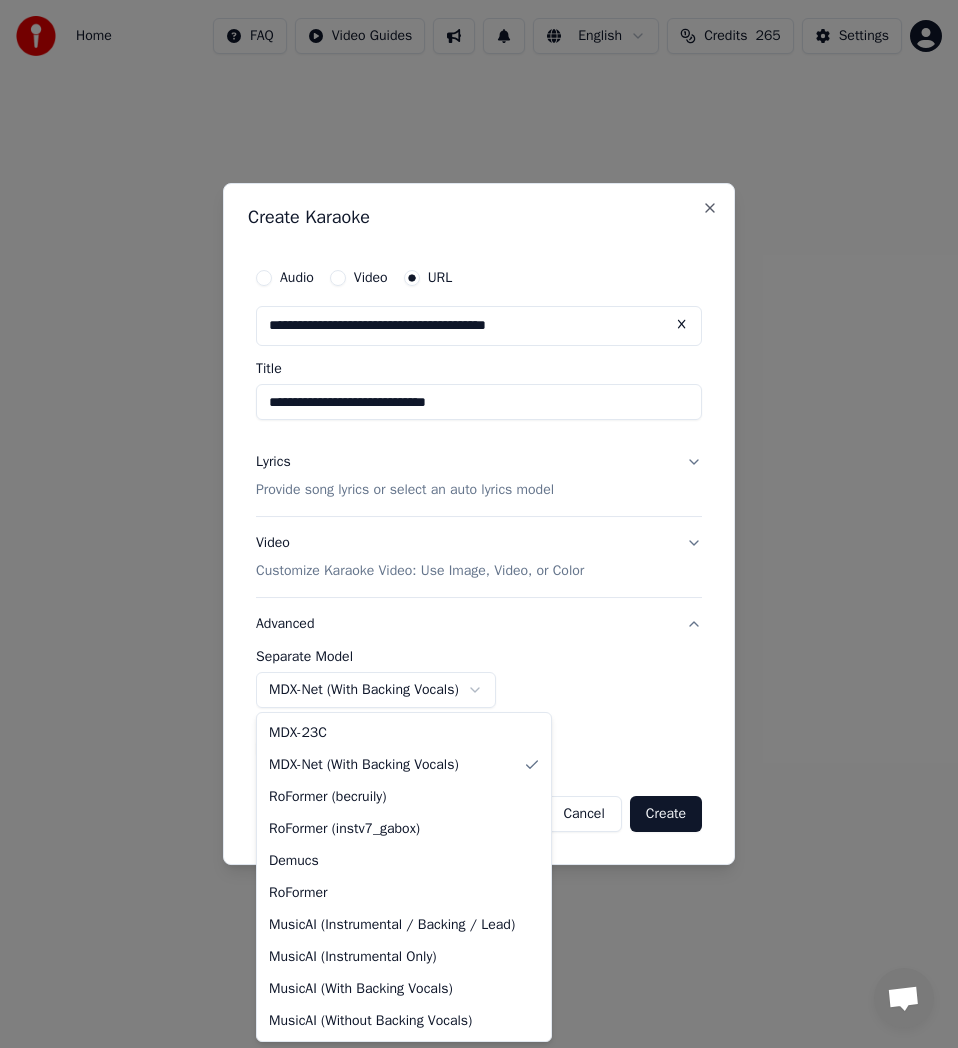 select on "**********" 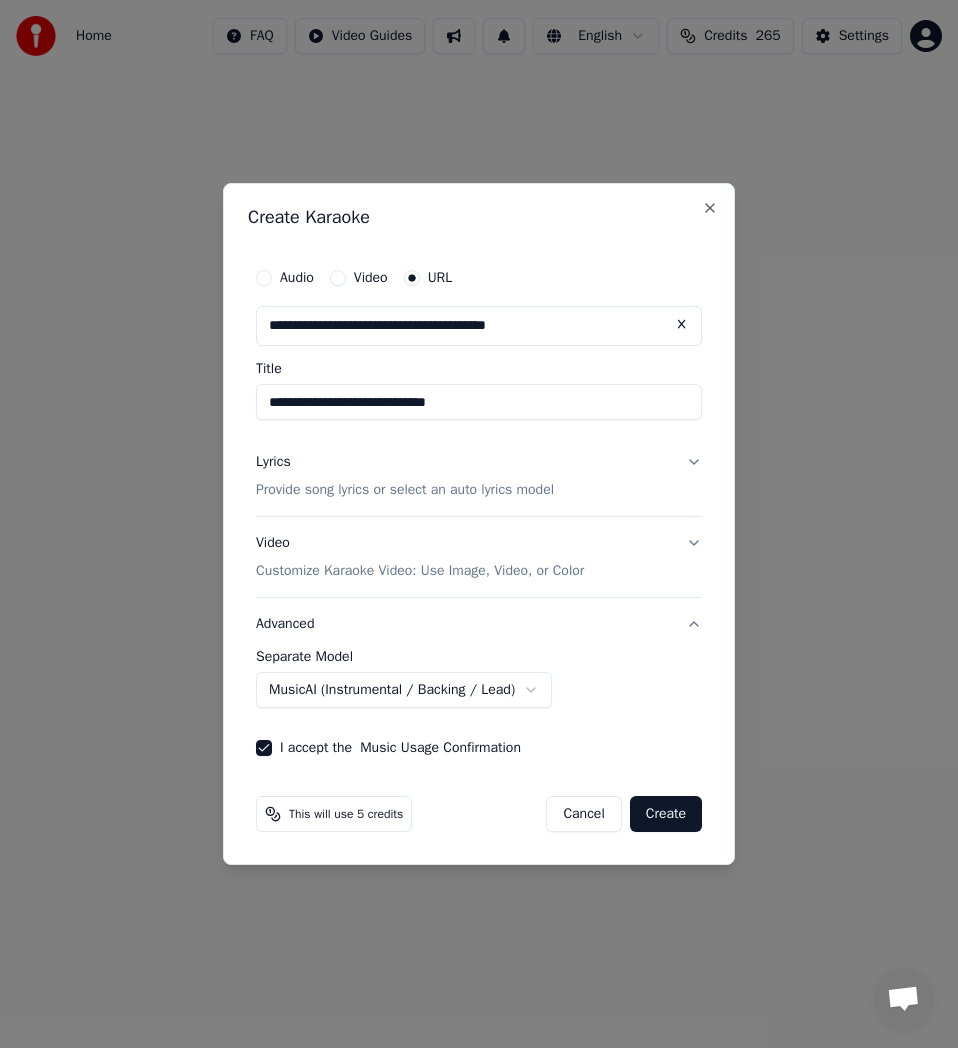 click on "Create" at bounding box center (666, 814) 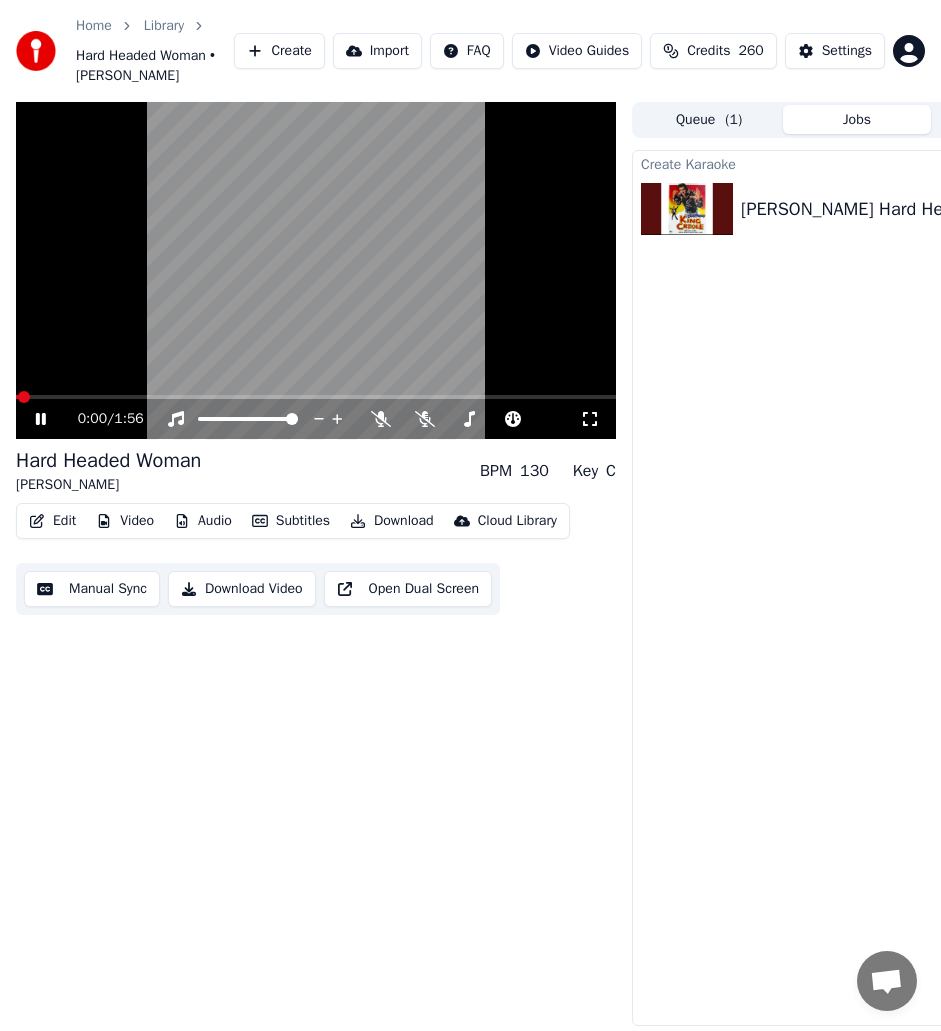 click 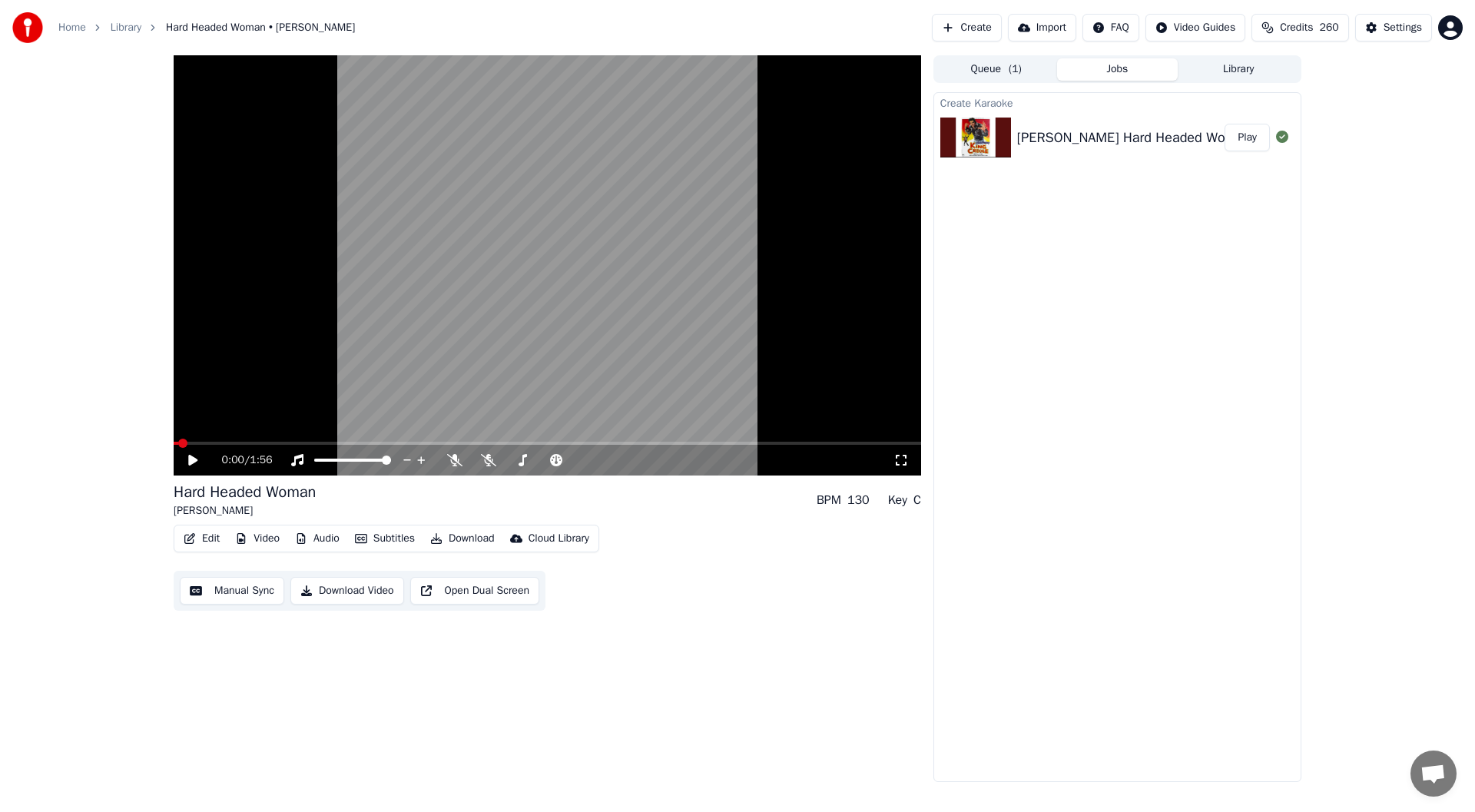 scroll, scrollTop: 3188, scrollLeft: 0, axis: vertical 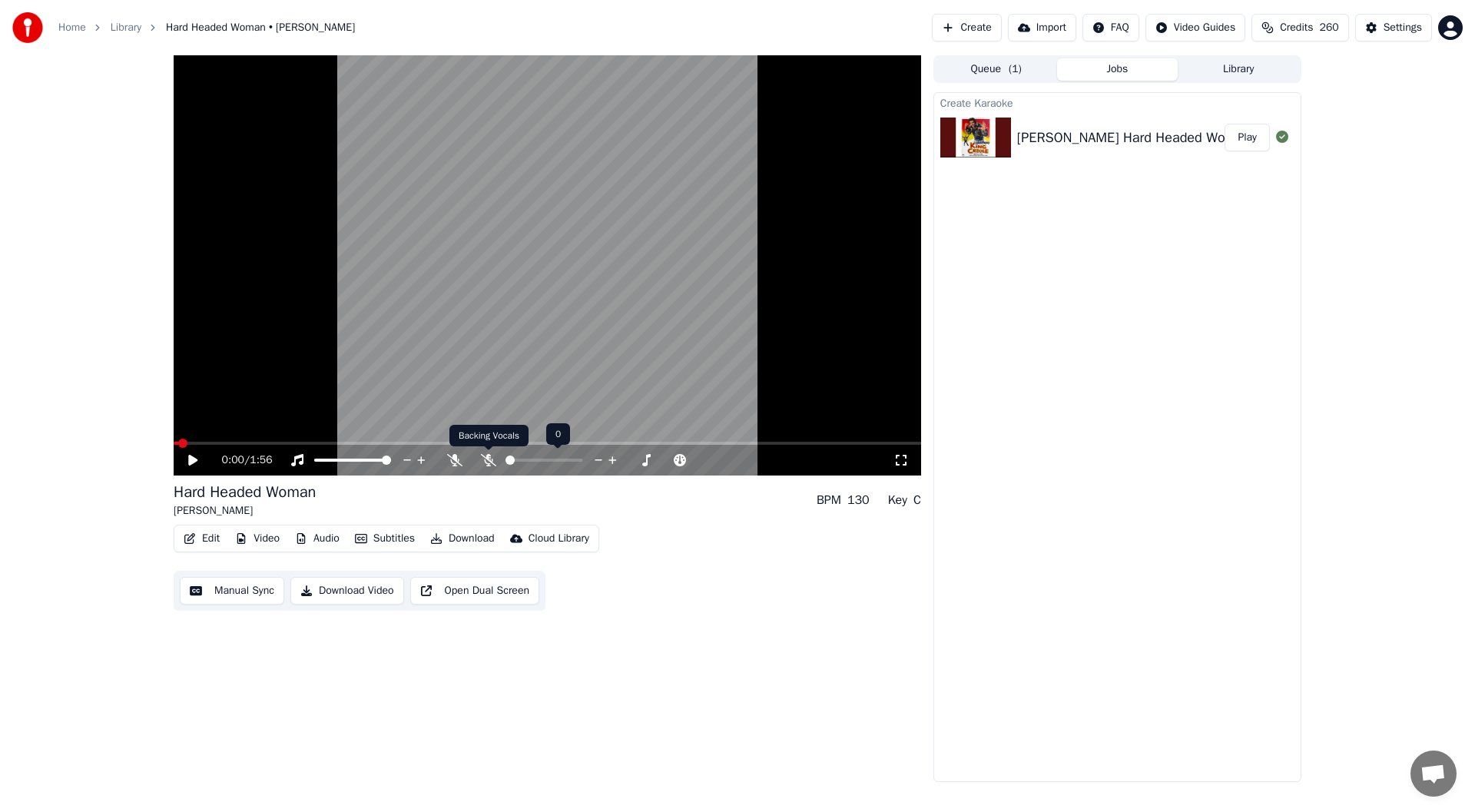 click 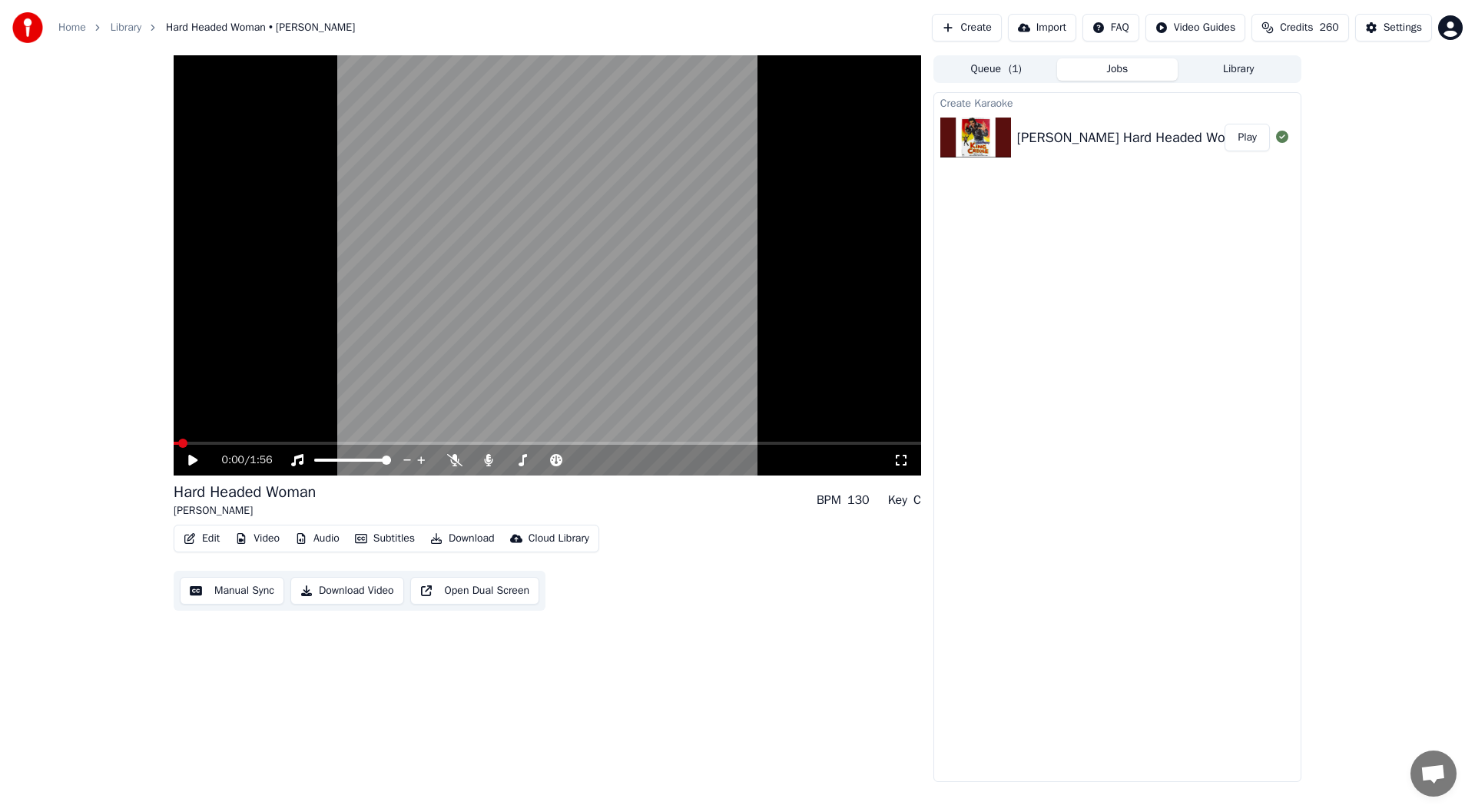 click 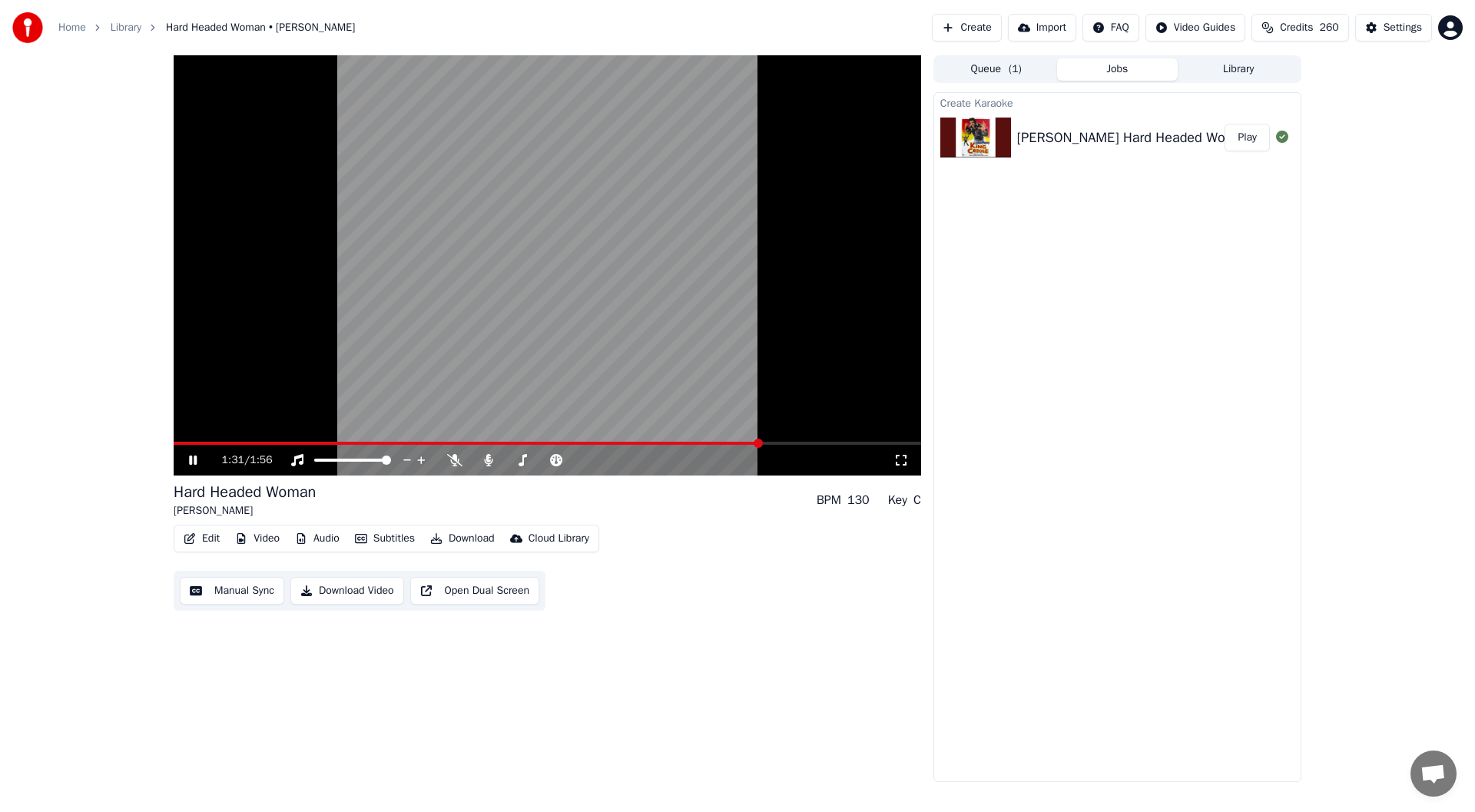 click 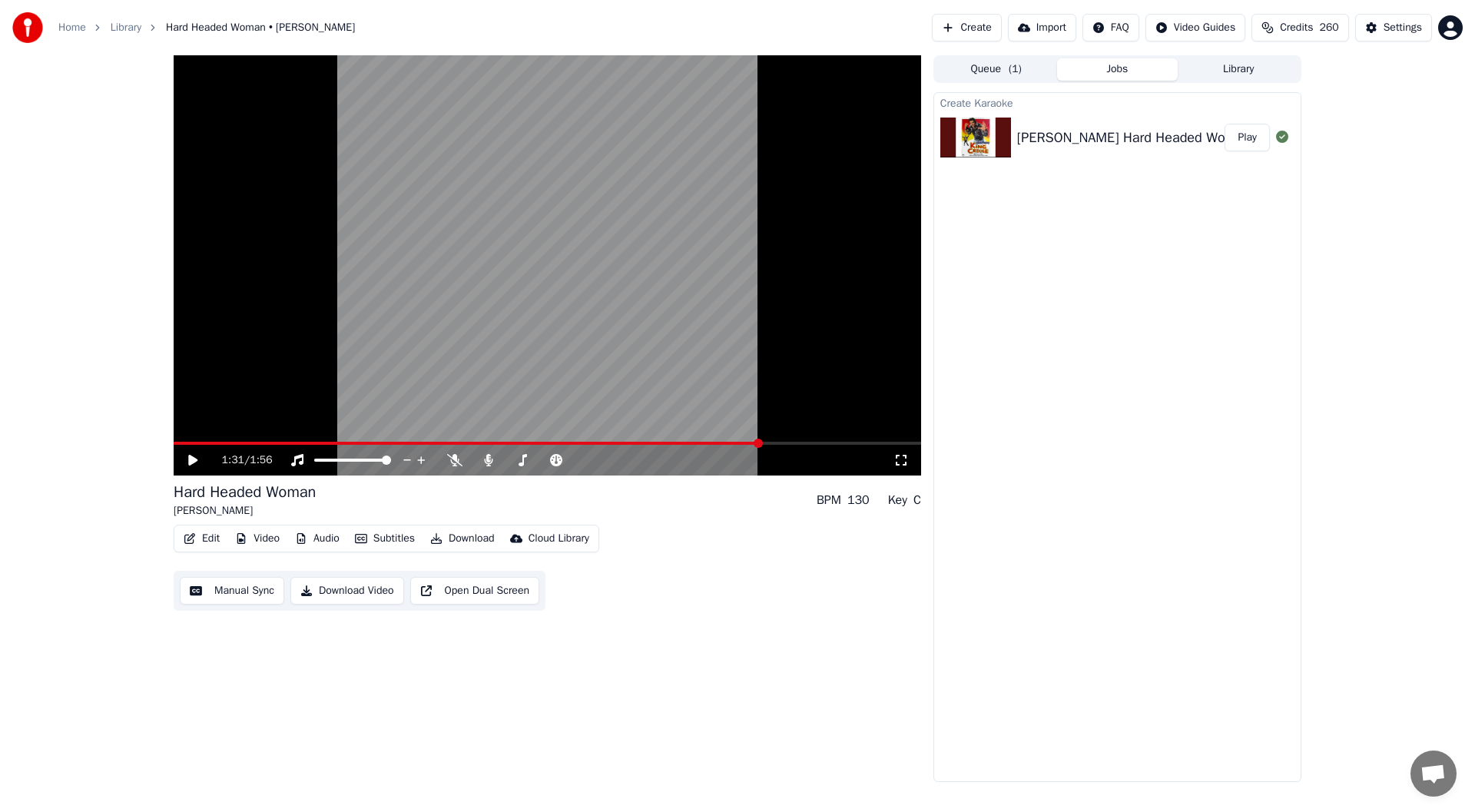 click on "Audio" at bounding box center (317, 539) 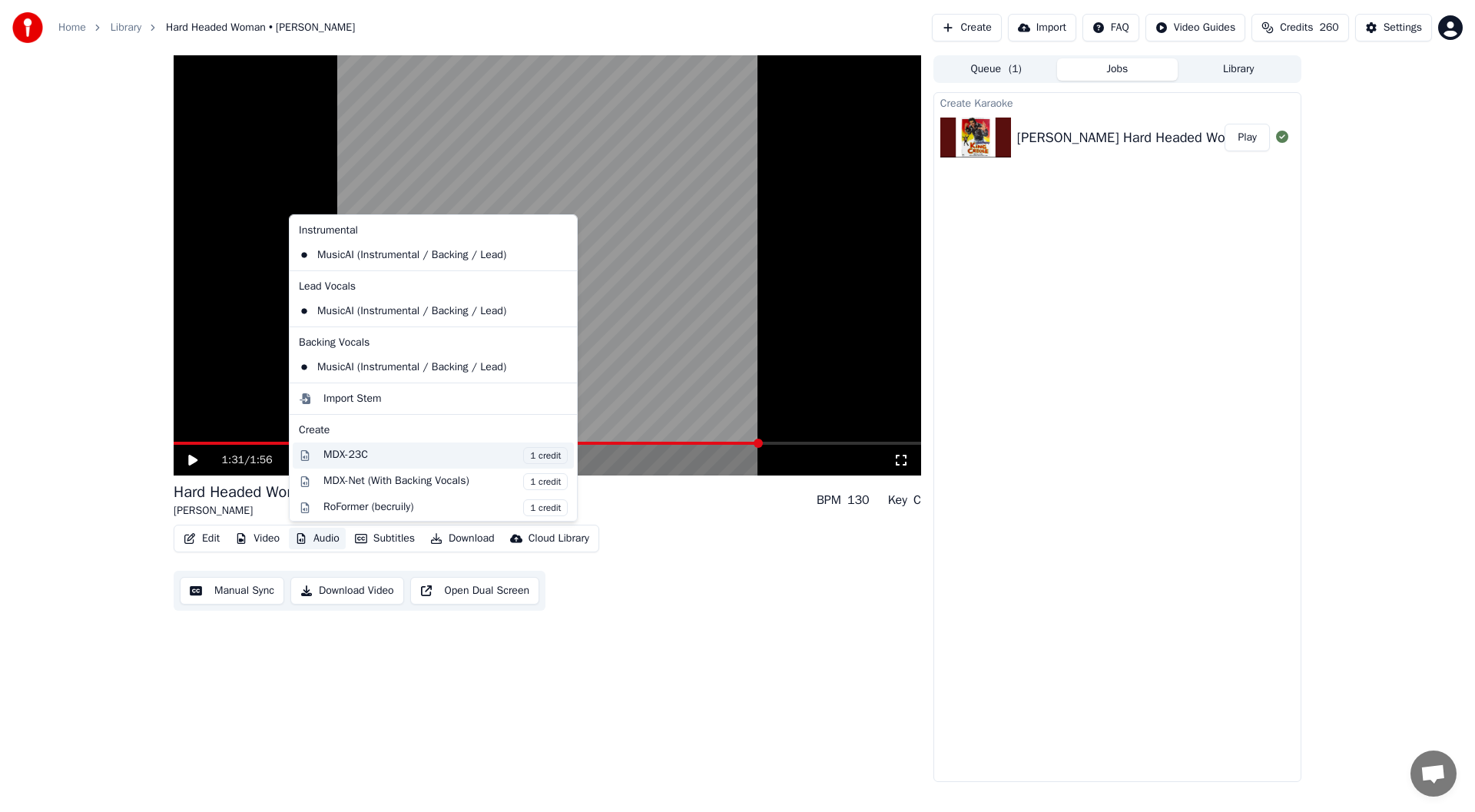 scroll, scrollTop: 77, scrollLeft: 0, axis: vertical 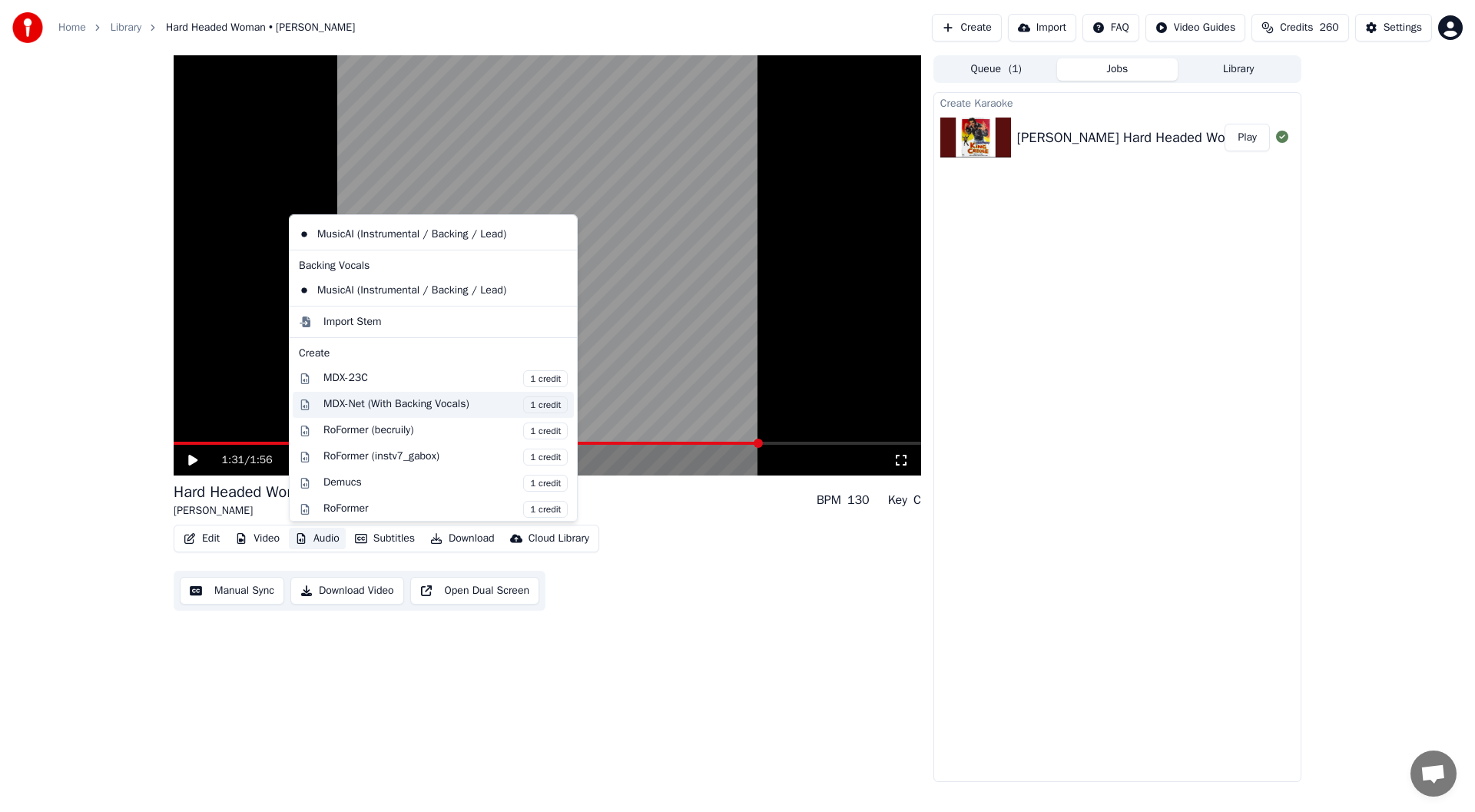 click on "MDX-Net (With Backing Vocals) 1 credit" at bounding box center [446, 405] 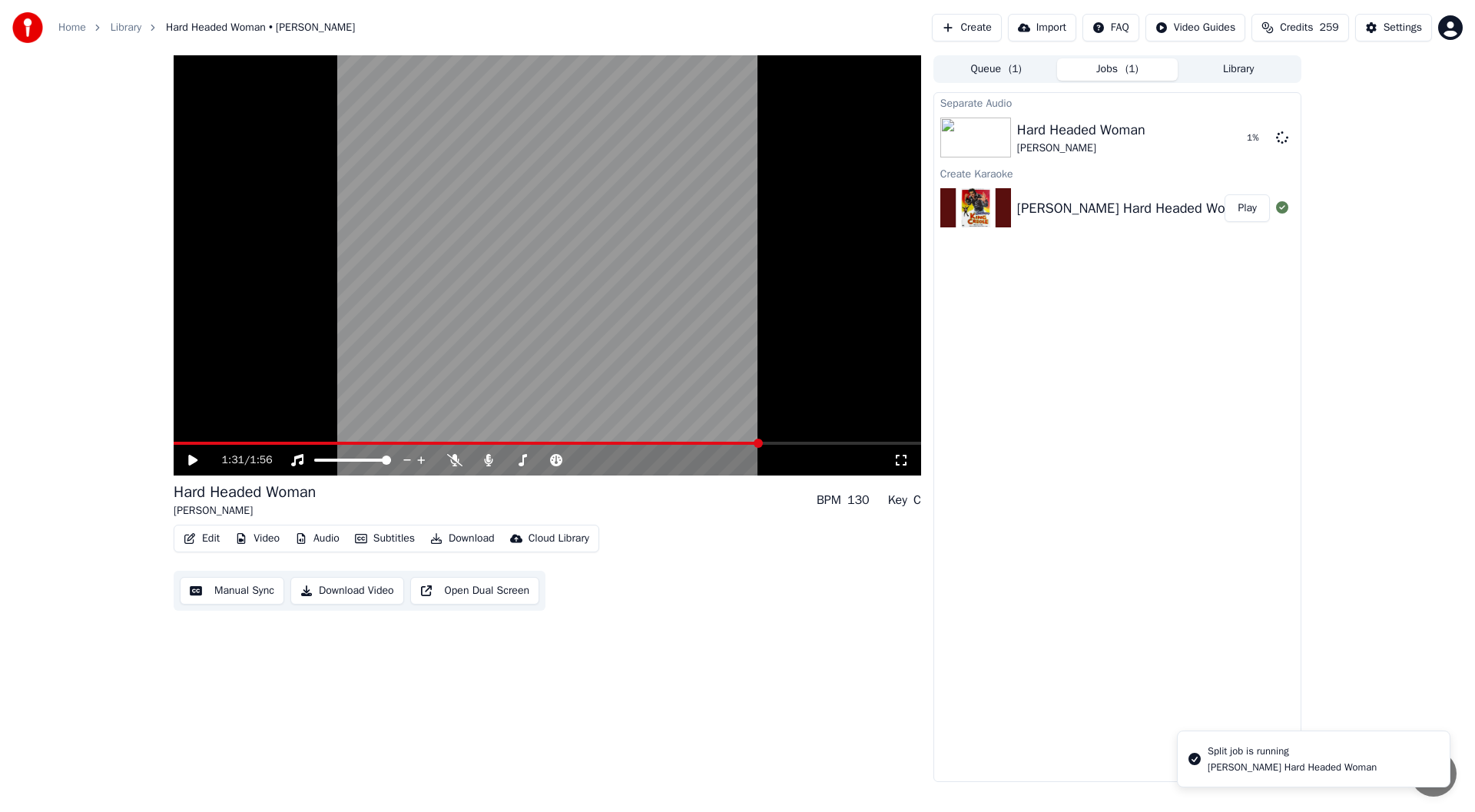 click on "1:31  /  1:56 Hard Headed Woman Elvis Presley BPM 130 Key C Edit Video Audio Subtitles Download Cloud Library Manual Sync Download Video Open Dual Screen Queue ( 1 ) Jobs ( 1 ) Library Separate Audio Hard Headed Woman Elvis Presley 1 % Create Karaoke Elvis Presley Hard Headed Woman Play" at bounding box center (738, 419) 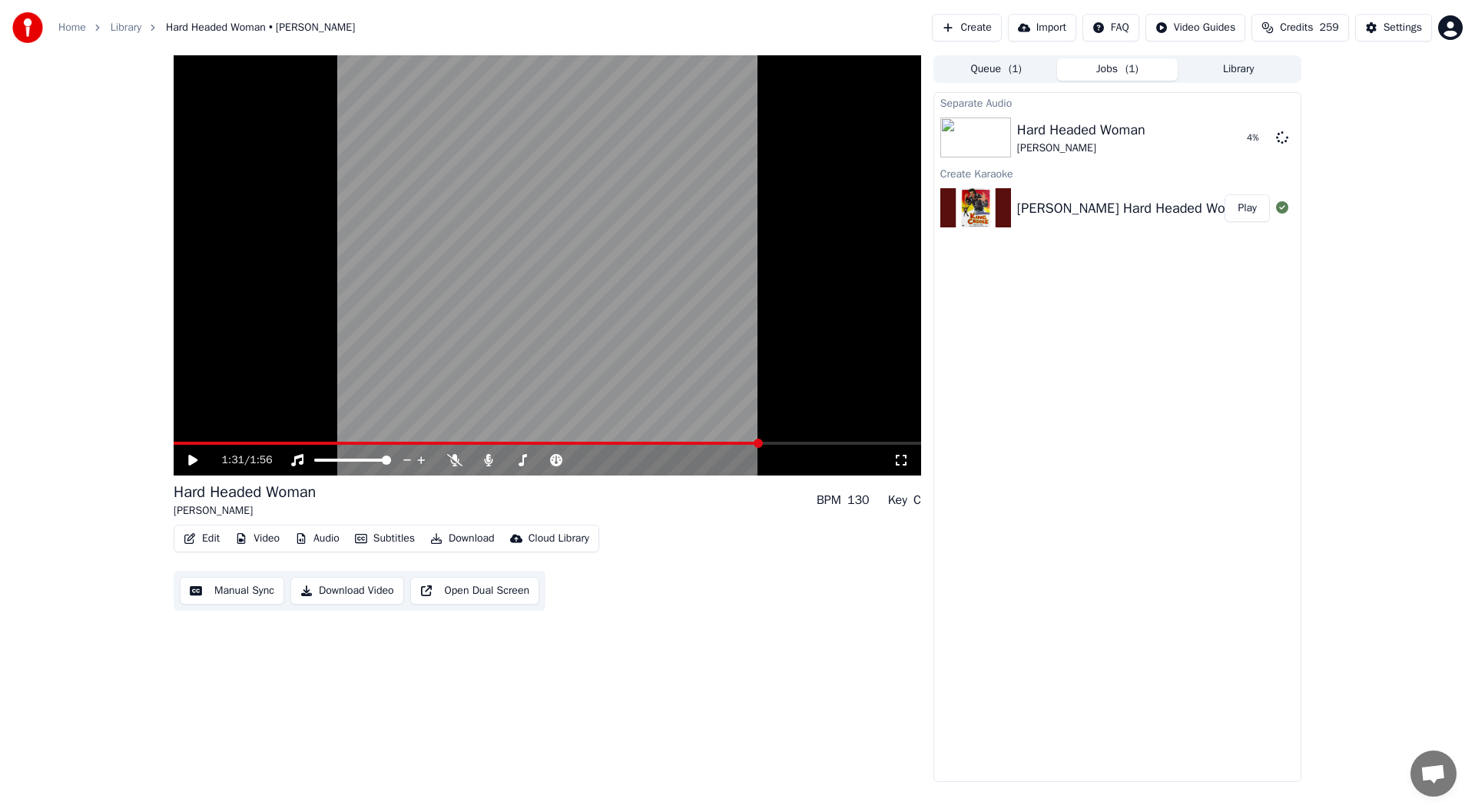 click at bounding box center (1434, 774) 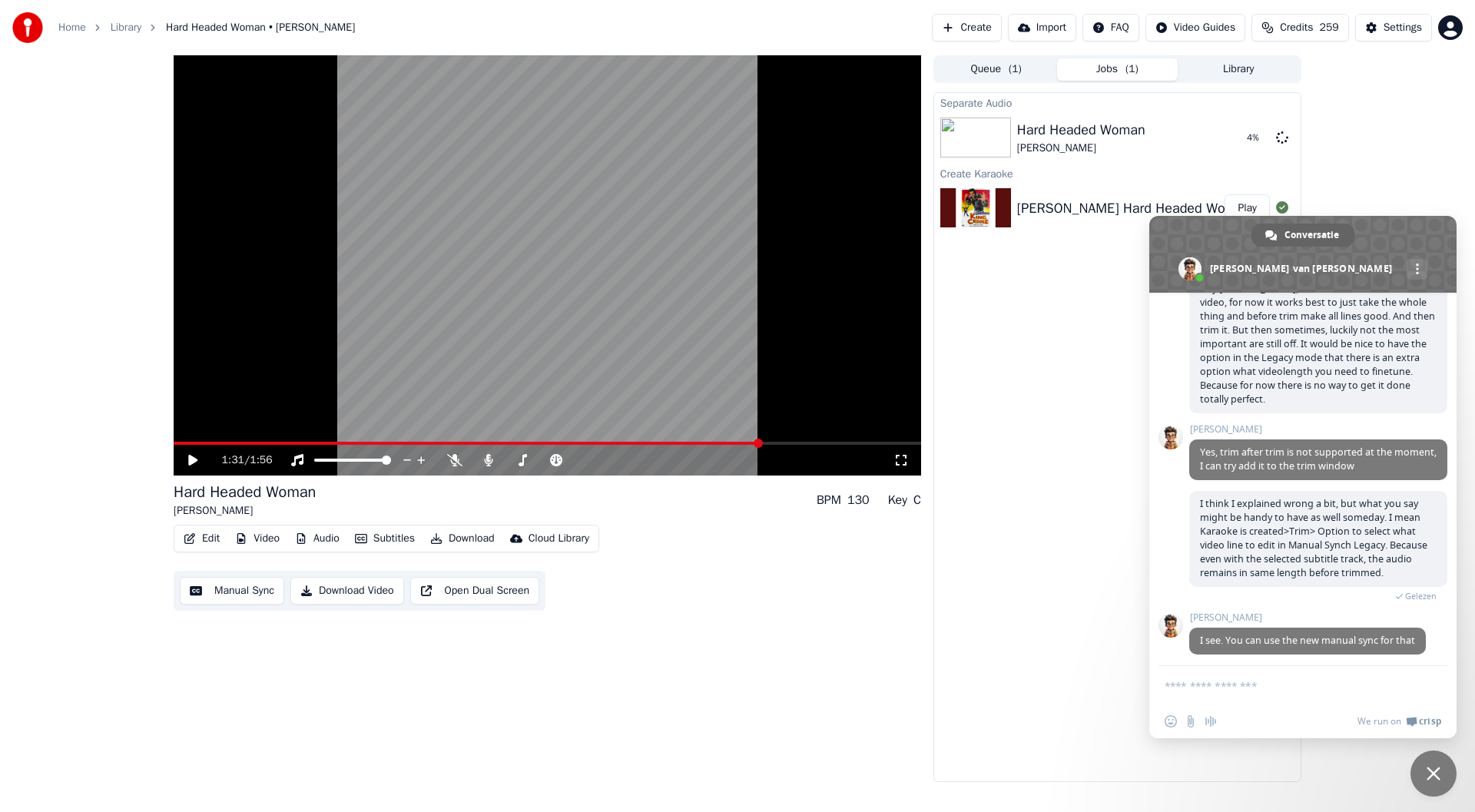 scroll, scrollTop: 3249, scrollLeft: 0, axis: vertical 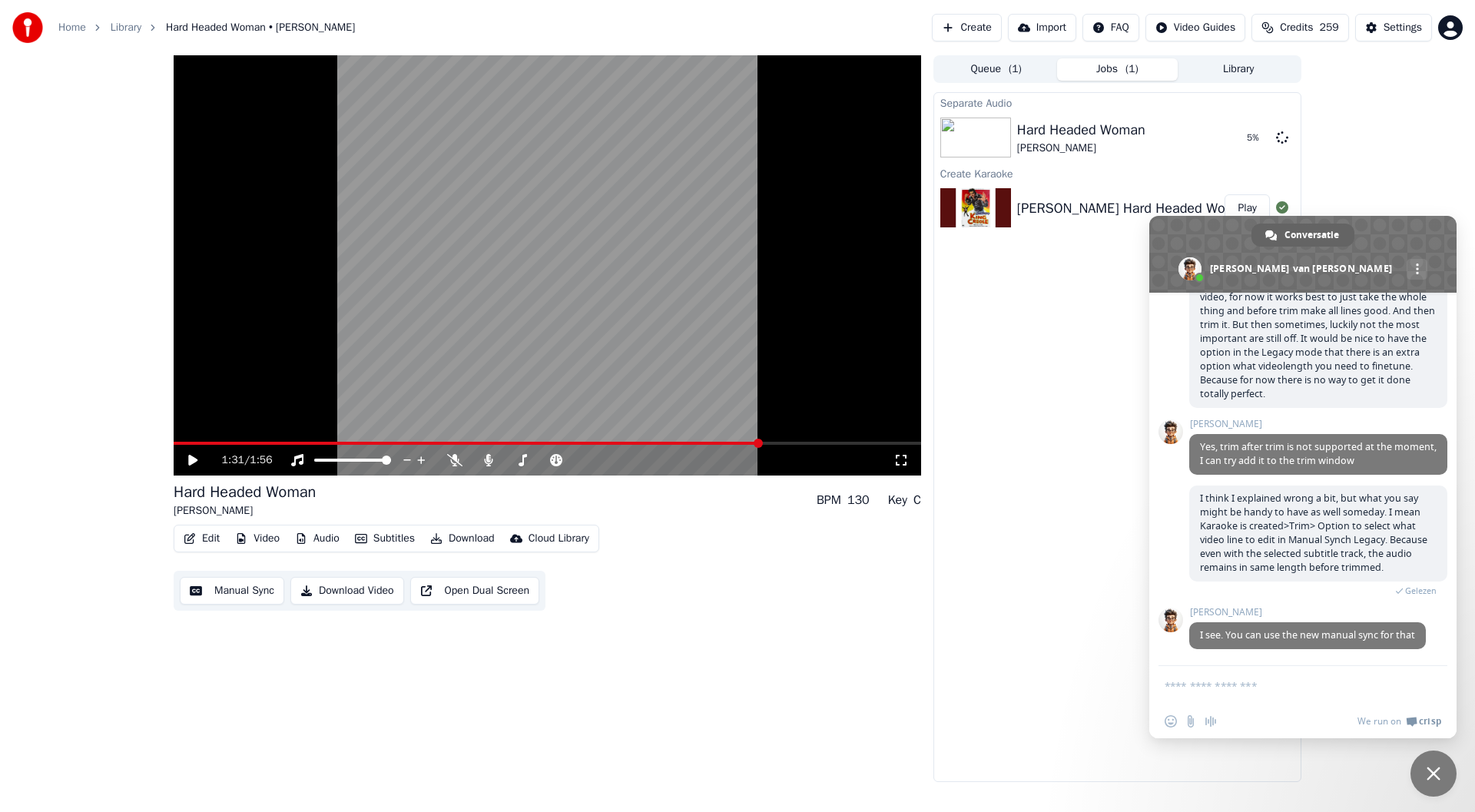 click at bounding box center [1288, 685] 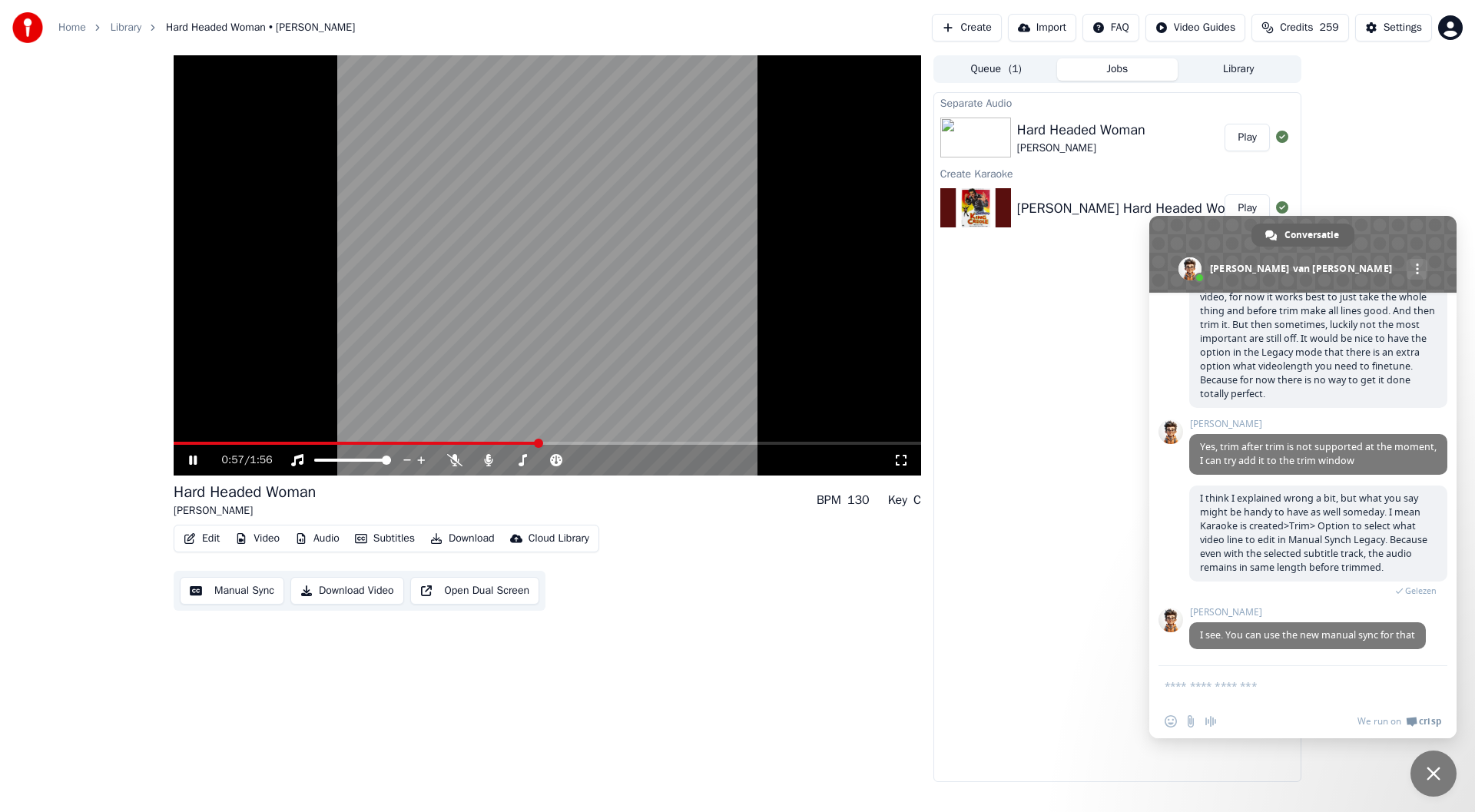 click at bounding box center [539, 443] 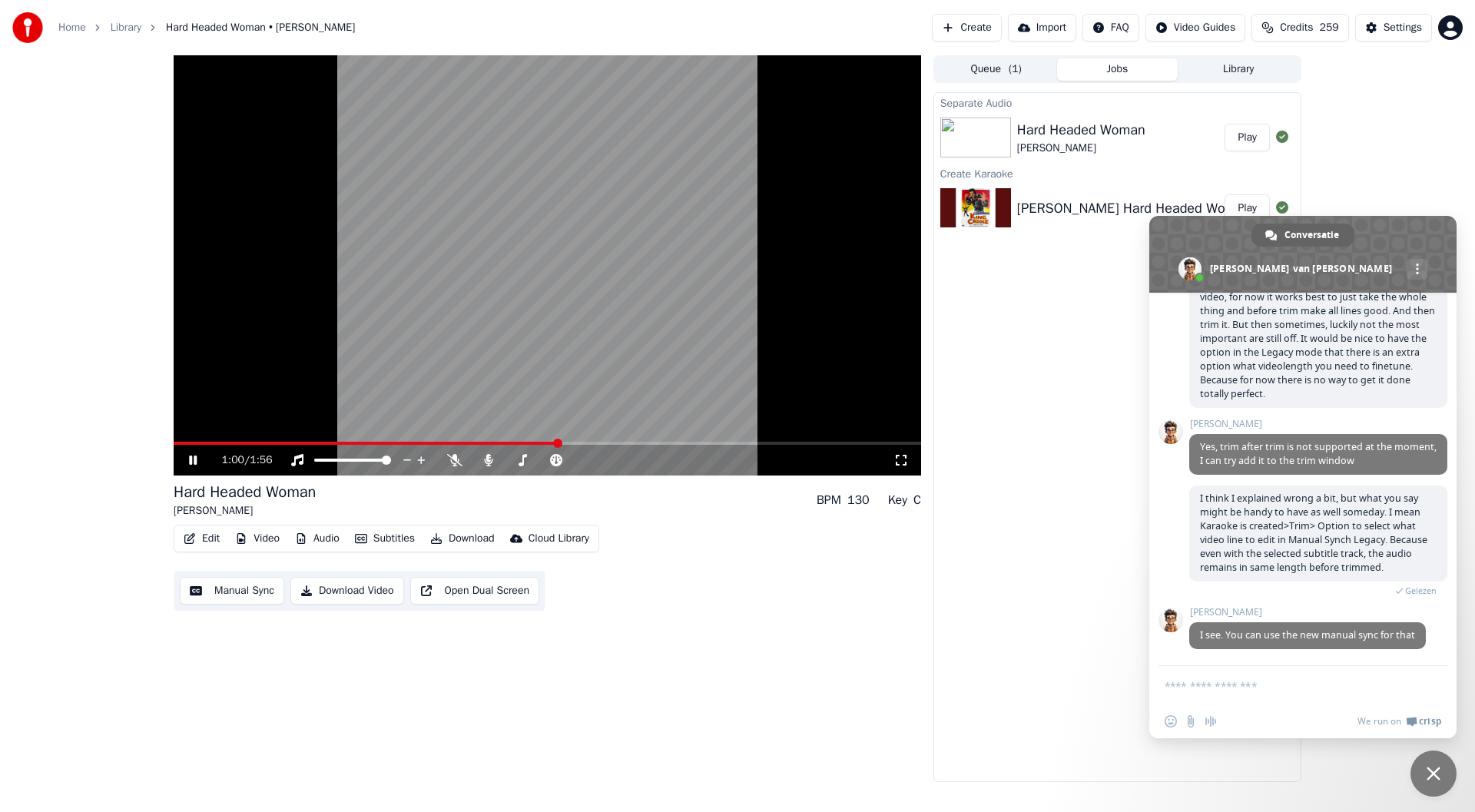drag, startPoint x: 545, startPoint y: 441, endPoint x: 268, endPoint y: 452, distance: 277.21833 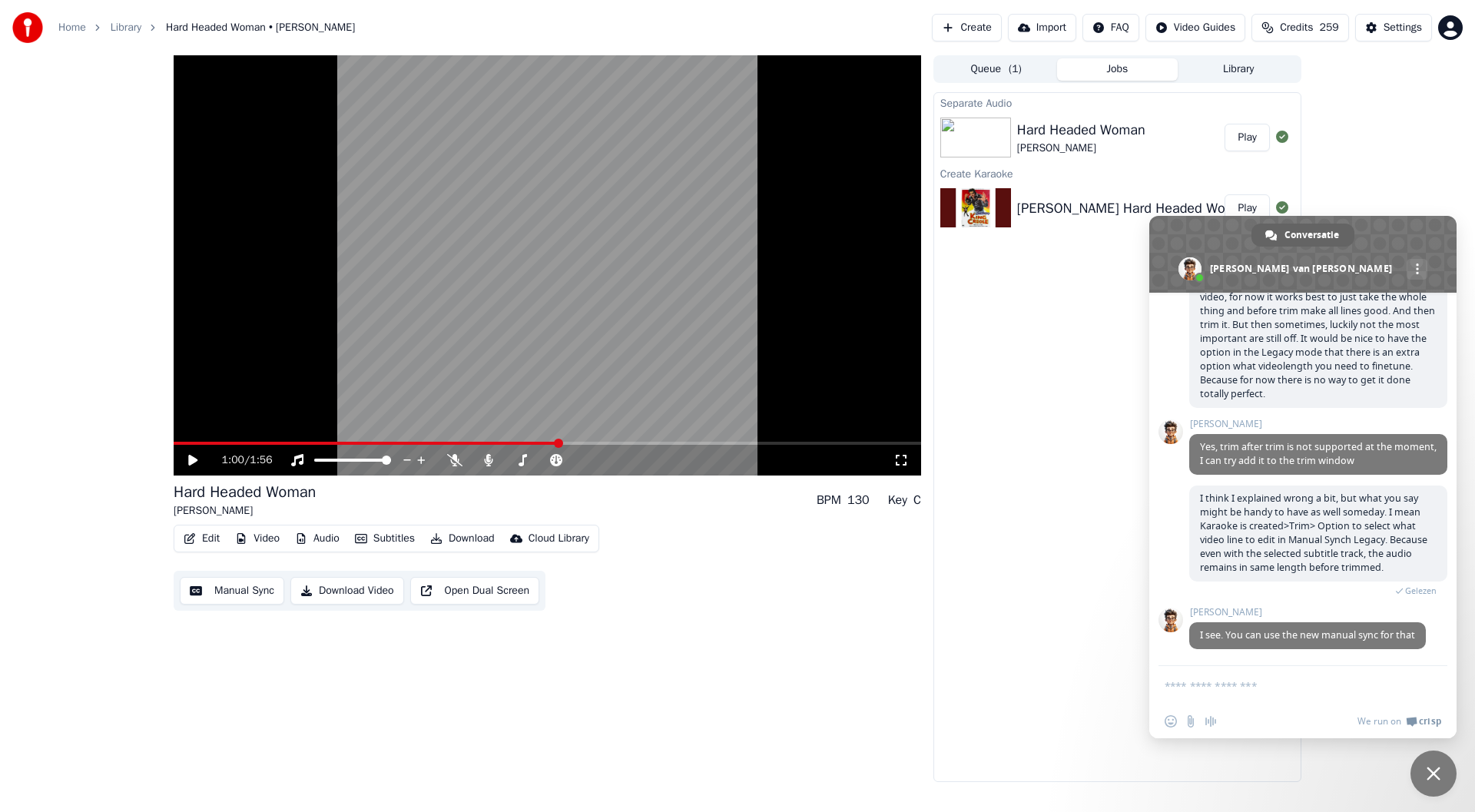click at bounding box center [547, 265] 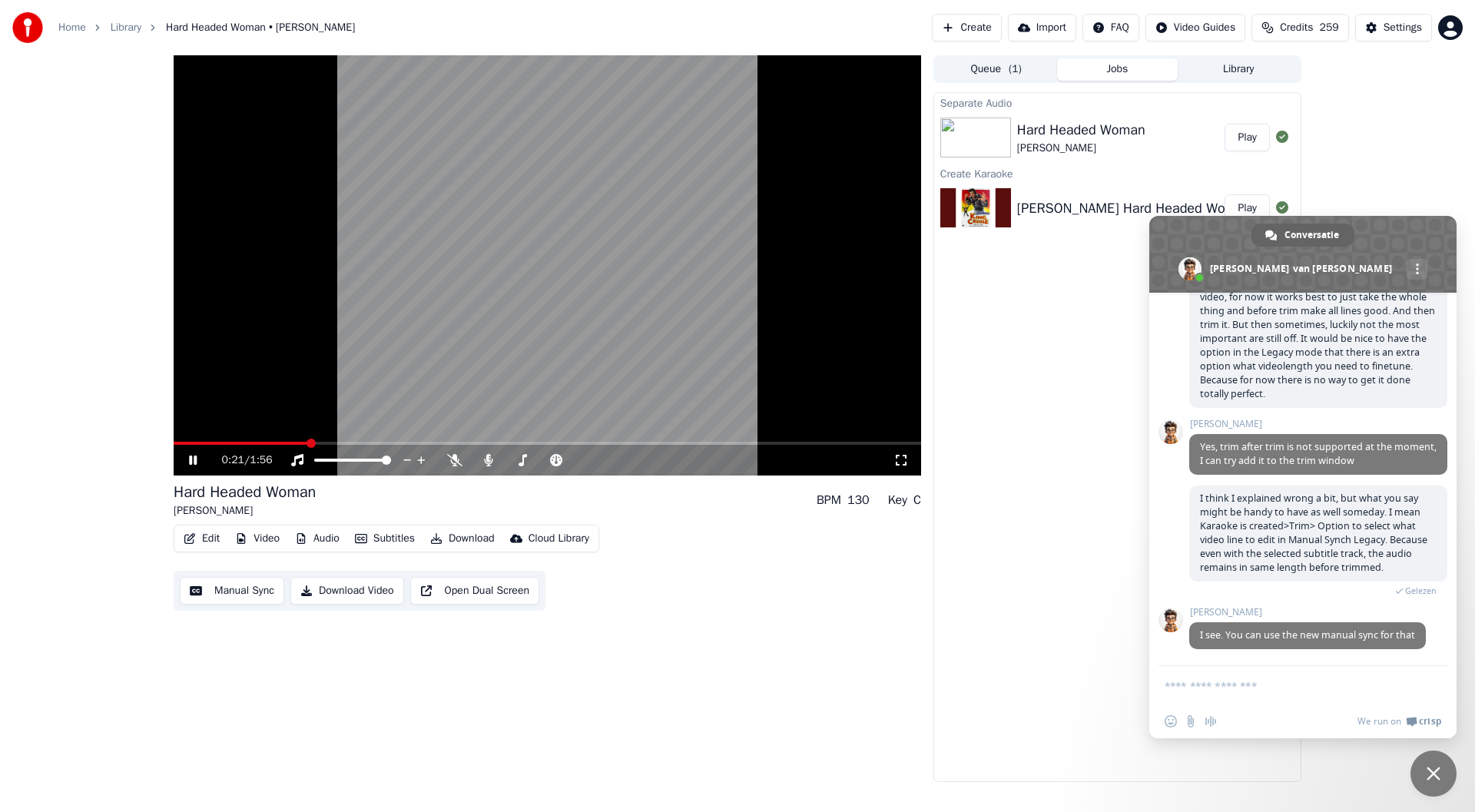 click at bounding box center (240, 443) 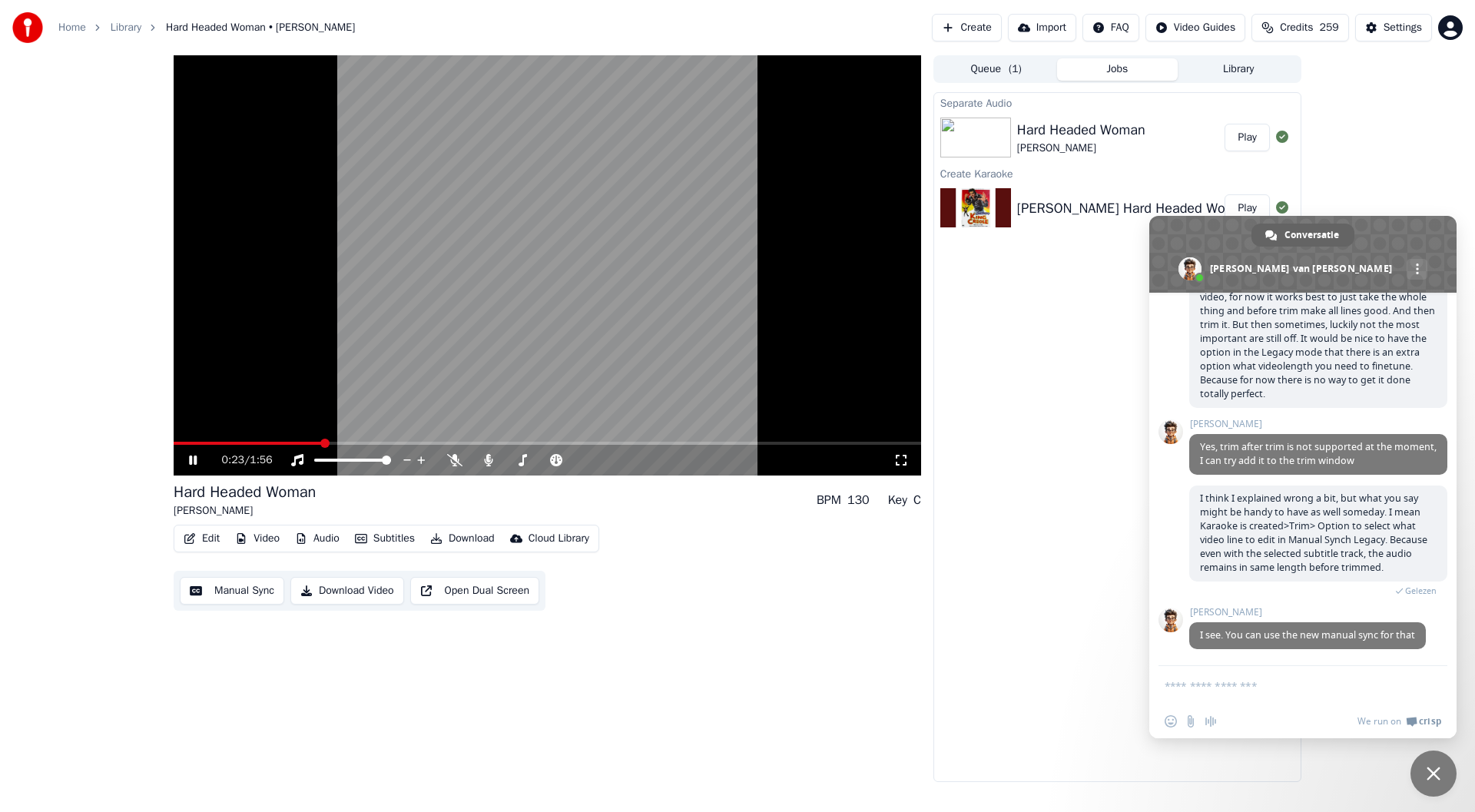 click 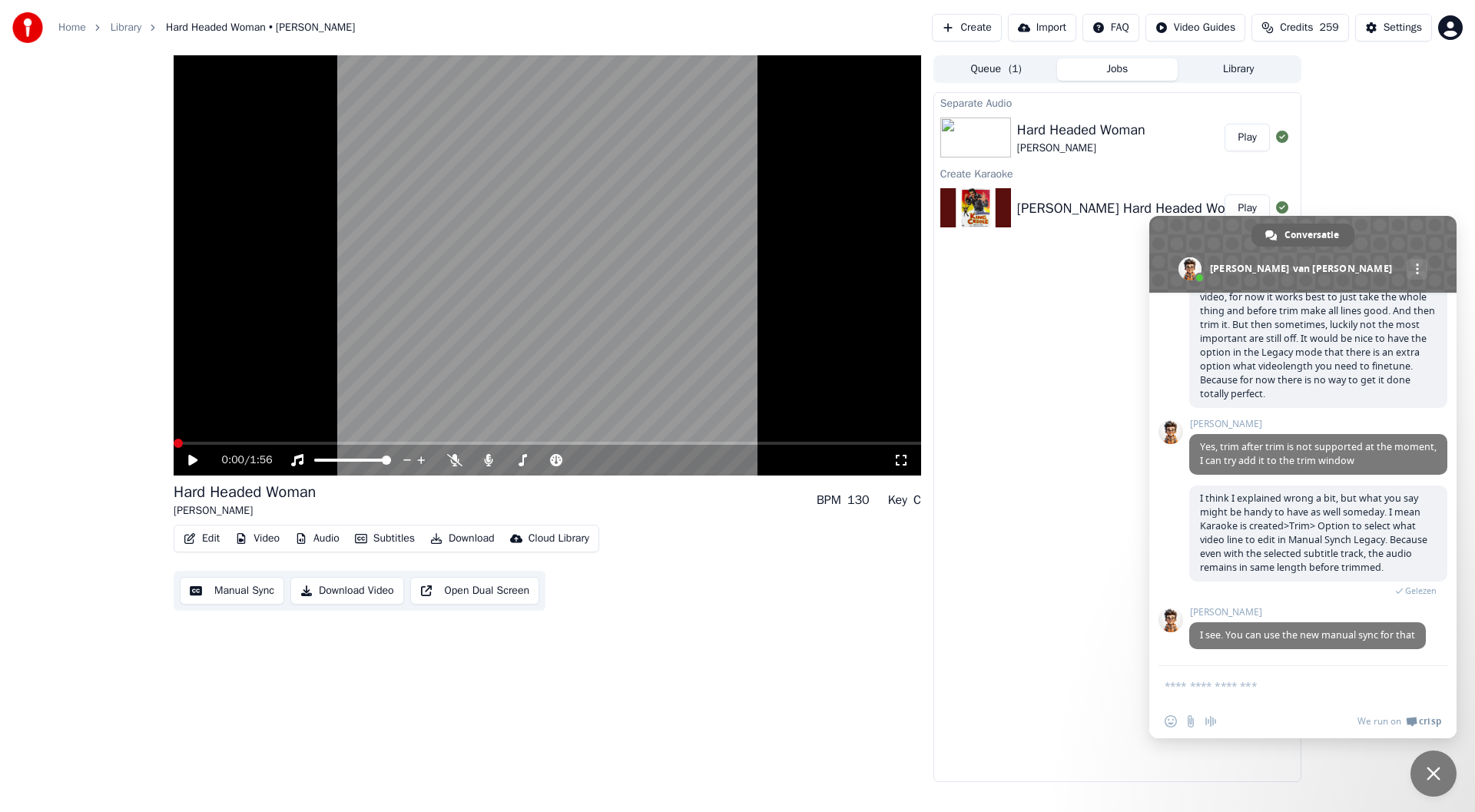 click at bounding box center [178, 443] 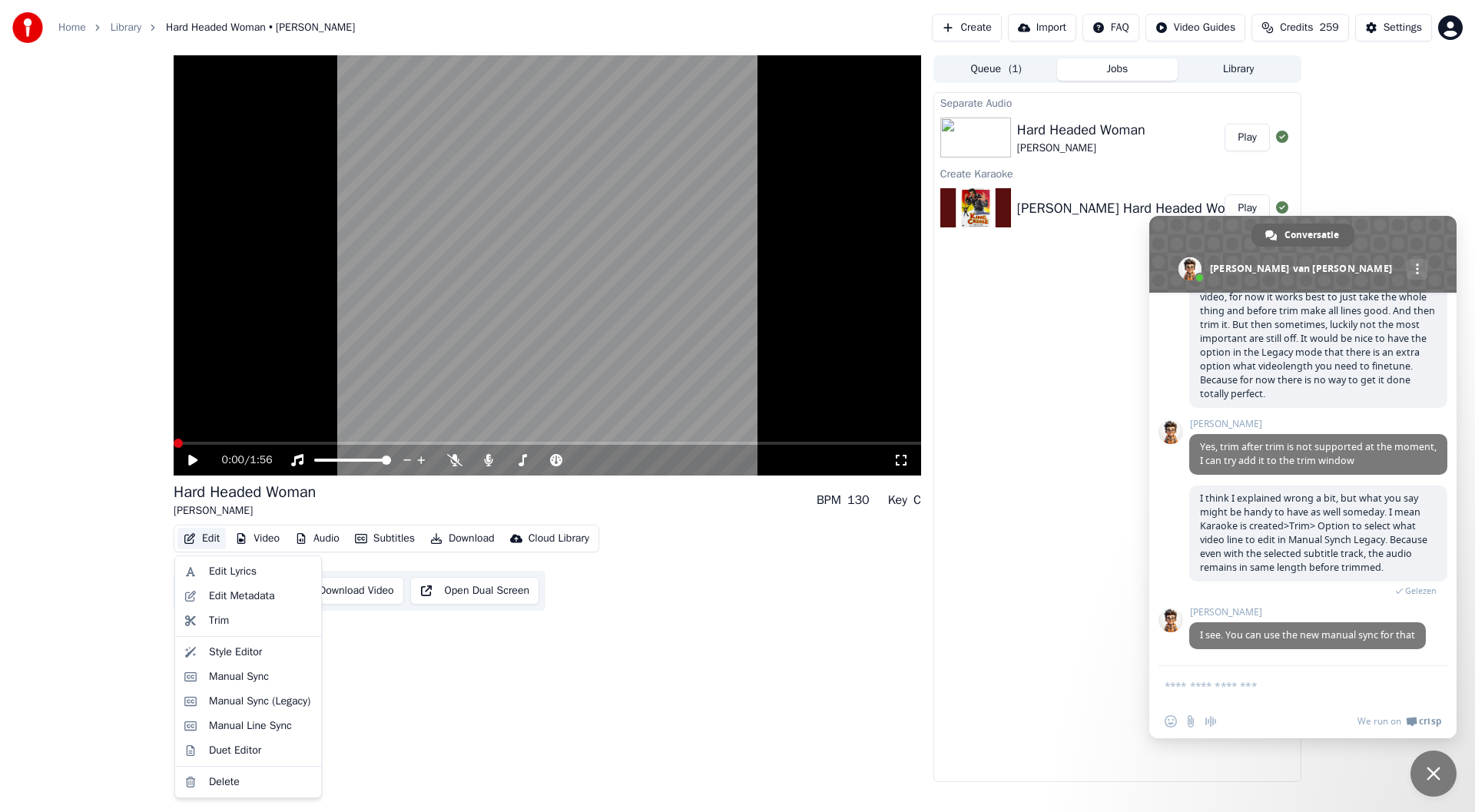 click at bounding box center (1434, 774) 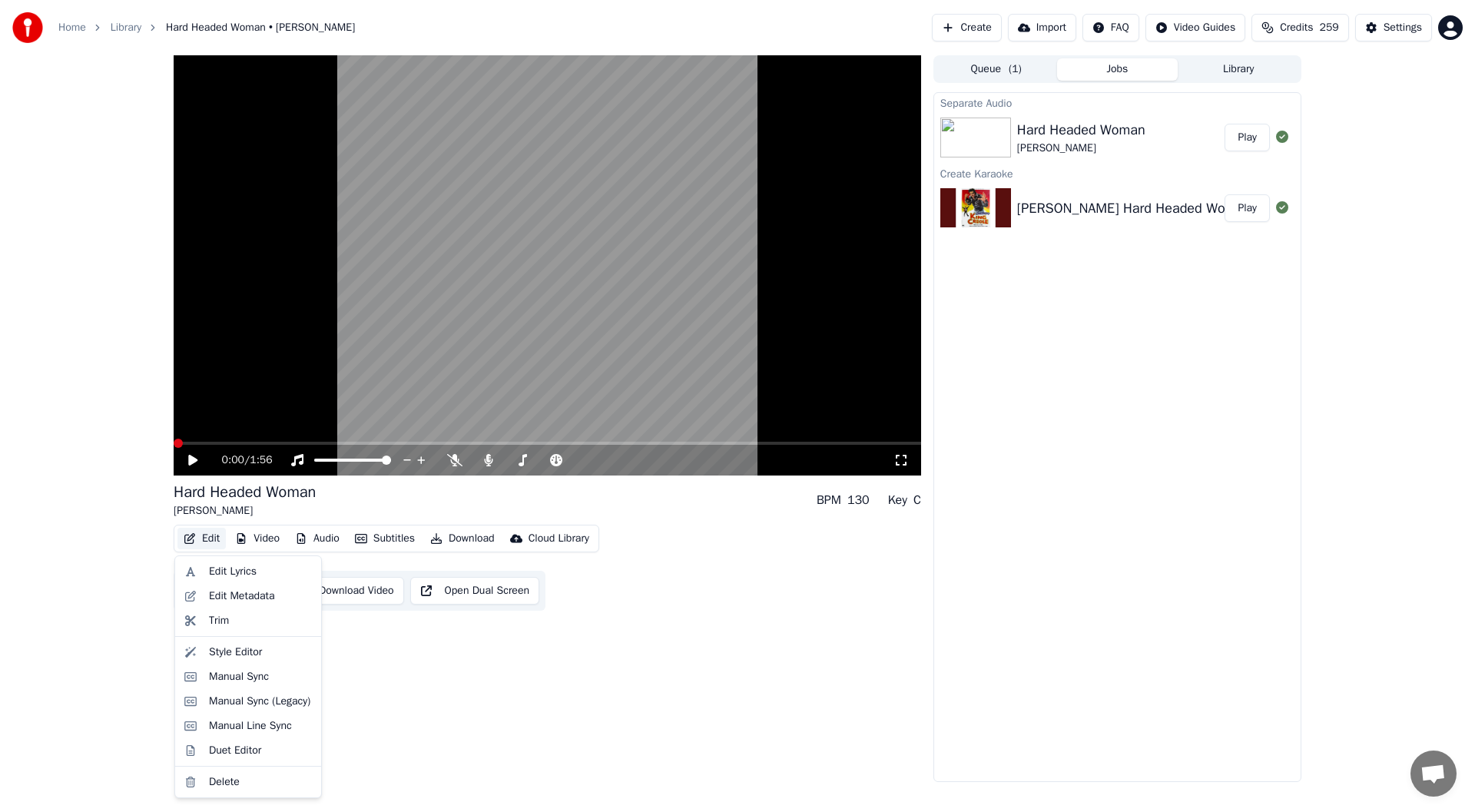 click on "Edit" at bounding box center (201, 539) 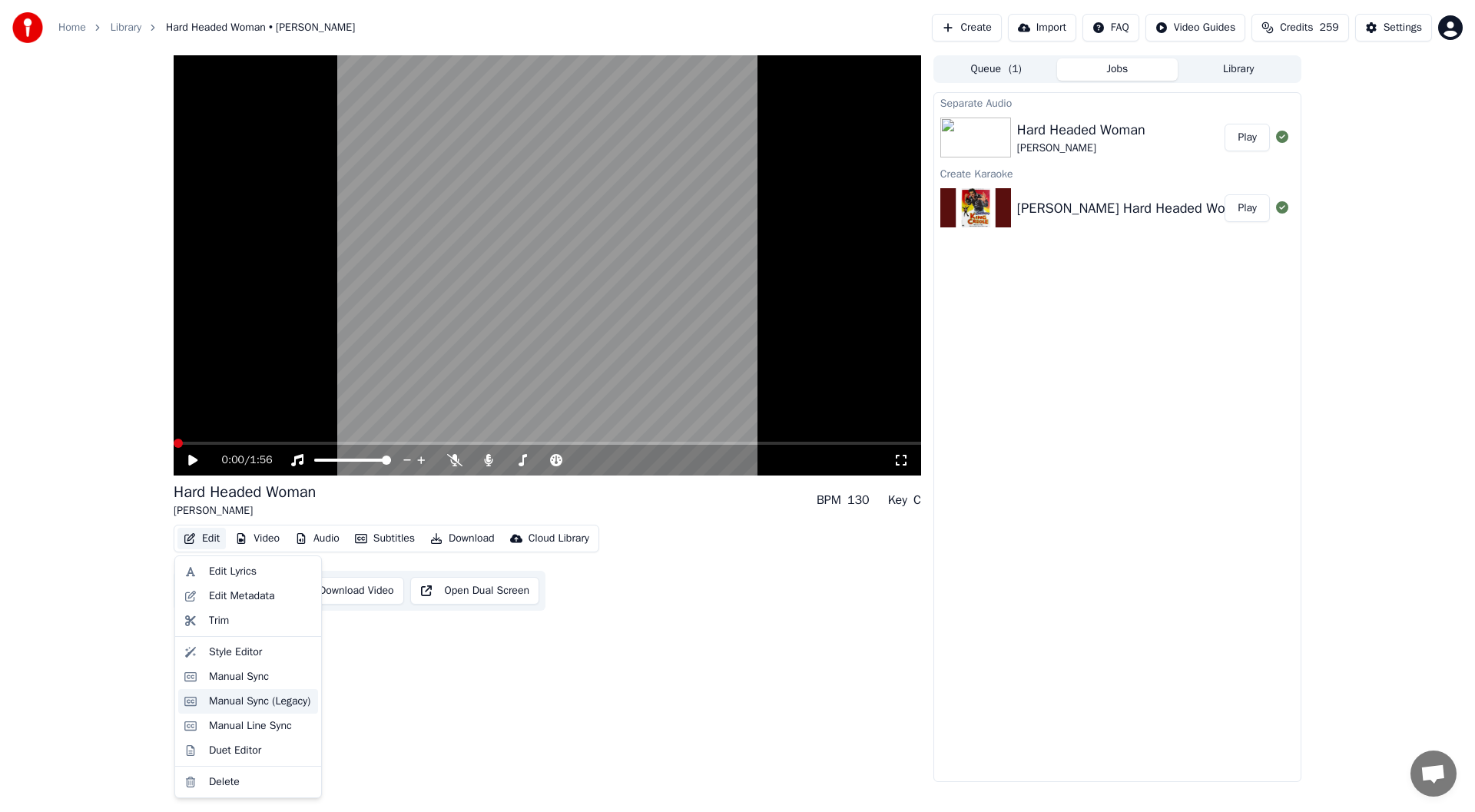 click on "Manual Sync (Legacy)" at bounding box center (260, 701) 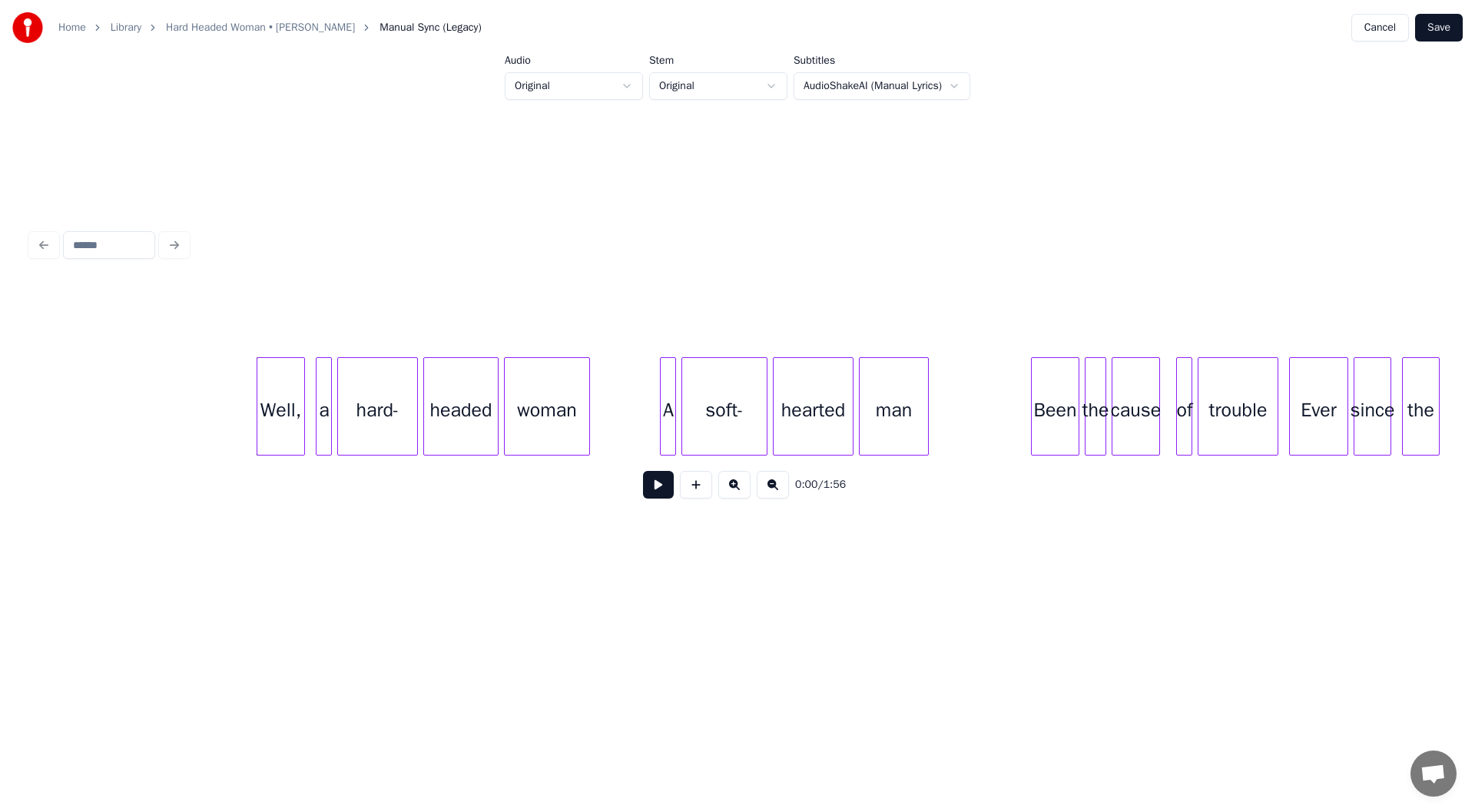 click at bounding box center (658, 485) 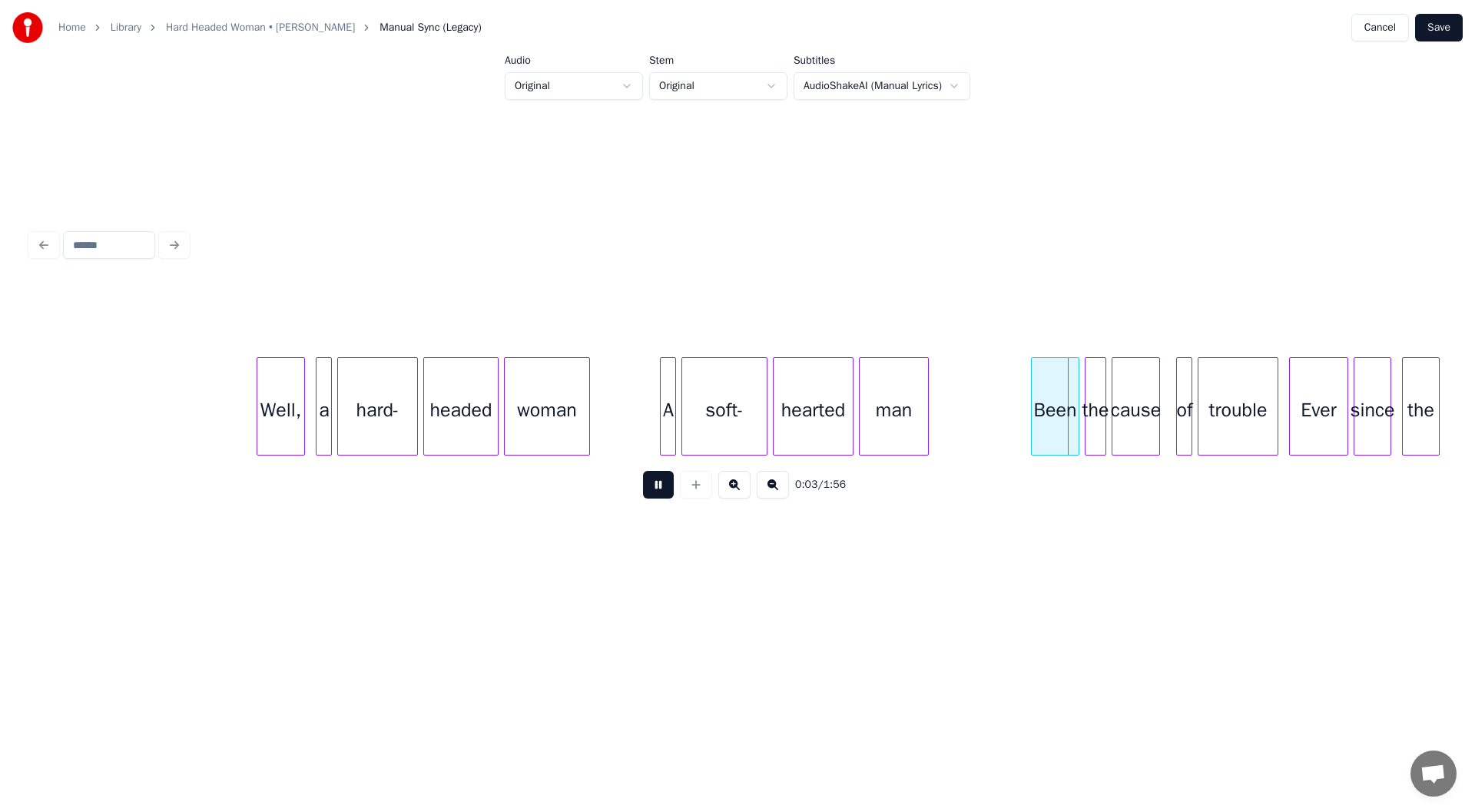 click on "Well, a hard- headed woman A soft- hearted man Been the cause of trouble Ever since the" at bounding box center (15725, 406) 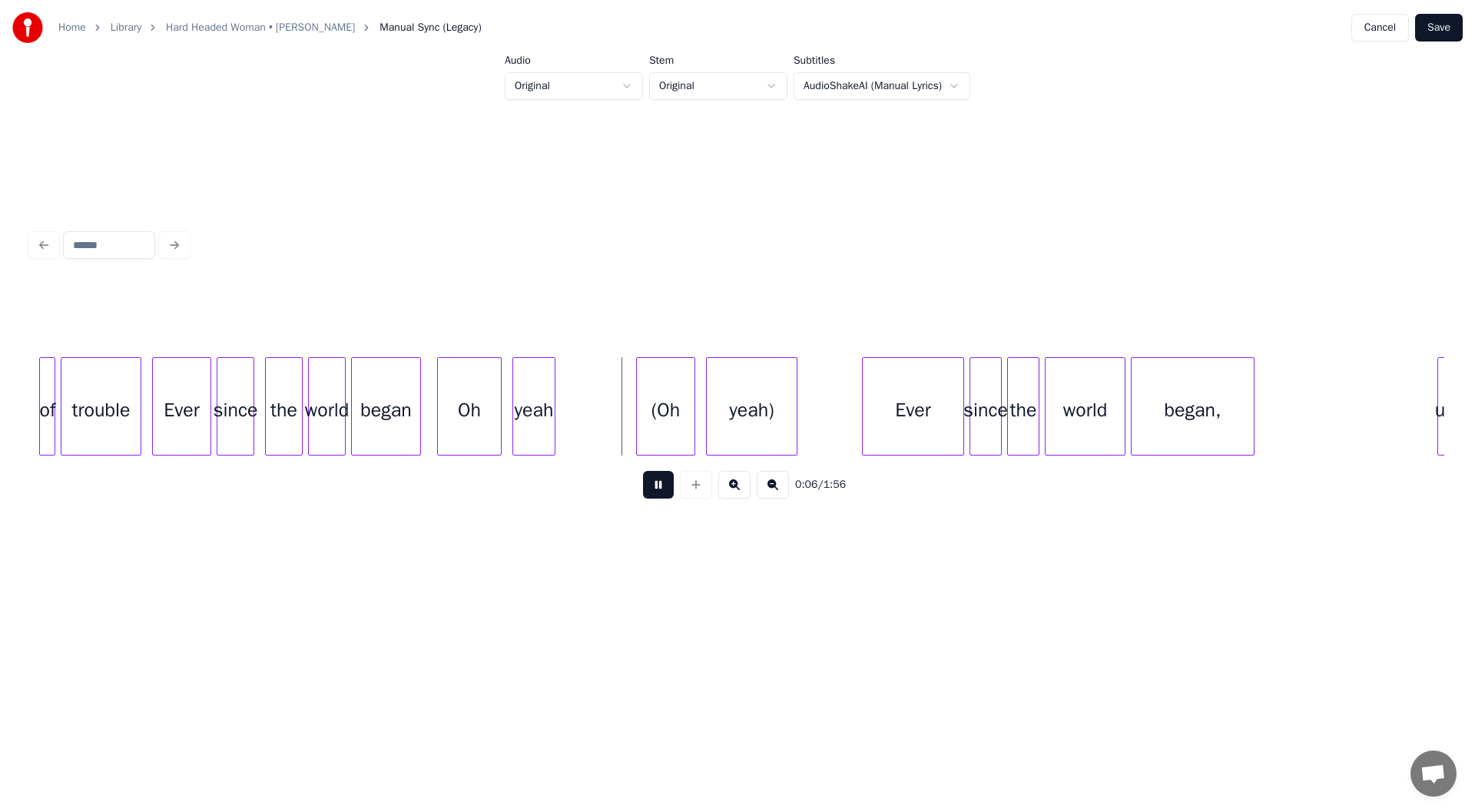scroll, scrollTop: 0, scrollLeft: 1229, axis: horizontal 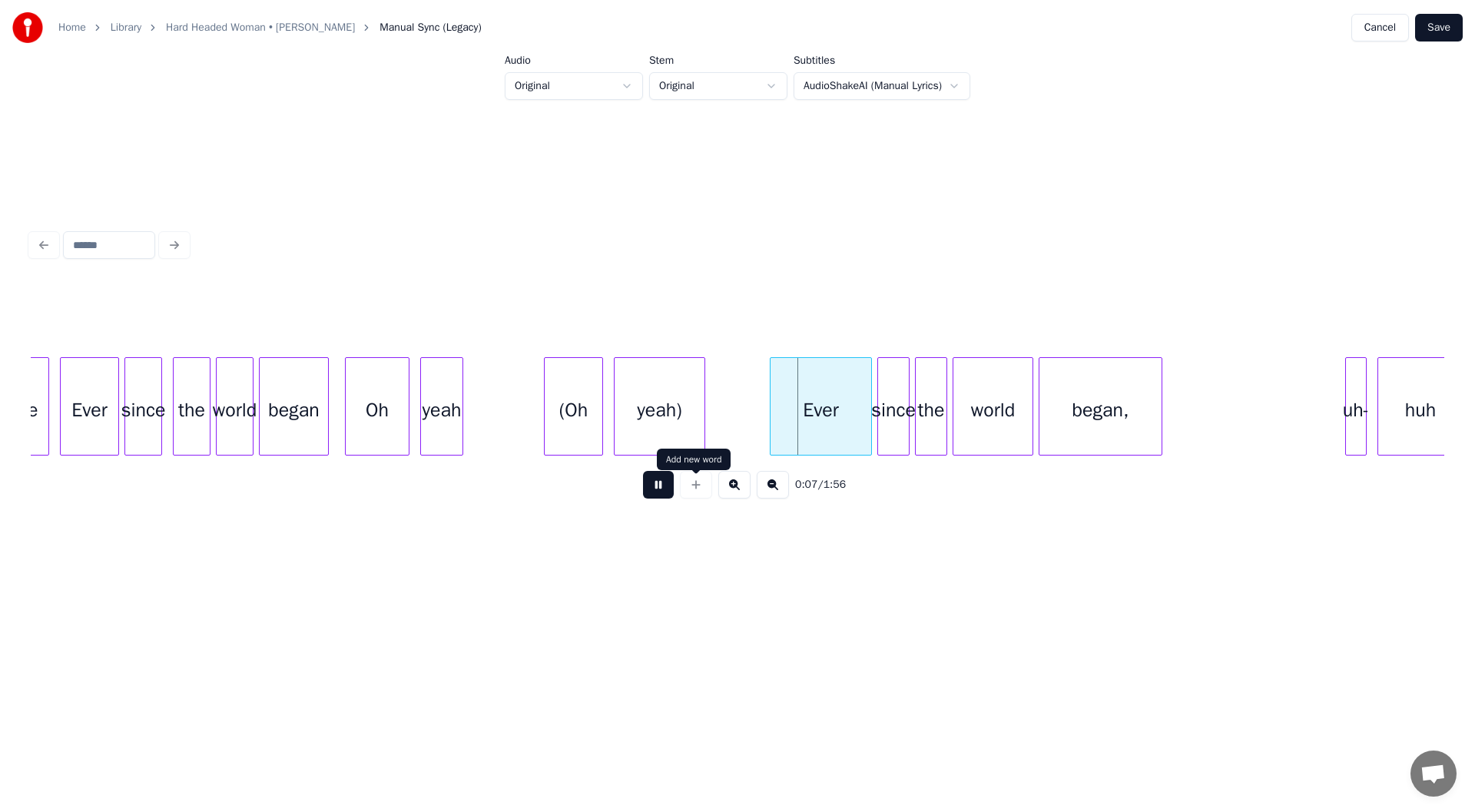 click at bounding box center (658, 485) 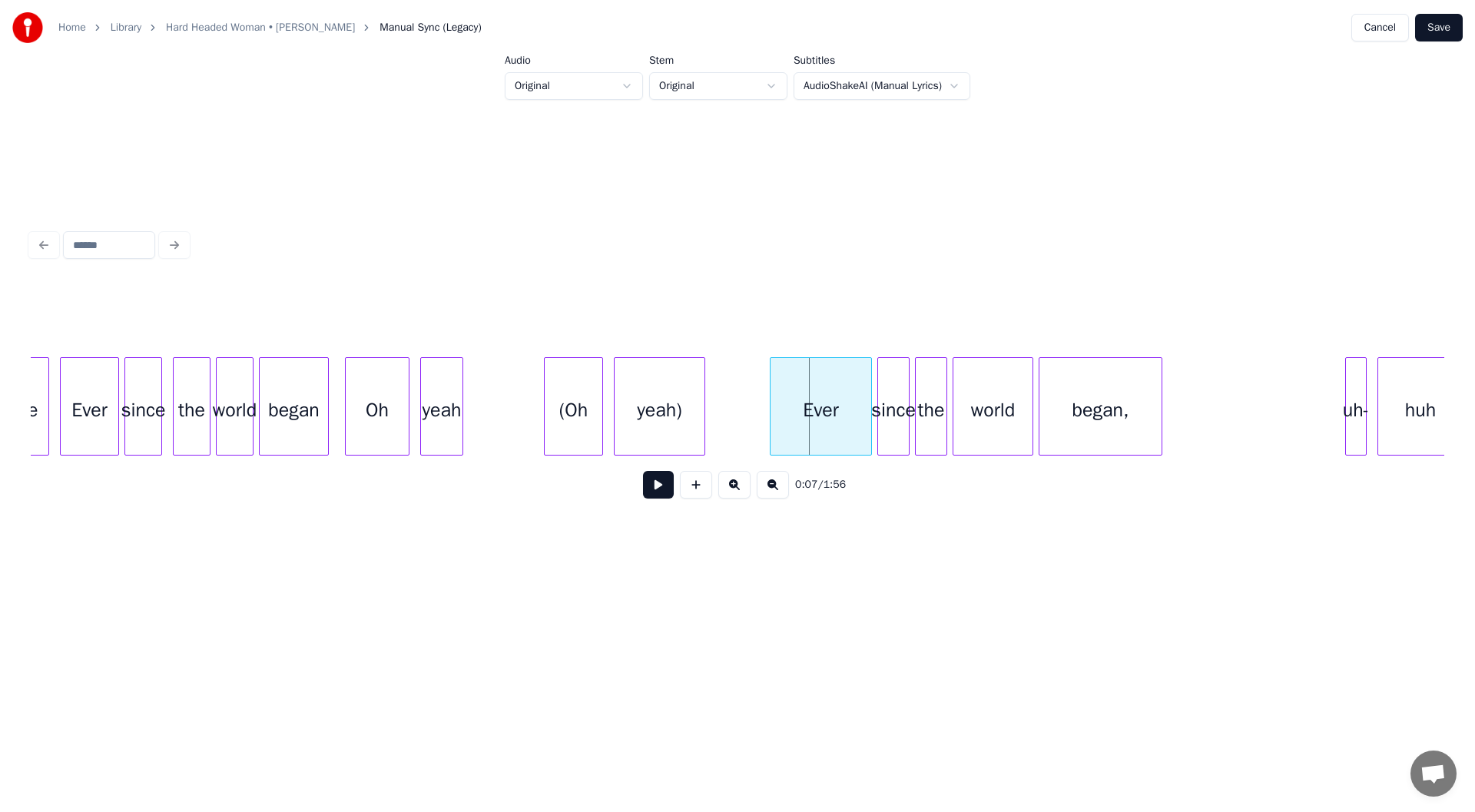 click on "(Oh" at bounding box center [573, 410] 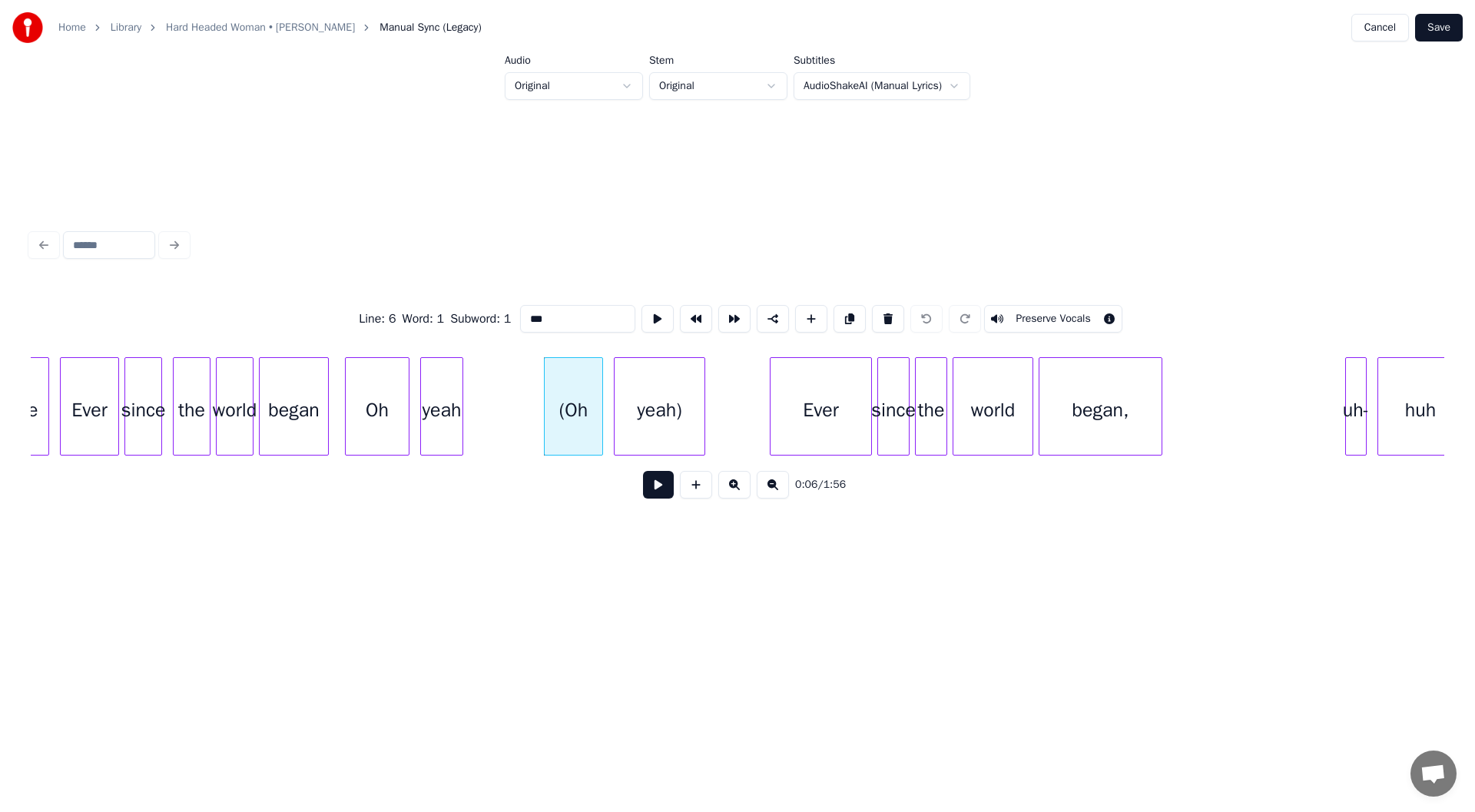 click on "Preserve Vocals" at bounding box center (1052, 319) 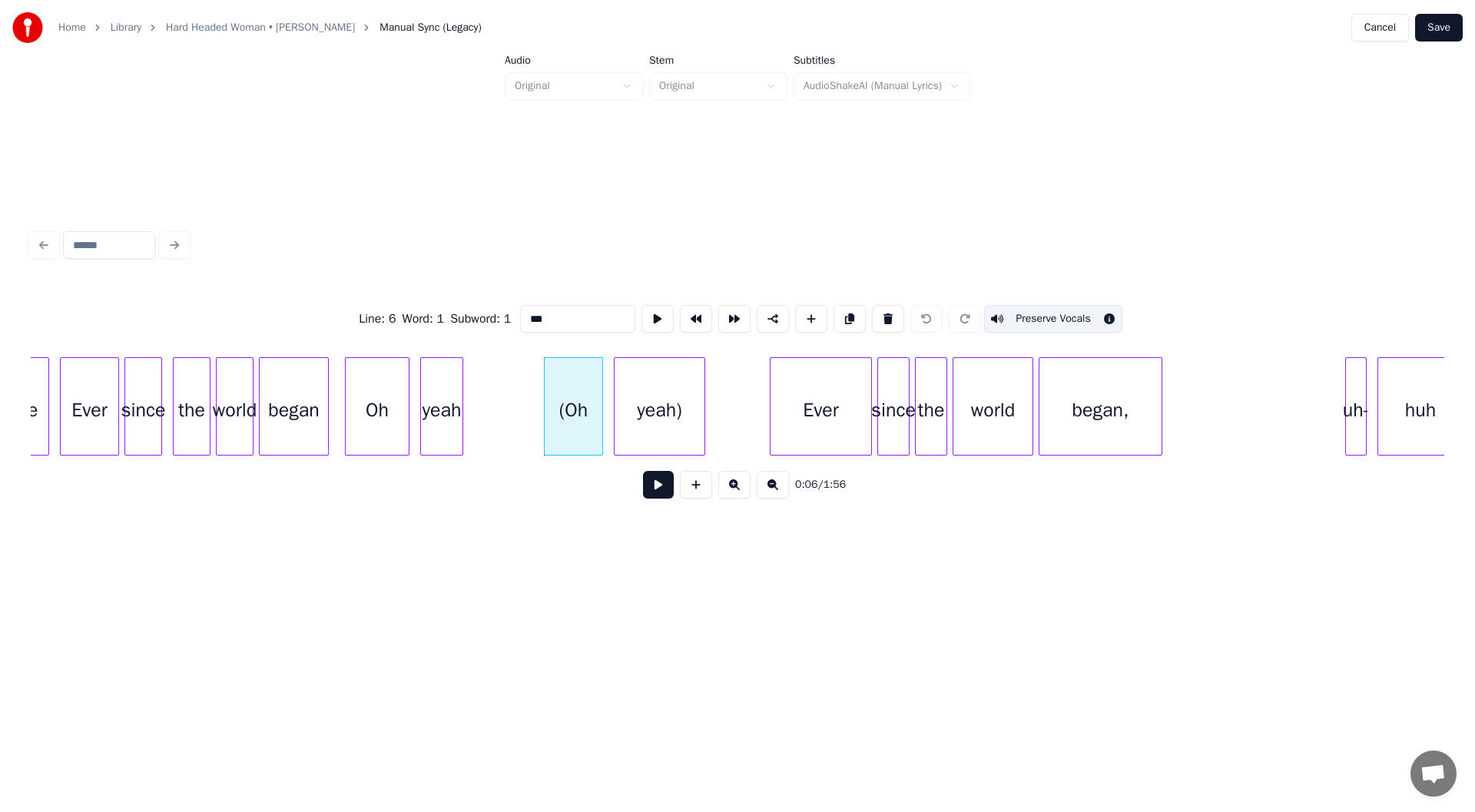 click on "yeah)" at bounding box center (659, 410) 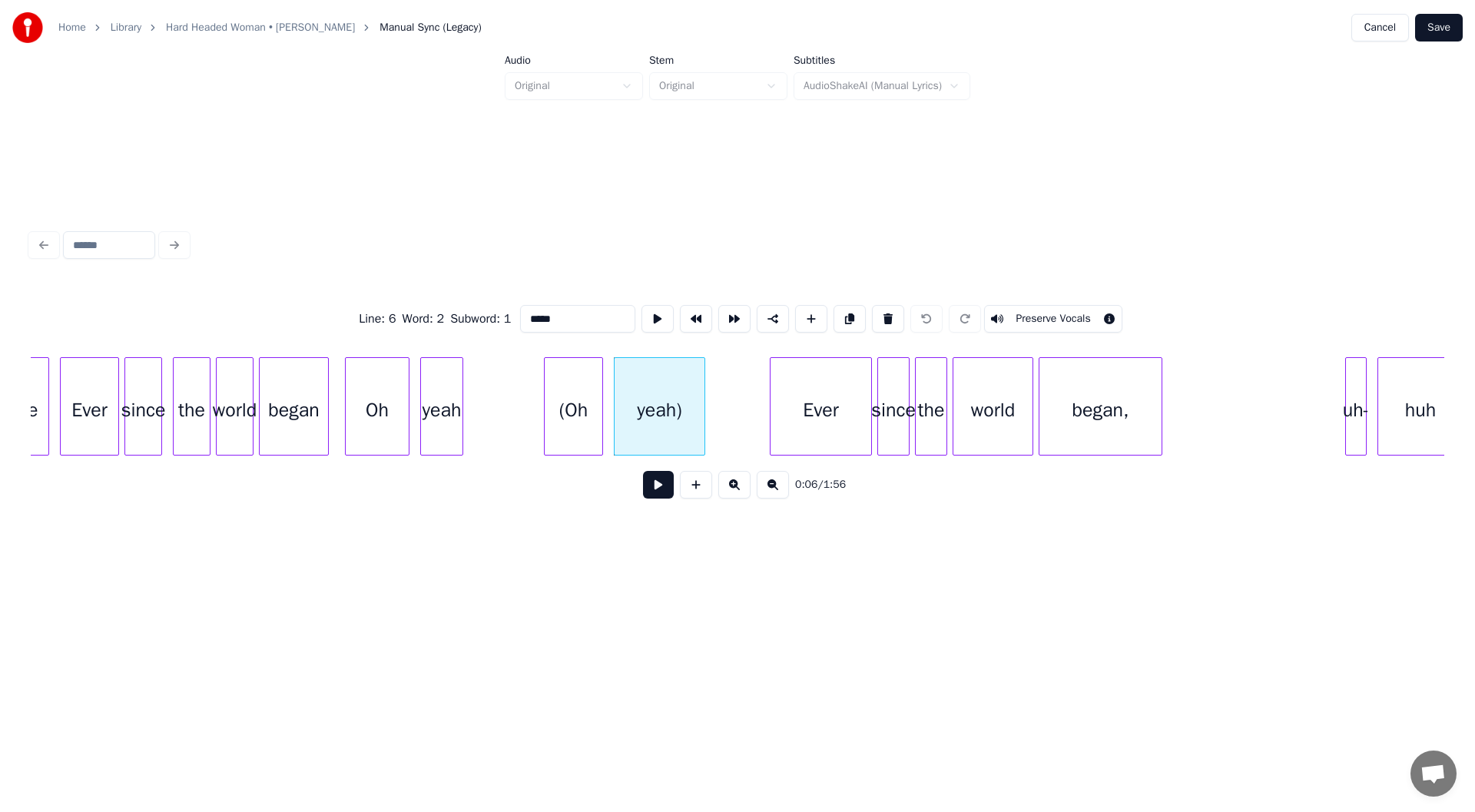 click on "Preserve Vocals" at bounding box center (1052, 319) 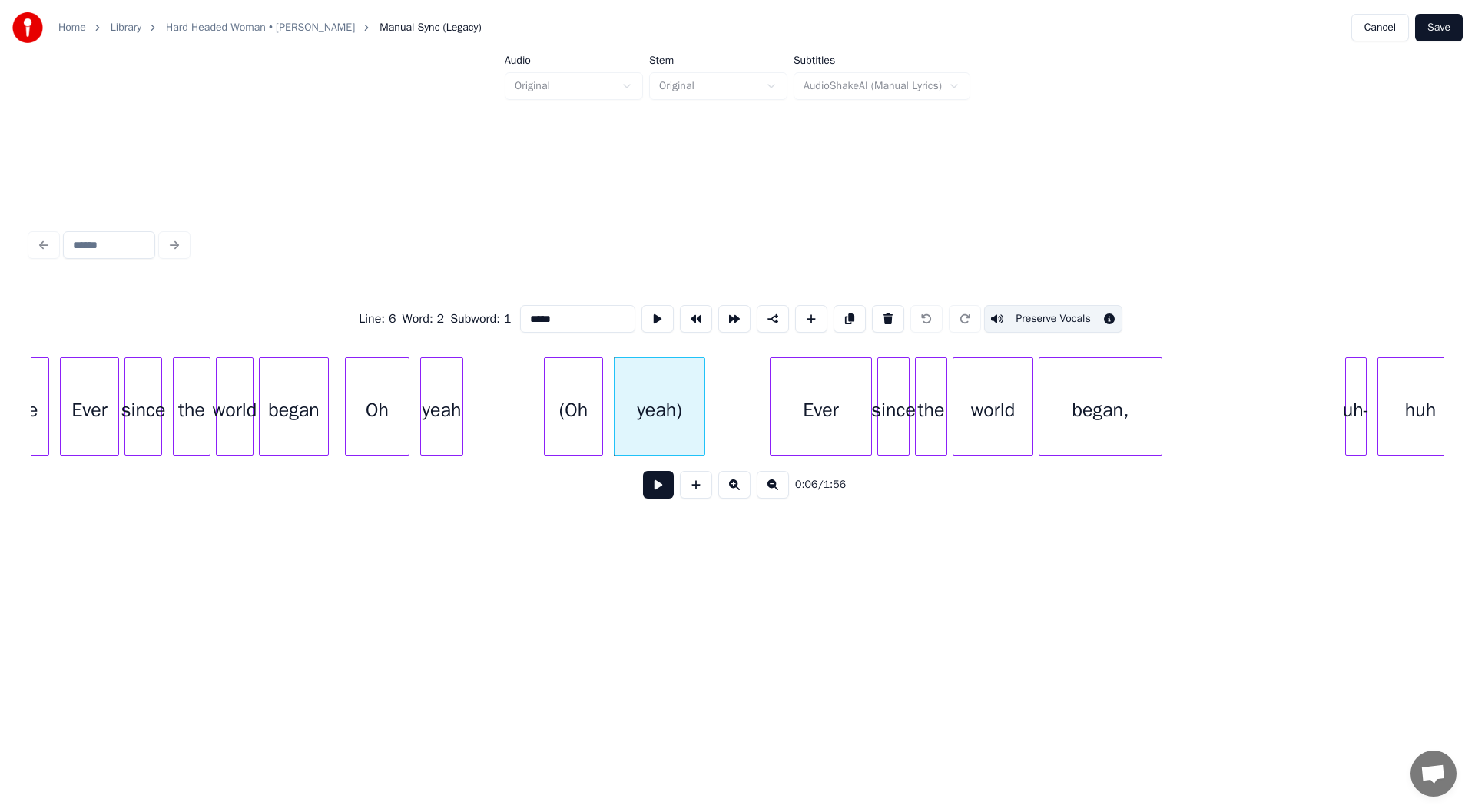 click on "Preserve Vocals" at bounding box center (1052, 319) 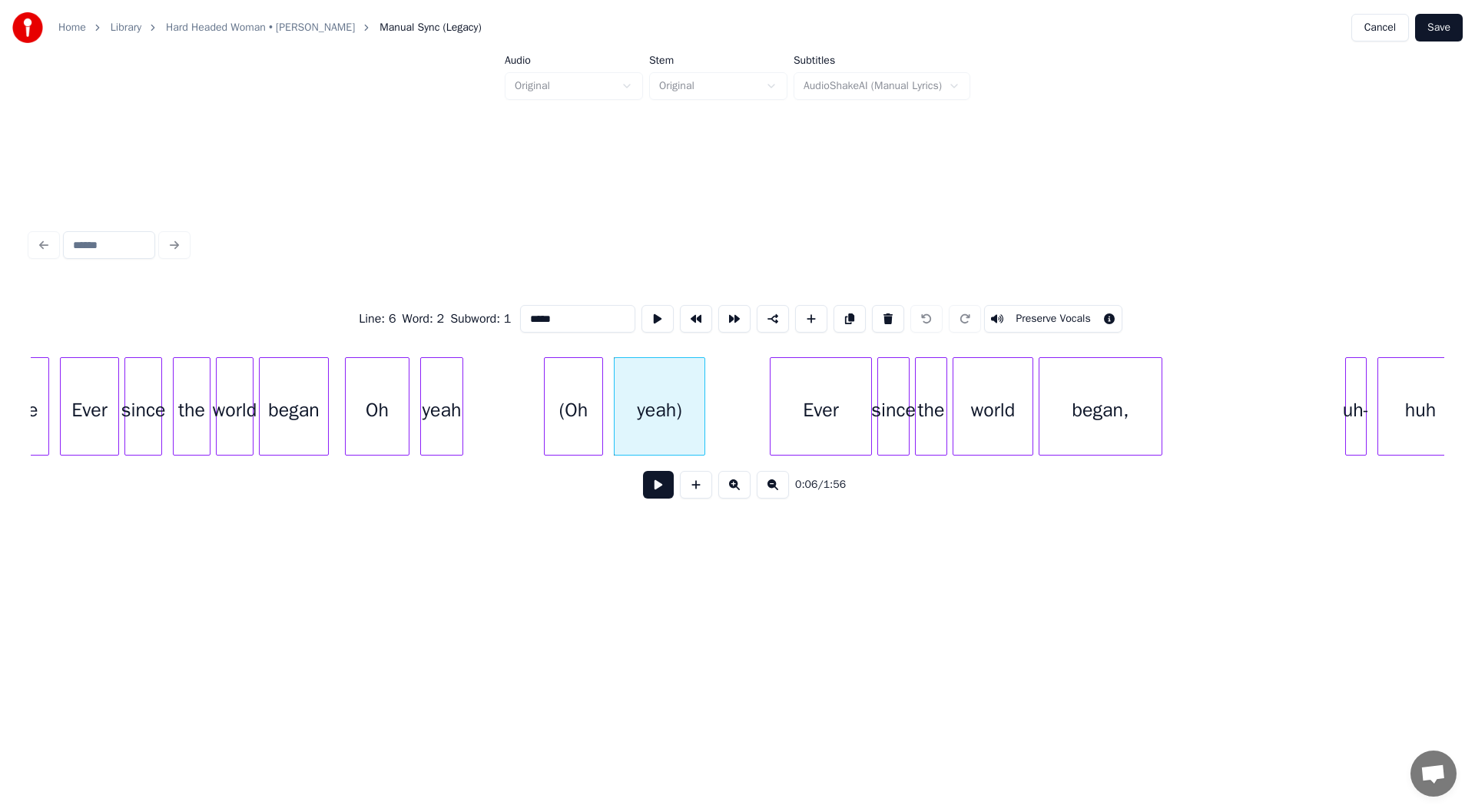 click on "Preserve Vocals" at bounding box center [1052, 319] 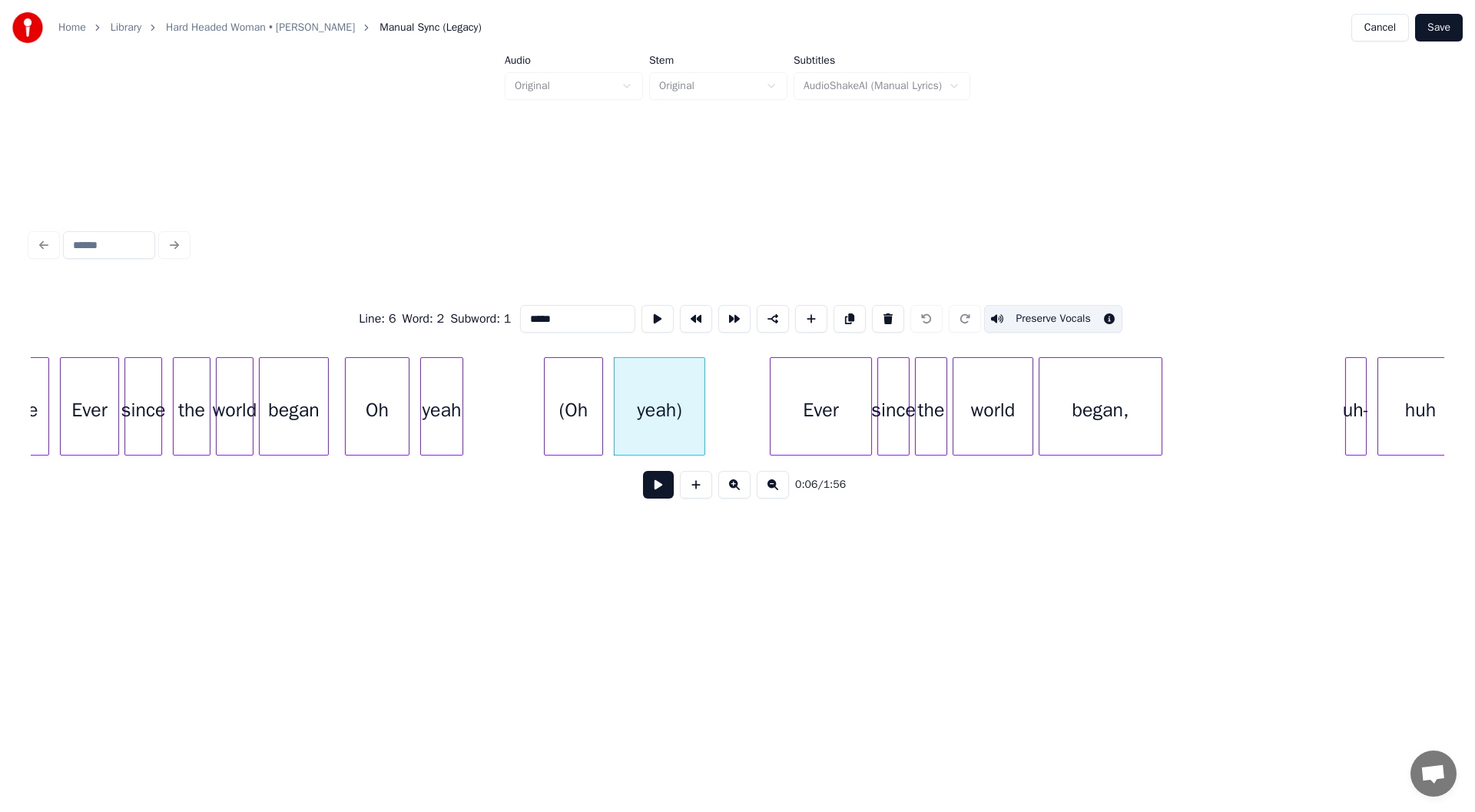 click at bounding box center (600, 406) 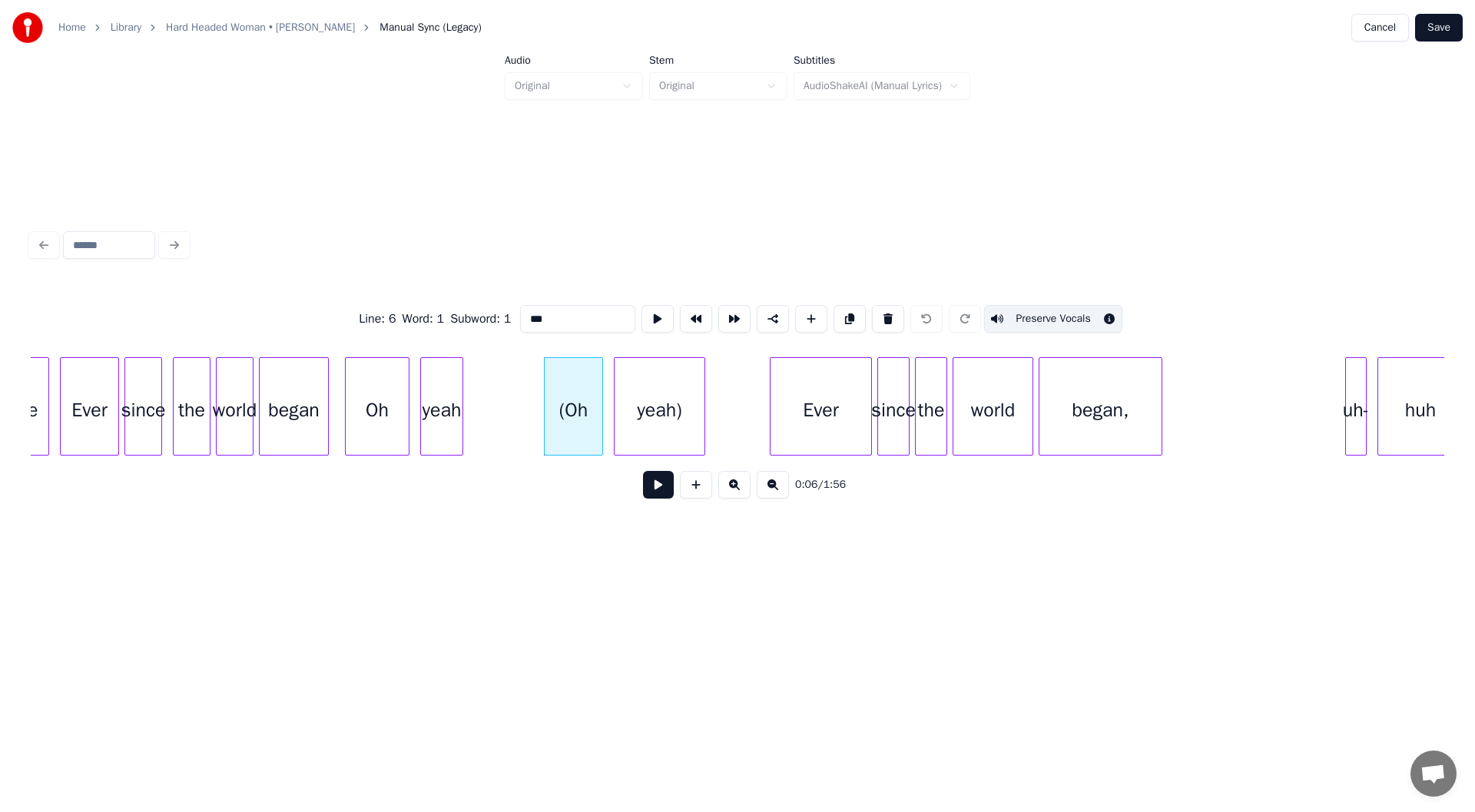 click on "yeah)" at bounding box center [659, 410] 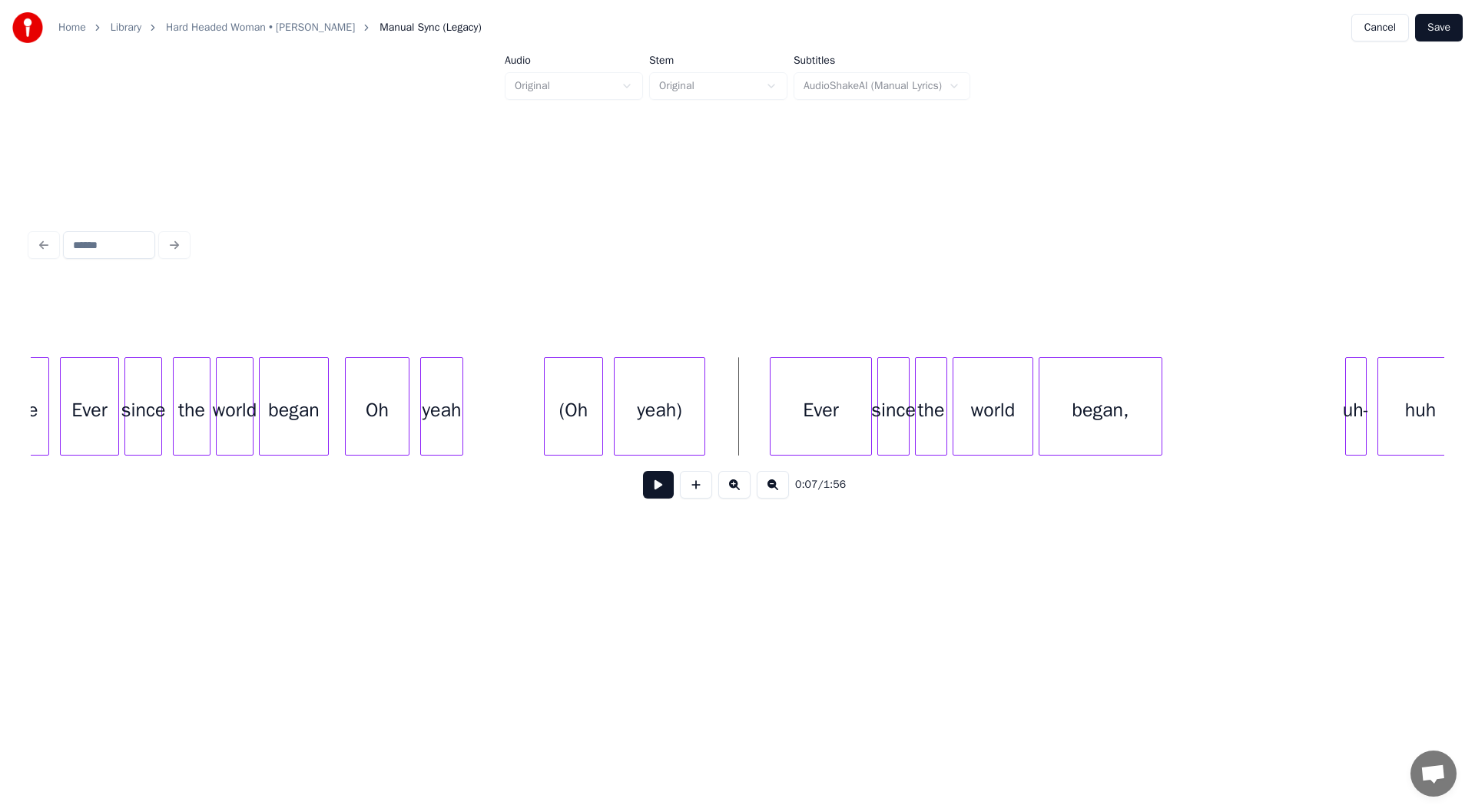 click at bounding box center (658, 485) 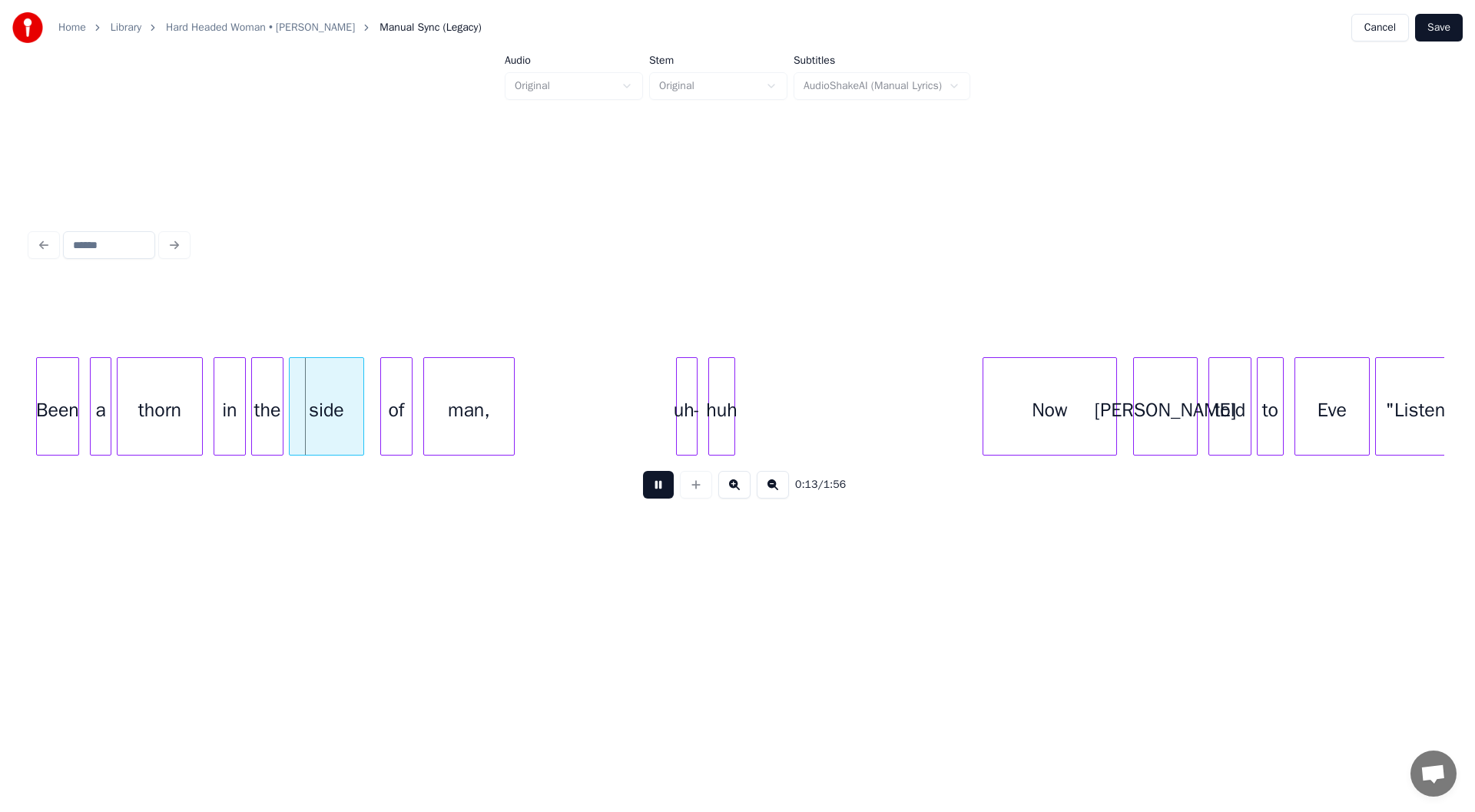 scroll, scrollTop: 0, scrollLeft: 3288, axis: horizontal 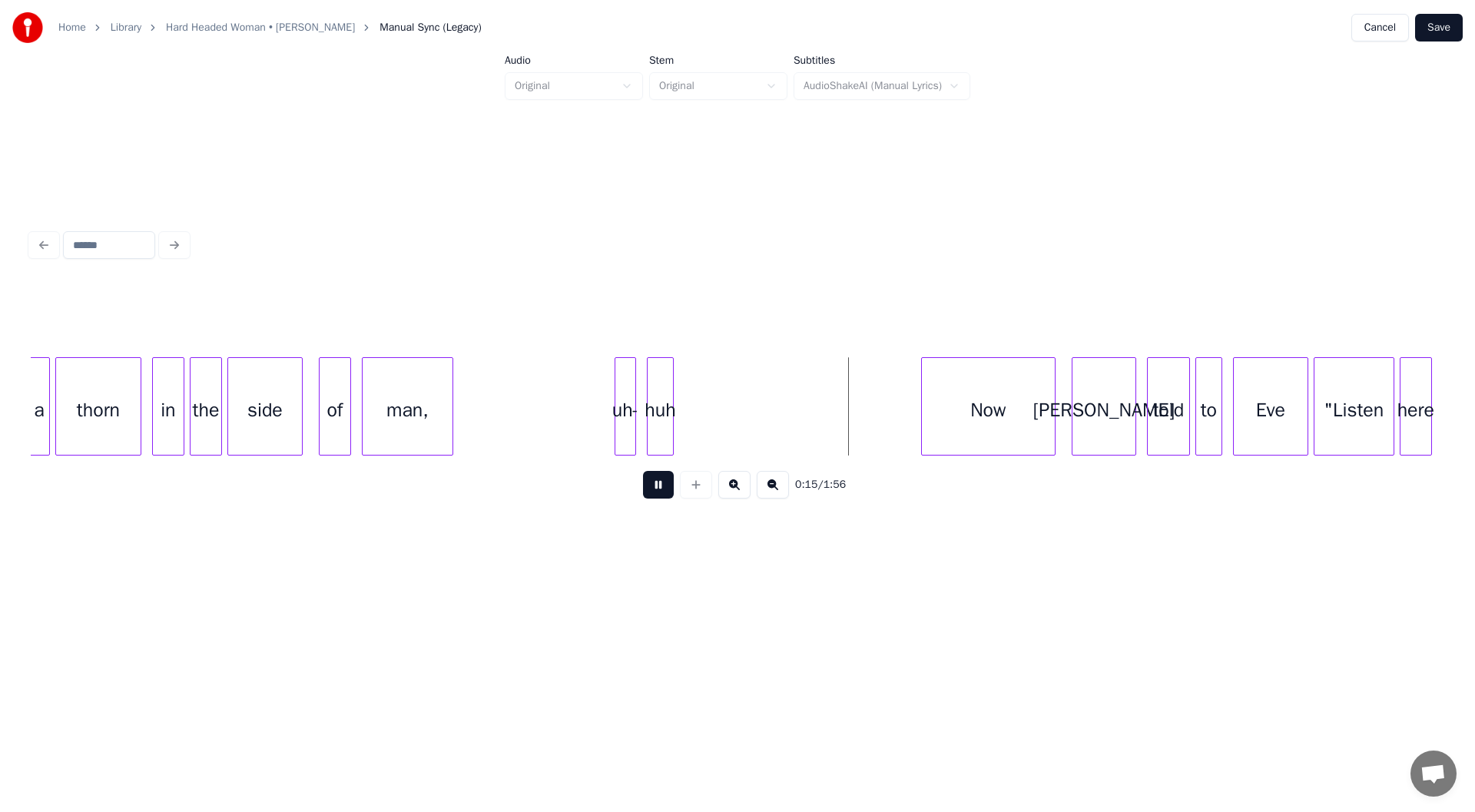 click at bounding box center (658, 485) 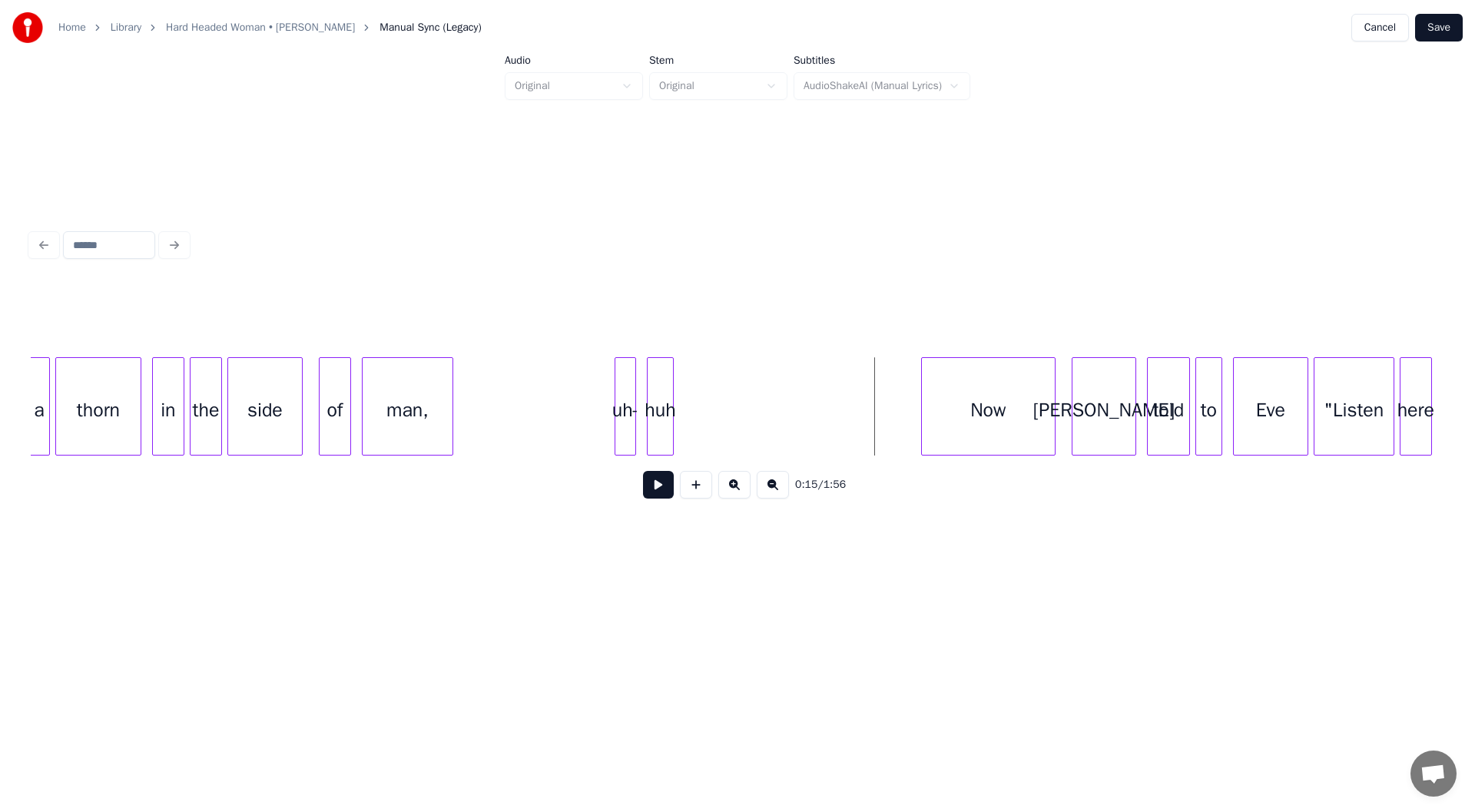 click on "a thorn in the side of man, uh- huh Now Adam told to Eve "Listen here" at bounding box center (12437, 406) 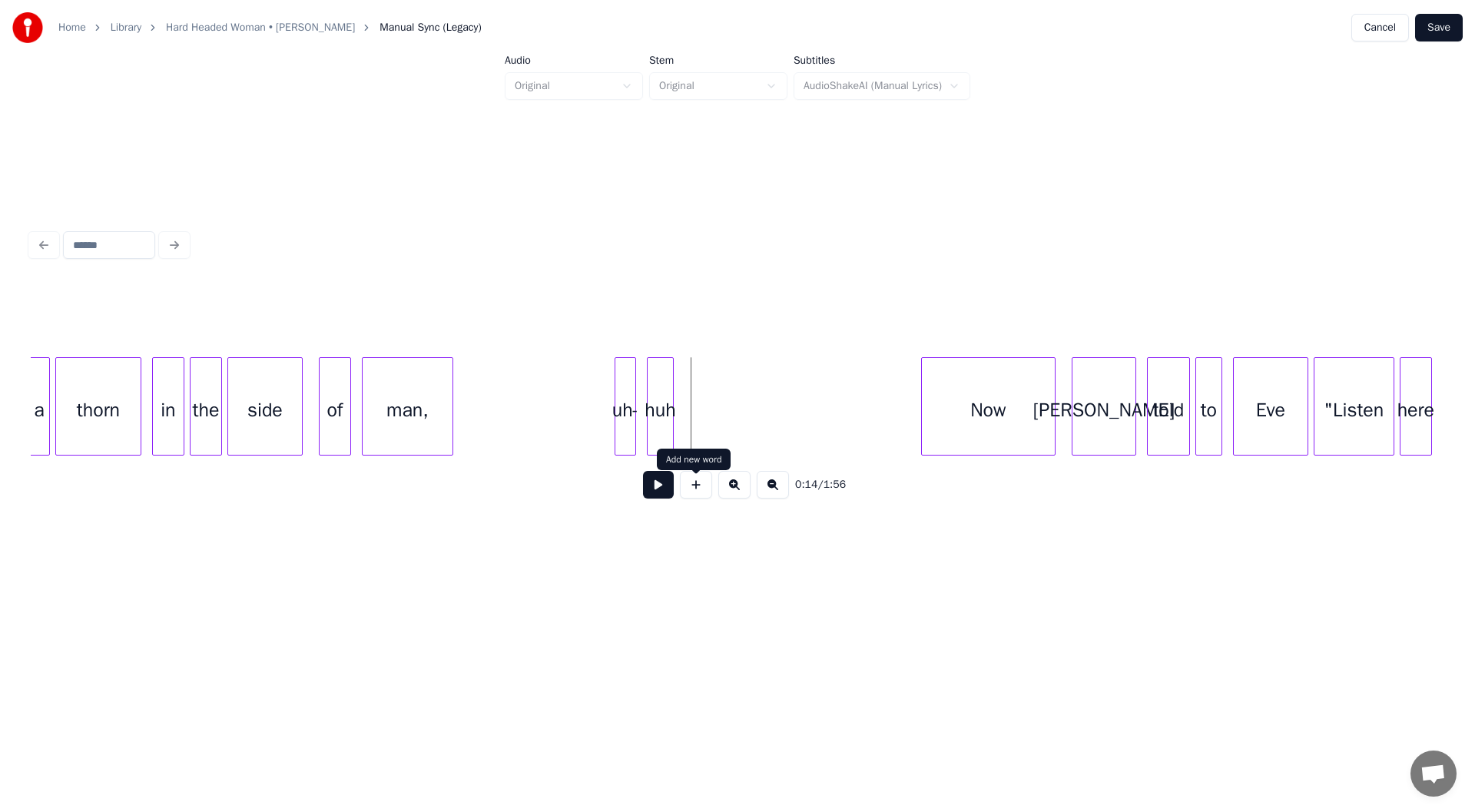click at bounding box center [696, 485] 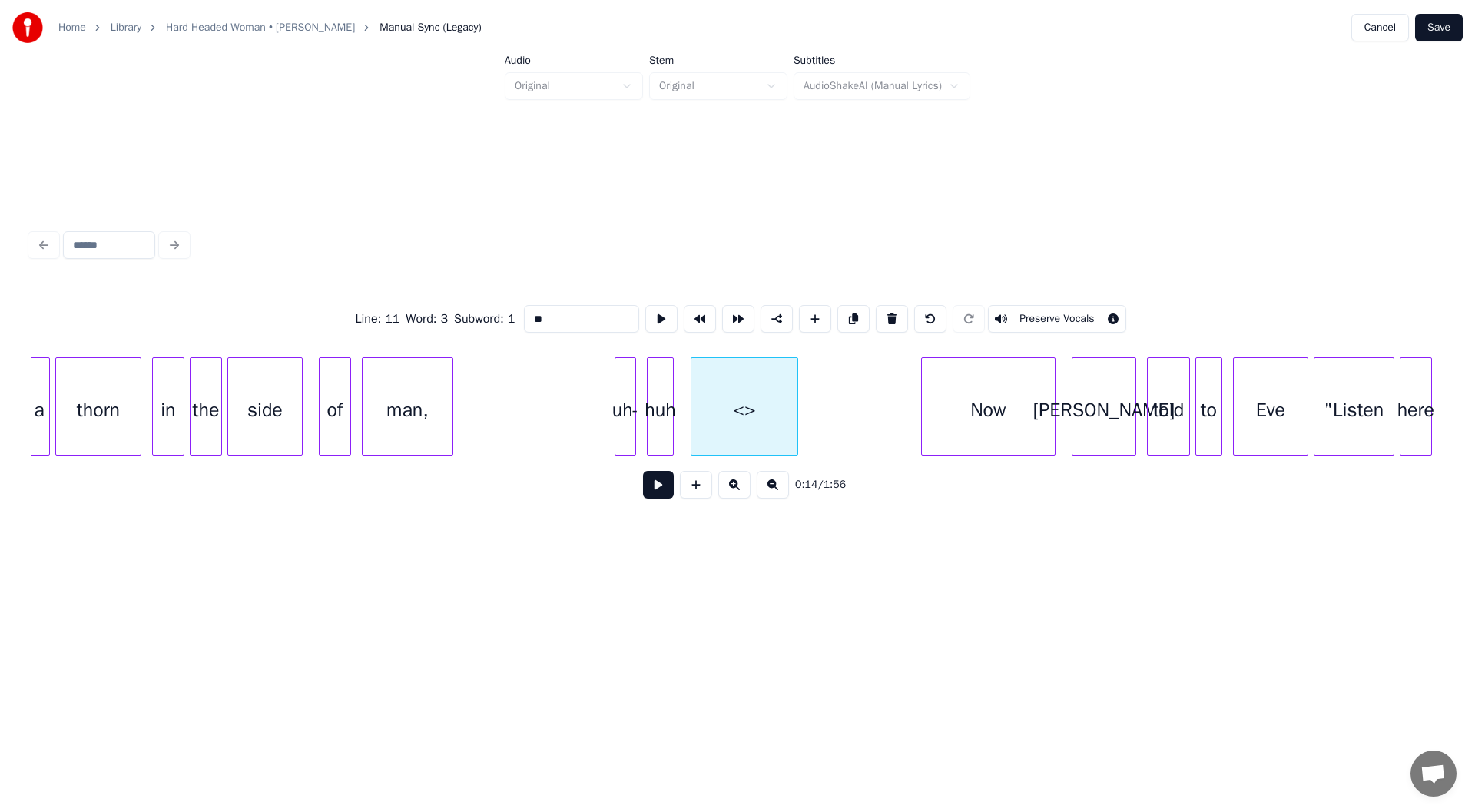 click on "<>" at bounding box center (744, 410) 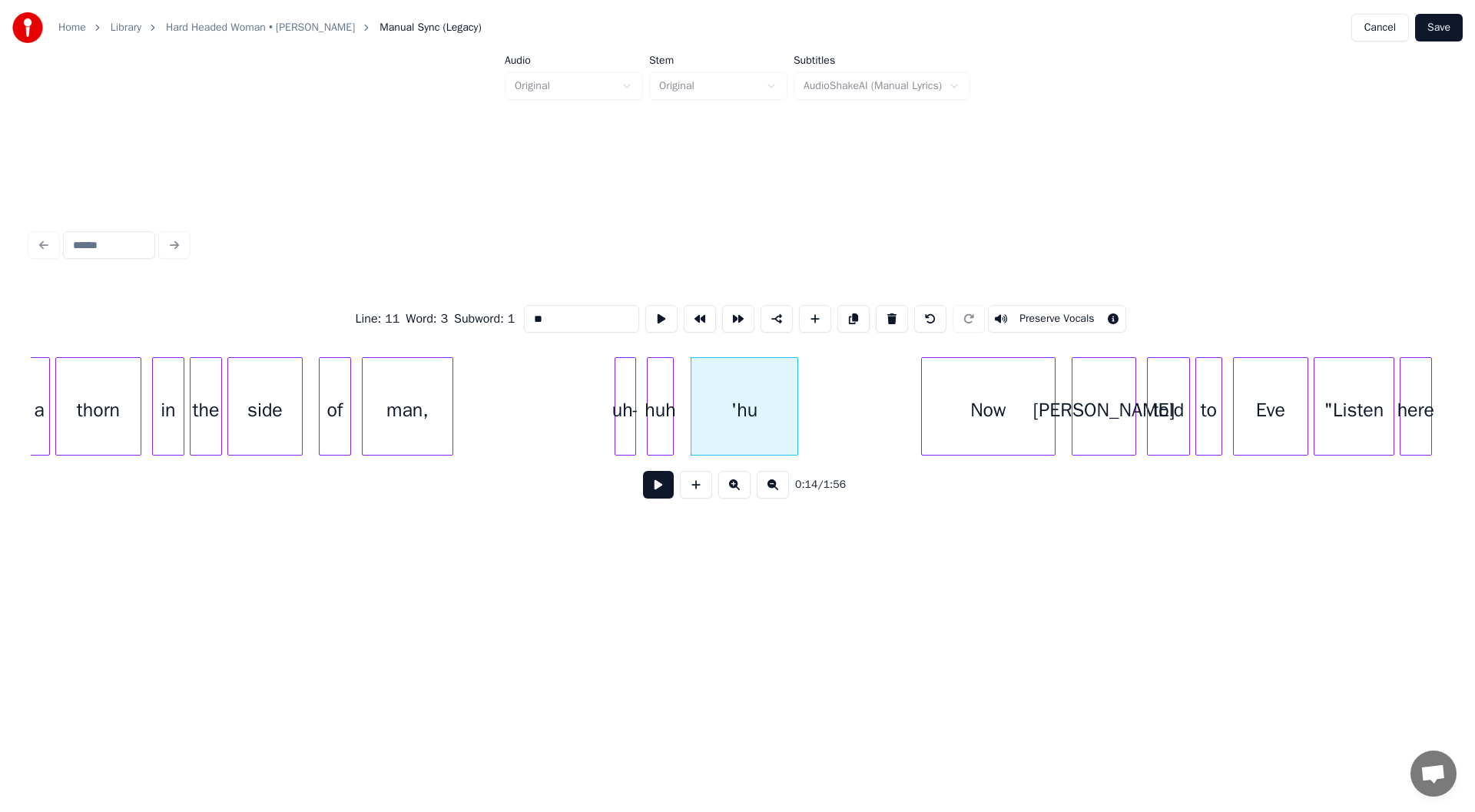 type on "*" 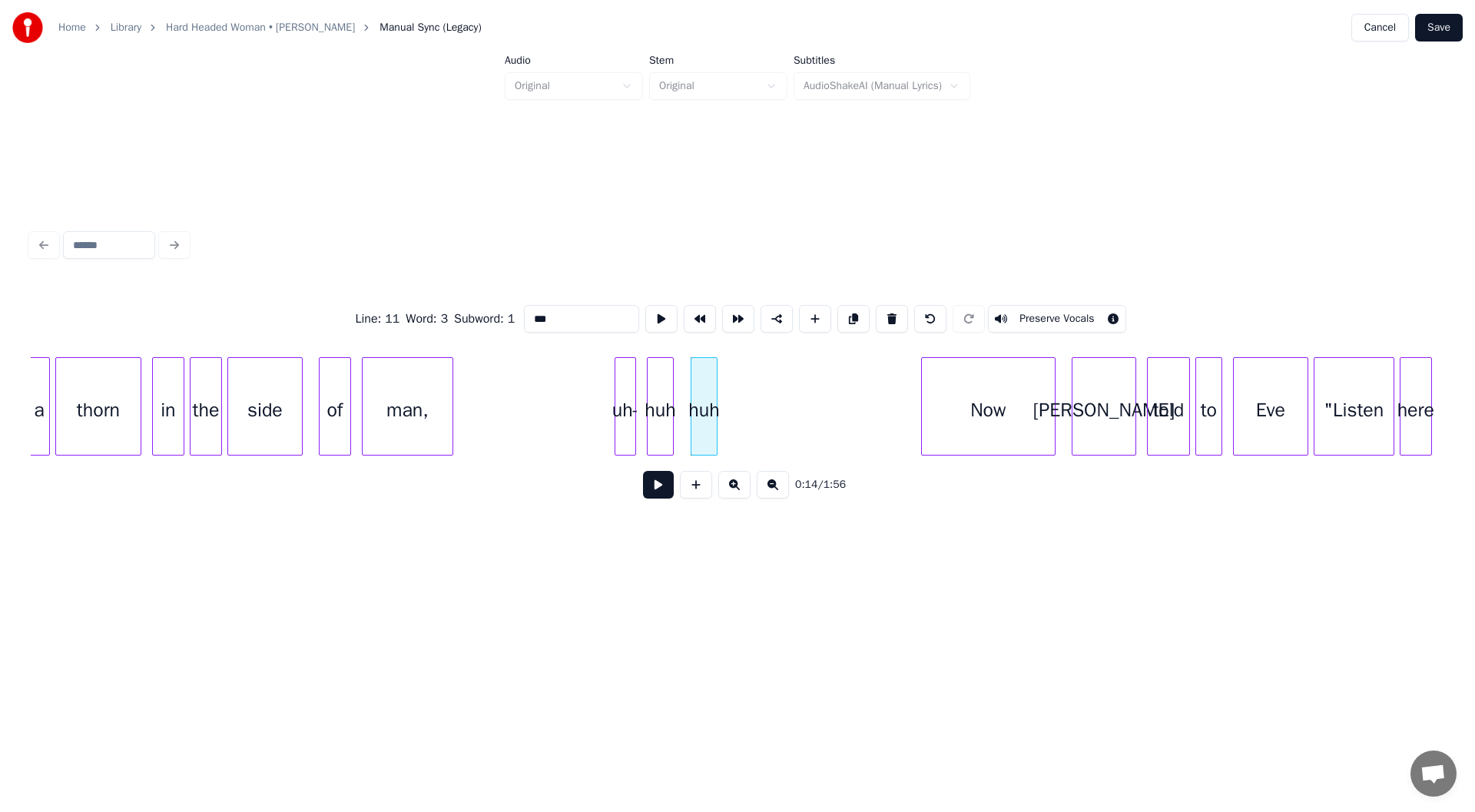 click at bounding box center (714, 406) 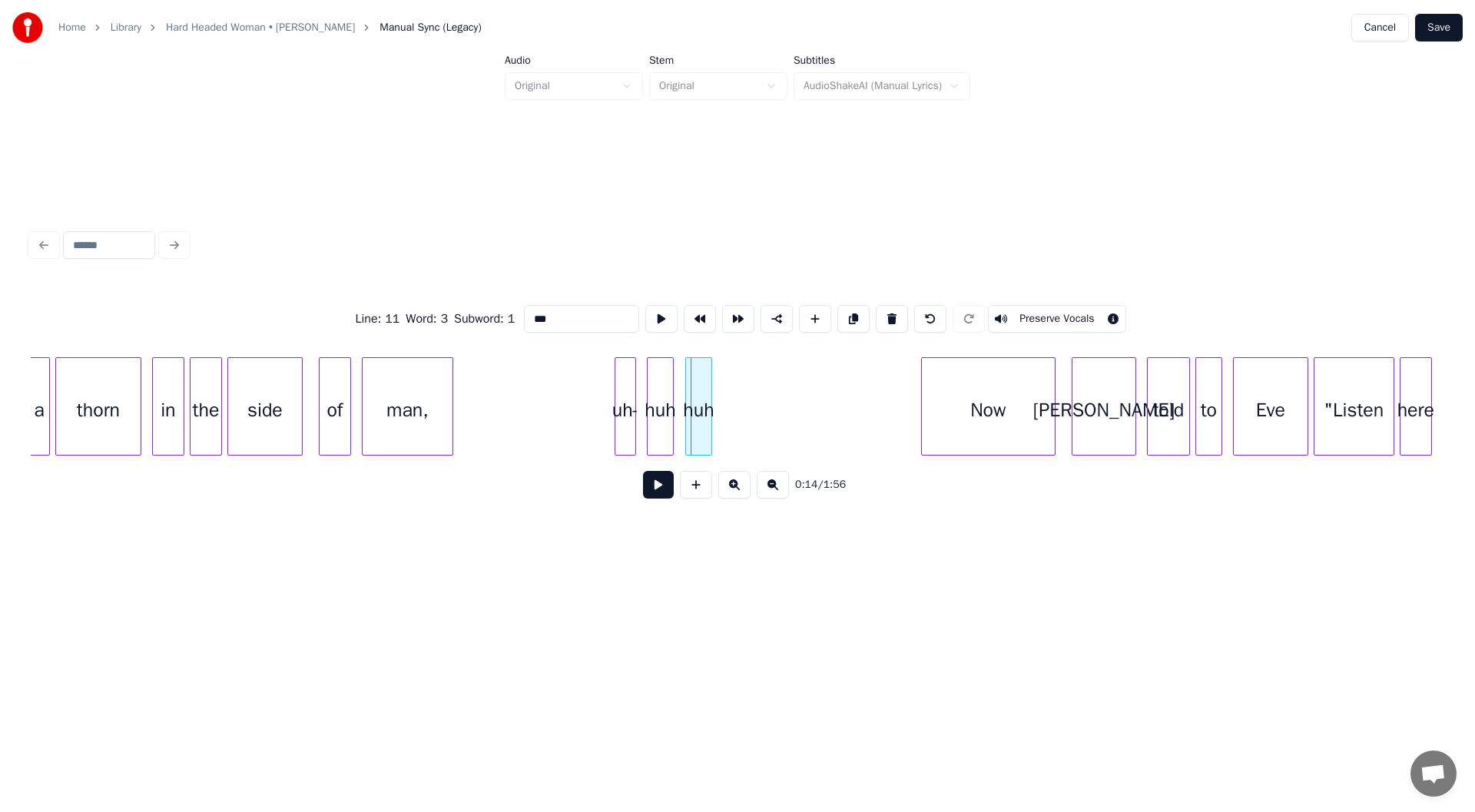 click on "huh" at bounding box center [698, 410] 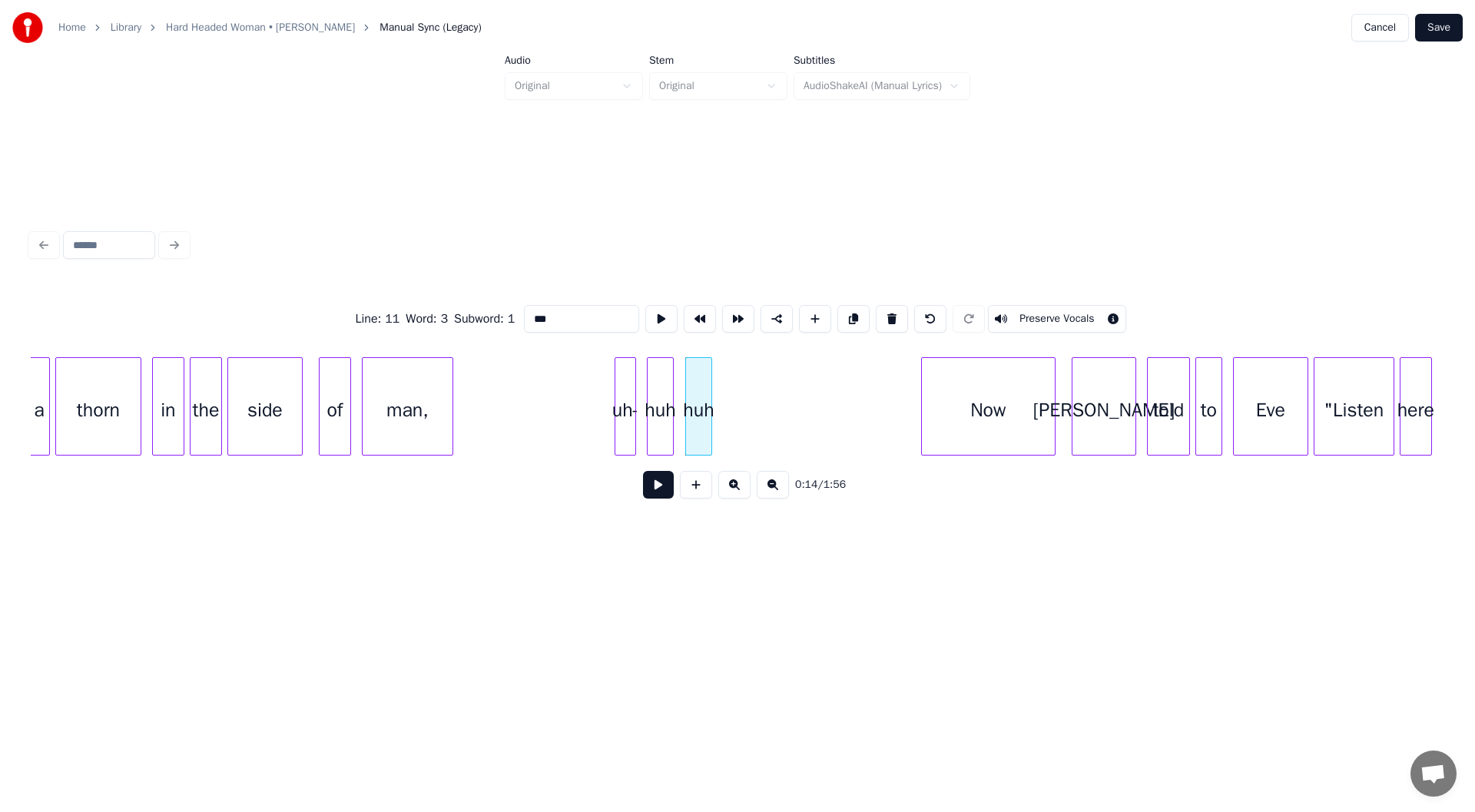 type on "***" 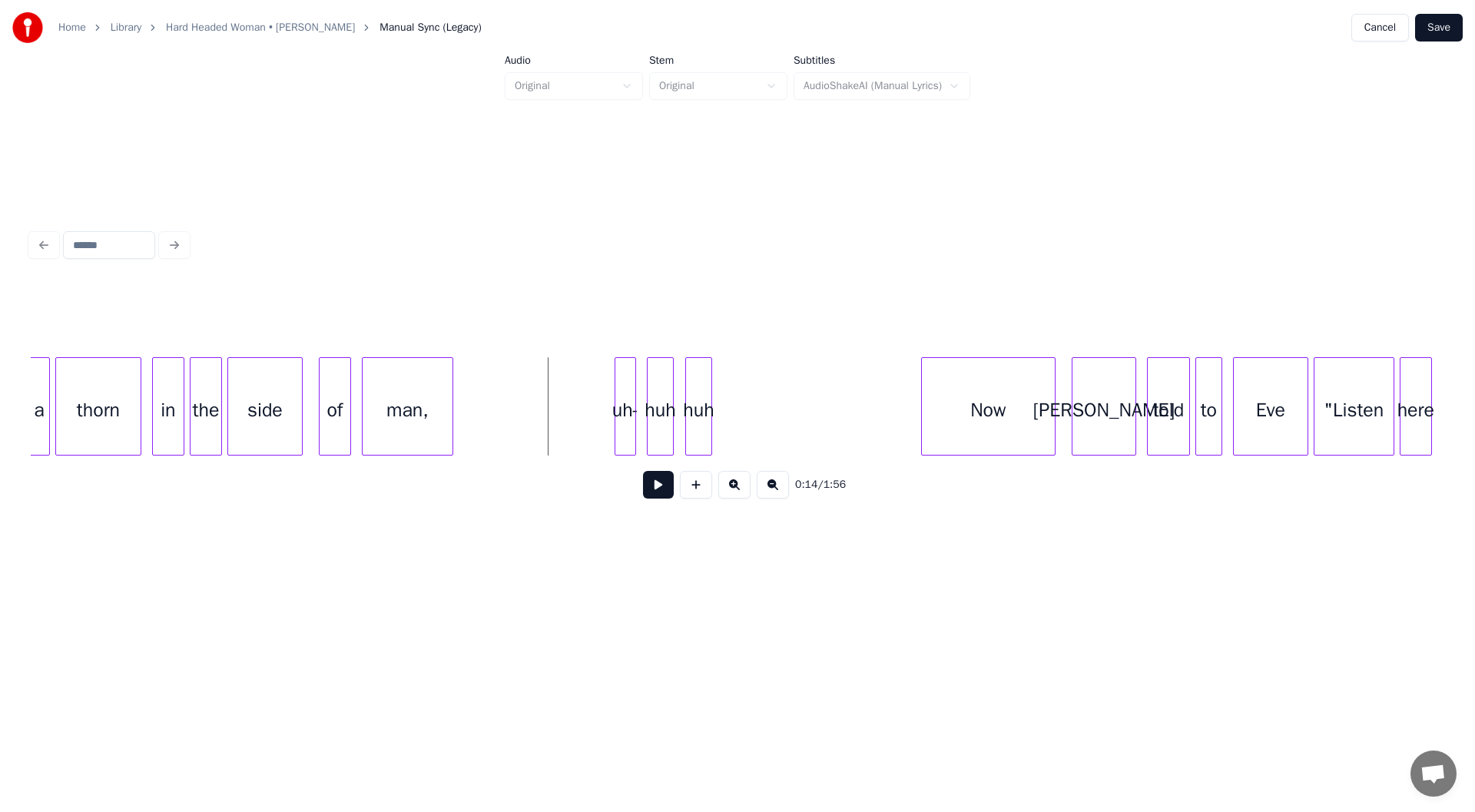 click at bounding box center [658, 485] 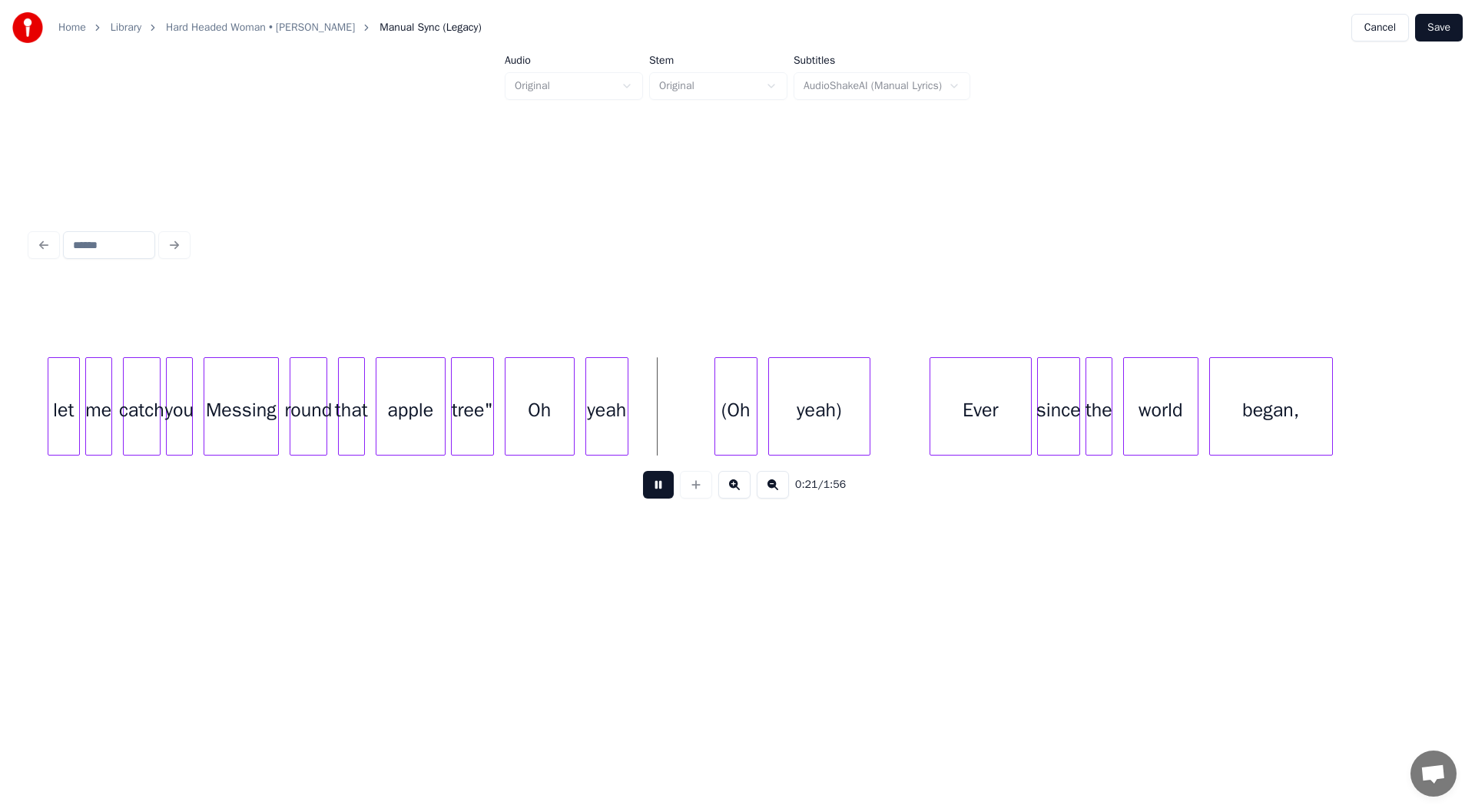 scroll, scrollTop: 0, scrollLeft: 5101, axis: horizontal 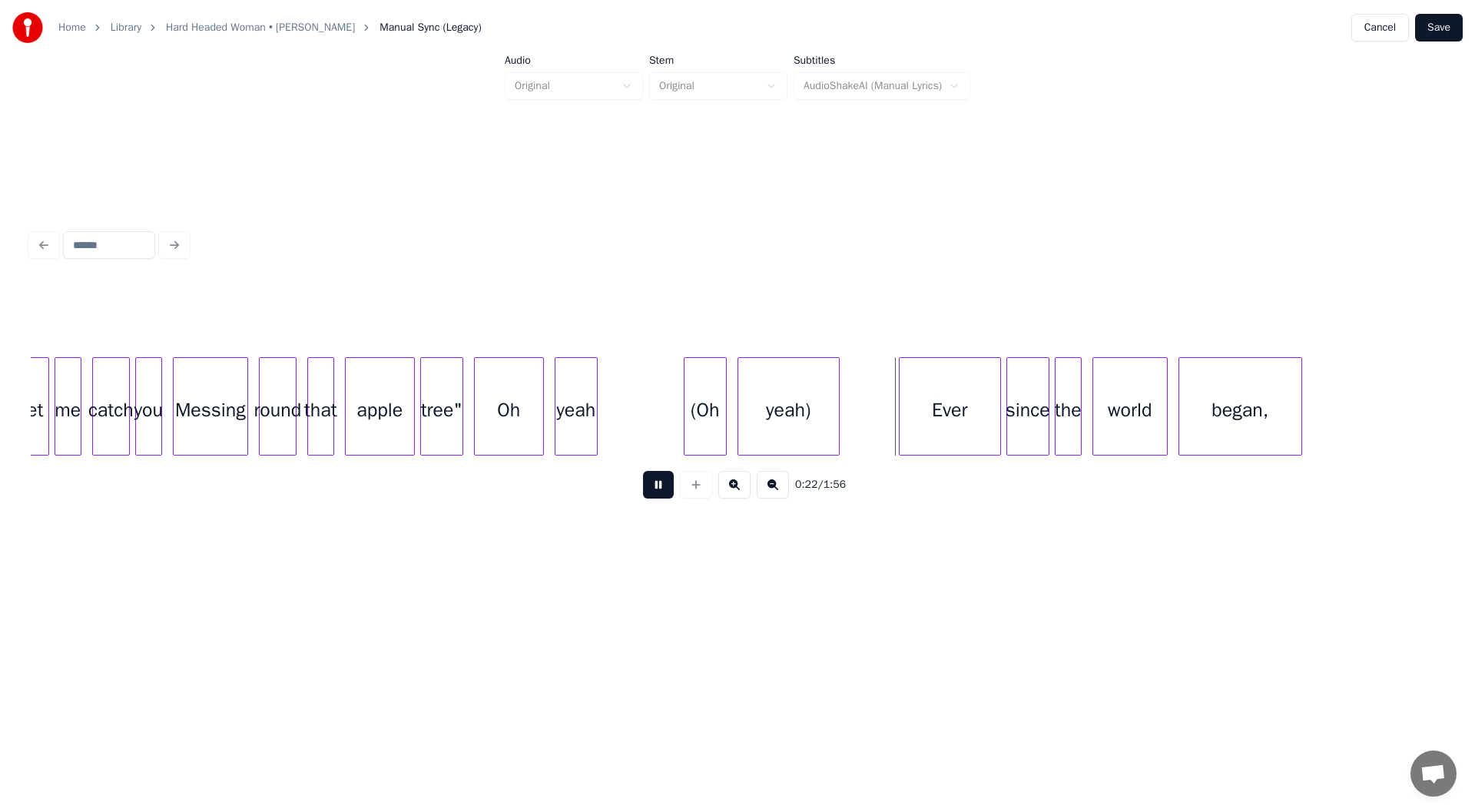drag, startPoint x: 652, startPoint y: 496, endPoint x: 721, endPoint y: 401, distance: 117.4138 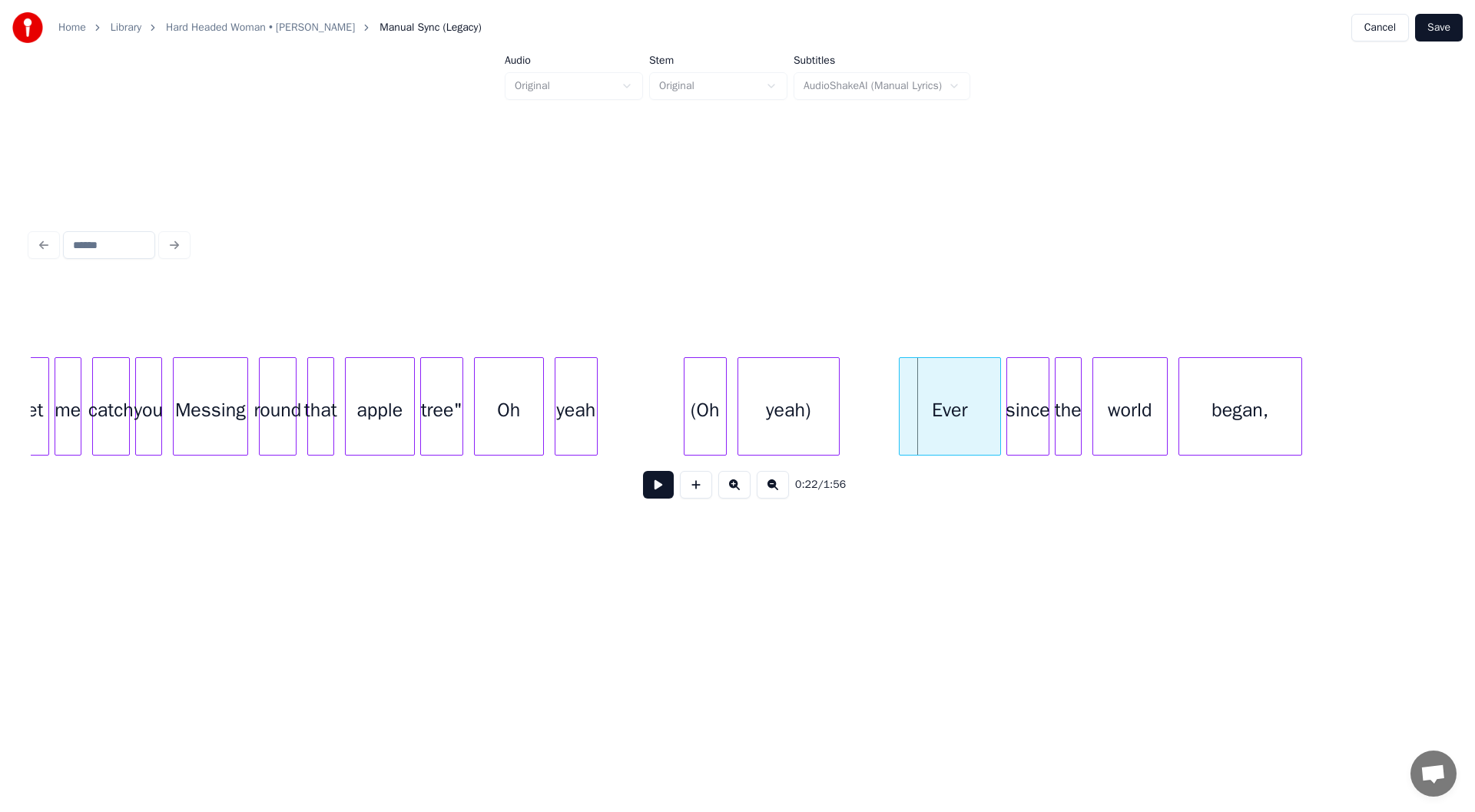 click at bounding box center [724, 406] 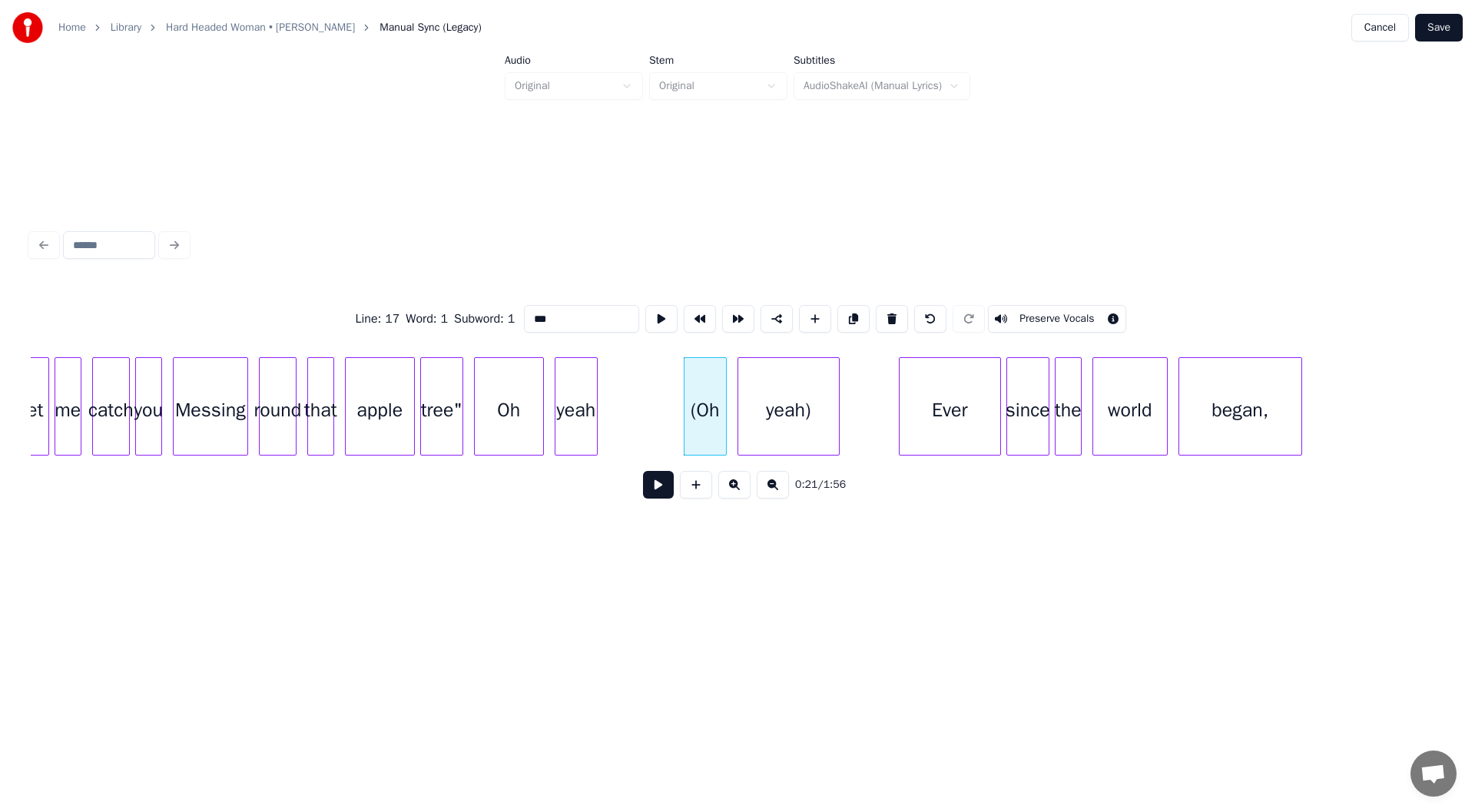 click on "Preserve Vocals" at bounding box center (1056, 319) 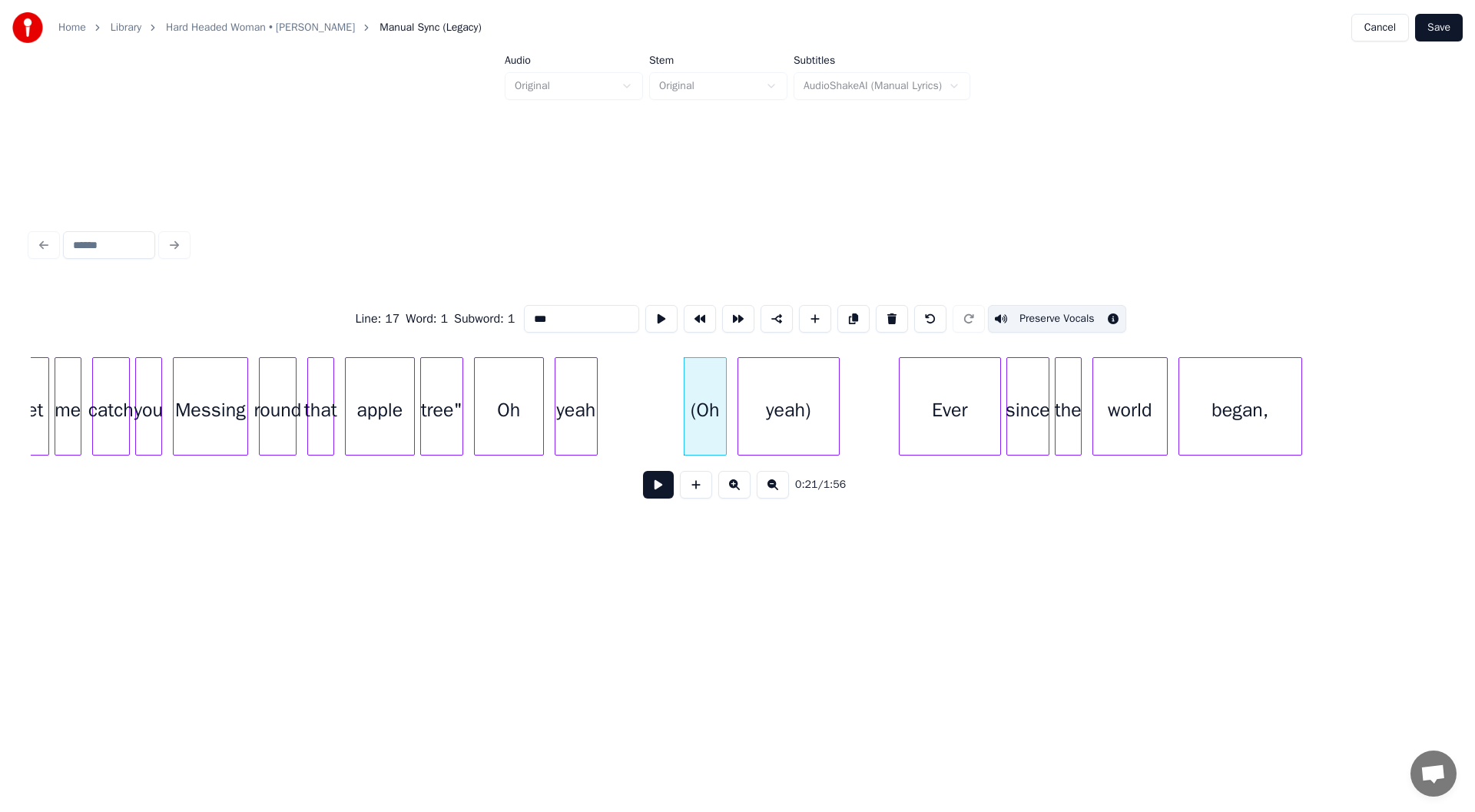 click on "yeah)" at bounding box center (788, 410) 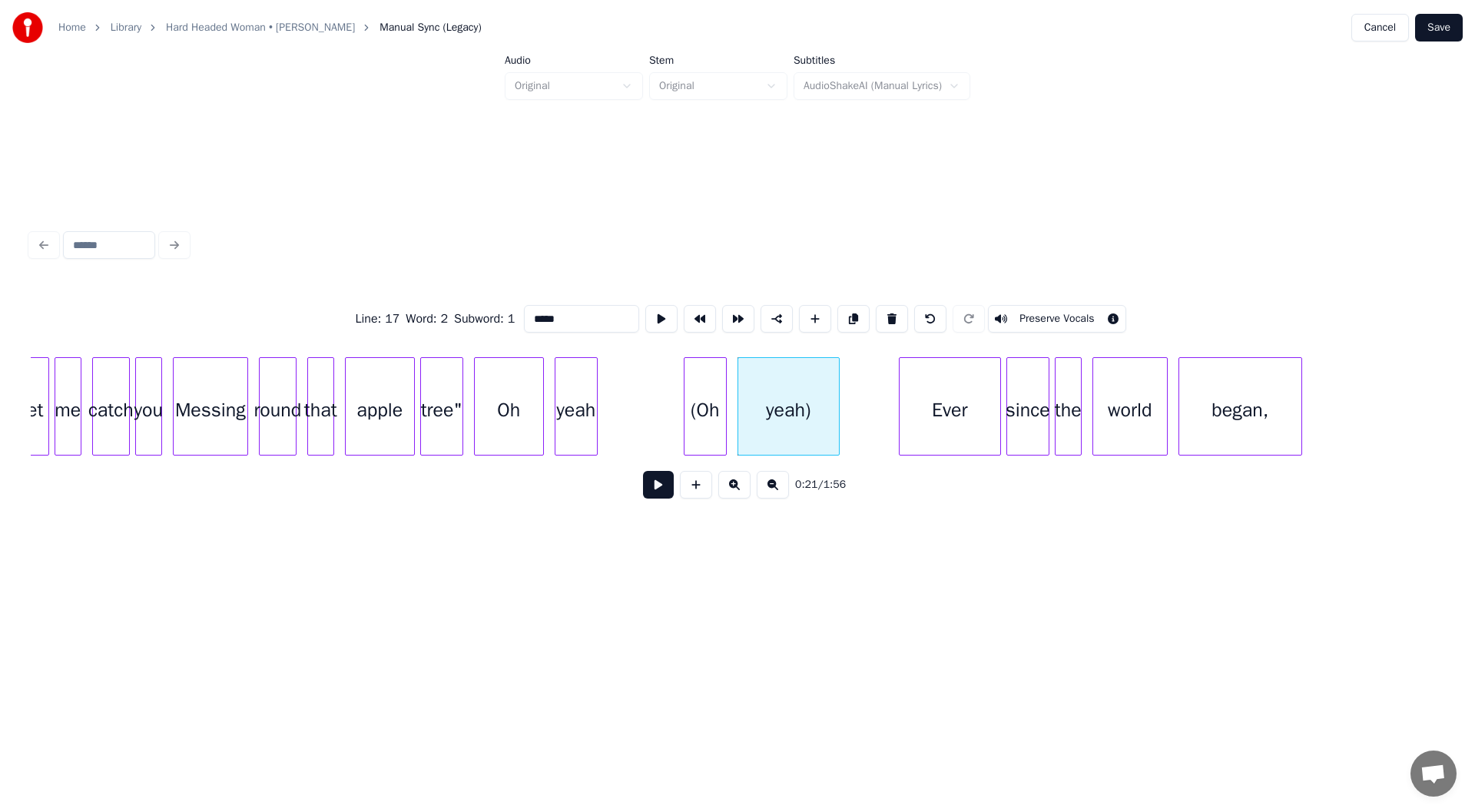 click on "Preserve Vocals" at bounding box center (1056, 319) 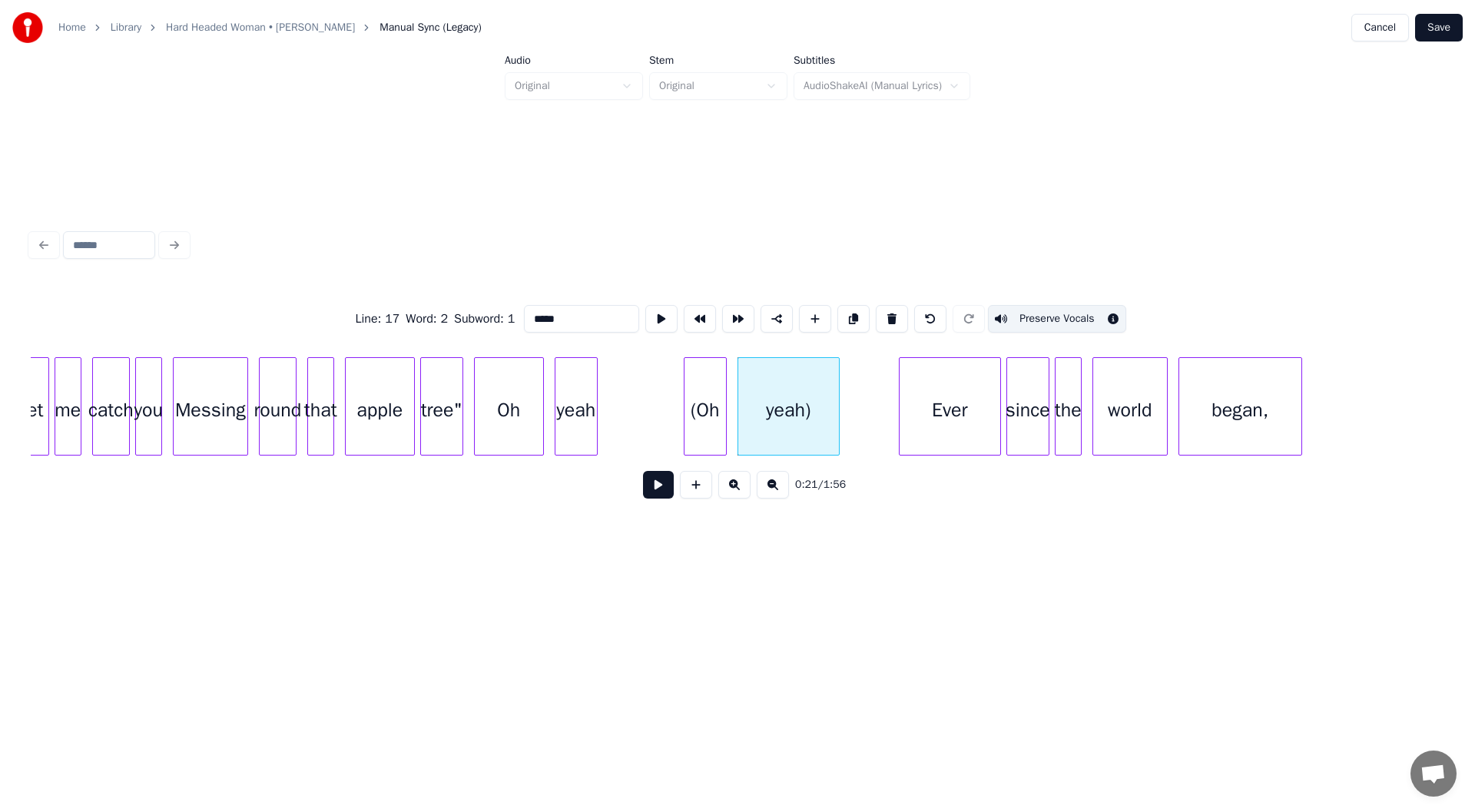 click on "let me catch you Messing round that apple tree" Oh yeah (Oh yeah) Ever since the world began," at bounding box center (10624, 406) 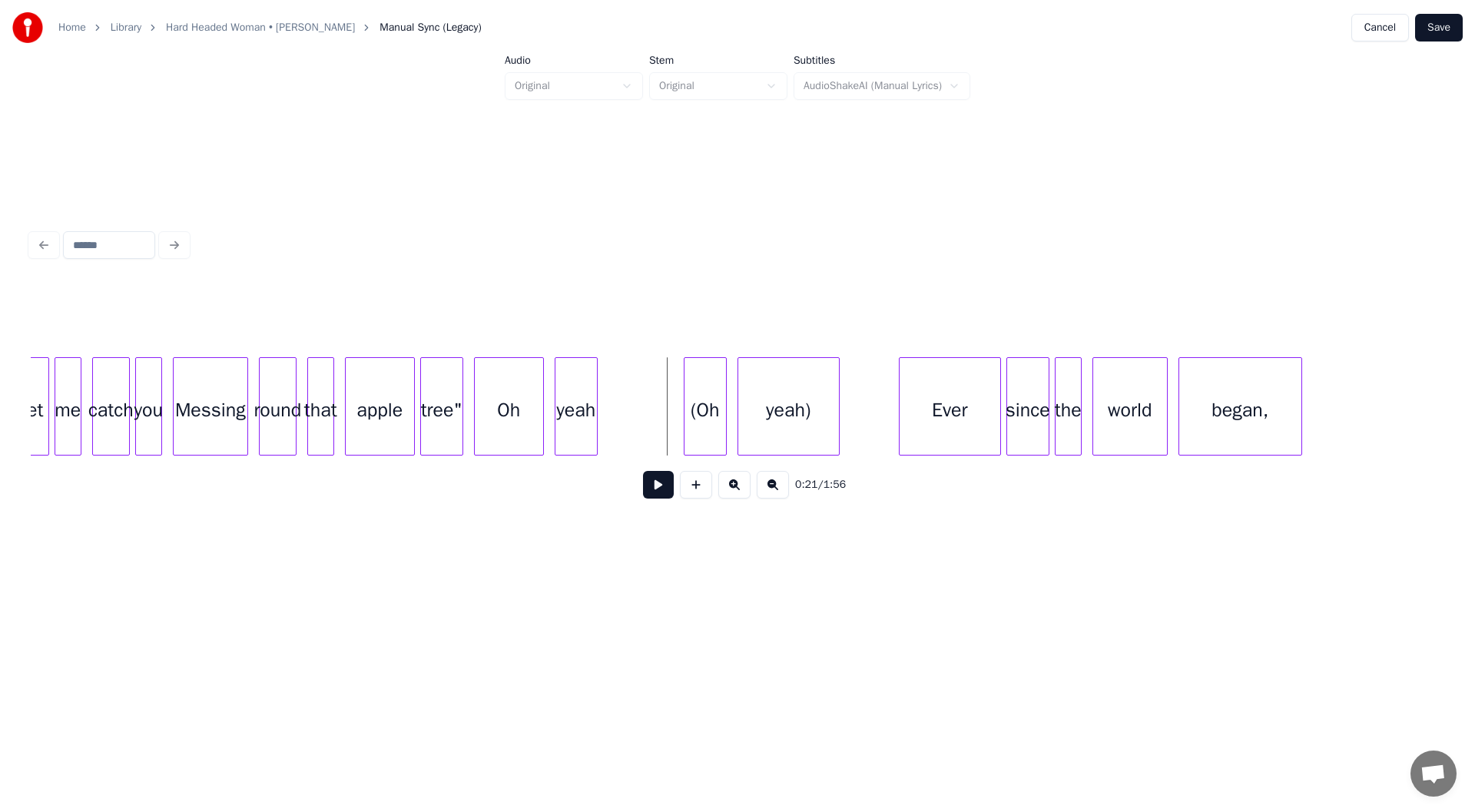 click at bounding box center (658, 485) 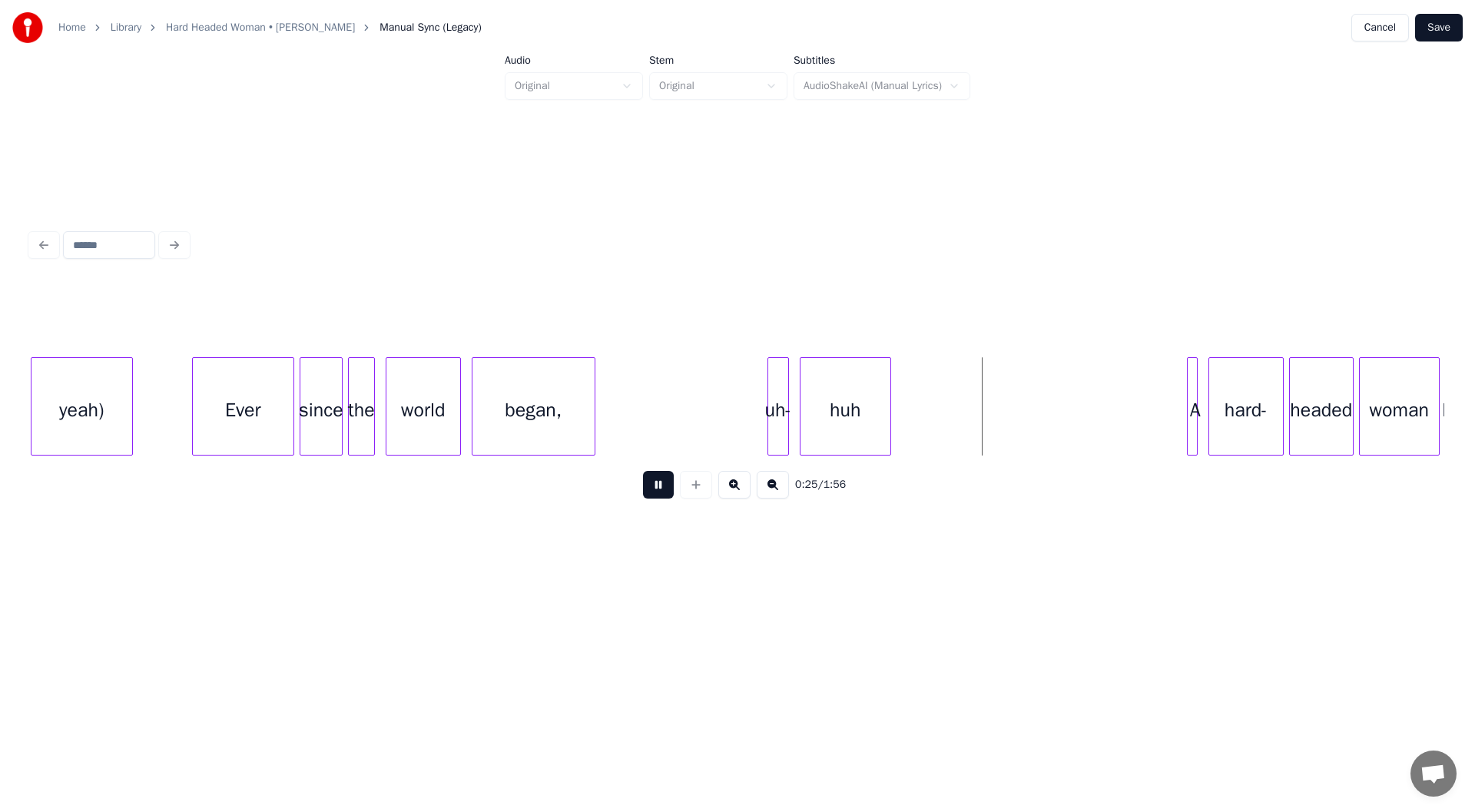 scroll, scrollTop: 0, scrollLeft: 5839, axis: horizontal 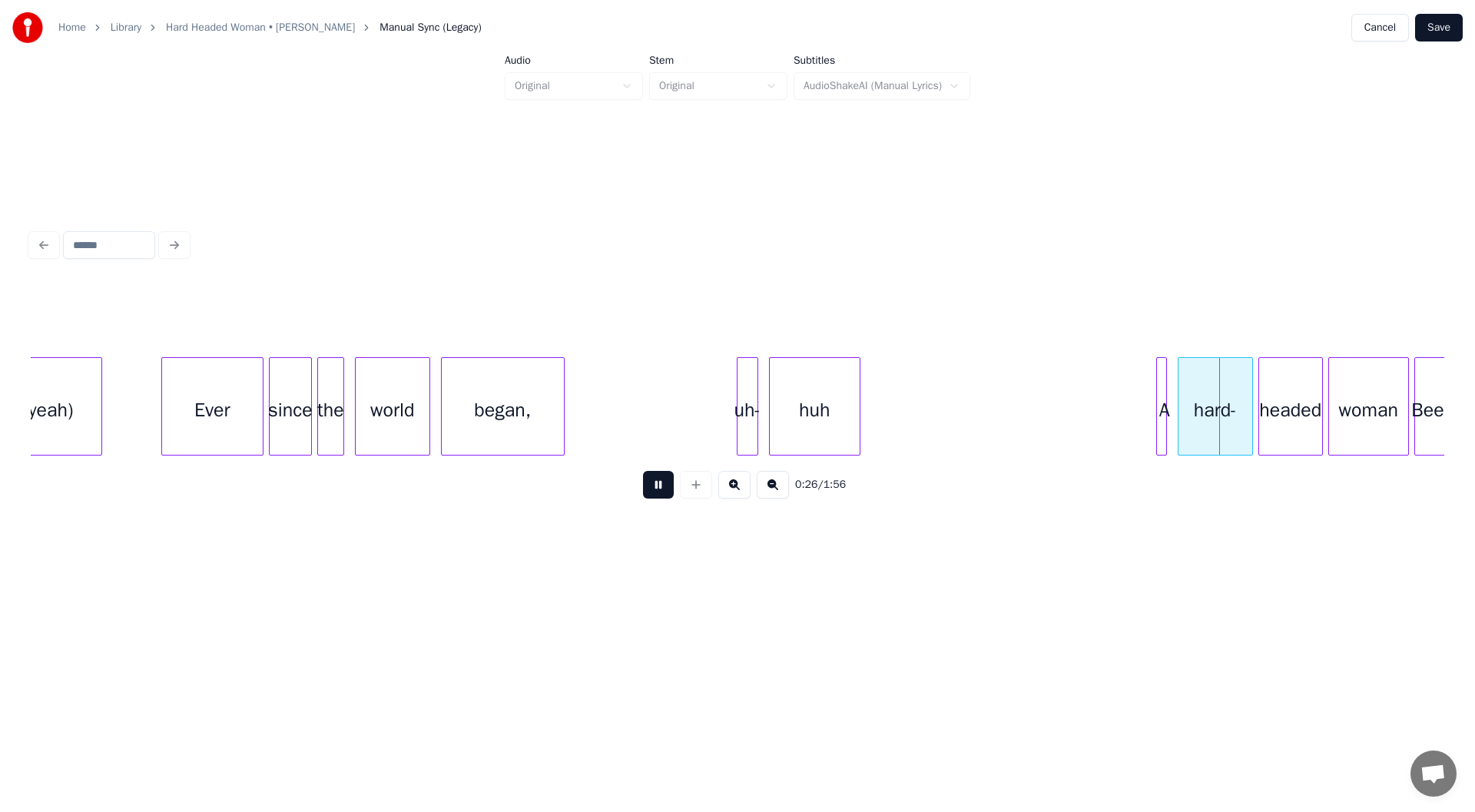 click at bounding box center (658, 485) 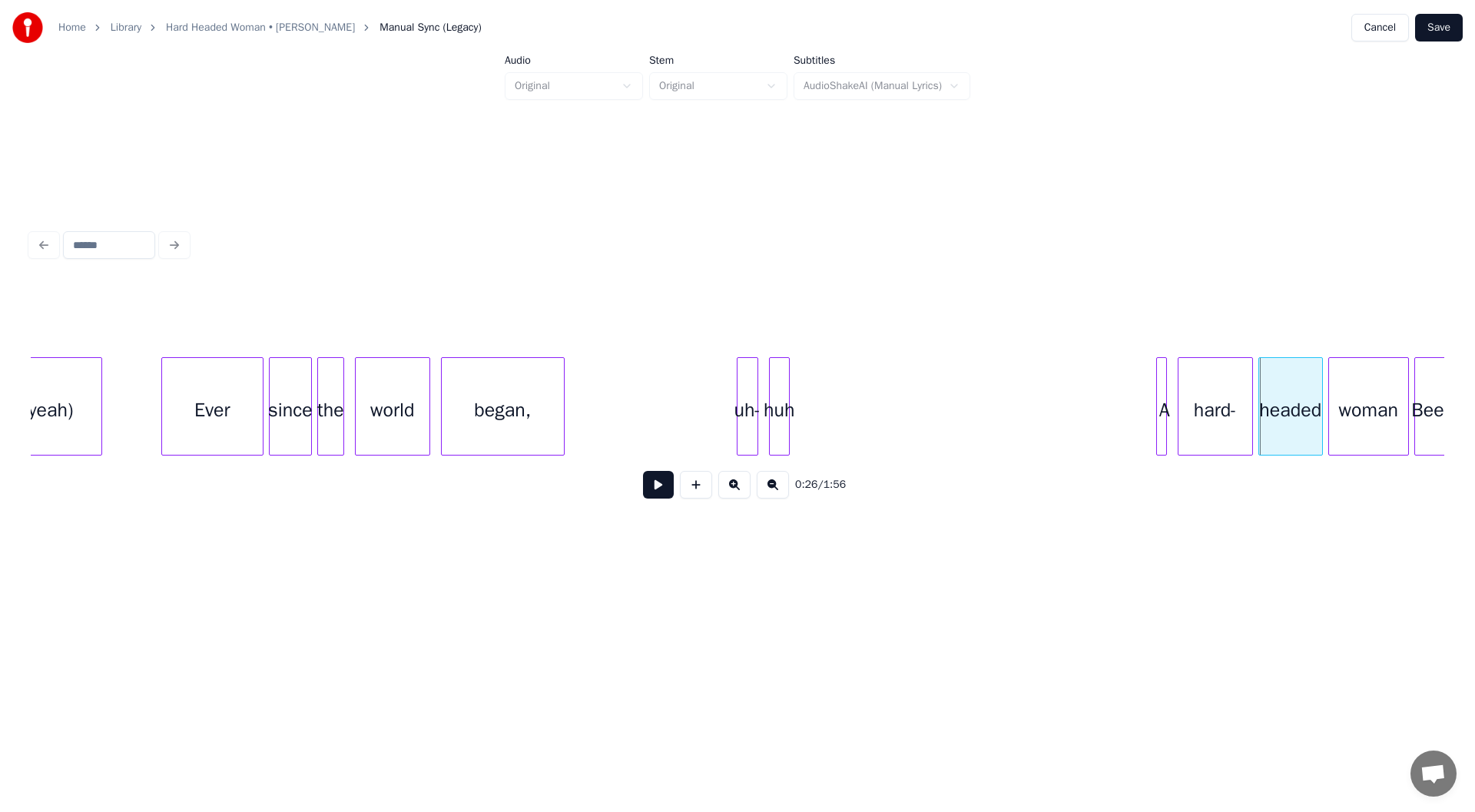 click at bounding box center (787, 406) 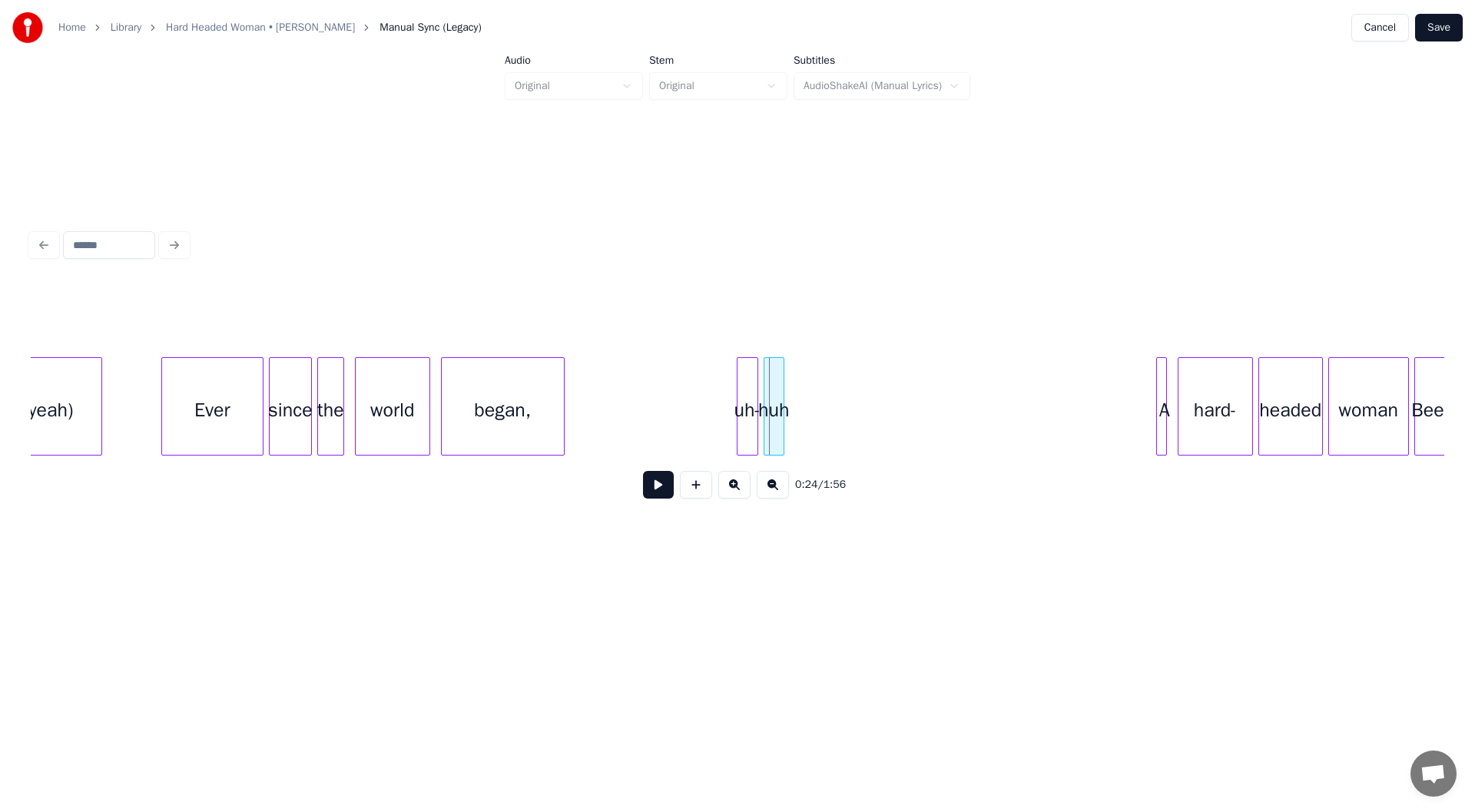 click on "huh" at bounding box center [774, 410] 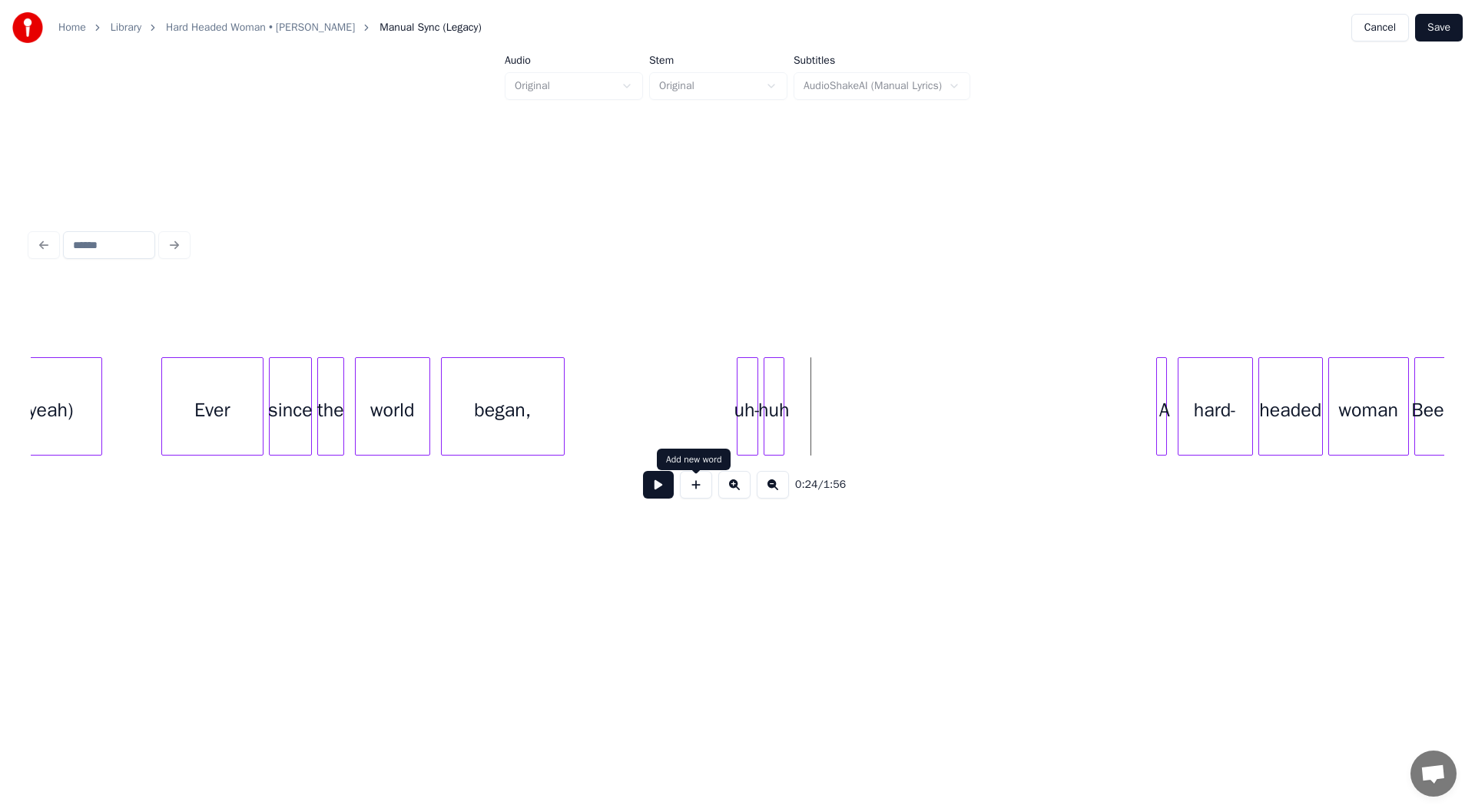 click at bounding box center (696, 485) 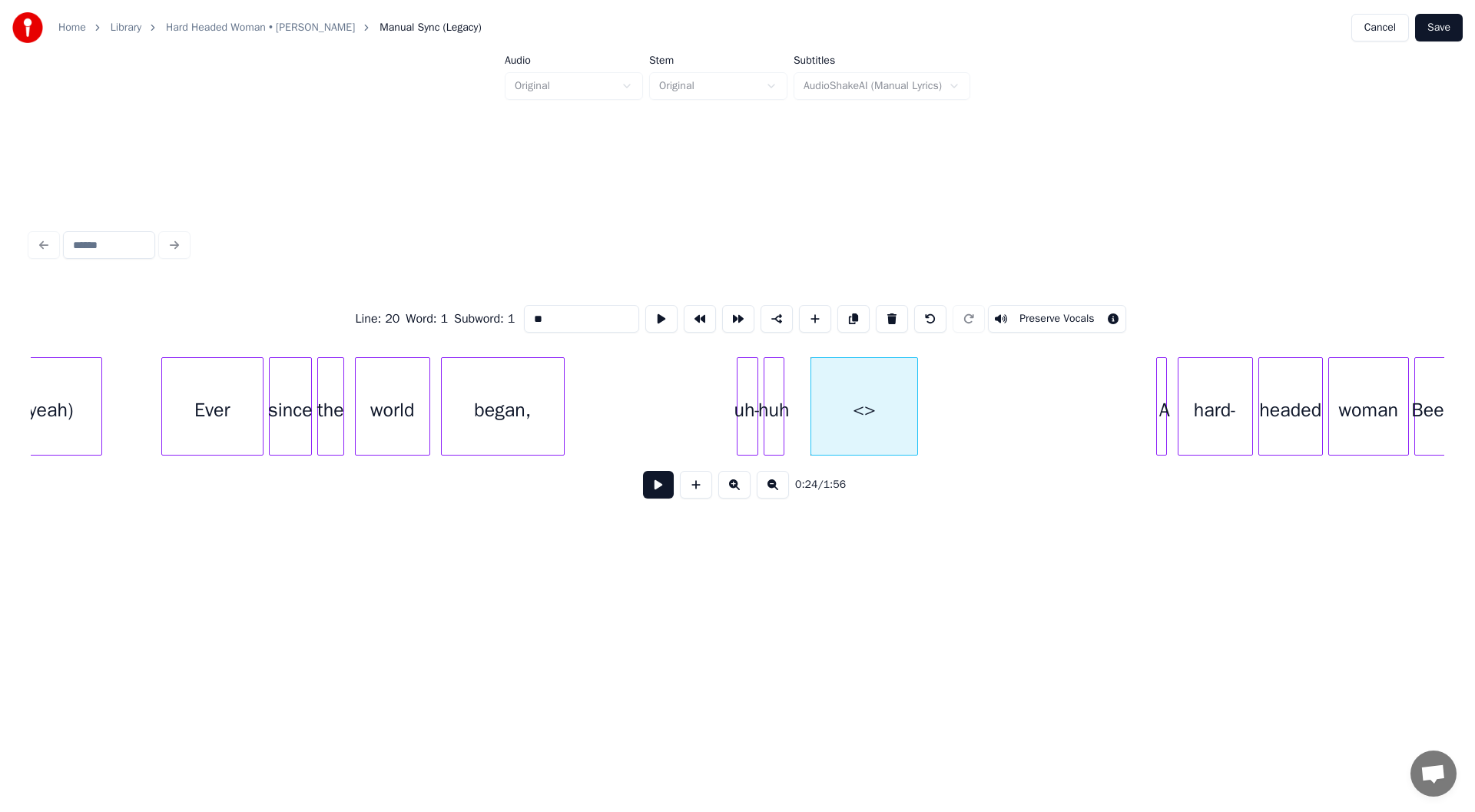 drag, startPoint x: 365, startPoint y: 310, endPoint x: 237, endPoint y: 310, distance: 128 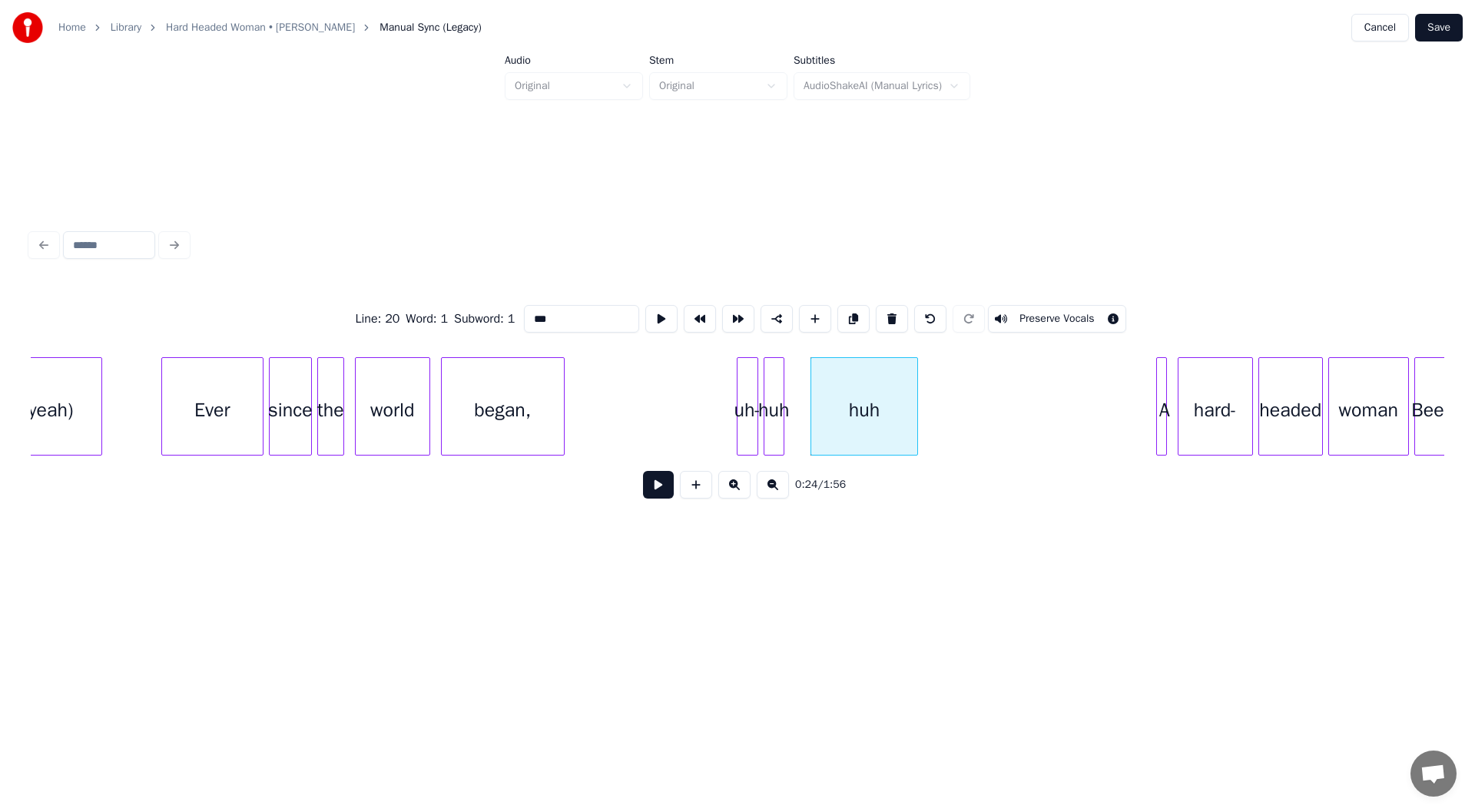 click on "huh" at bounding box center [864, 406] 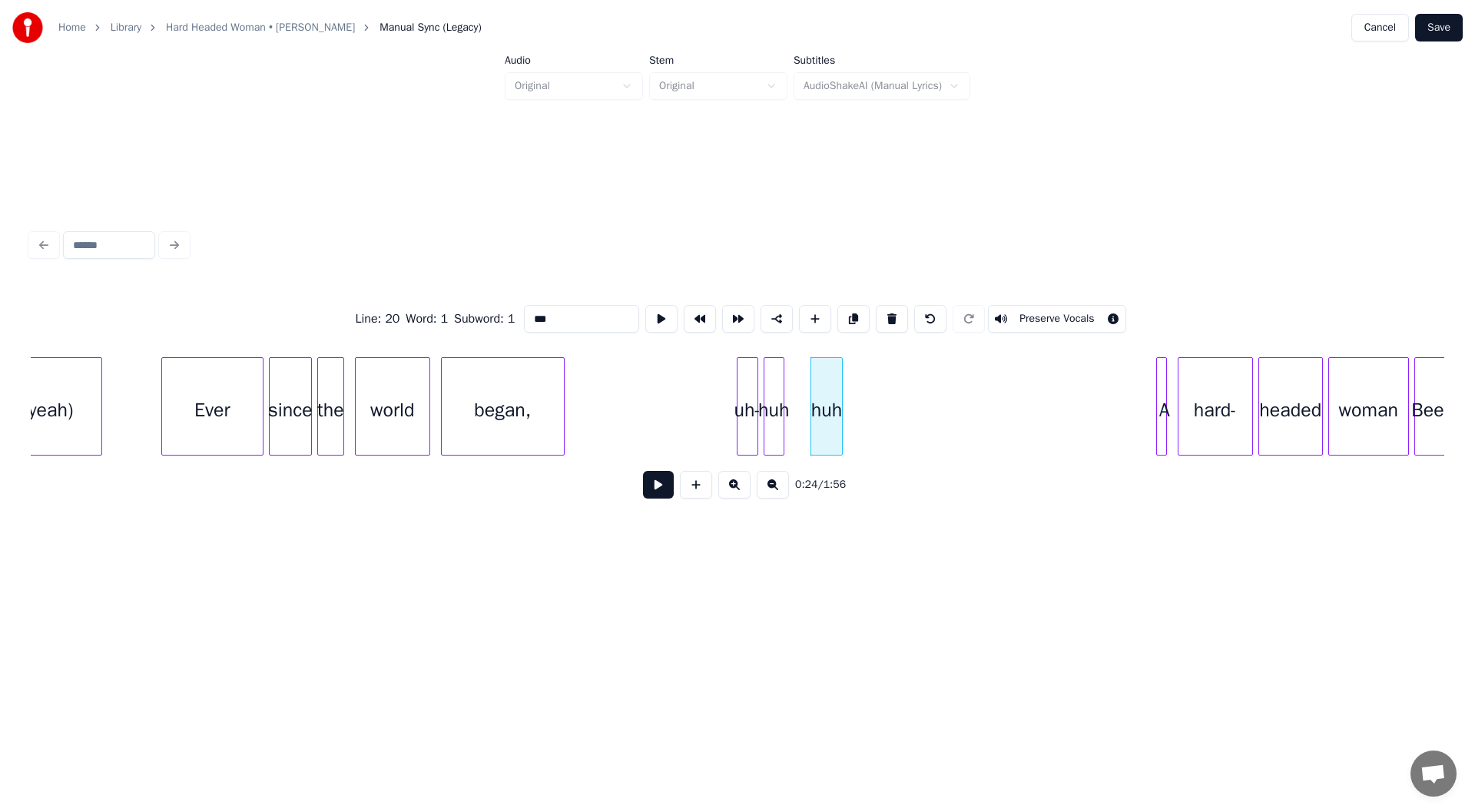 click at bounding box center (840, 406) 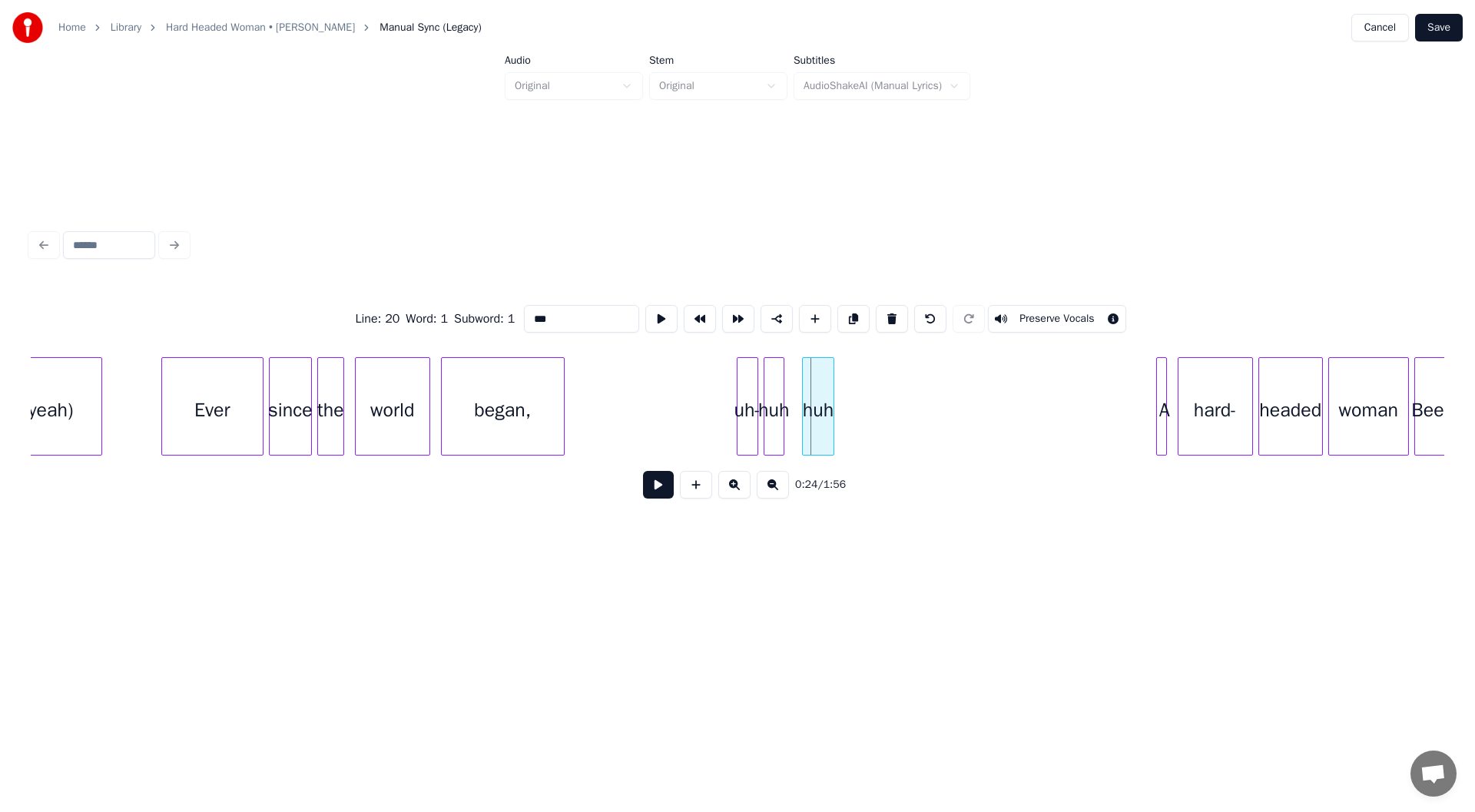 click on "huh" at bounding box center (818, 410) 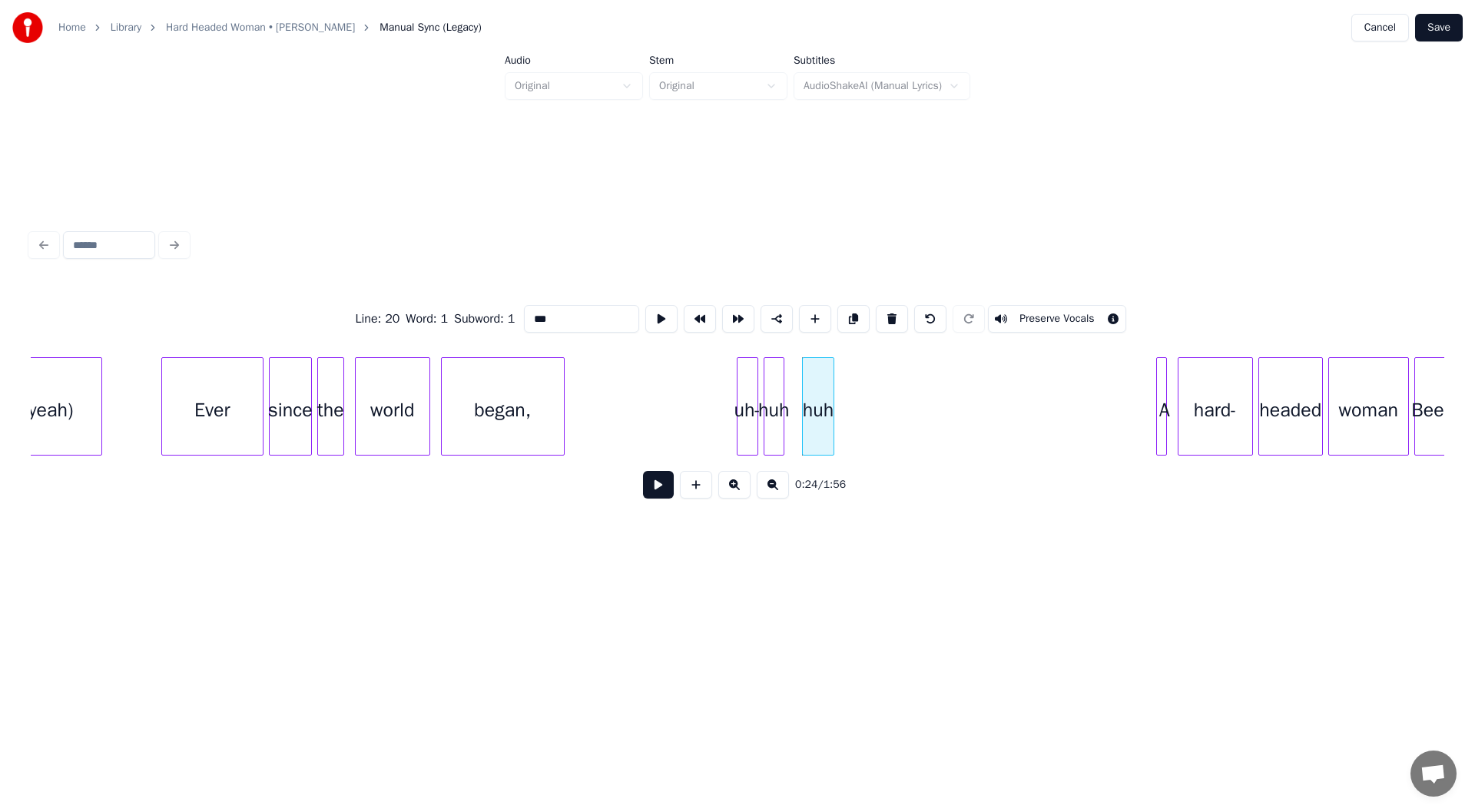 type on "***" 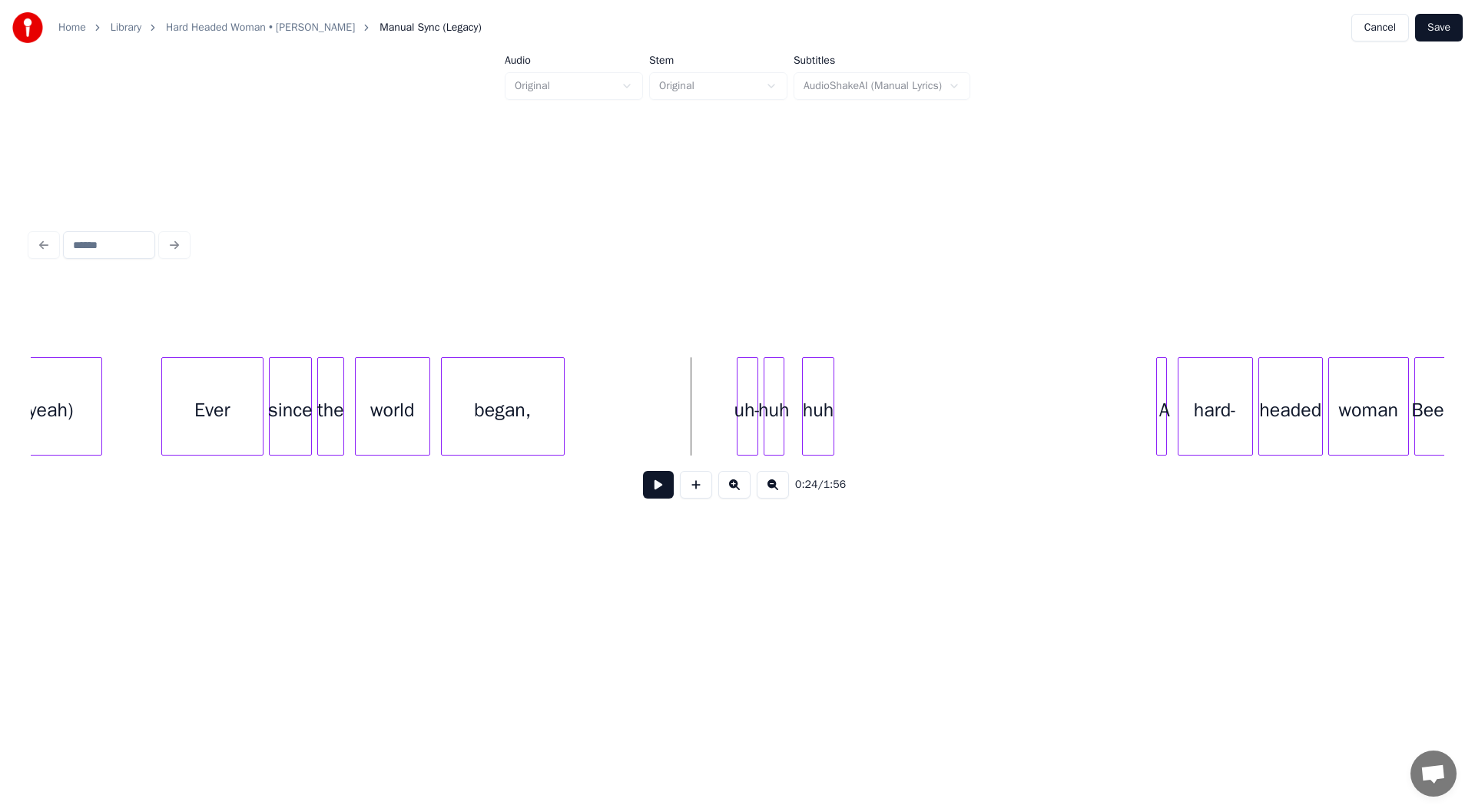 click at bounding box center [658, 485] 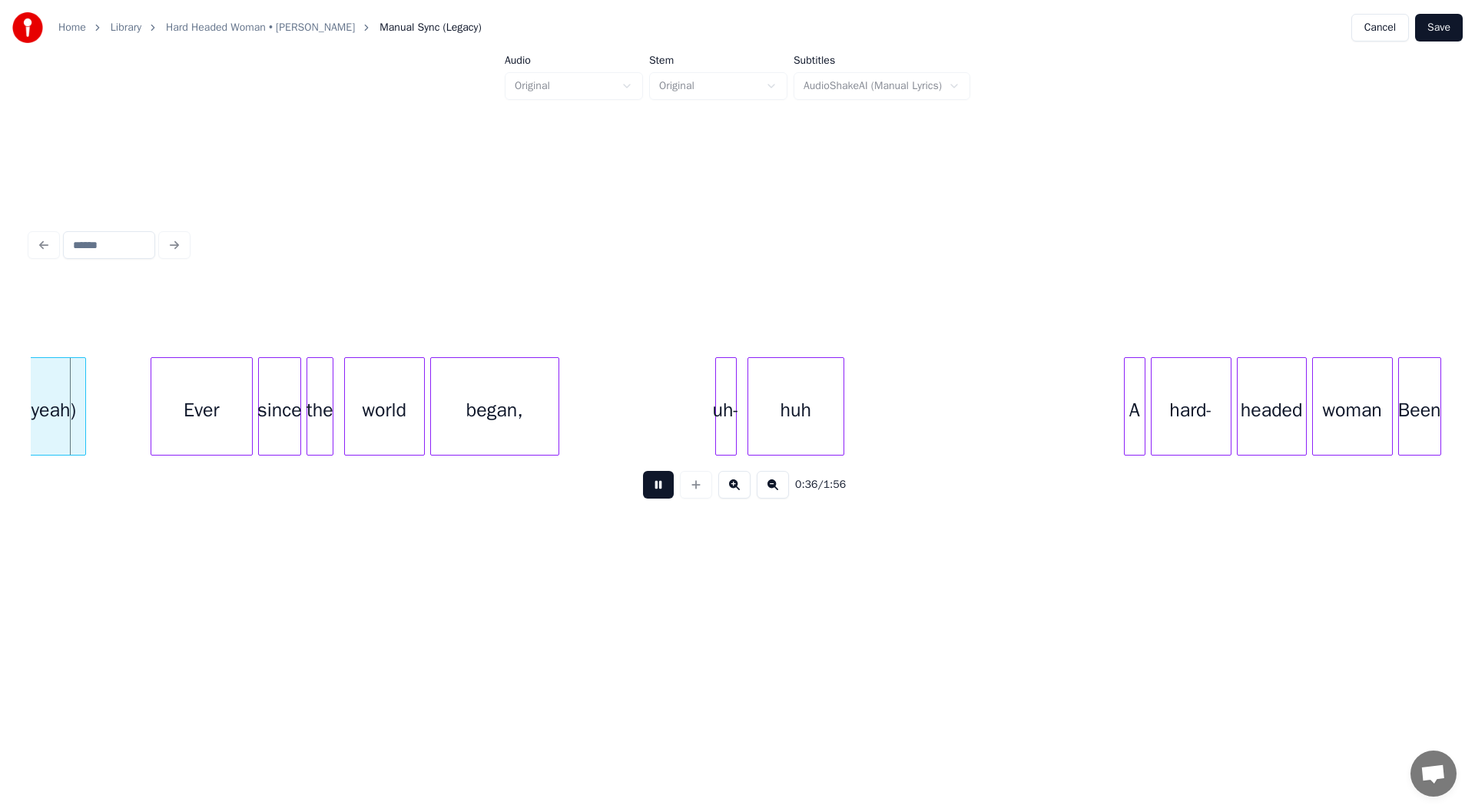 scroll, scrollTop: 0, scrollLeft: 9787, axis: horizontal 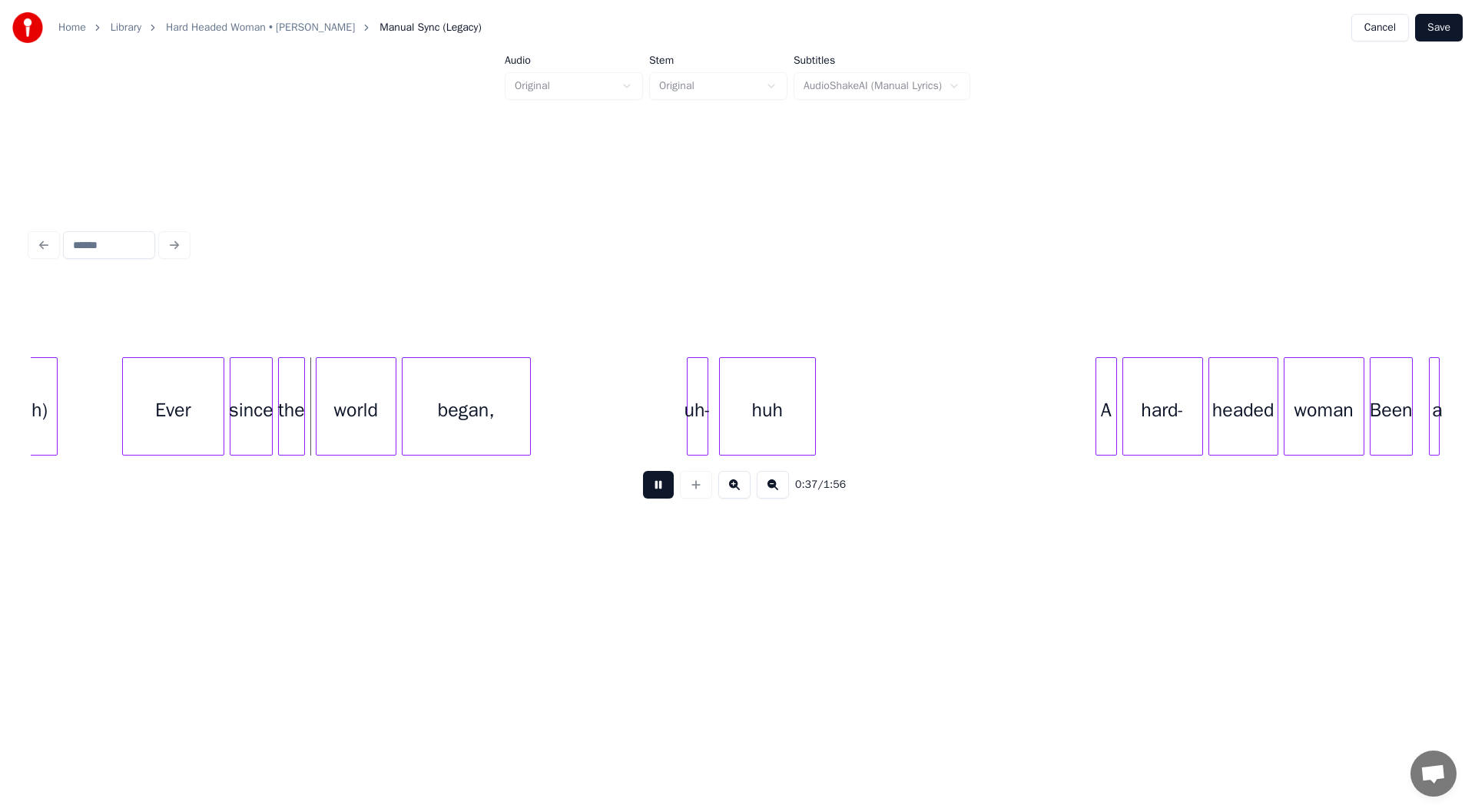 click at bounding box center (658, 485) 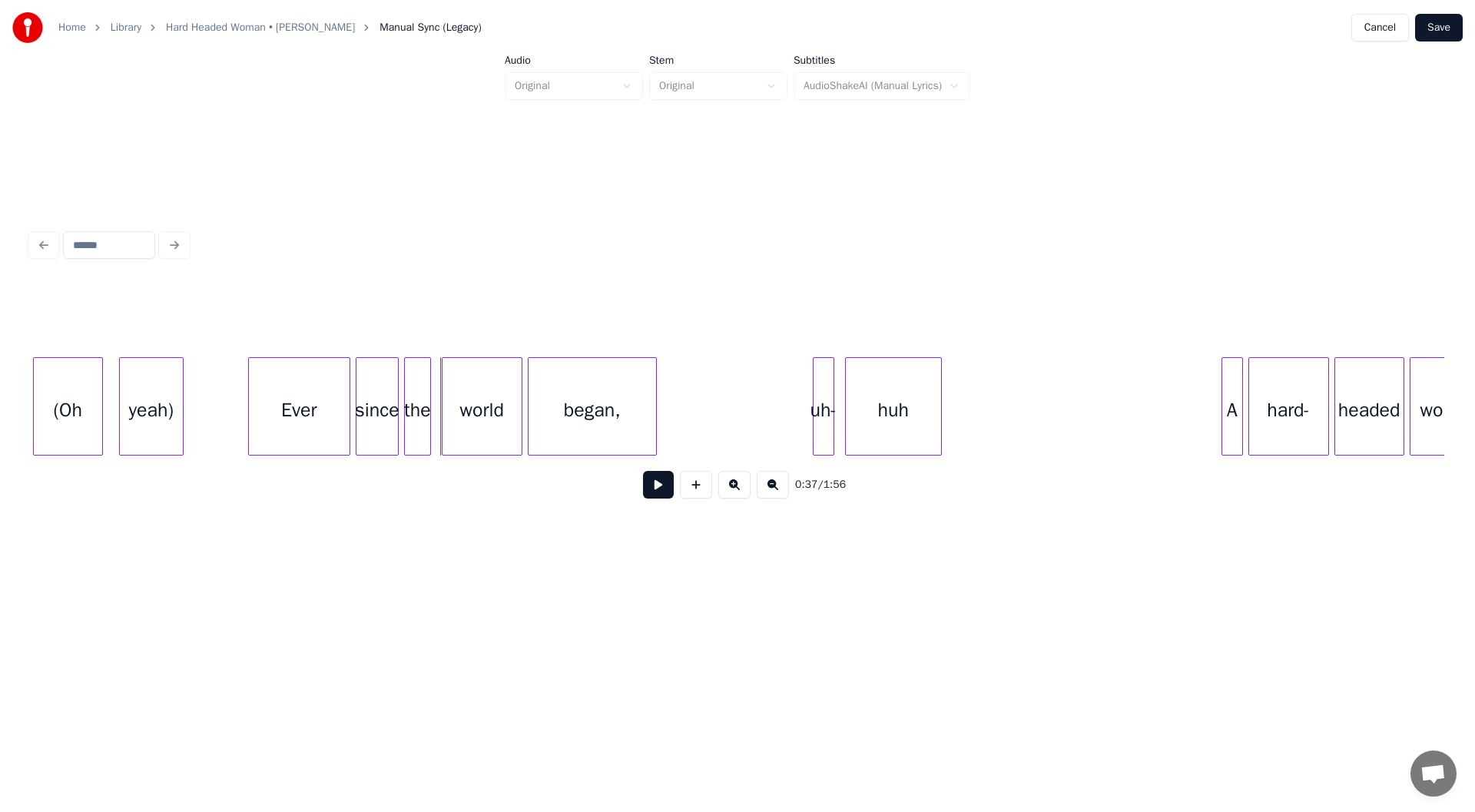 scroll, scrollTop: 0, scrollLeft: 9401, axis: horizontal 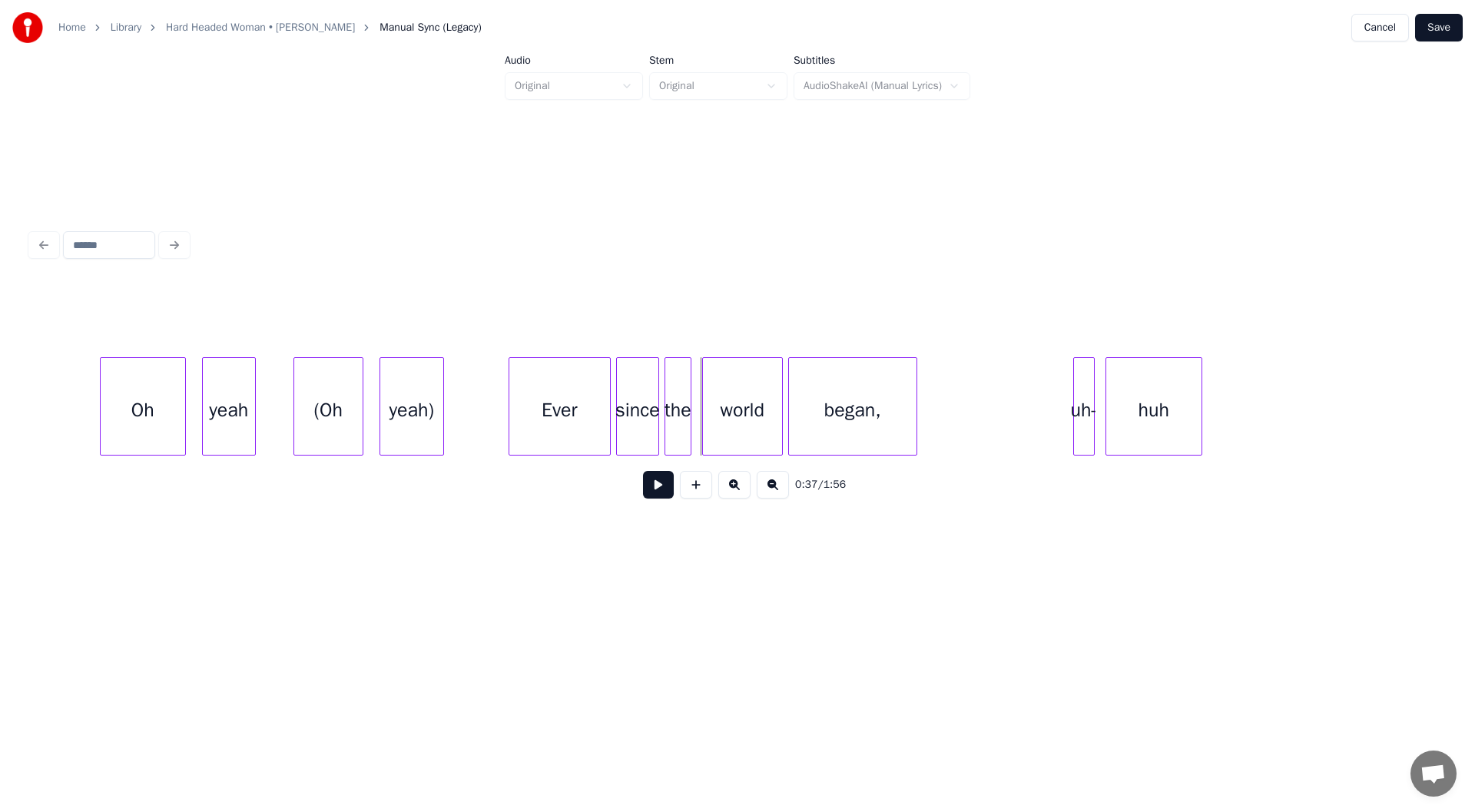 click on "(Oh" at bounding box center [328, 410] 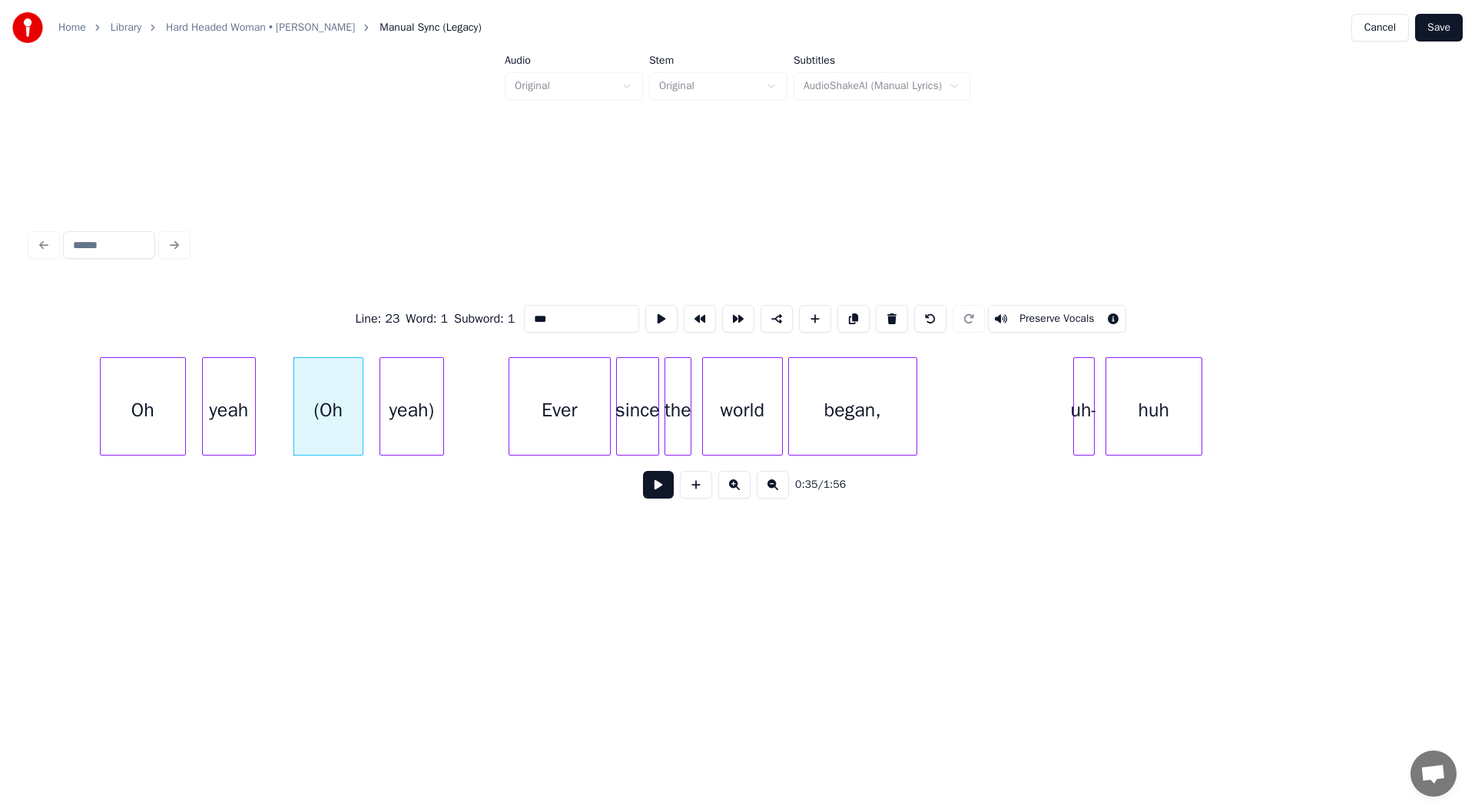 click on "Preserve Vocals" at bounding box center (1056, 319) 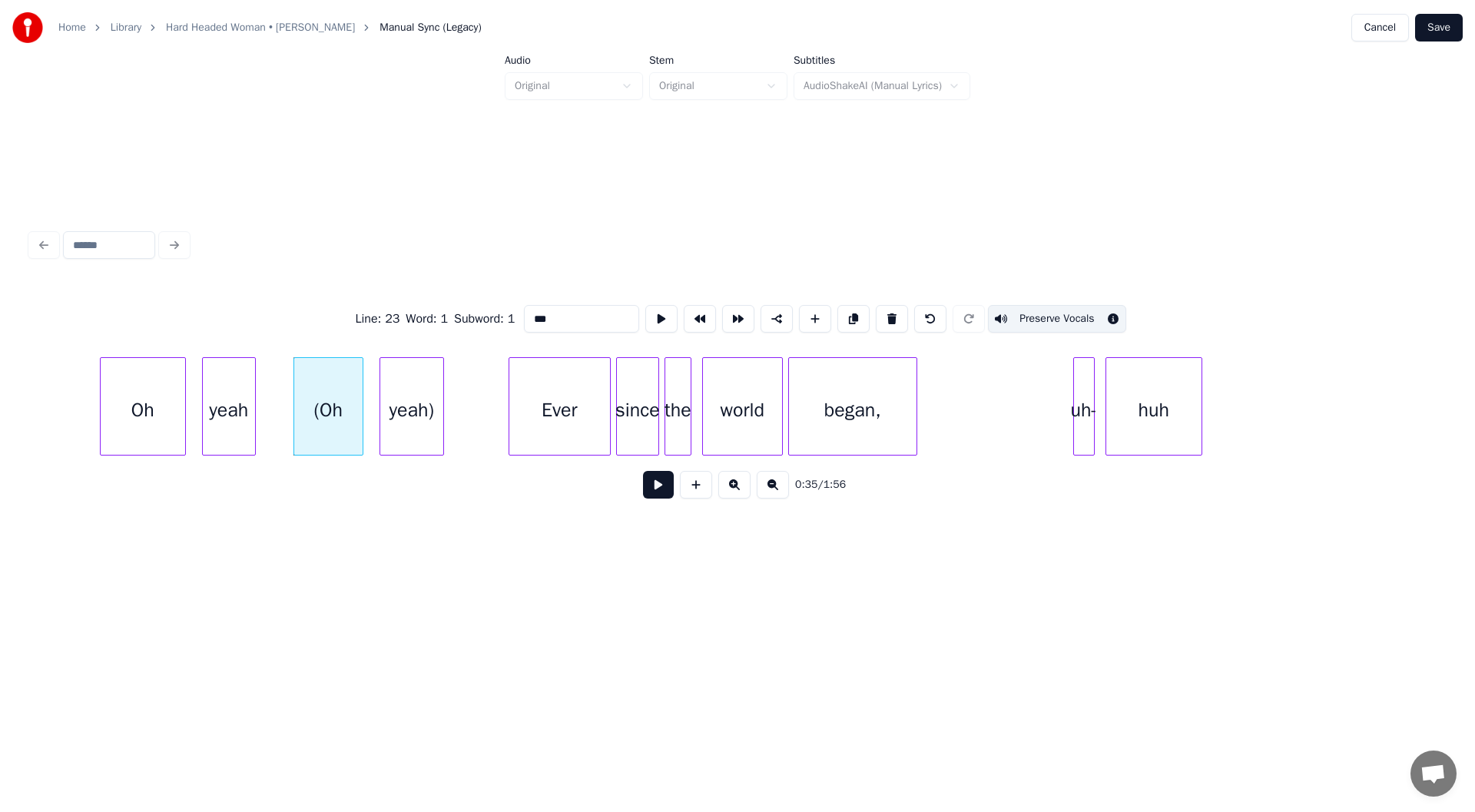click on "yeah)" at bounding box center (412, 410) 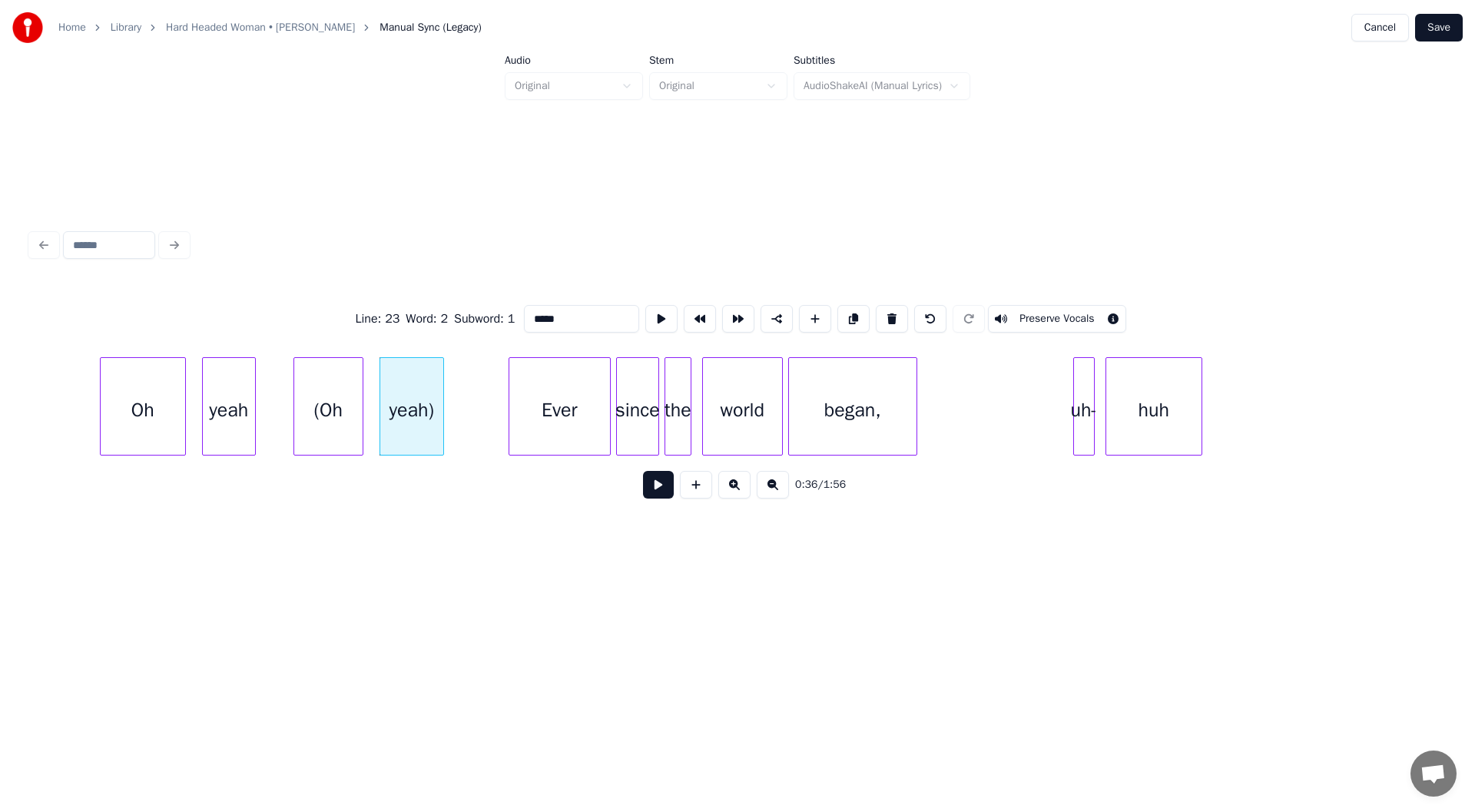 type on "*****" 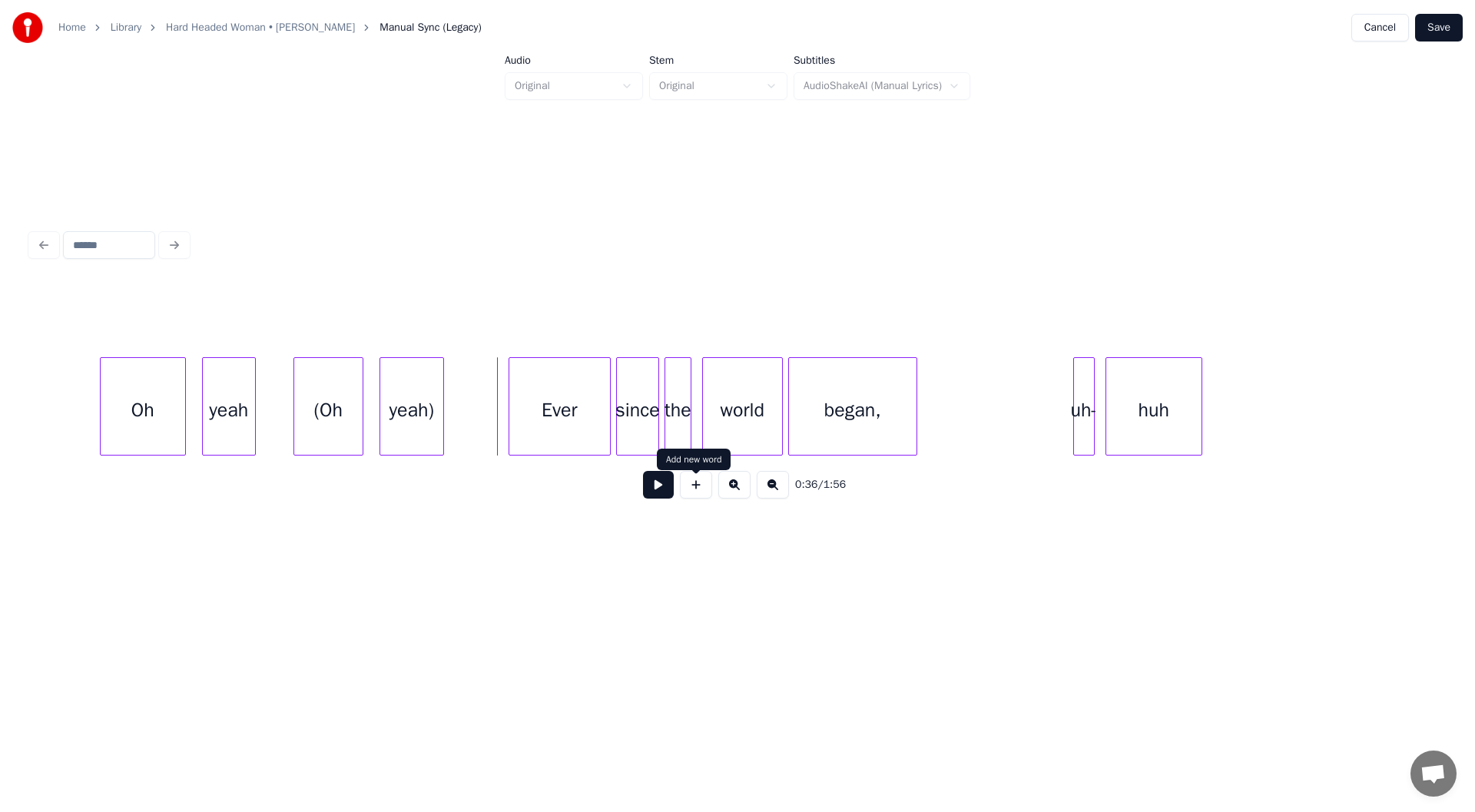 click at bounding box center (658, 485) 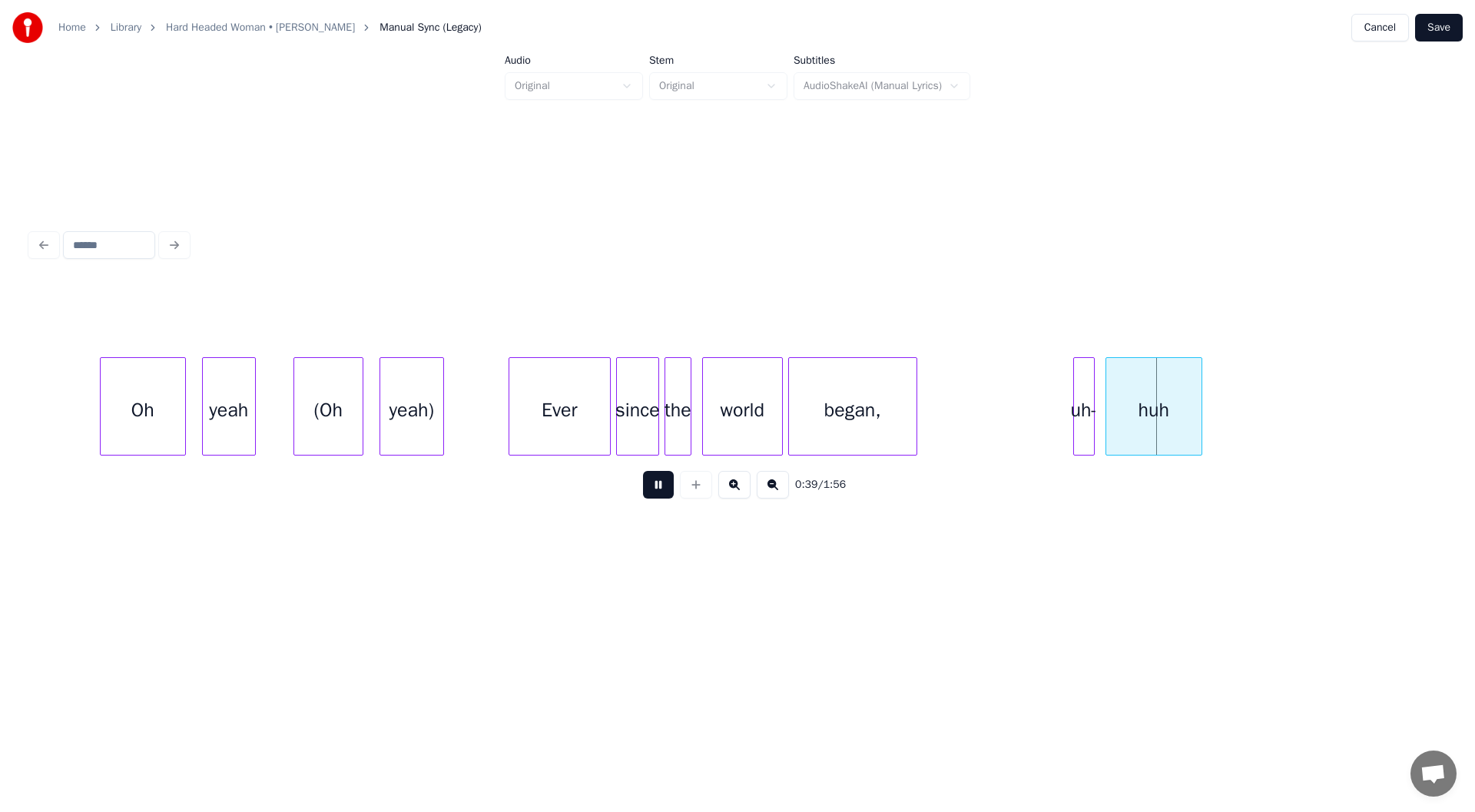 click on "Home Library Hard Headed Woman • Elvis Presley Manual Sync (Legacy) Cancel Save Audio Original Stem Original Subtitles AudioShakeAI (Manual Lyrics) 0:39  /  1:56" at bounding box center (738, 306) 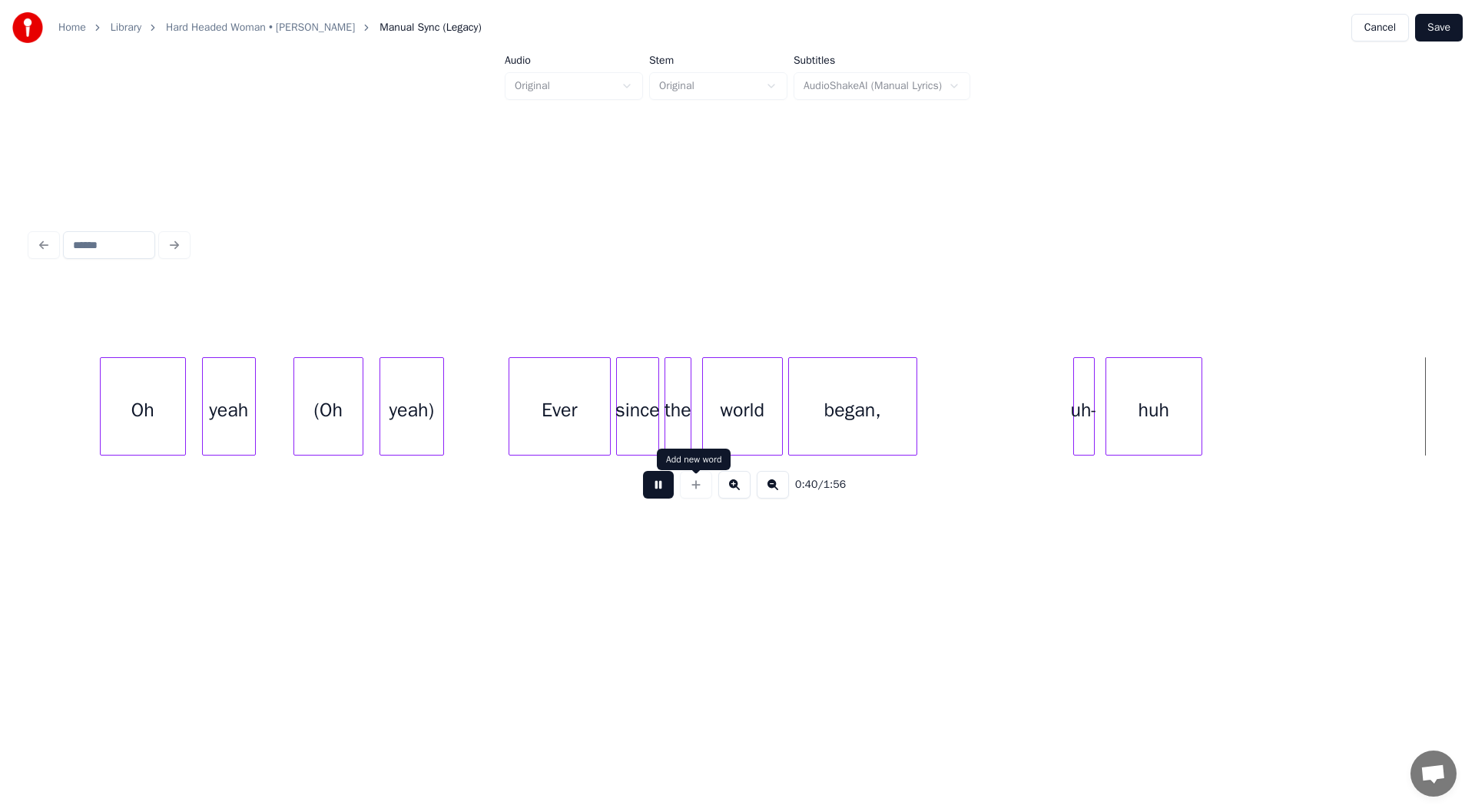 click at bounding box center (658, 485) 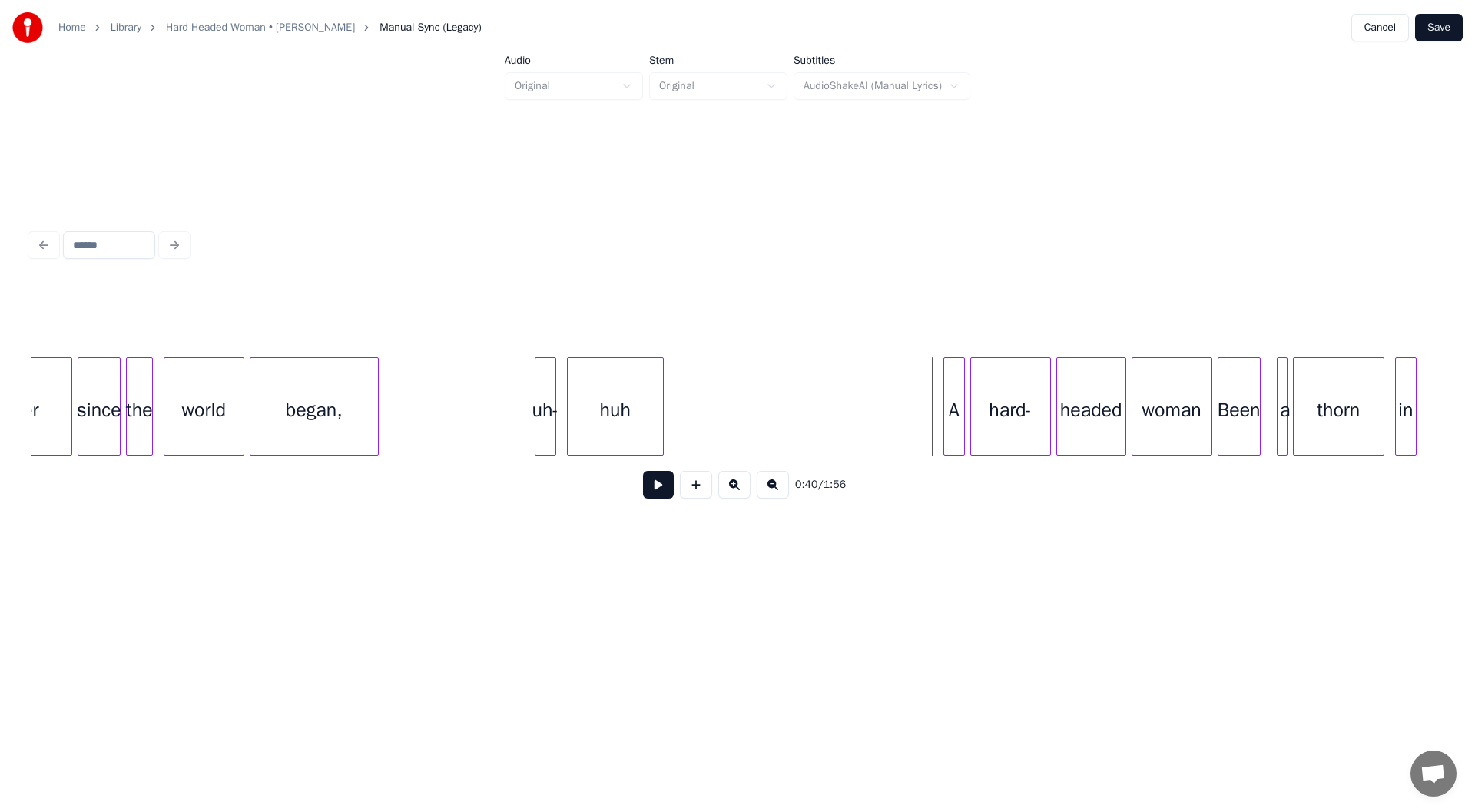 scroll, scrollTop: 0, scrollLeft: 9905, axis: horizontal 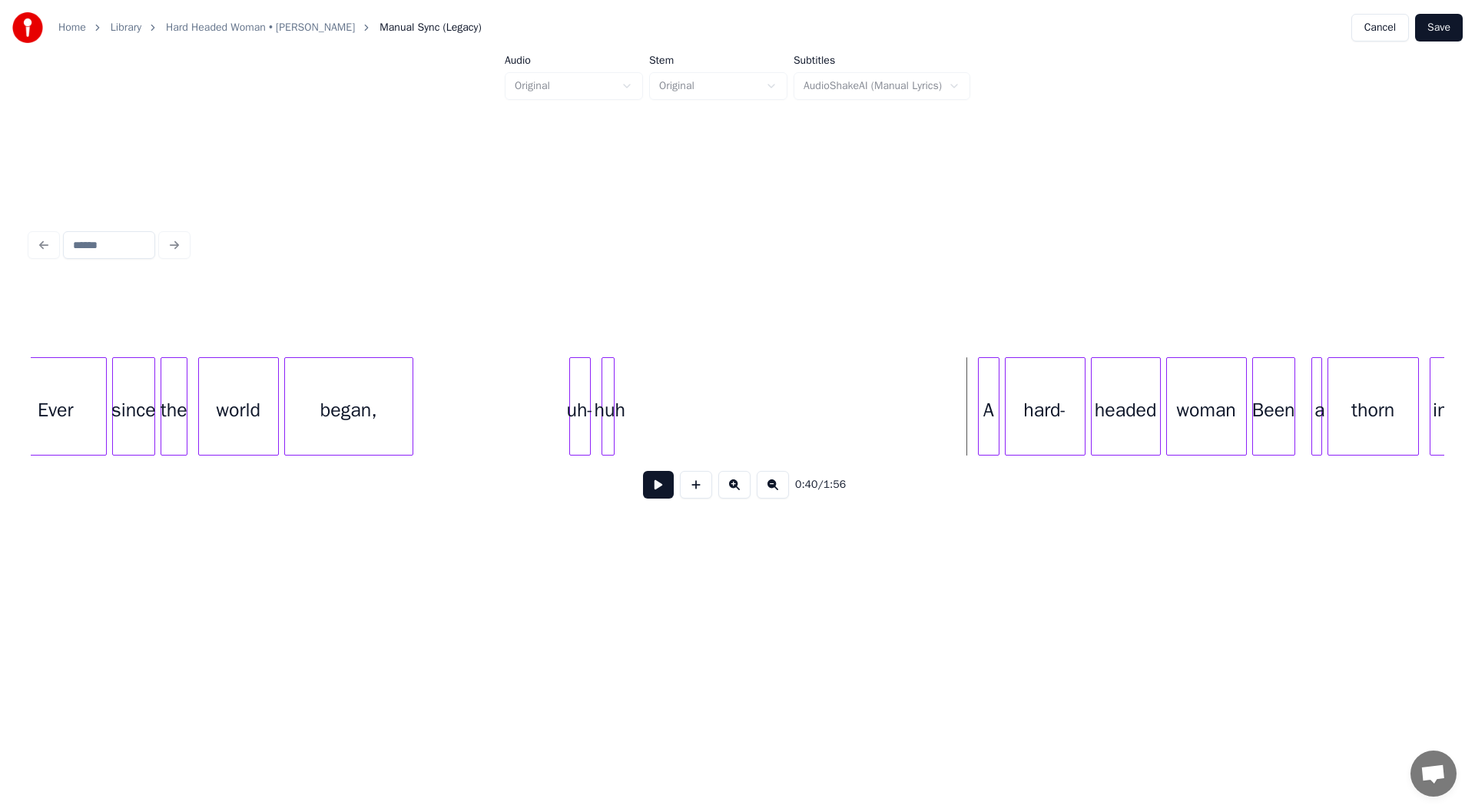 click at bounding box center (612, 406) 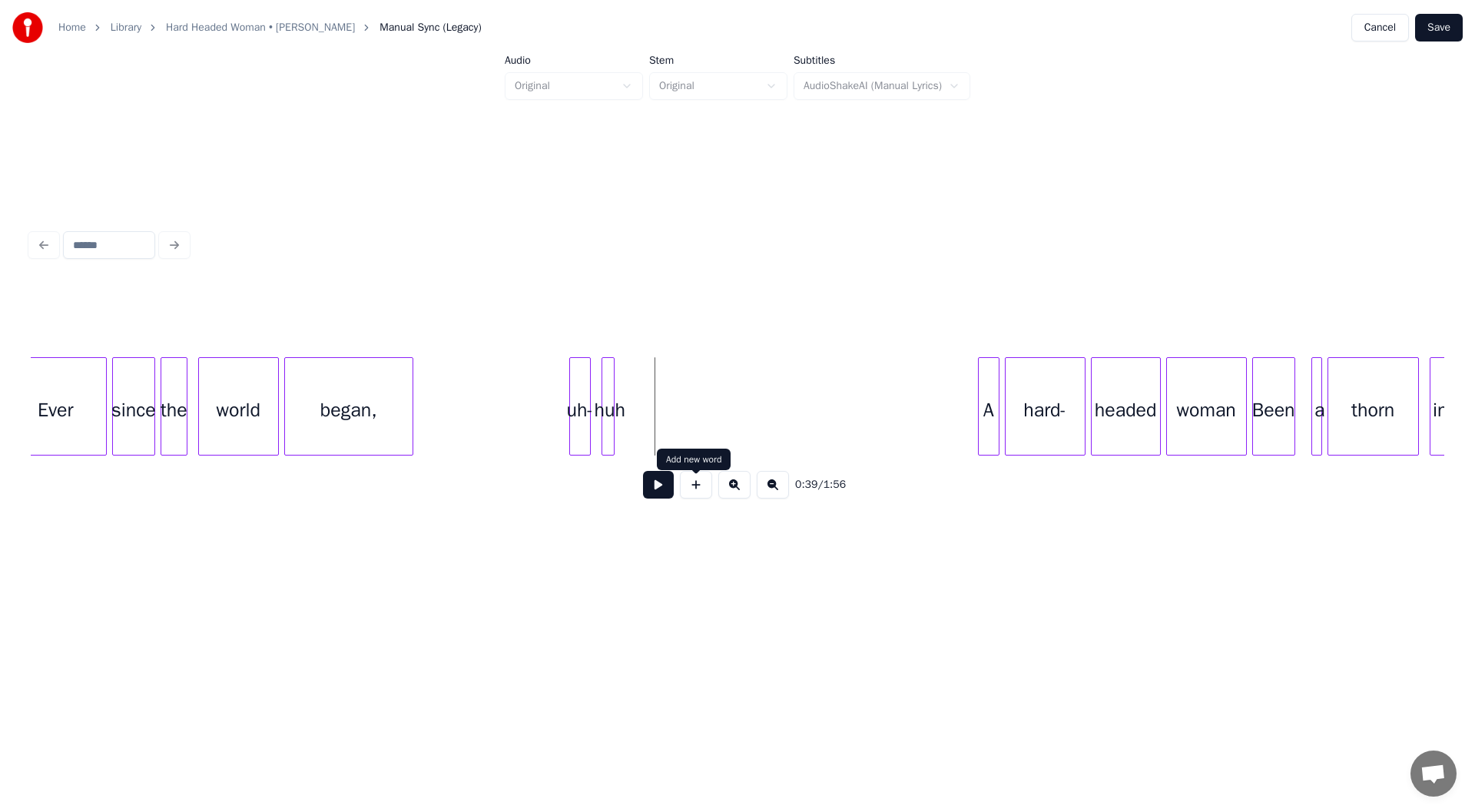 click at bounding box center [696, 485] 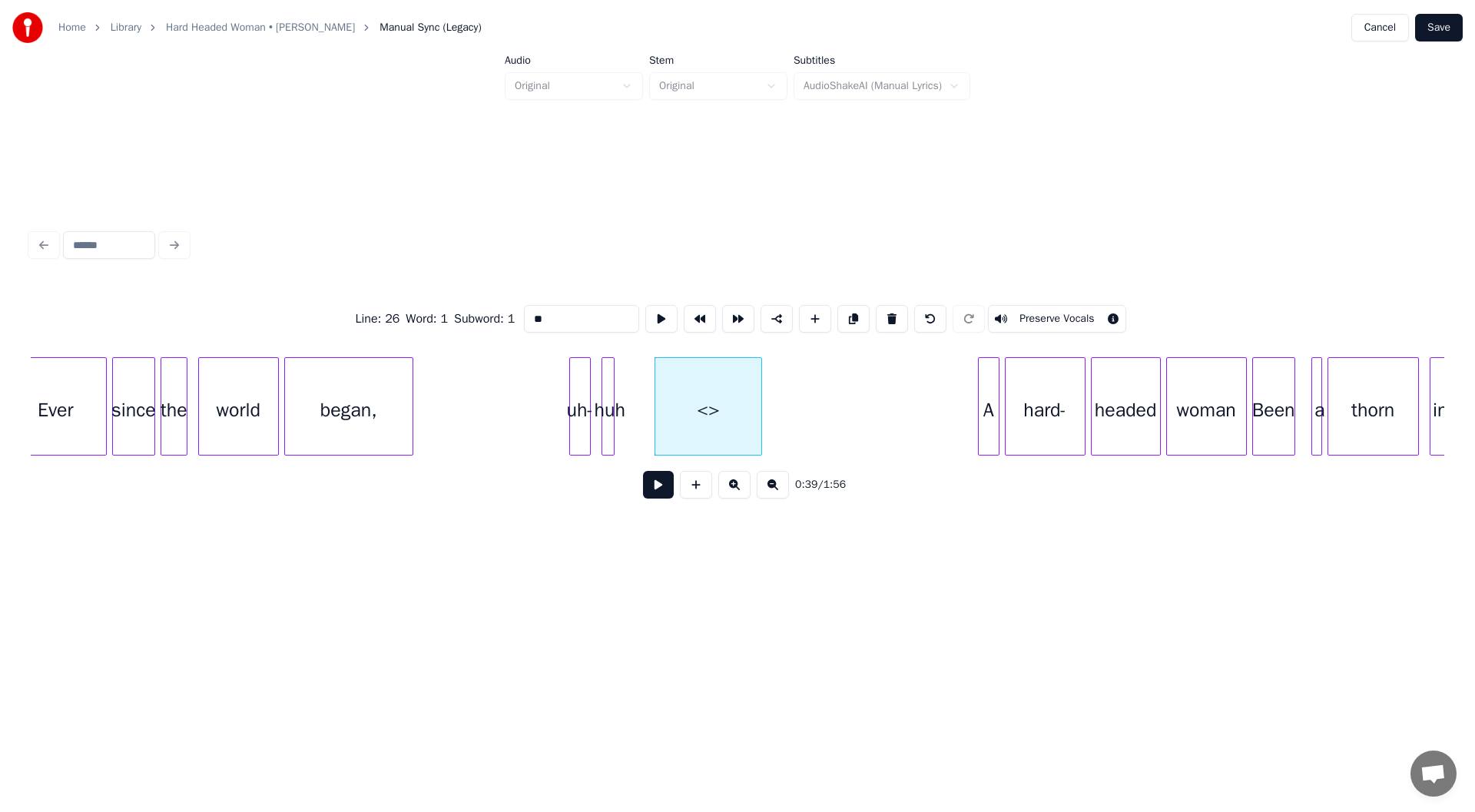 drag, startPoint x: 514, startPoint y: 316, endPoint x: 221, endPoint y: 315, distance: 293.0017 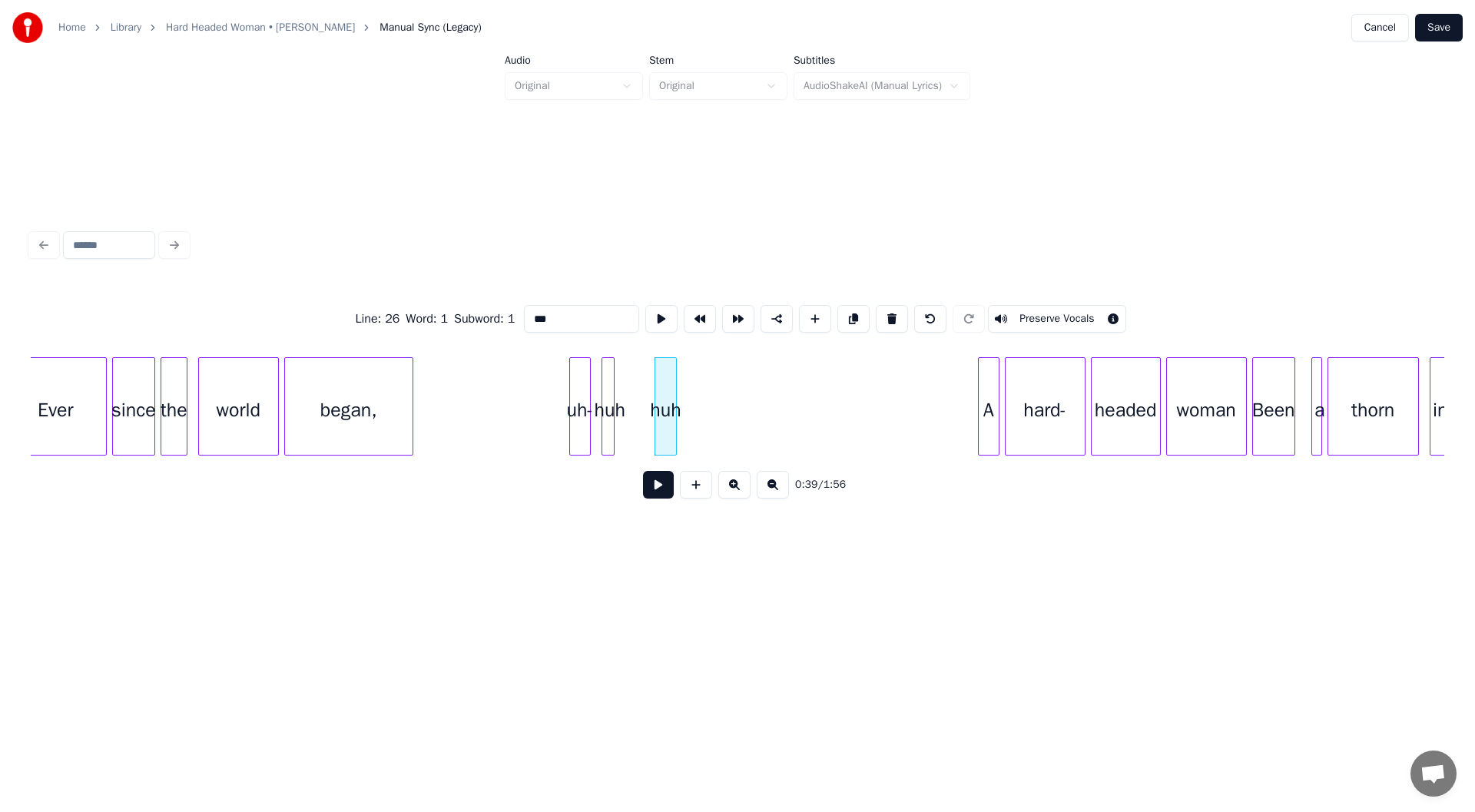 click at bounding box center [674, 406] 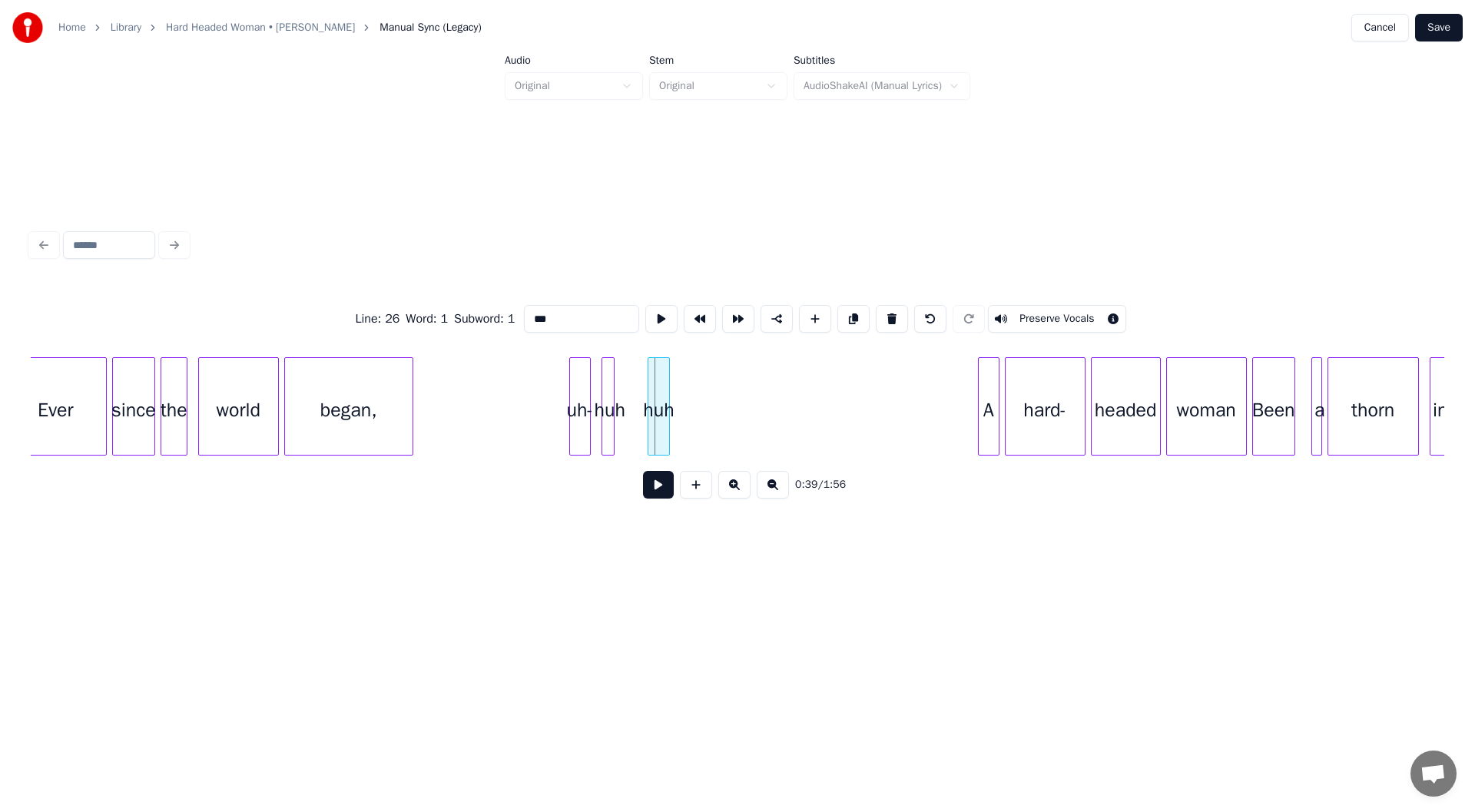 click on "huh" at bounding box center (658, 410) 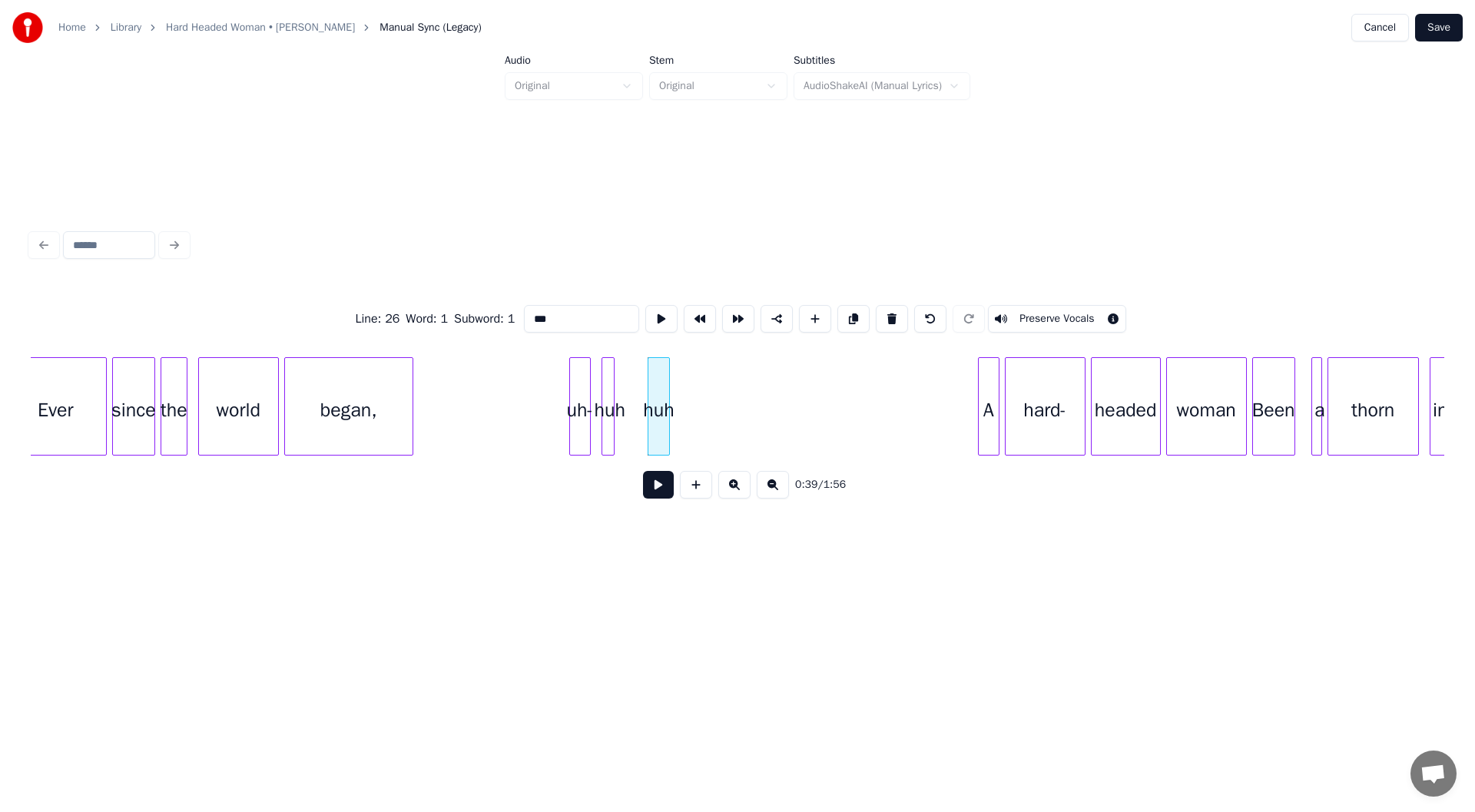 type on "***" 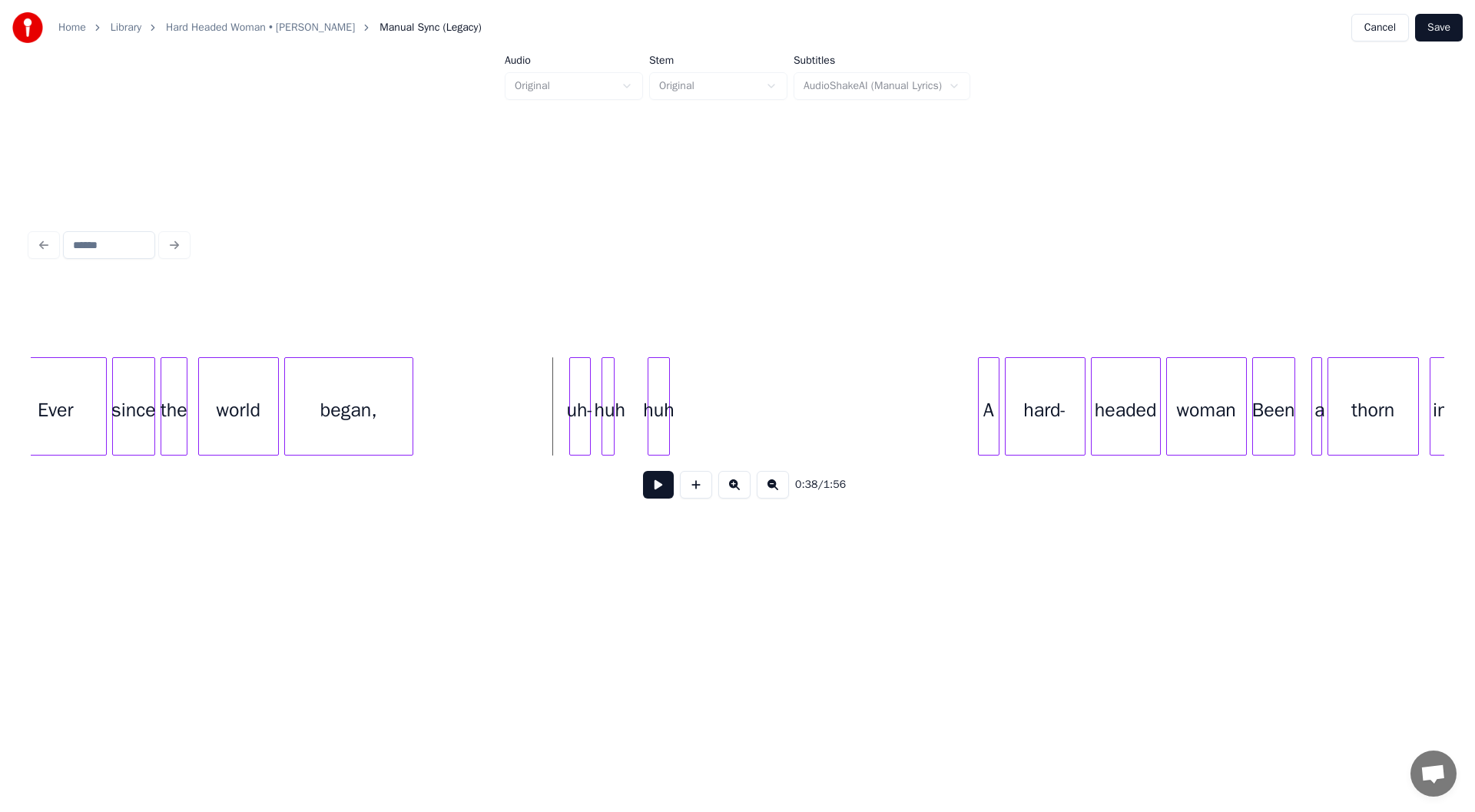 click at bounding box center (658, 485) 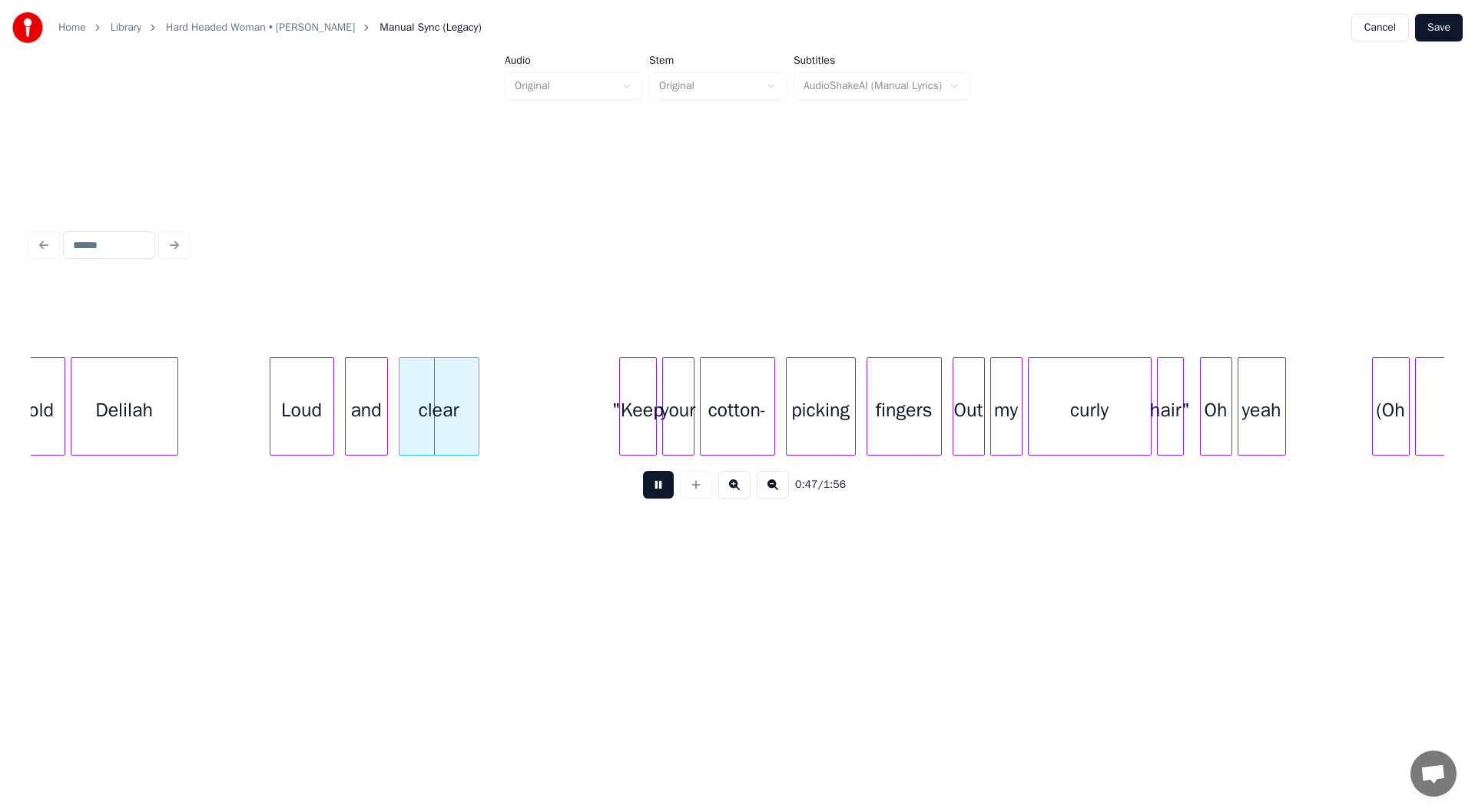 scroll, scrollTop: 0, scrollLeft: 12332, axis: horizontal 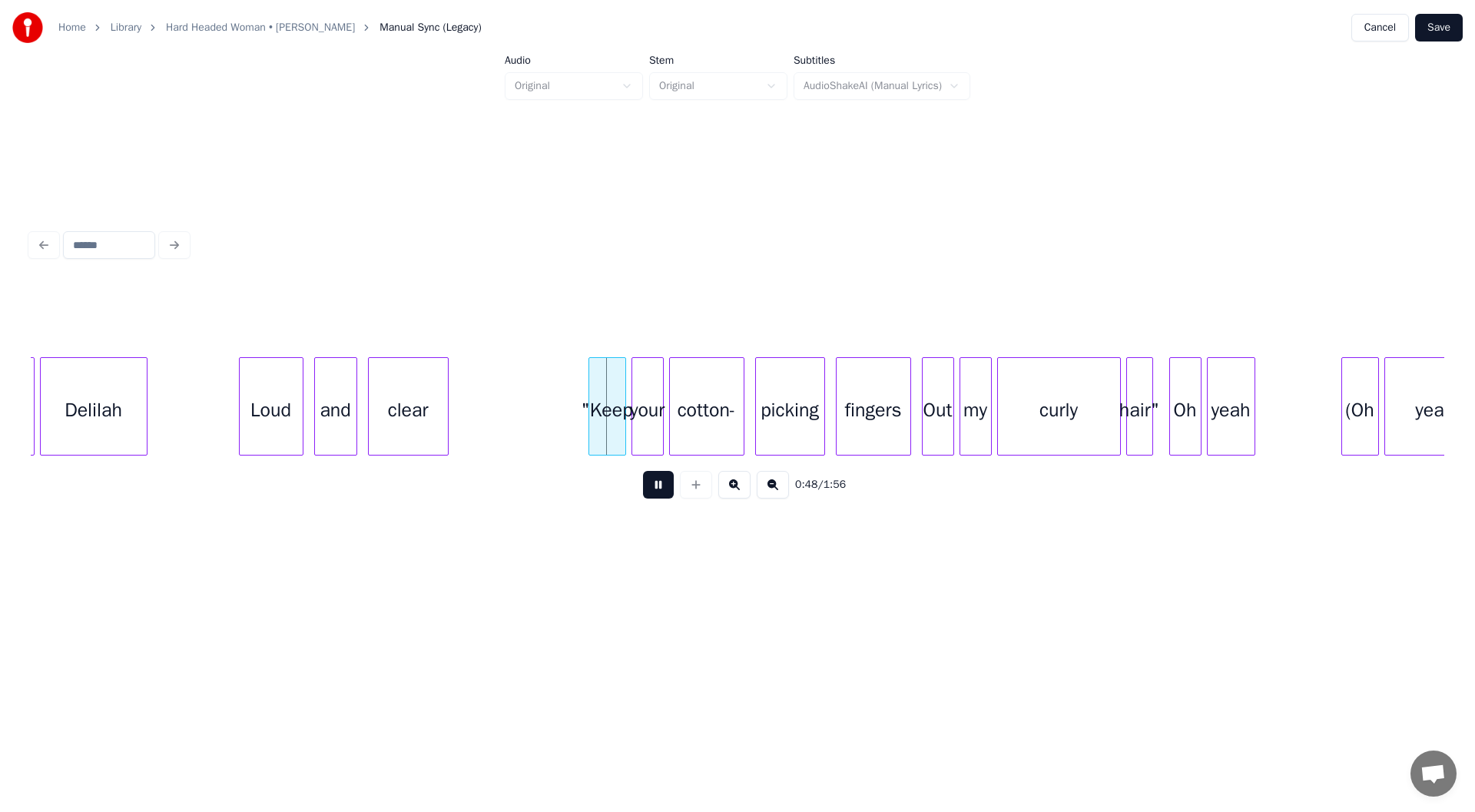 click on "told Delilah Loud and clear "Keep your cotton- picking fingers Out my curly hair" Oh yeah (Oh yeah)" at bounding box center [3392, 406] 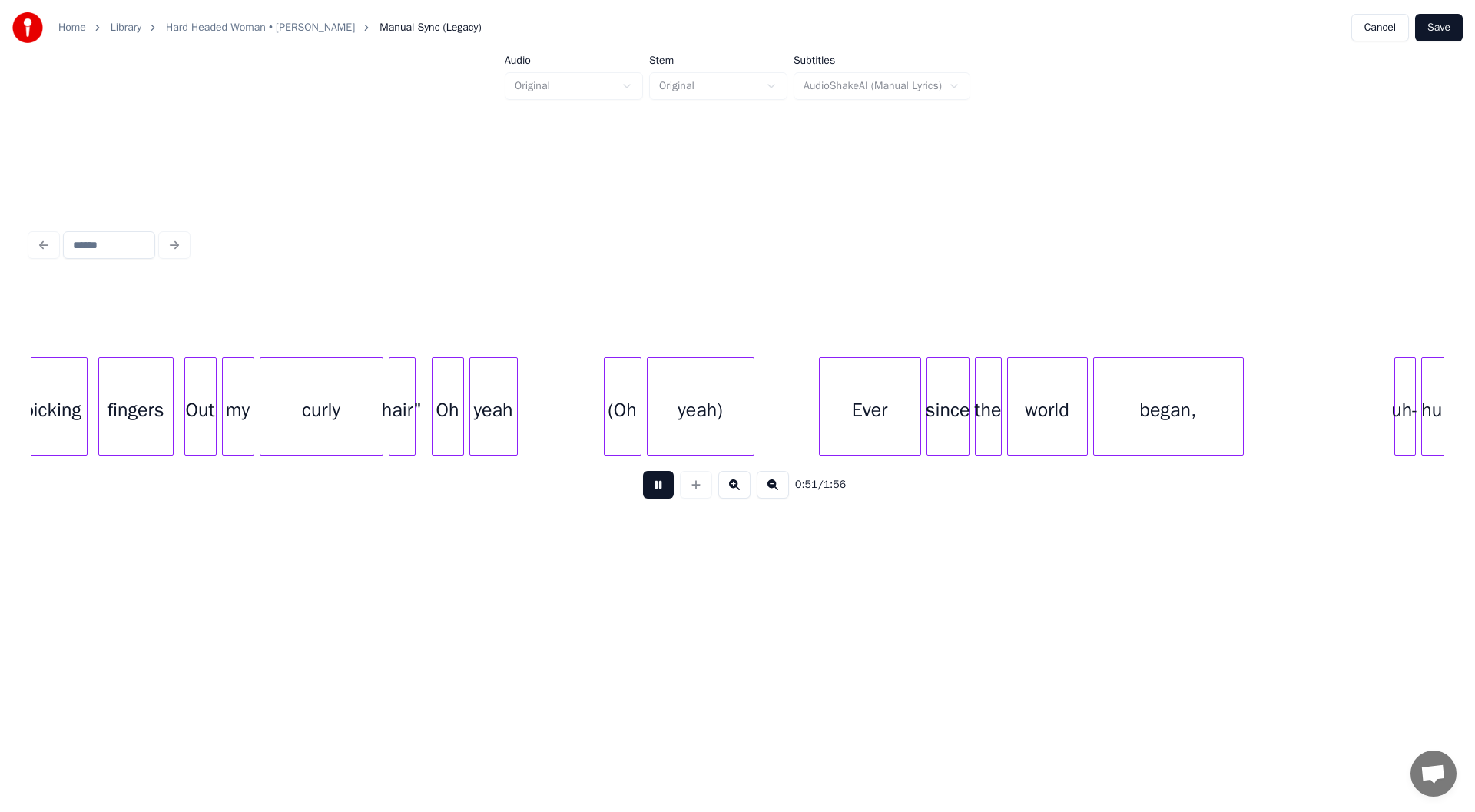 scroll, scrollTop: 0, scrollLeft: 13101, axis: horizontal 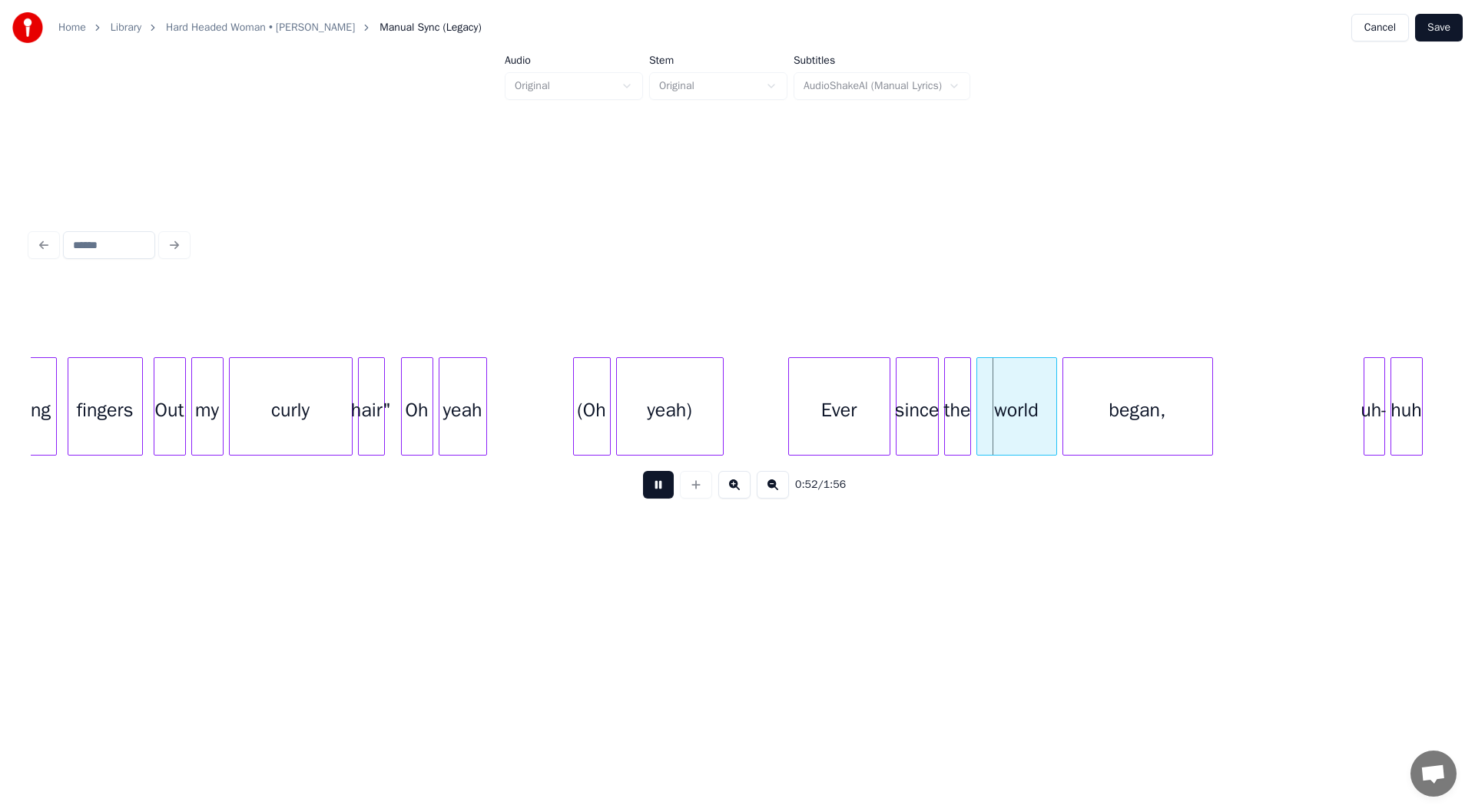 click at bounding box center (658, 485) 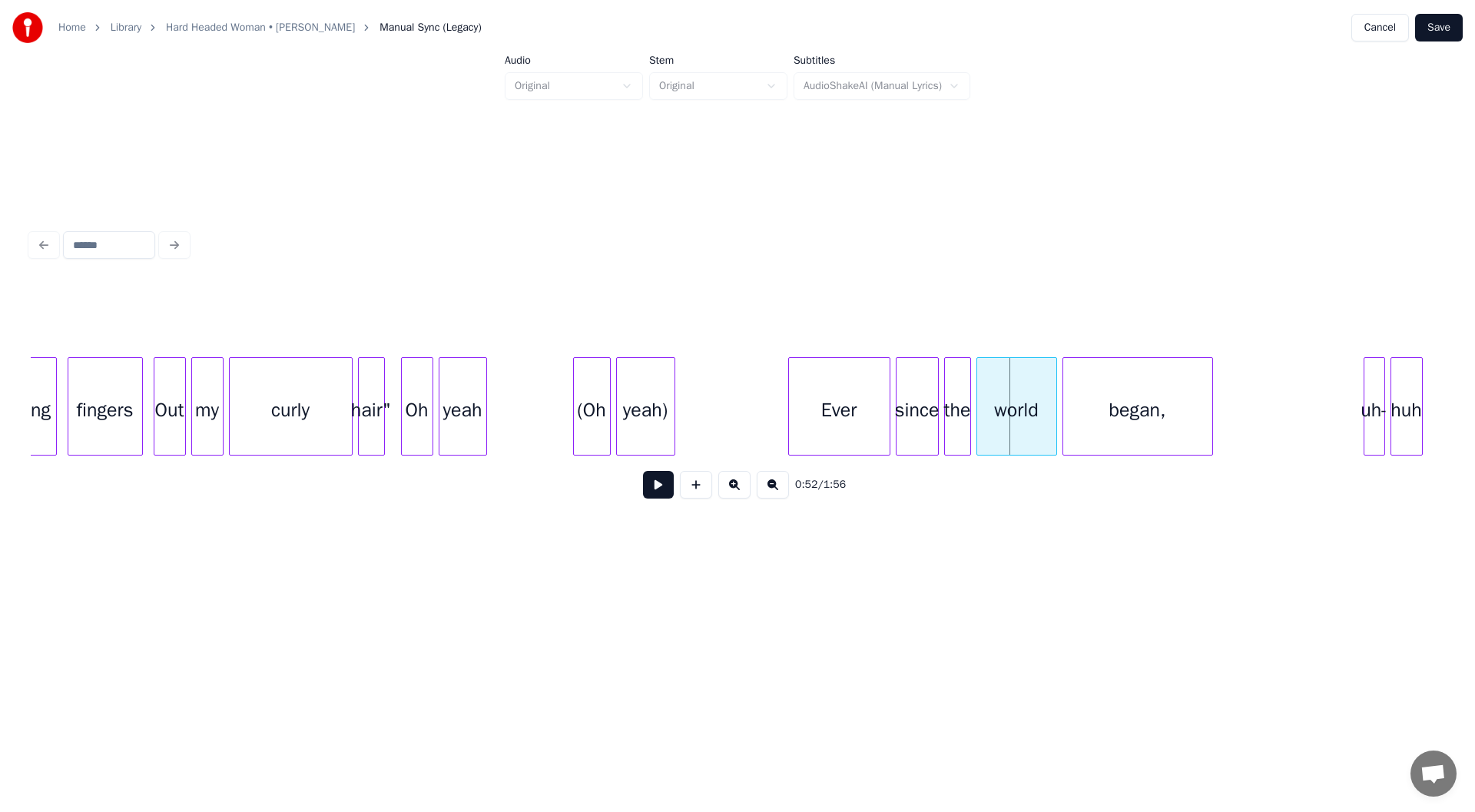 click at bounding box center [672, 406] 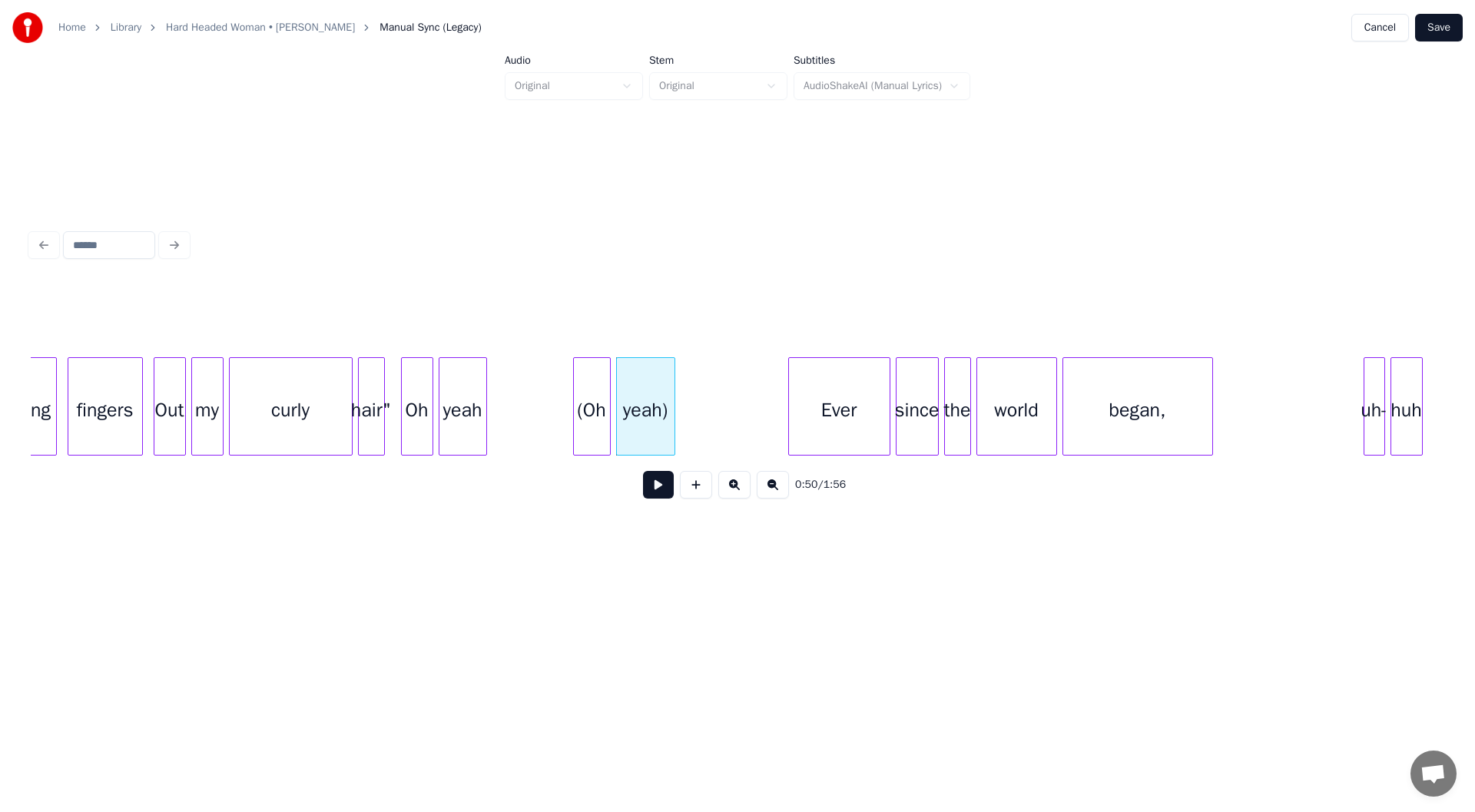 click on "(Oh" at bounding box center (592, 410) 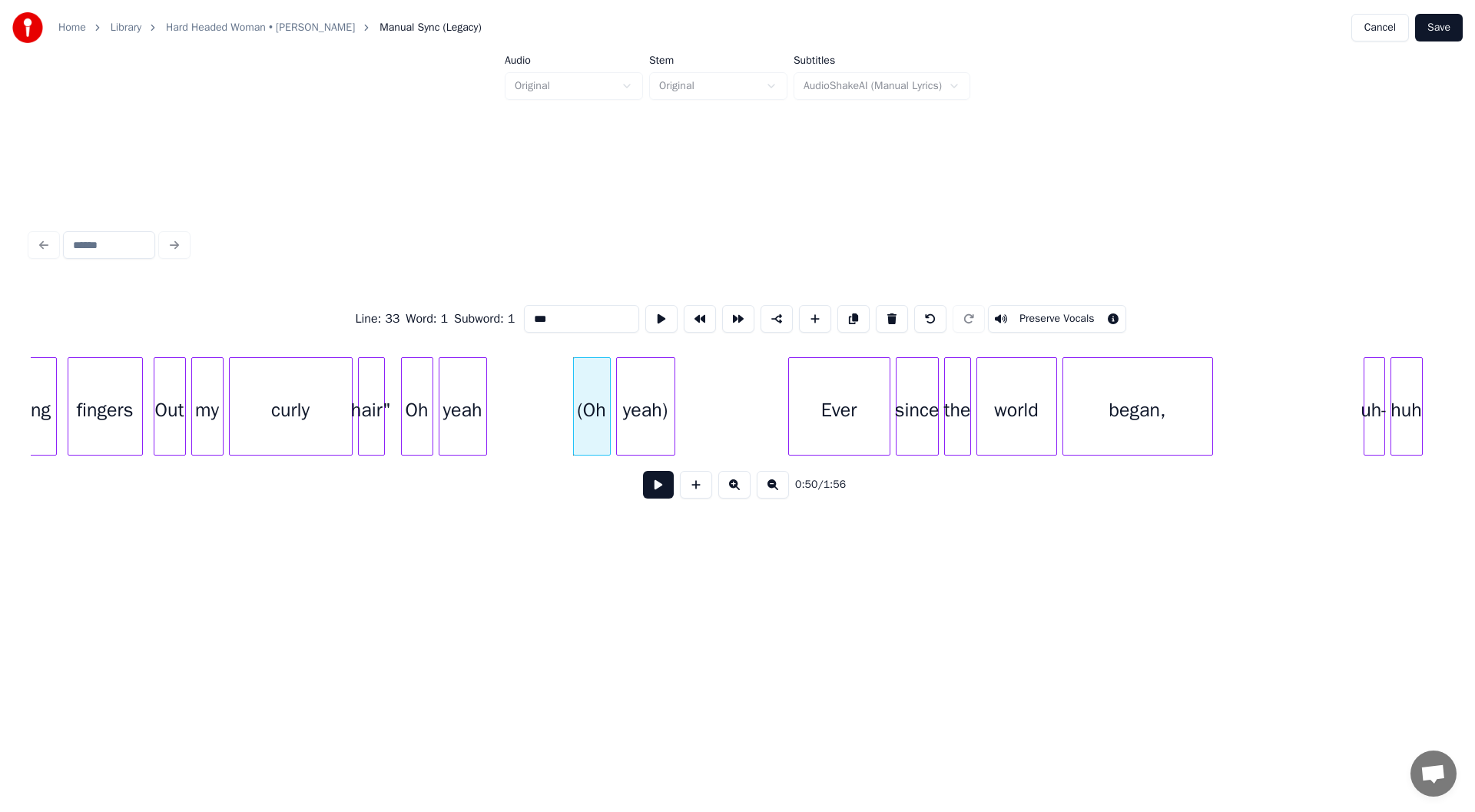 click on "Preserve Vocals" at bounding box center (1056, 319) 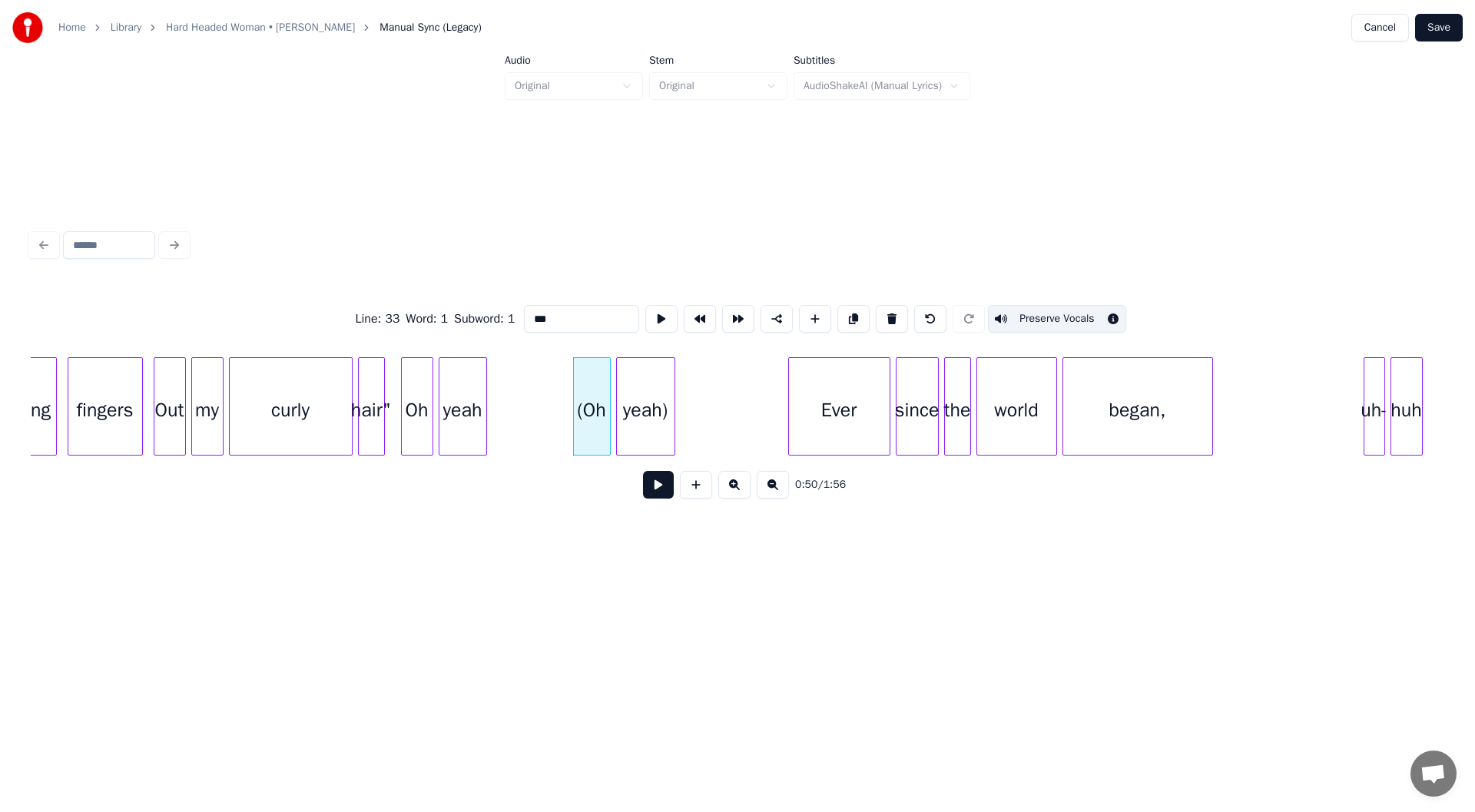 click on "yeah)" at bounding box center (645, 410) 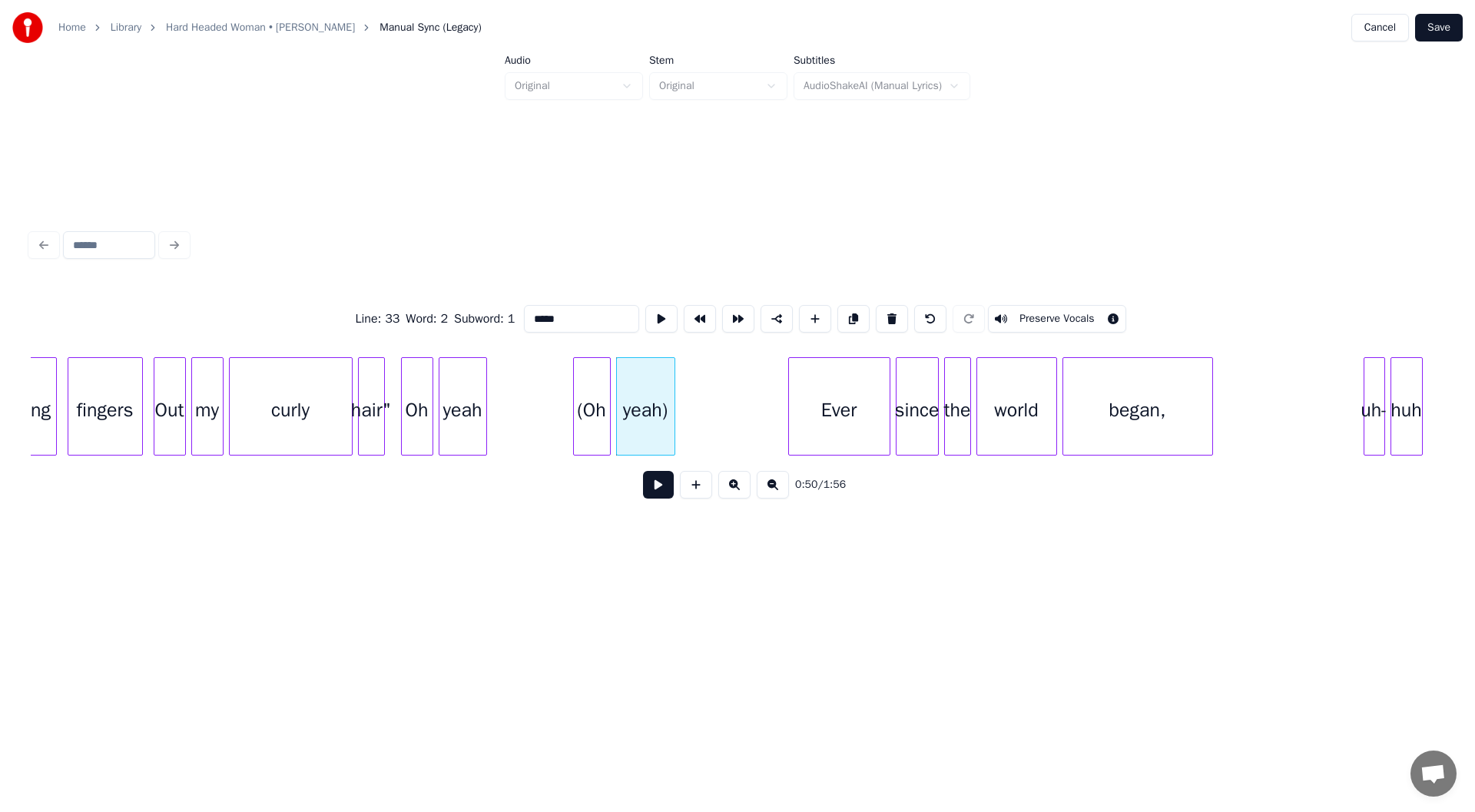 click on "Preserve Vocals" at bounding box center [1056, 319] 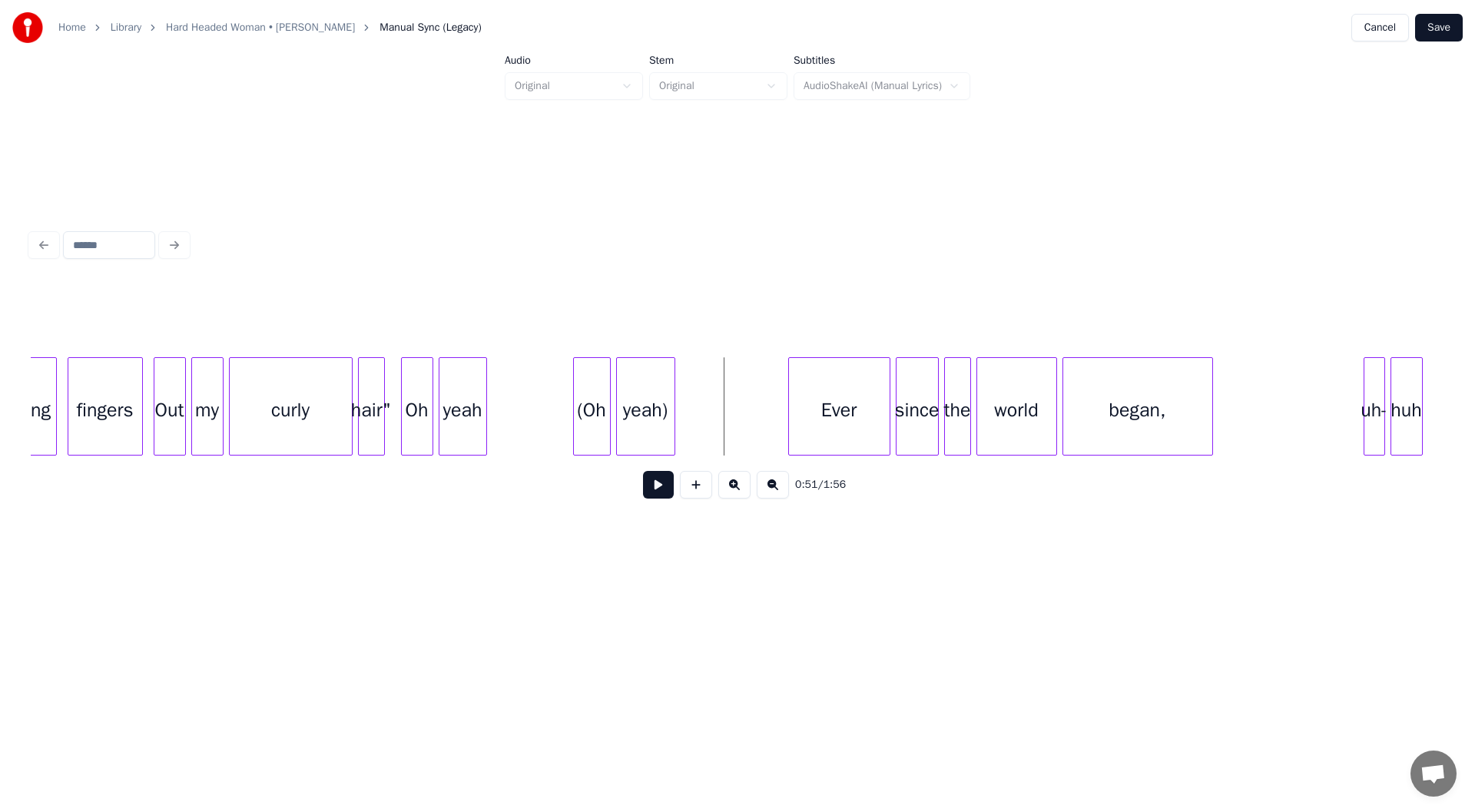 click on "picking fingers Out my curly hair" Oh yeah (Oh yeah) Ever since the world began, uh- huh" at bounding box center [2624, 406] 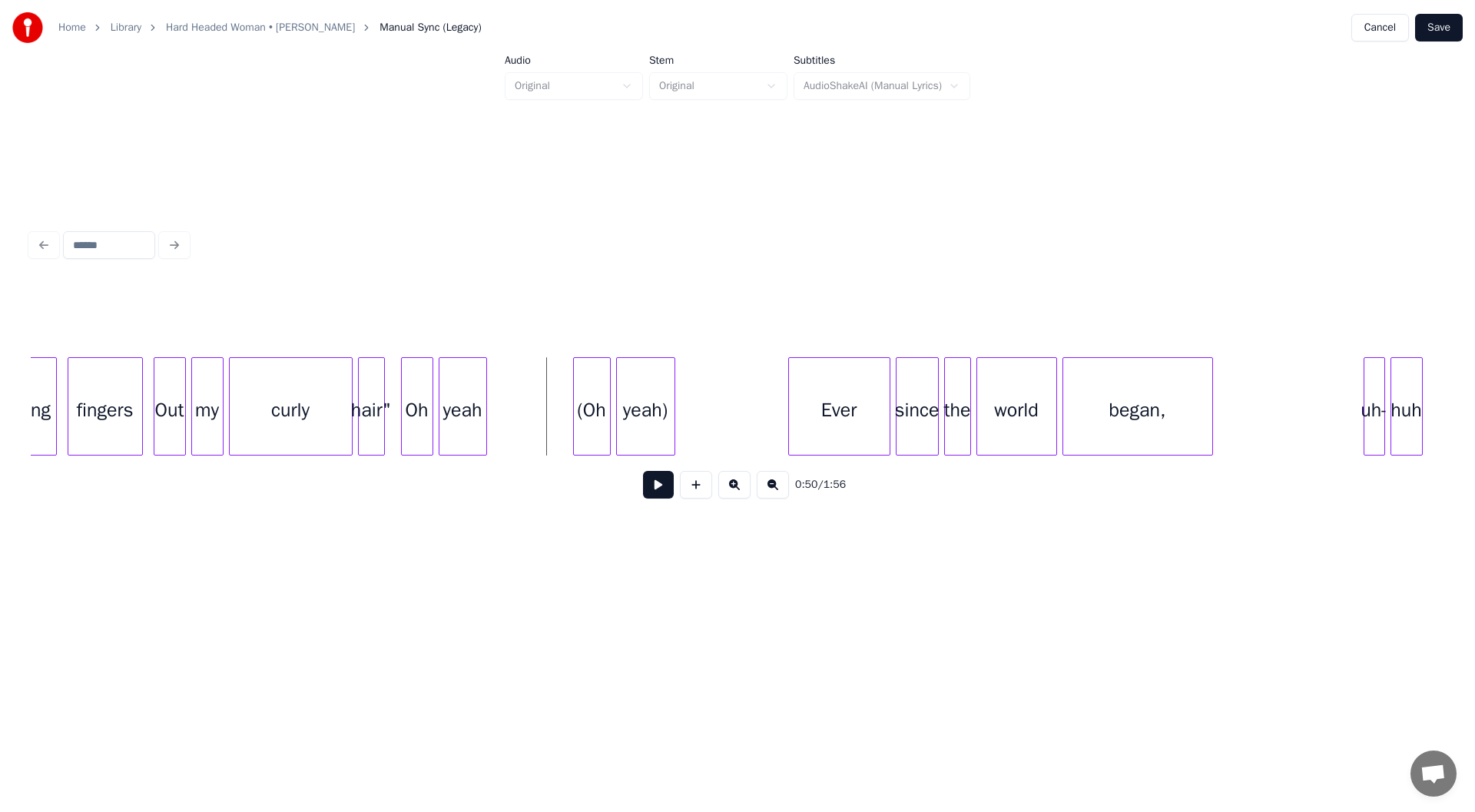 click at bounding box center [658, 485] 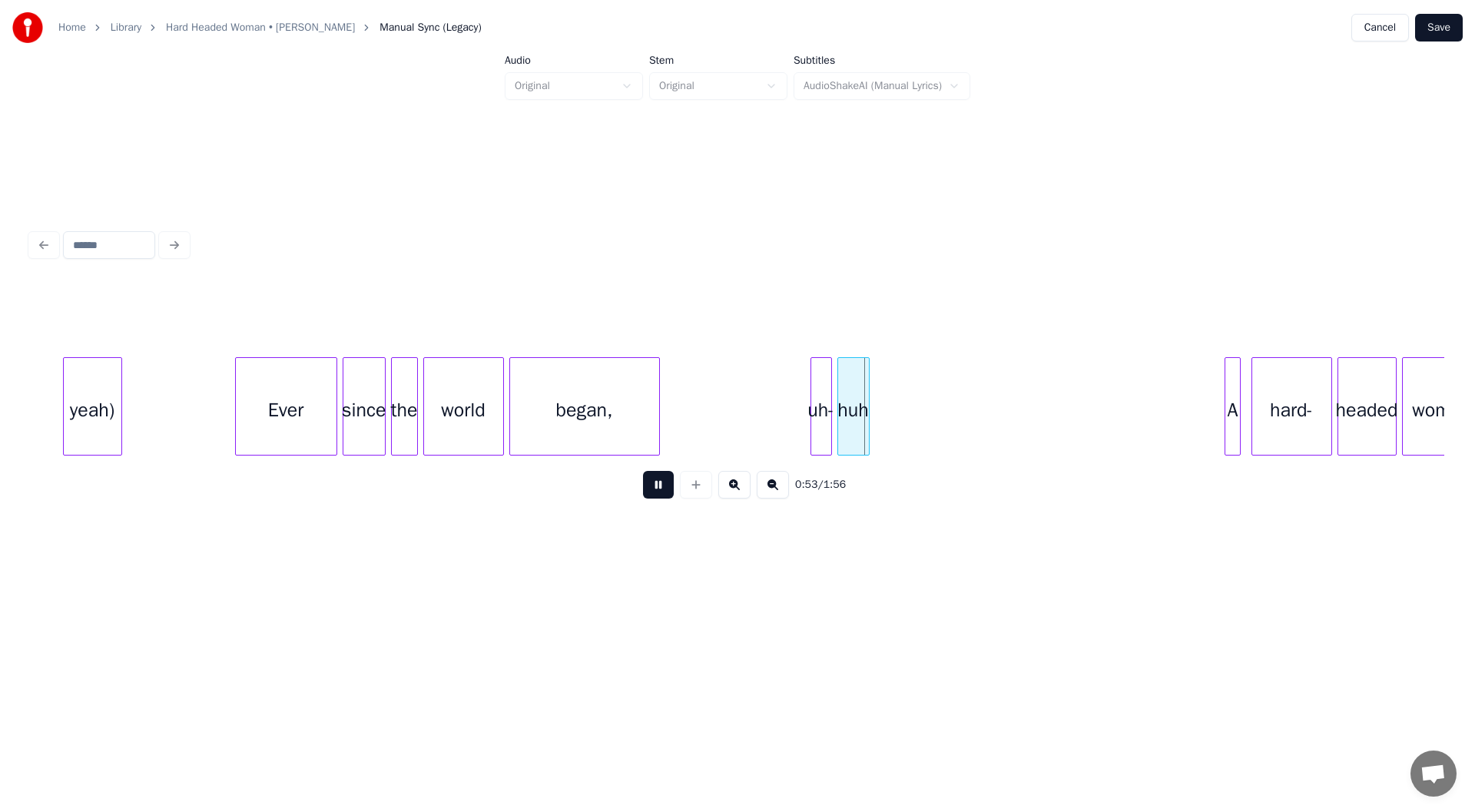 scroll, scrollTop: 0, scrollLeft: 13684, axis: horizontal 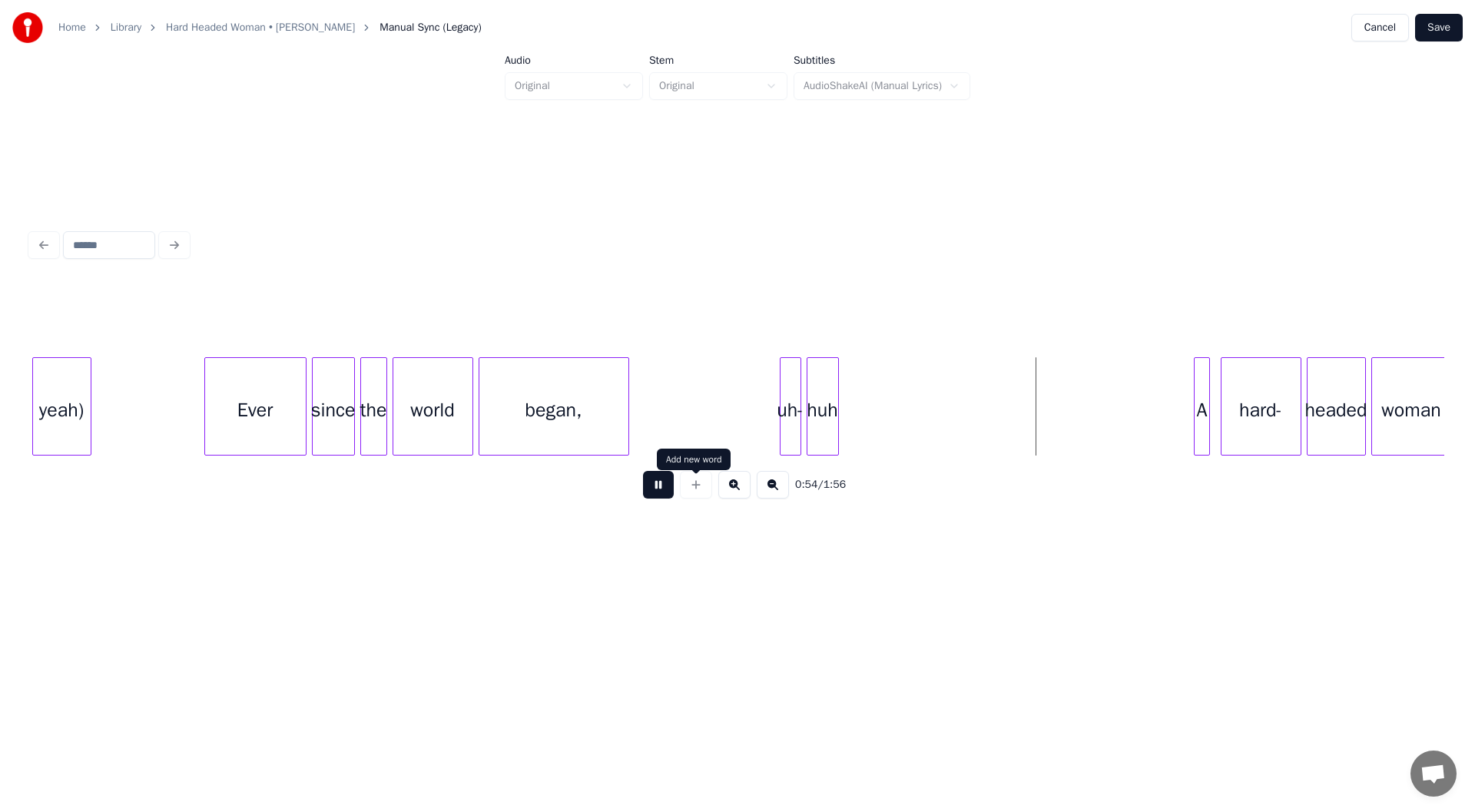 click at bounding box center (658, 485) 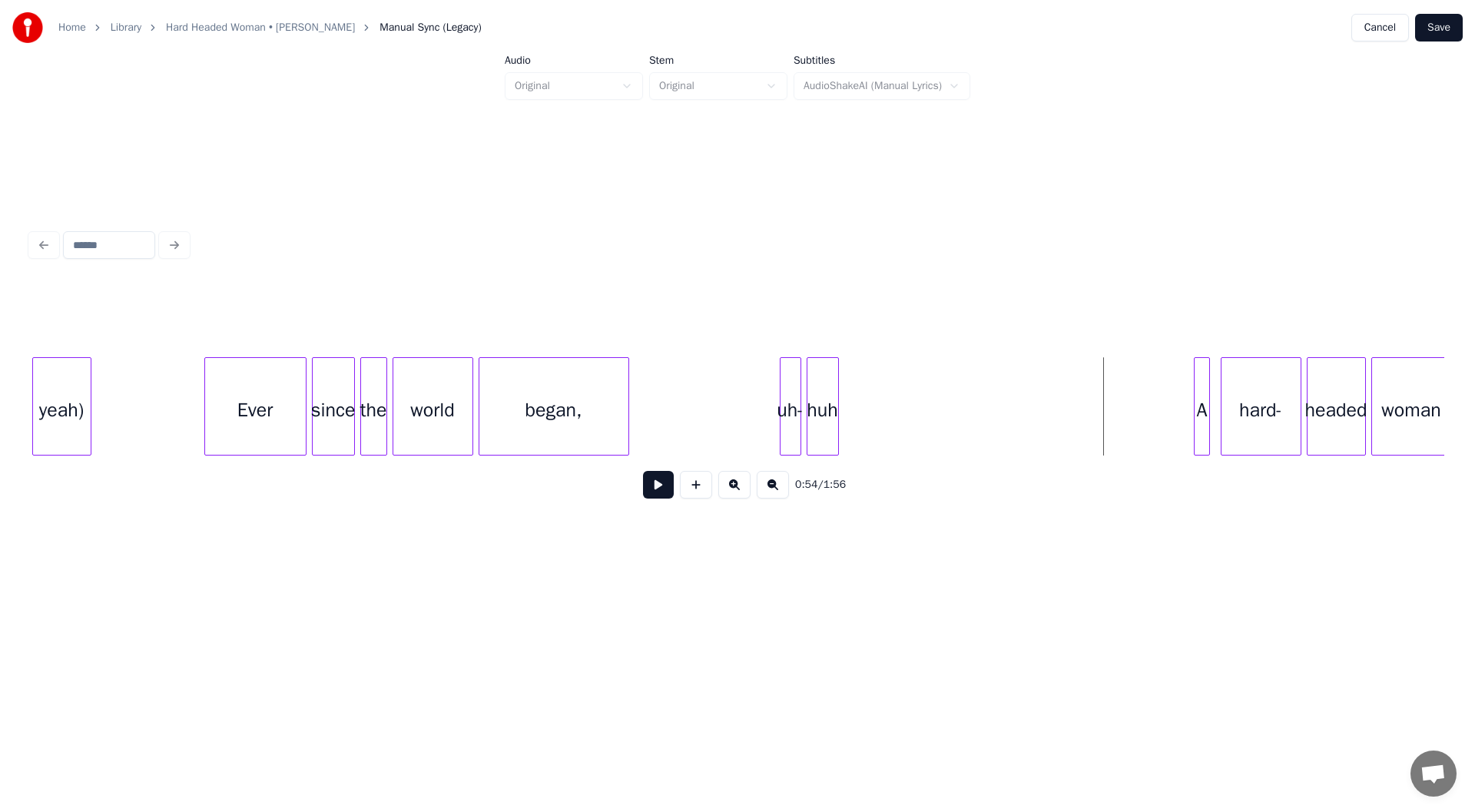 click on "yeah) Ever since the world began, uh- huh A hard- headed woman" at bounding box center (2040, 406) 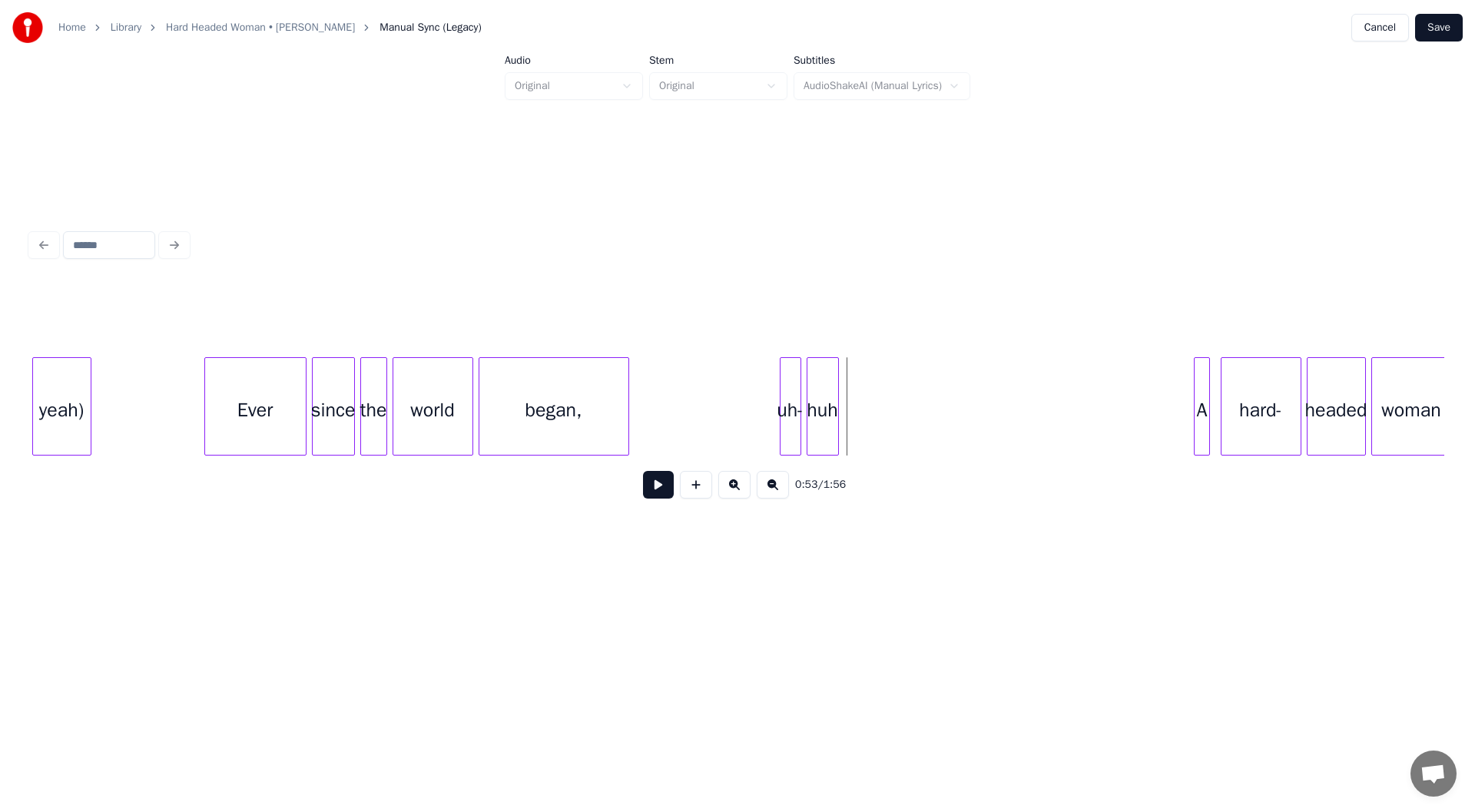 click at bounding box center (696, 485) 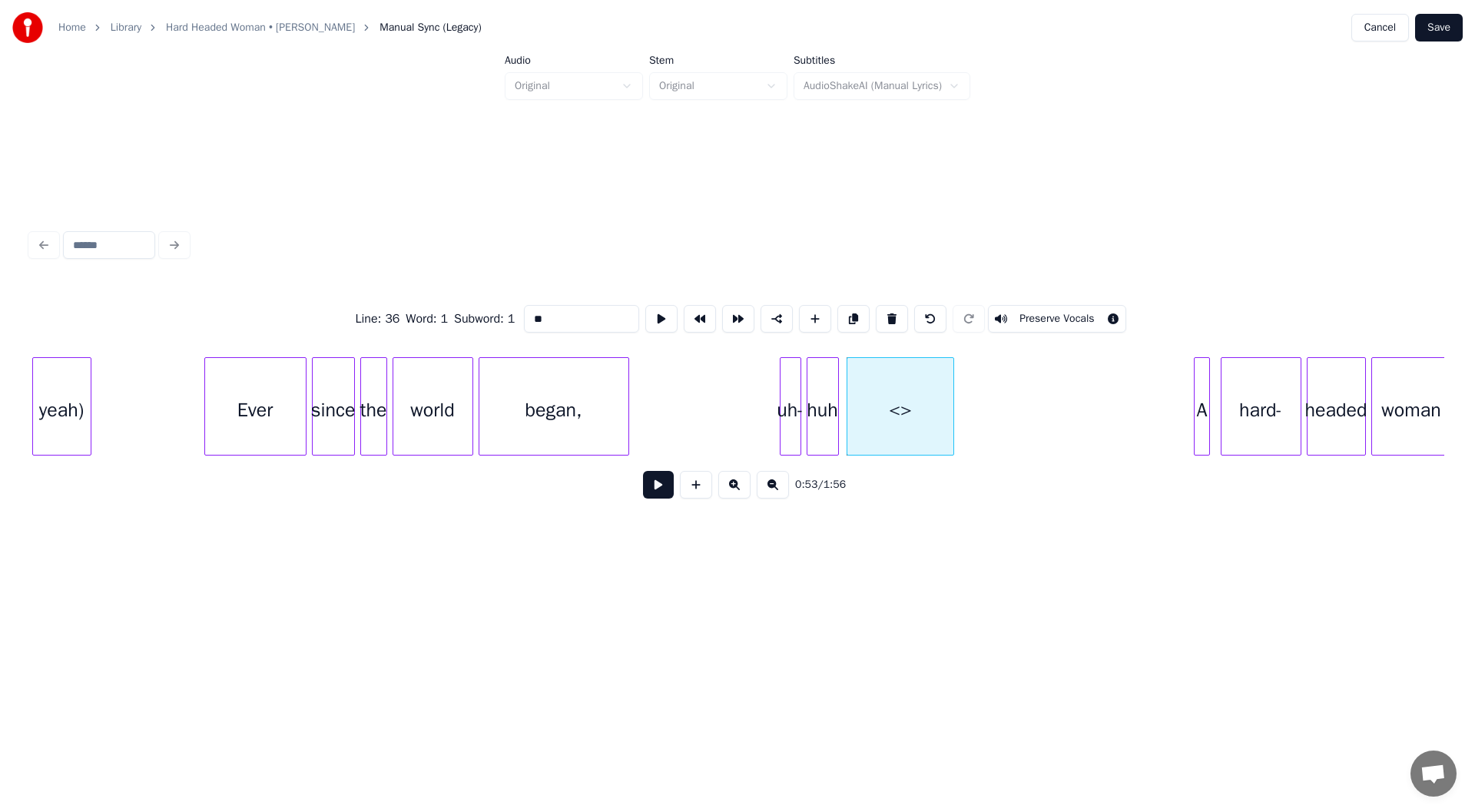 drag, startPoint x: 576, startPoint y: 314, endPoint x: 276, endPoint y: 280, distance: 301.921 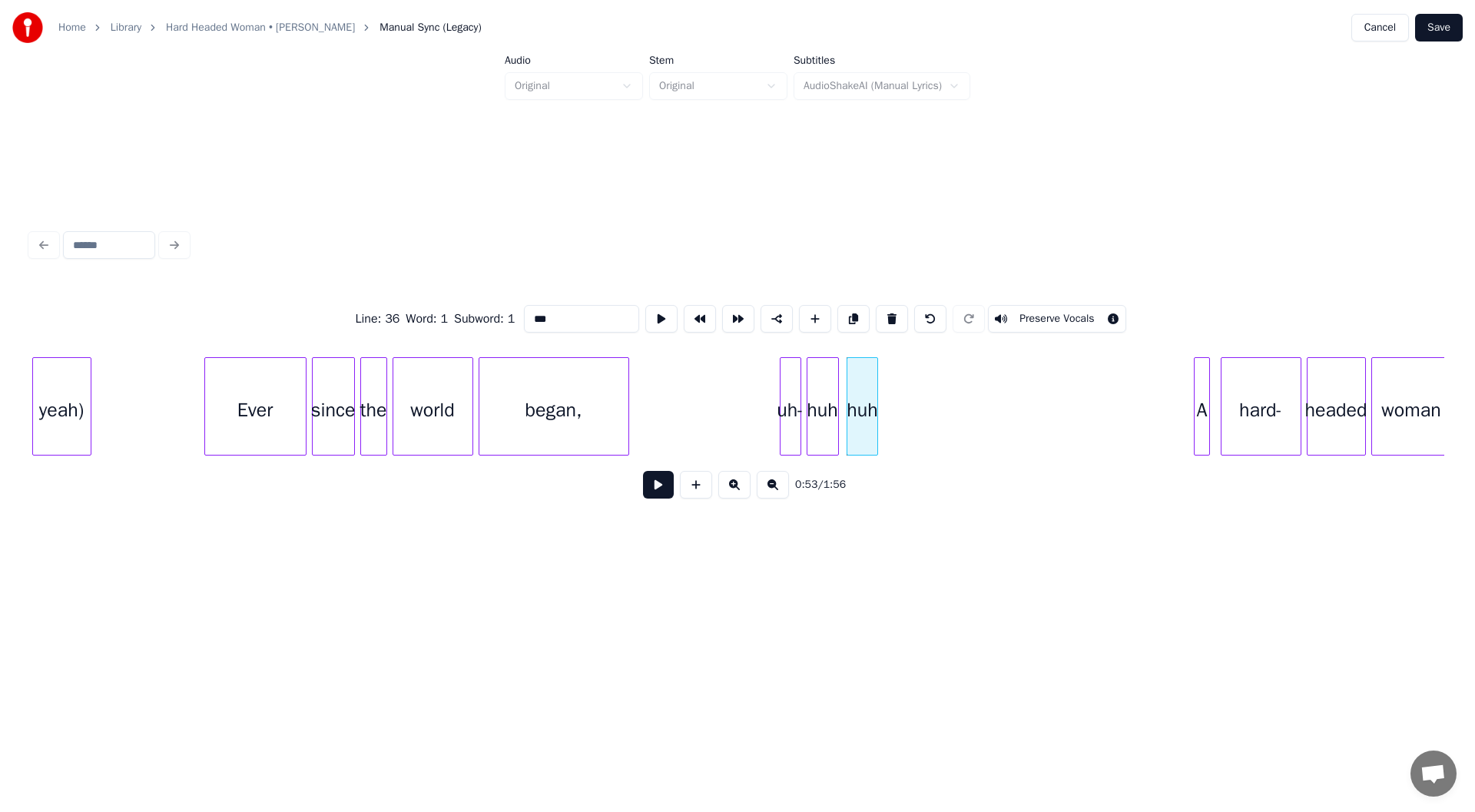 click at bounding box center [875, 406] 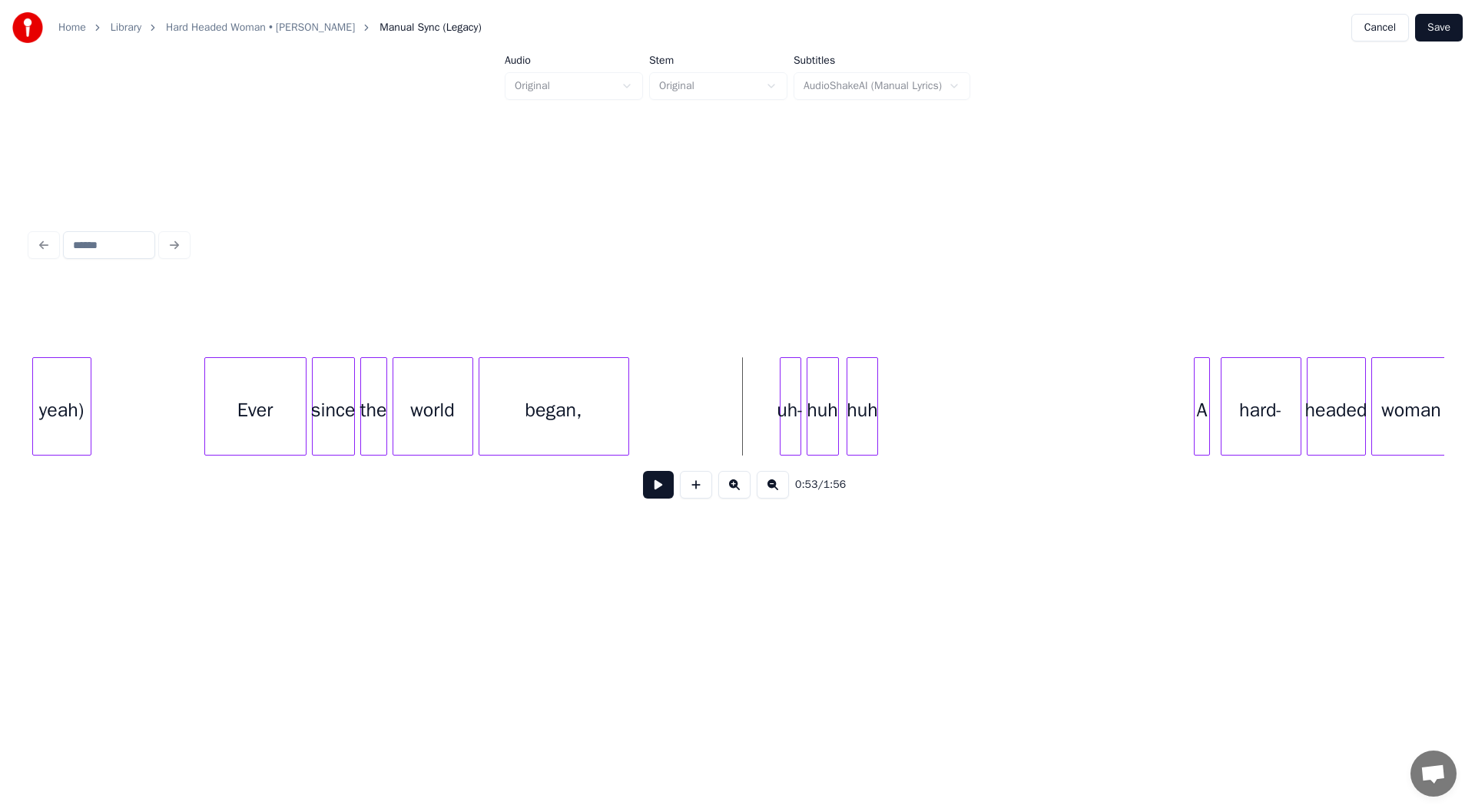 drag, startPoint x: 663, startPoint y: 499, endPoint x: 1129, endPoint y: 468, distance: 467.03 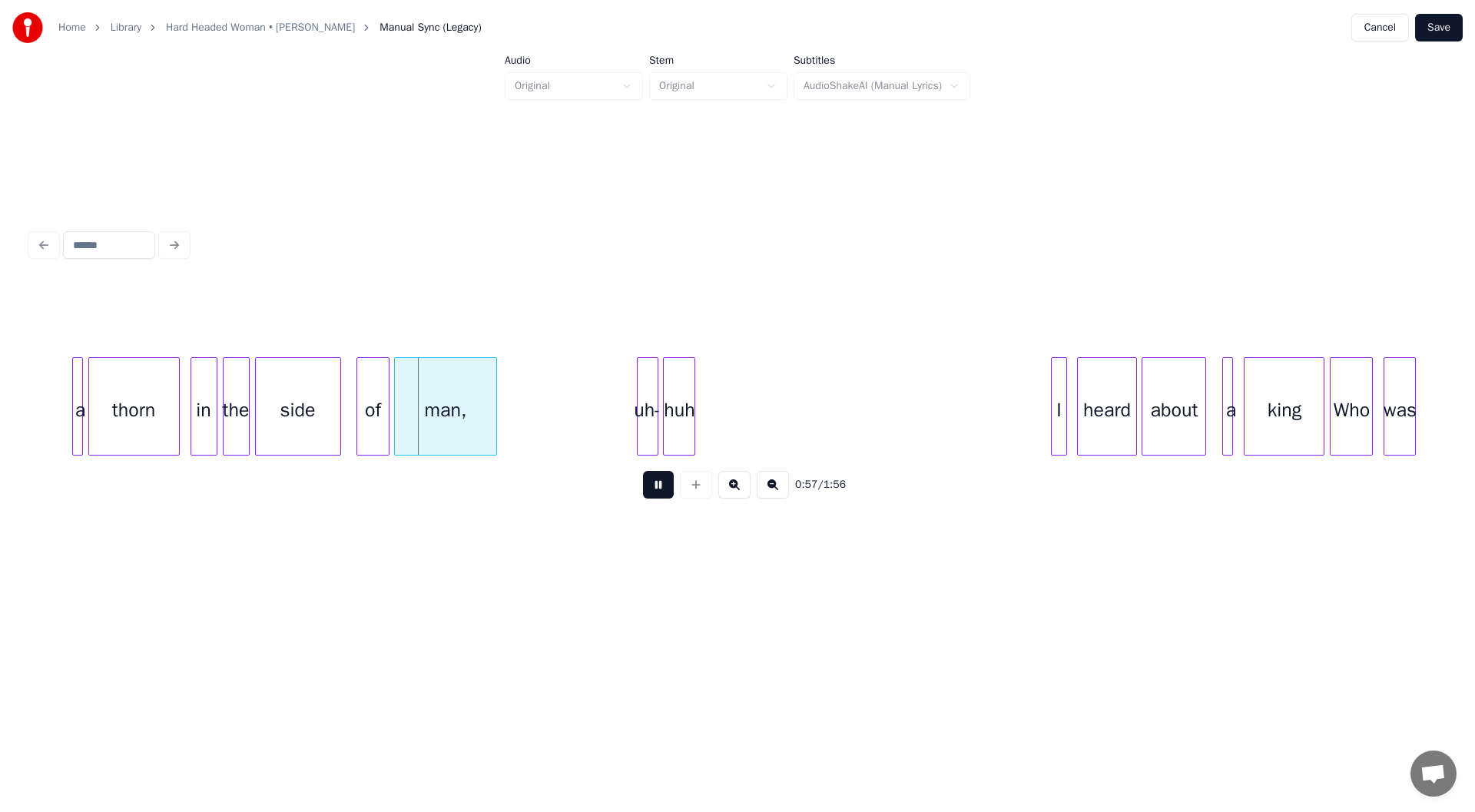 scroll, scrollTop: 0, scrollLeft: 15159, axis: horizontal 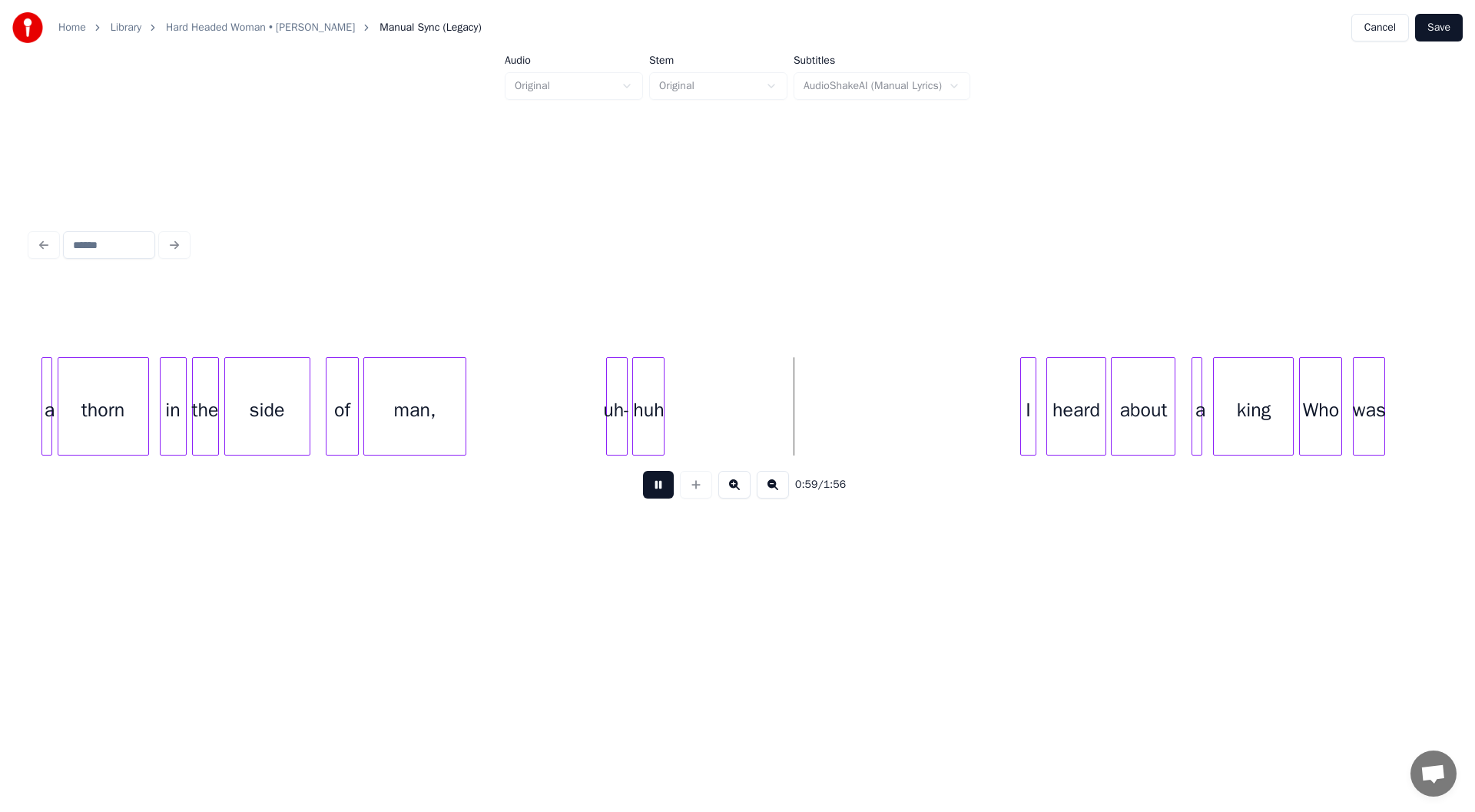click at bounding box center [658, 485] 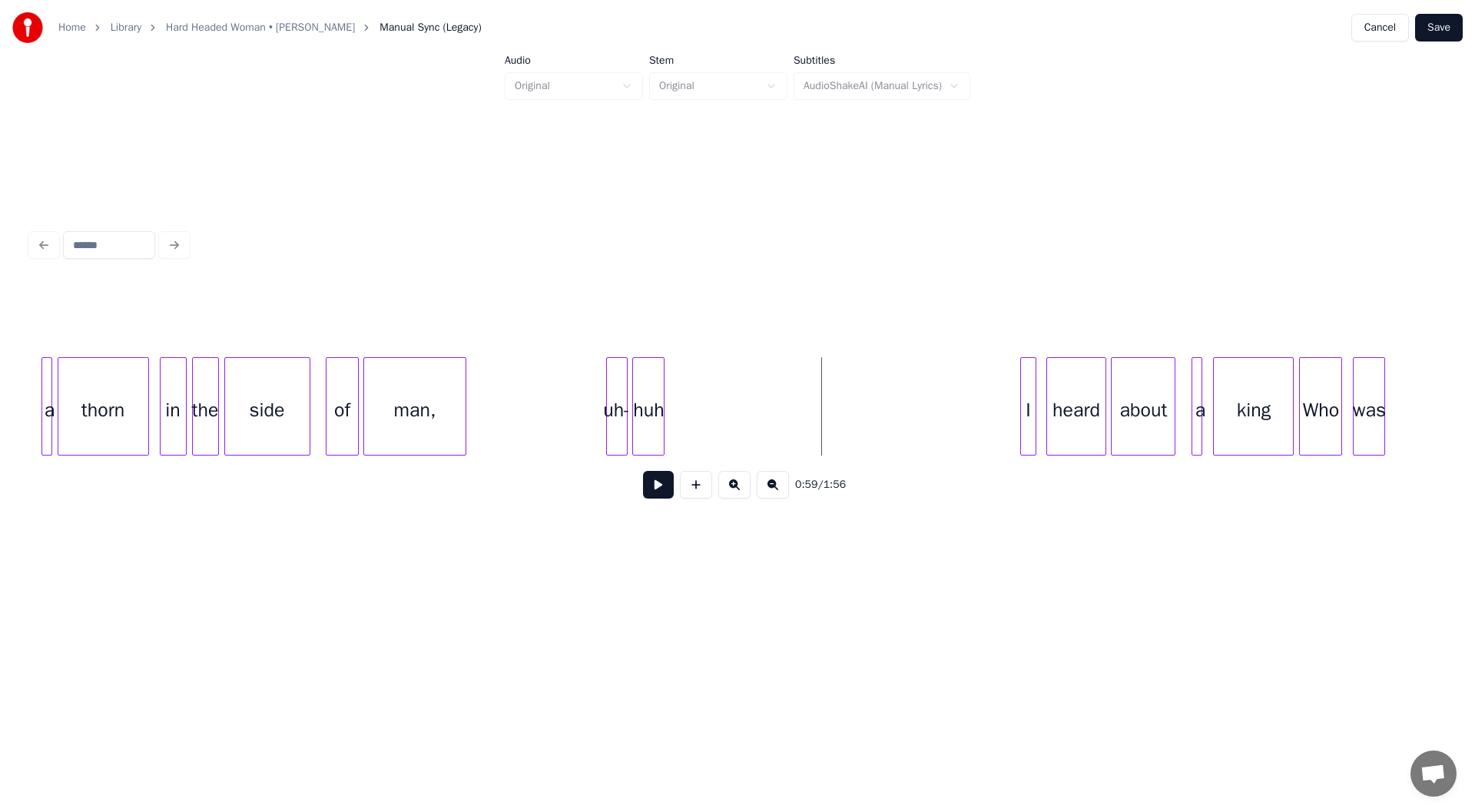 click on "a thorn in the side of man, uh- huh I heard about a king Who was" at bounding box center [565, 406] 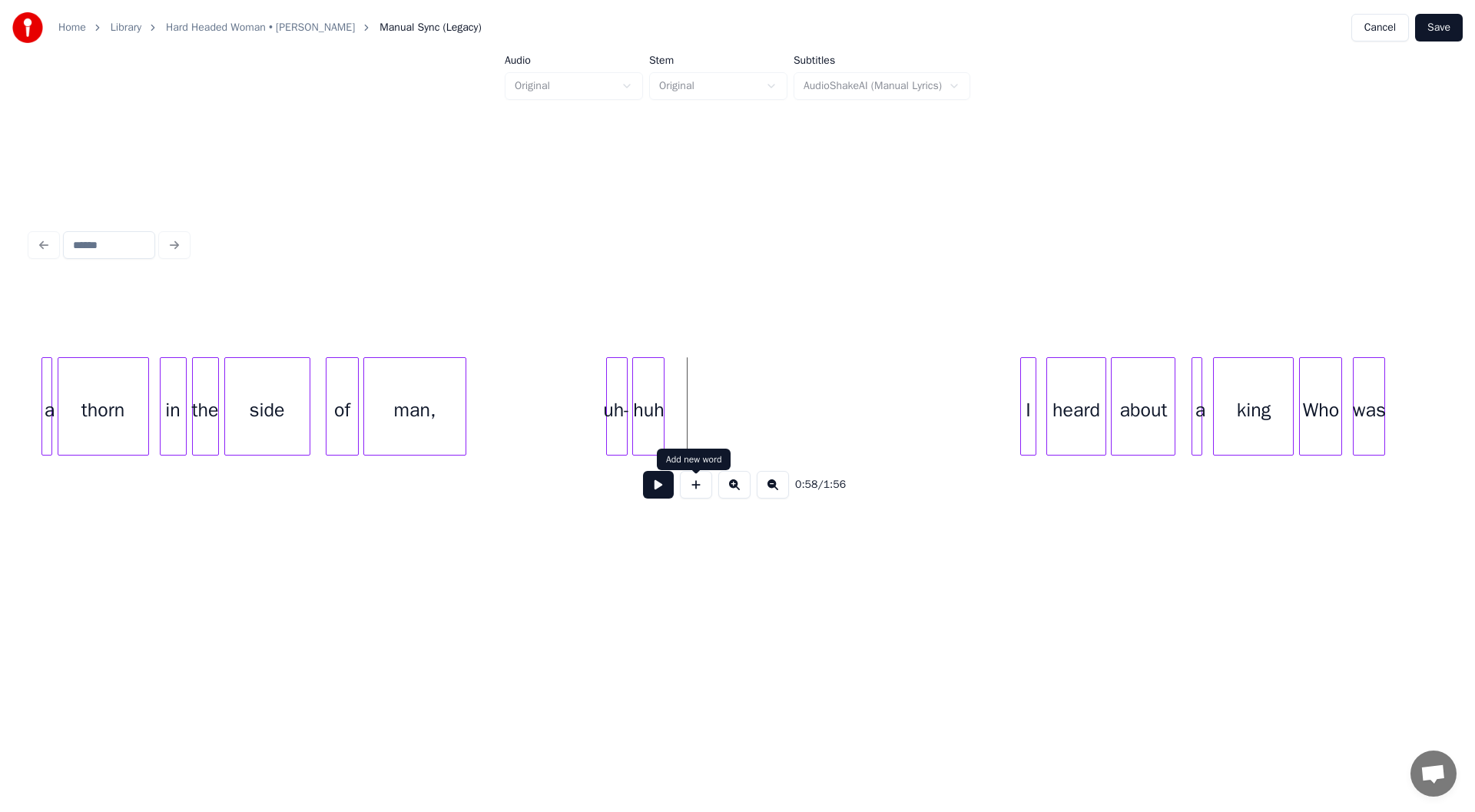 click at bounding box center [696, 485] 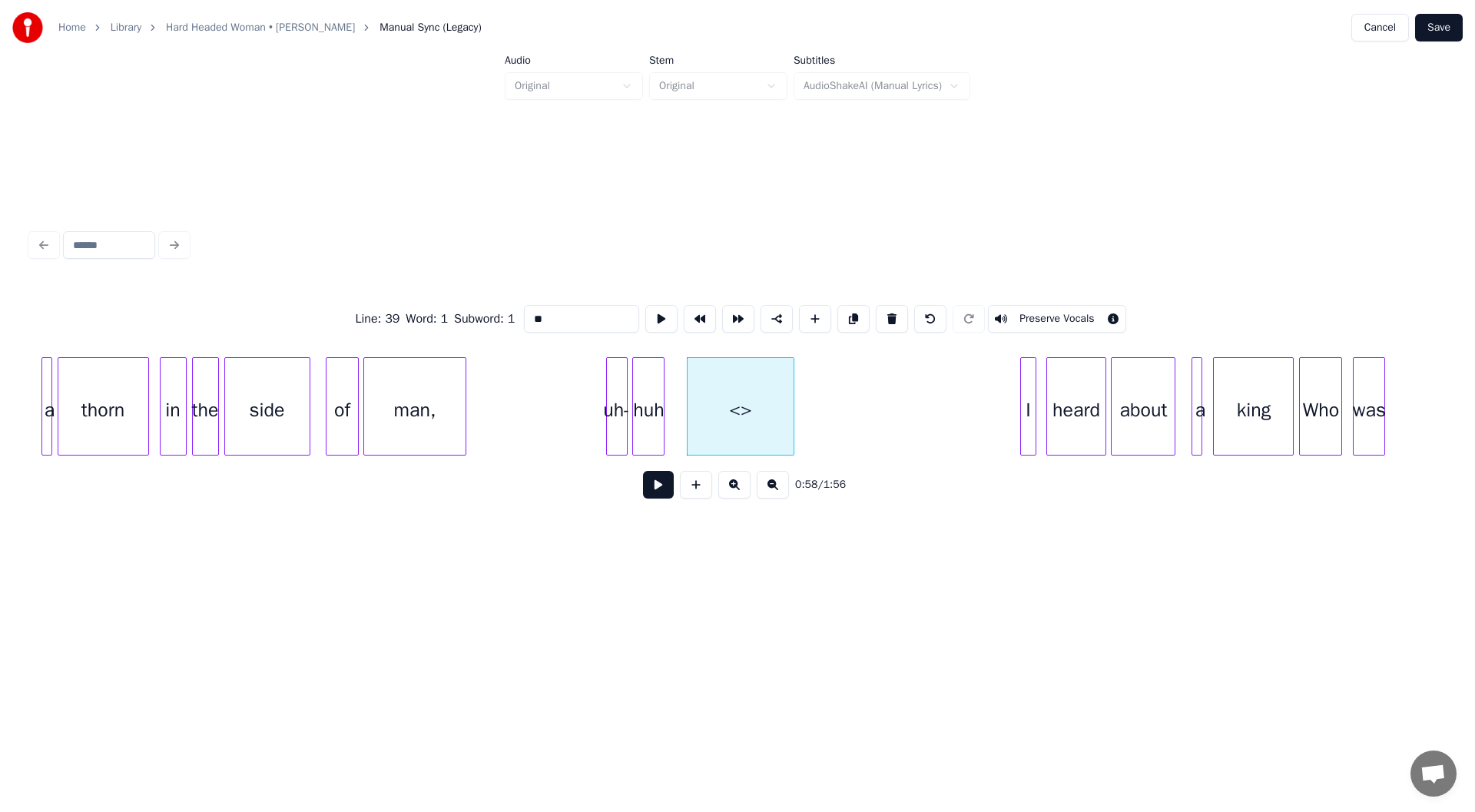 drag, startPoint x: 565, startPoint y: 313, endPoint x: 237, endPoint y: 272, distance: 330.55257 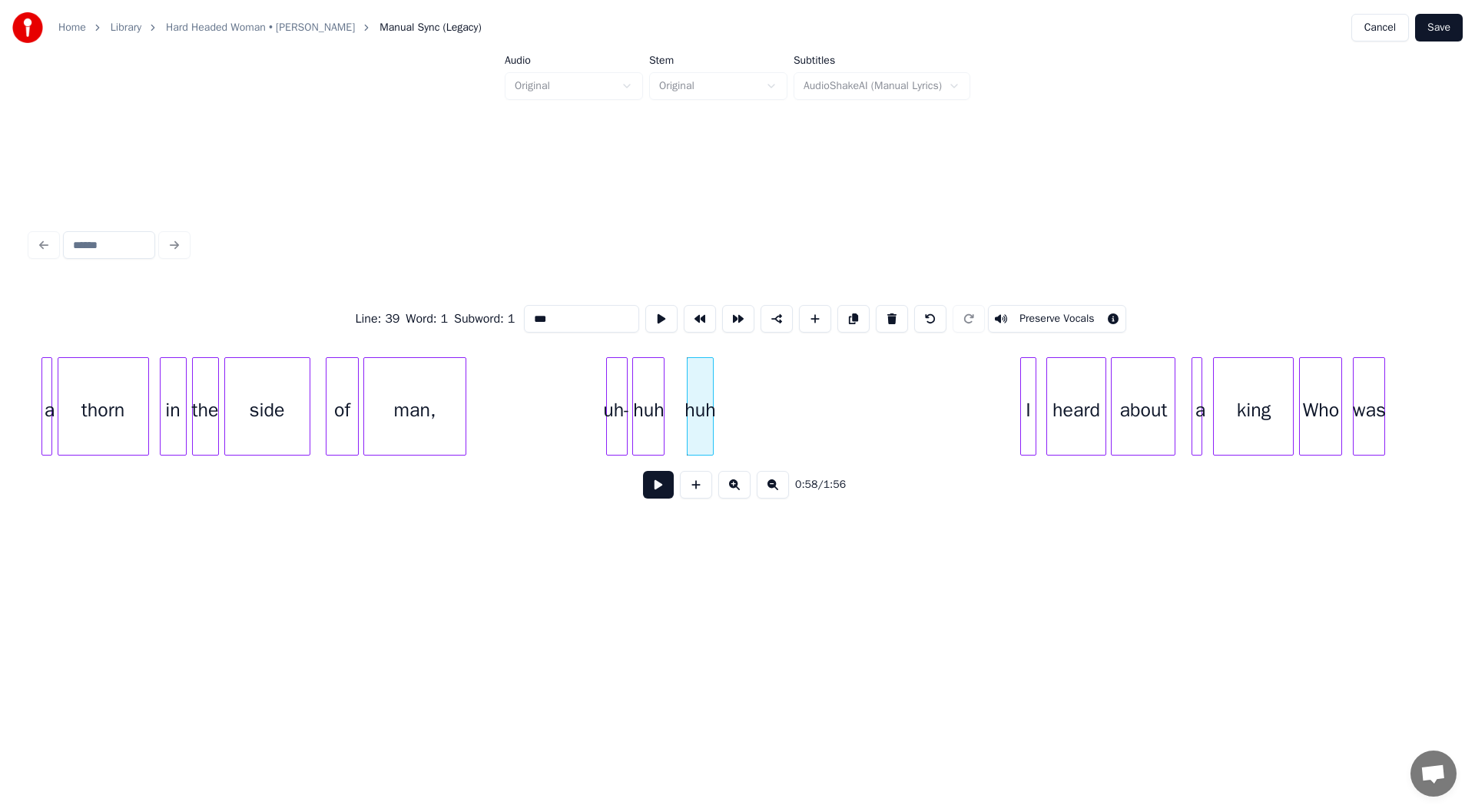 click at bounding box center [711, 406] 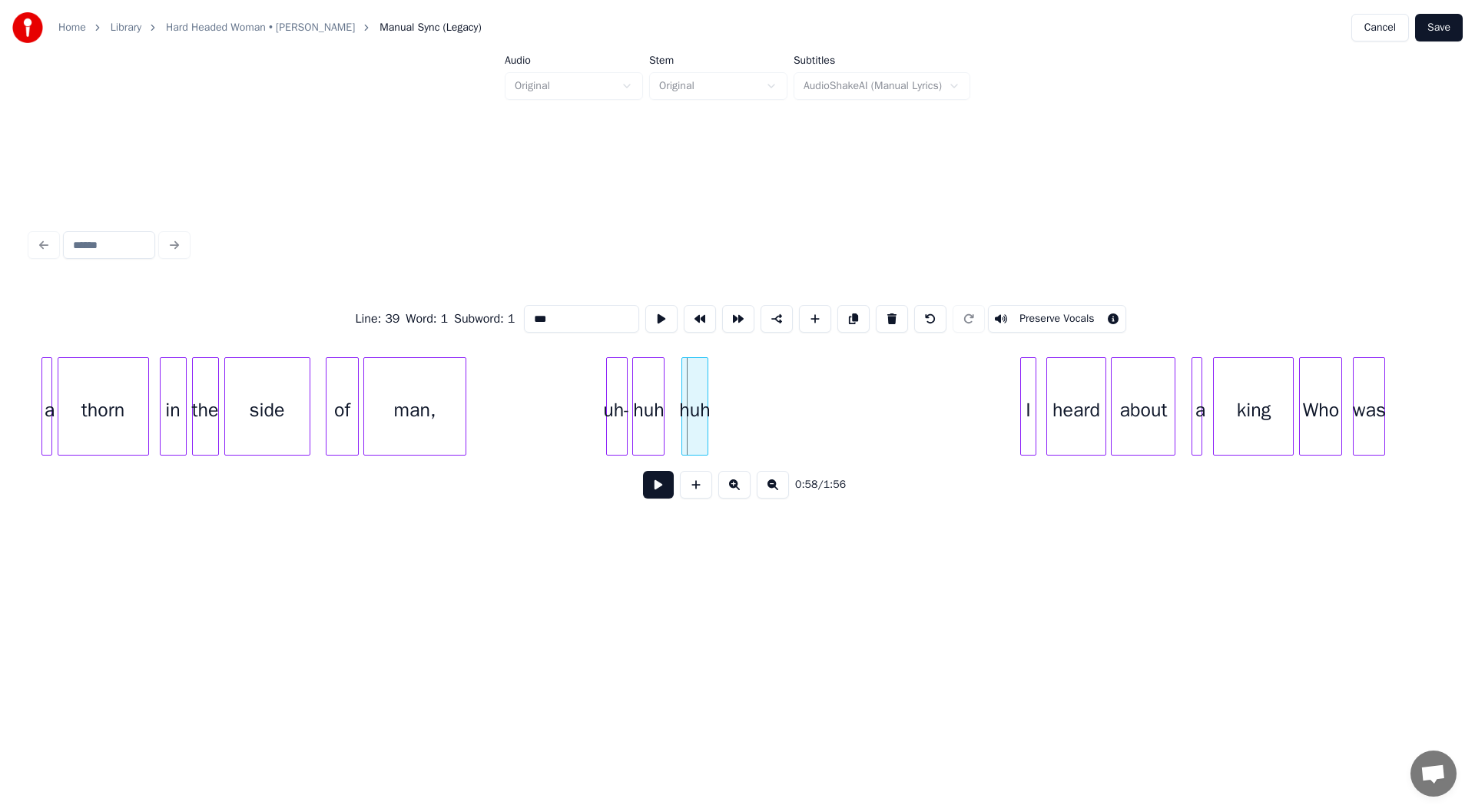 click on "huh" at bounding box center [694, 410] 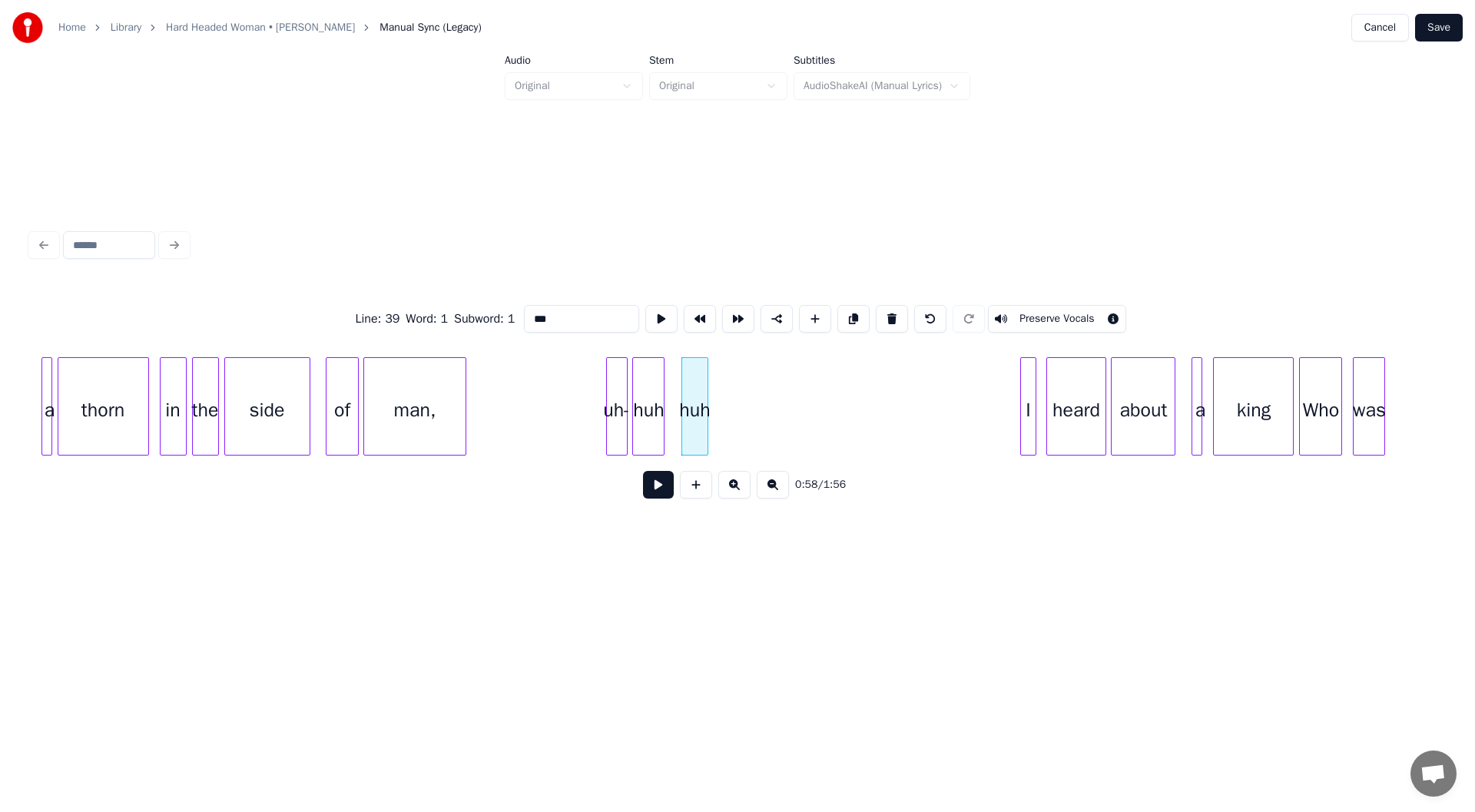 type on "***" 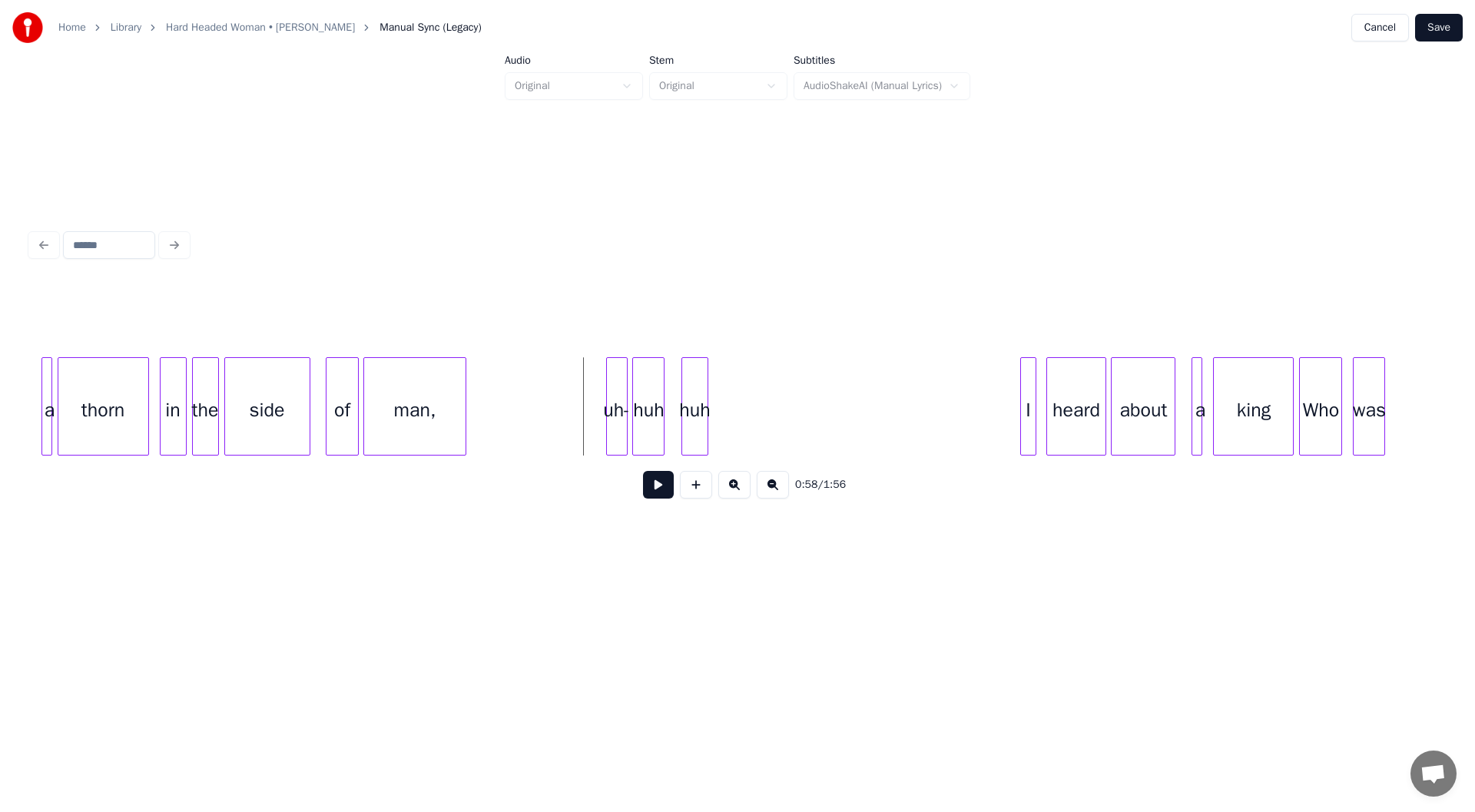 click at bounding box center [658, 485] 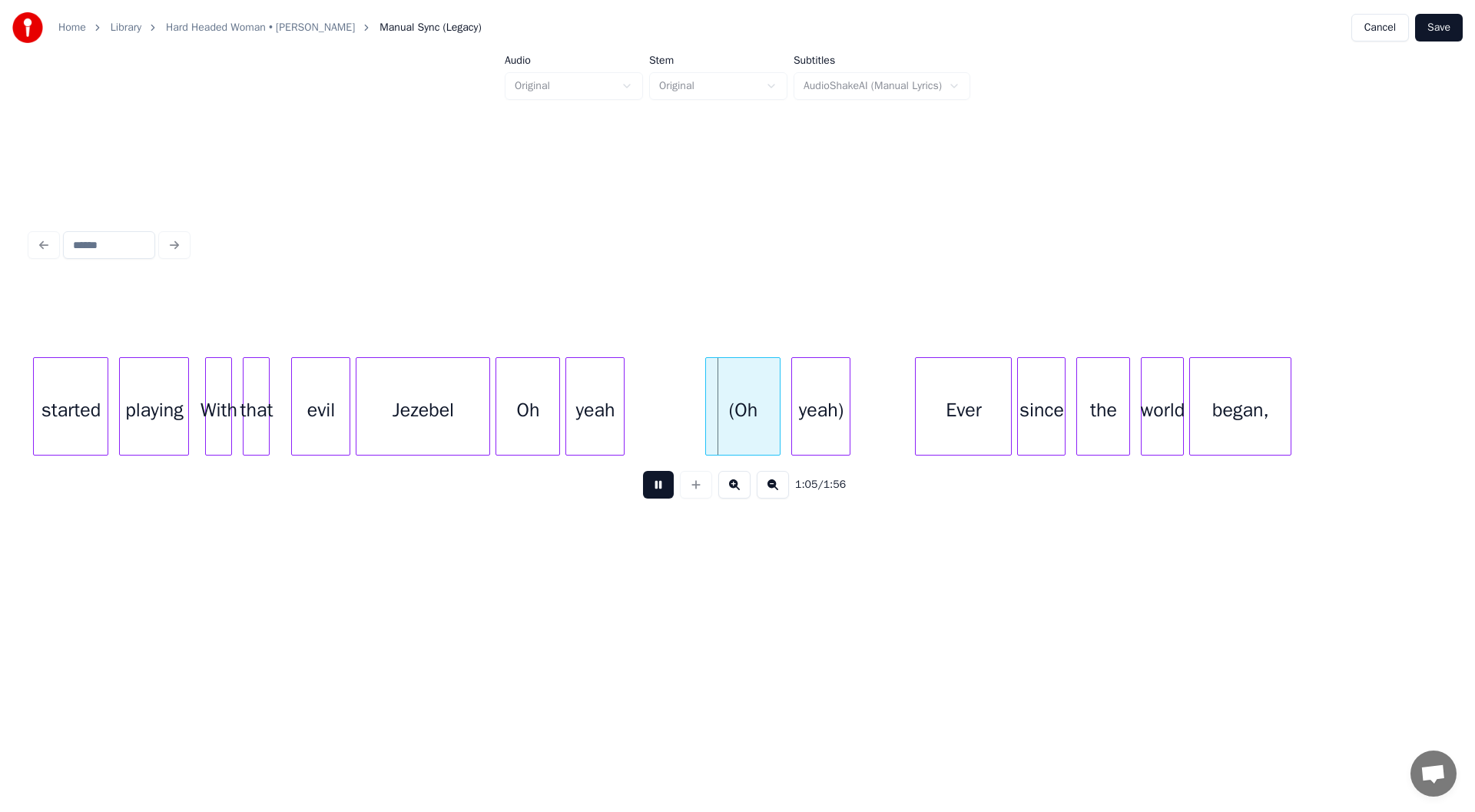 scroll, scrollTop: 0, scrollLeft: 17034, axis: horizontal 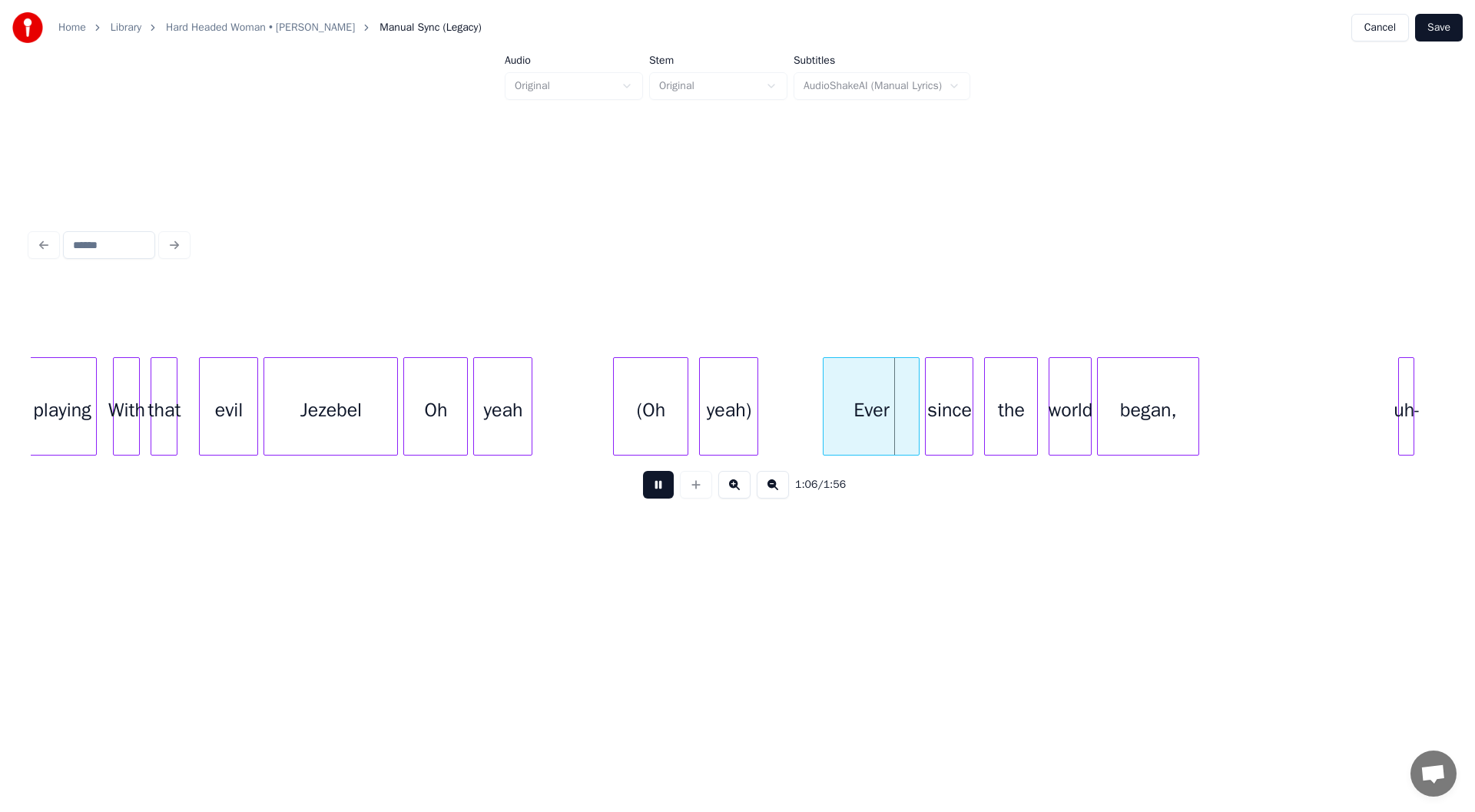 drag, startPoint x: 662, startPoint y: 492, endPoint x: 665, endPoint y: 483, distance: 9.486833 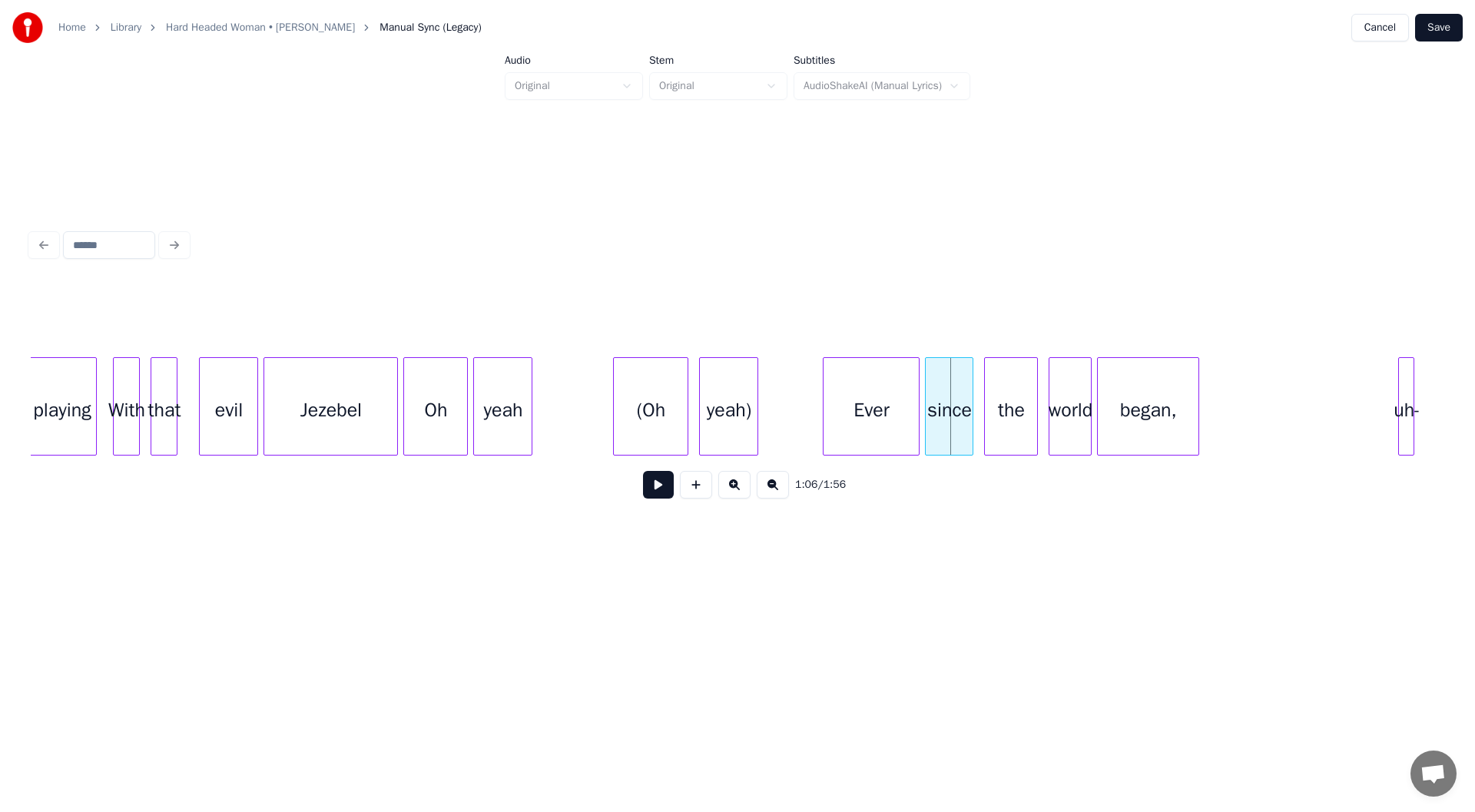 click on "(Oh" at bounding box center (651, 410) 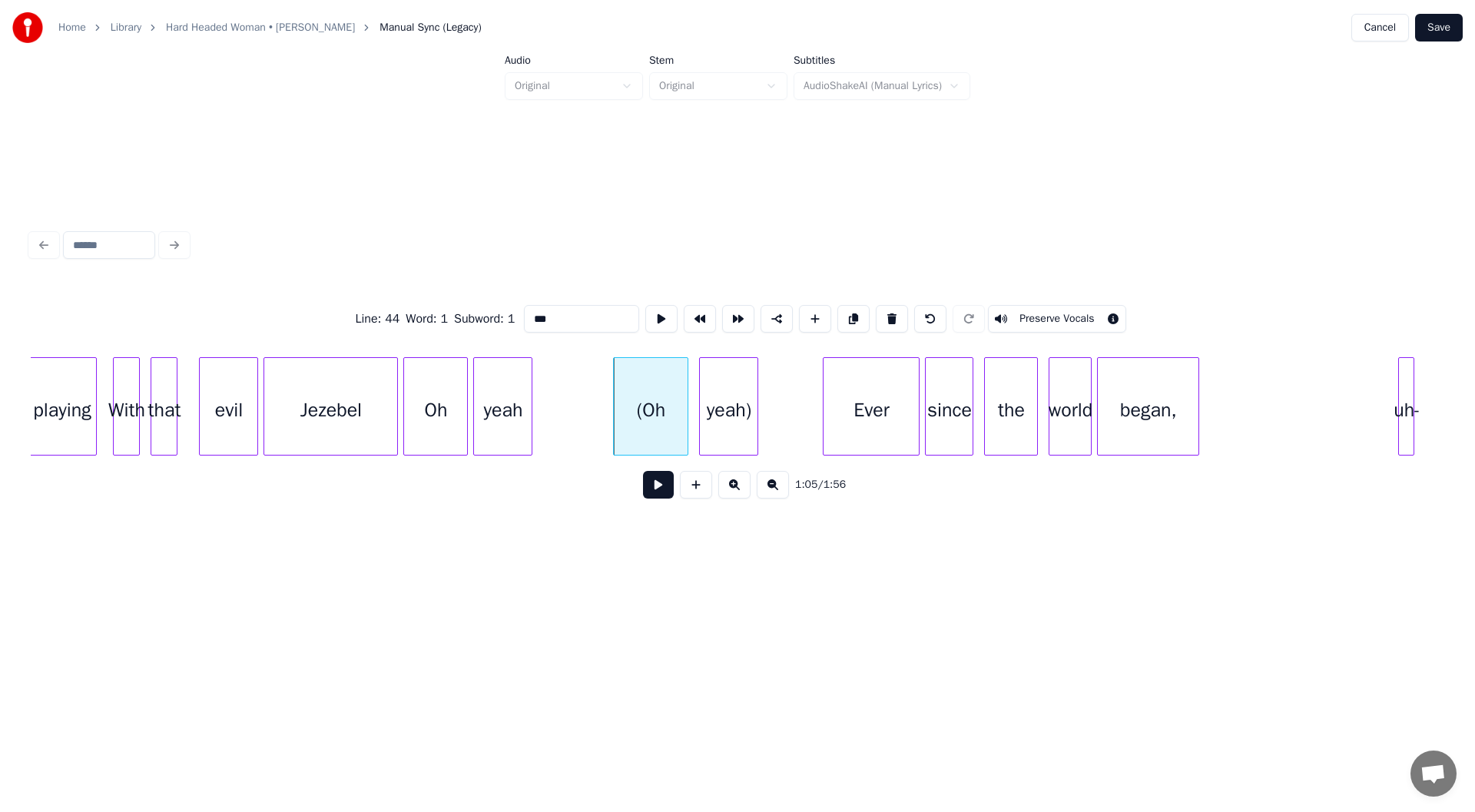 drag, startPoint x: 1054, startPoint y: 313, endPoint x: 908, endPoint y: 364, distance: 154.65122 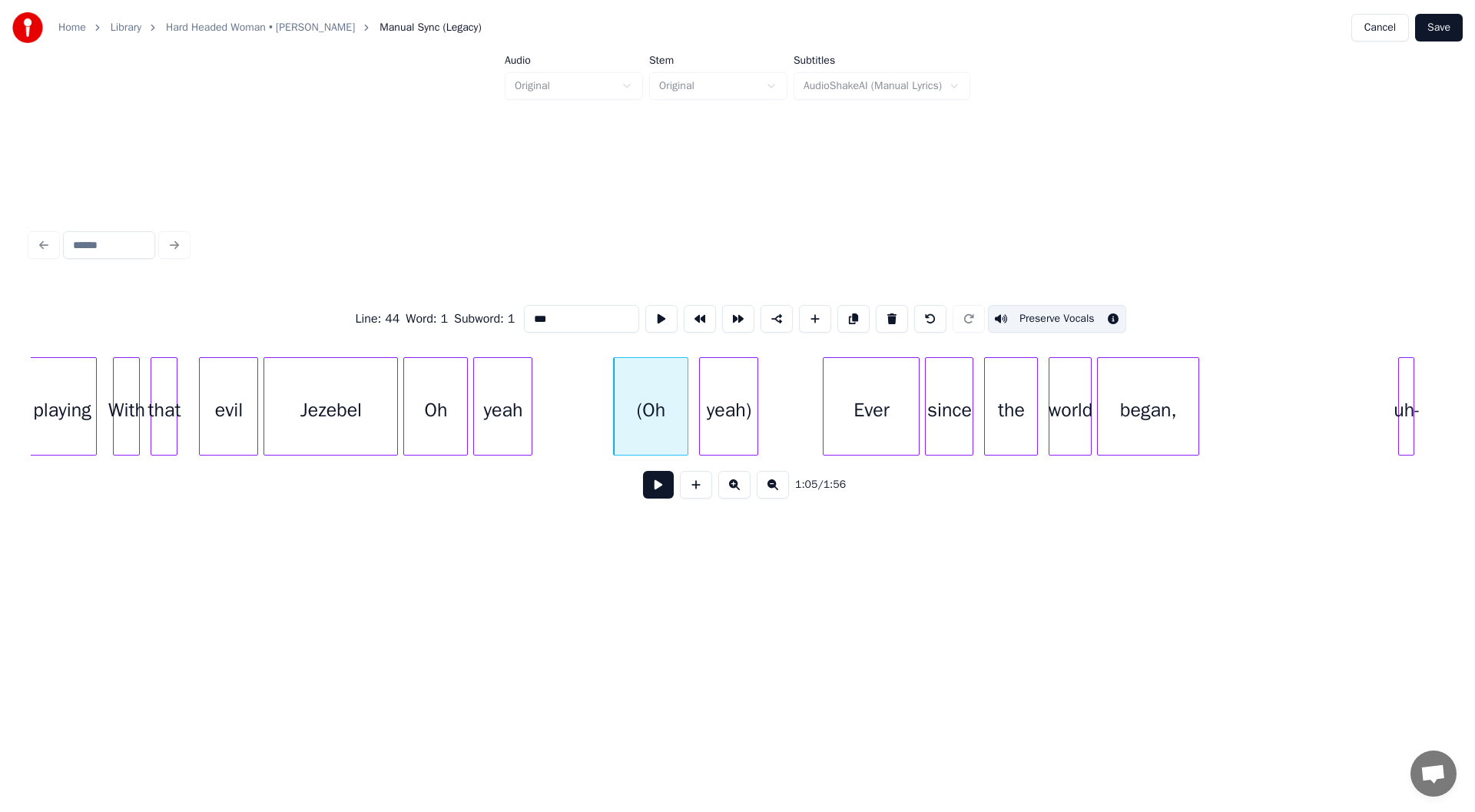click on "yeah)" at bounding box center [728, 410] 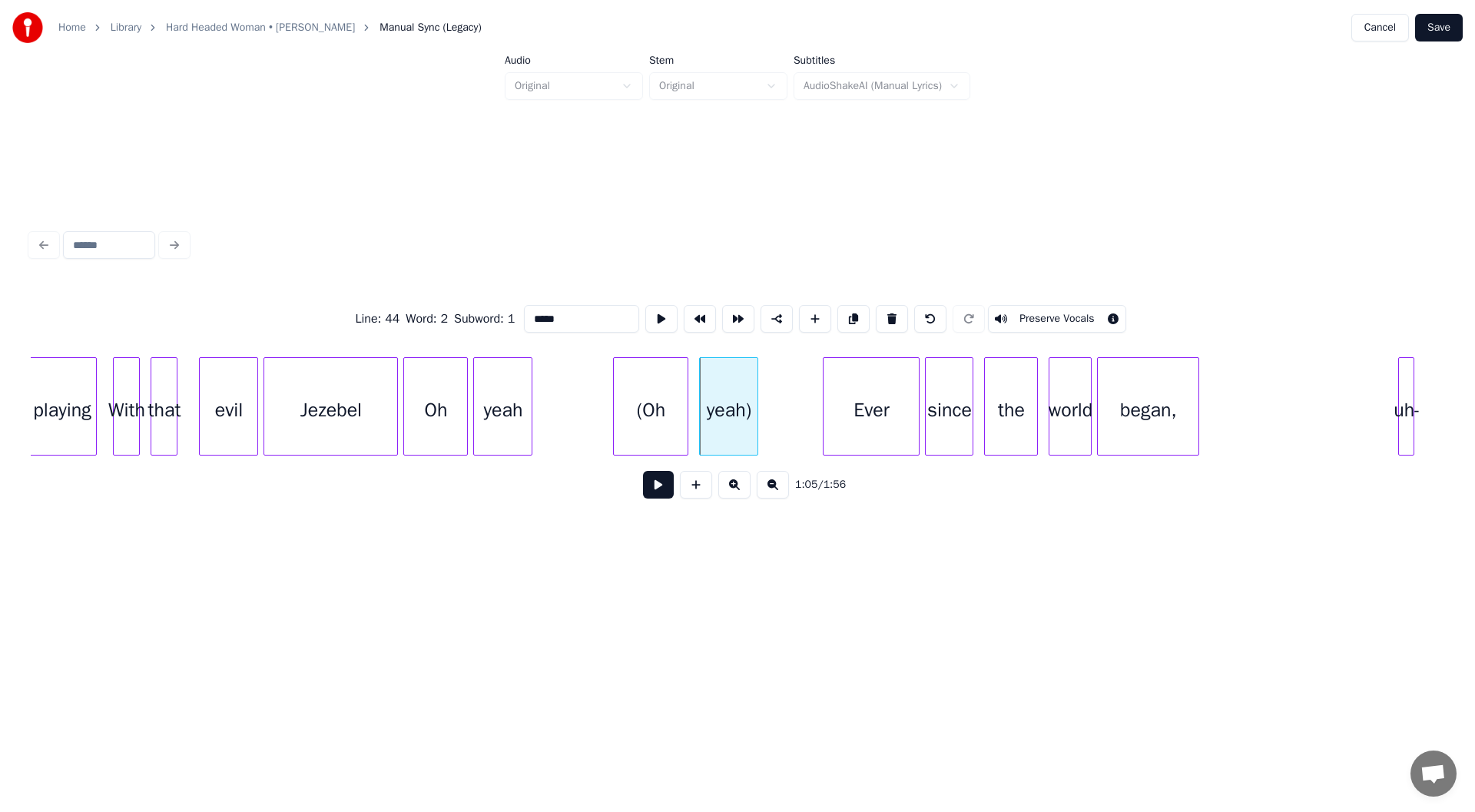click on "Preserve Vocals" at bounding box center [1056, 319] 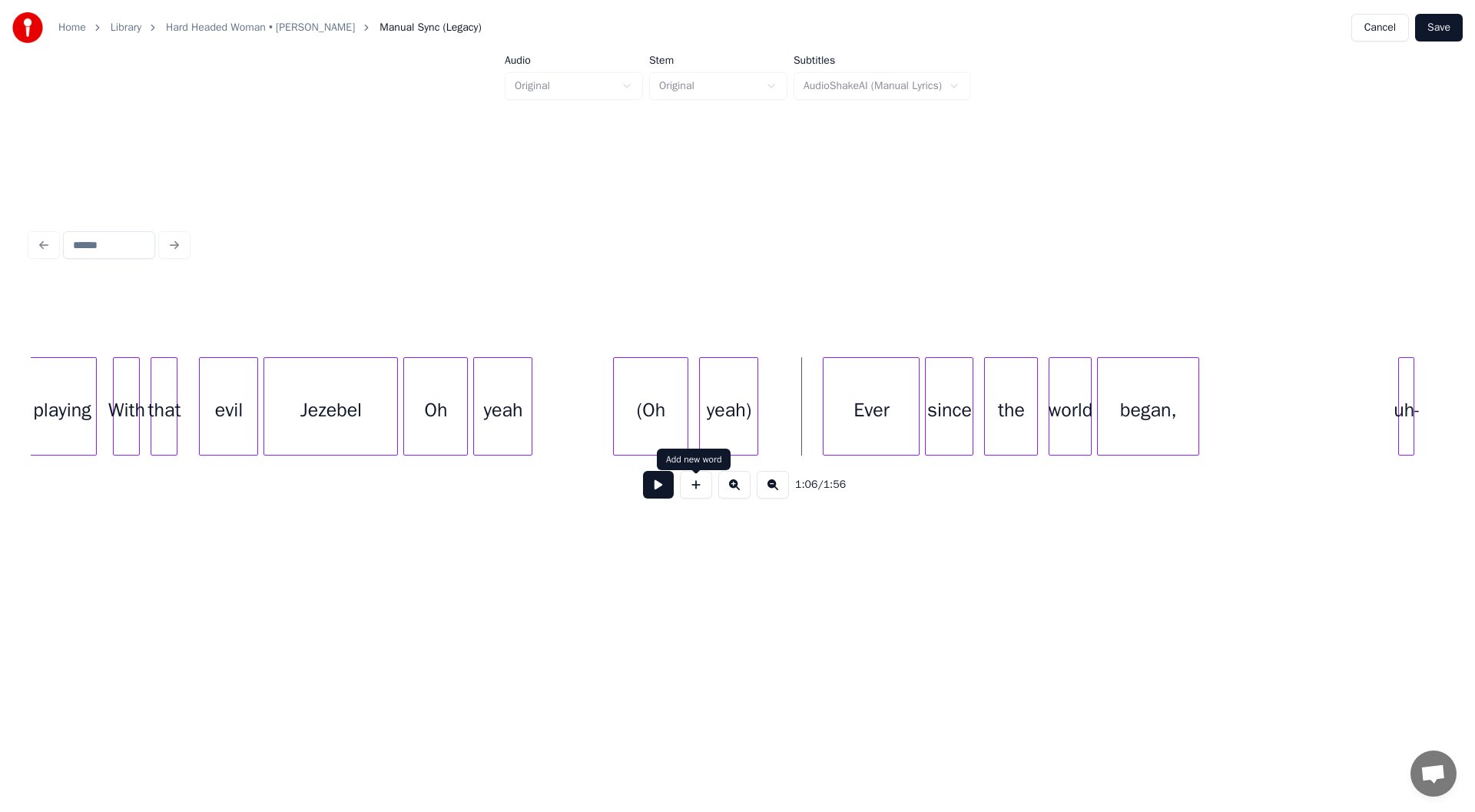 click at bounding box center (658, 485) 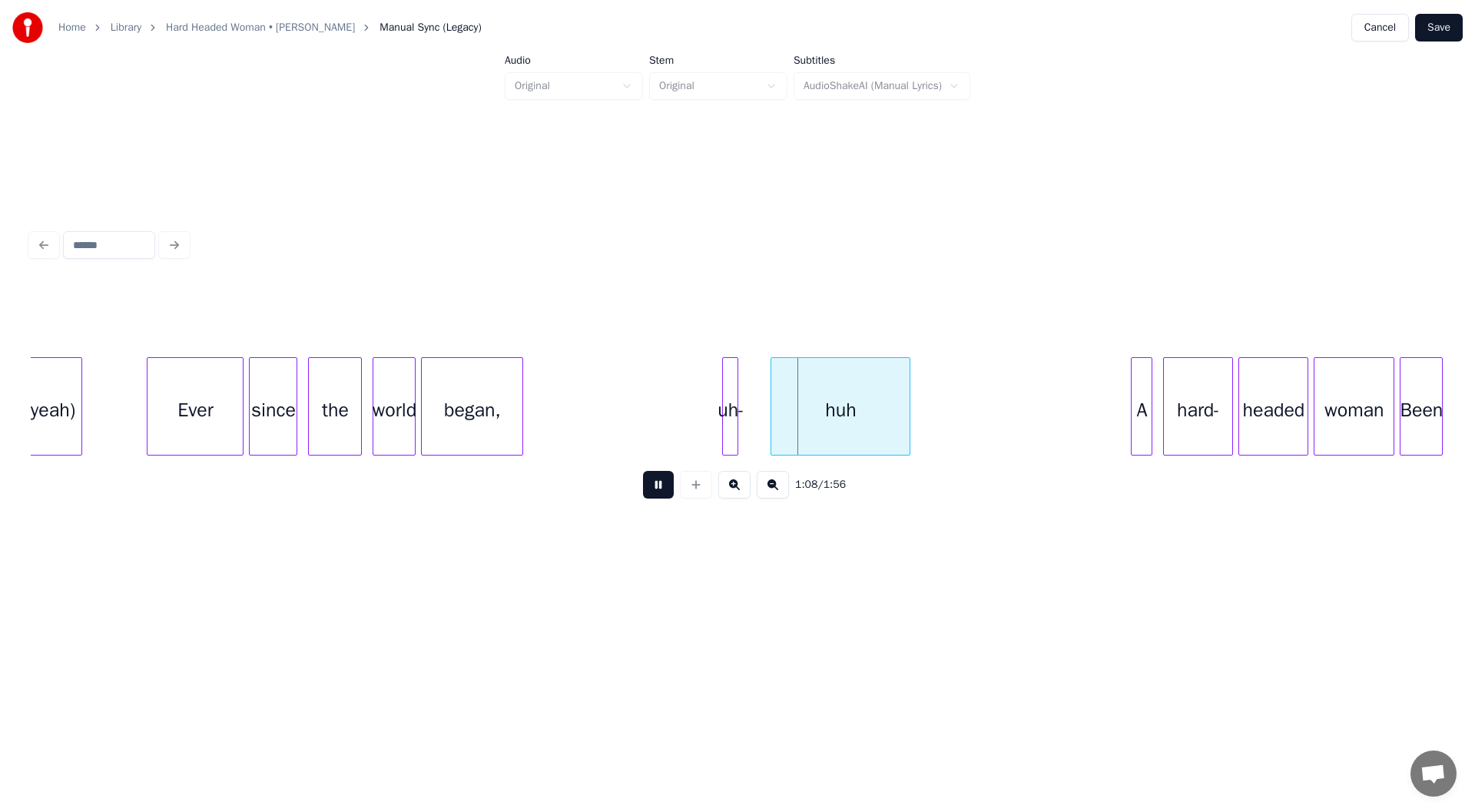 scroll, scrollTop: 0, scrollLeft: 17741, axis: horizontal 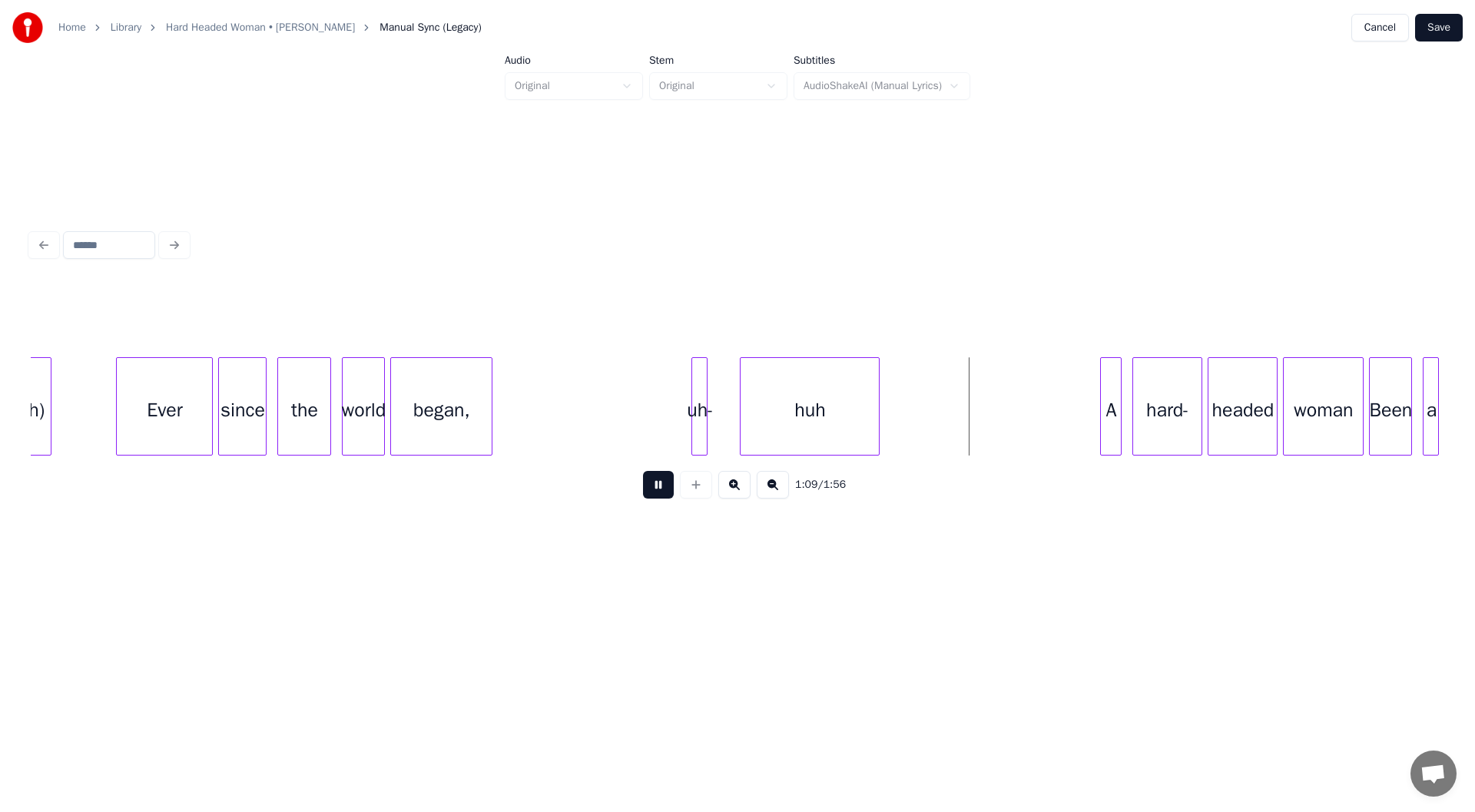click at bounding box center [658, 485] 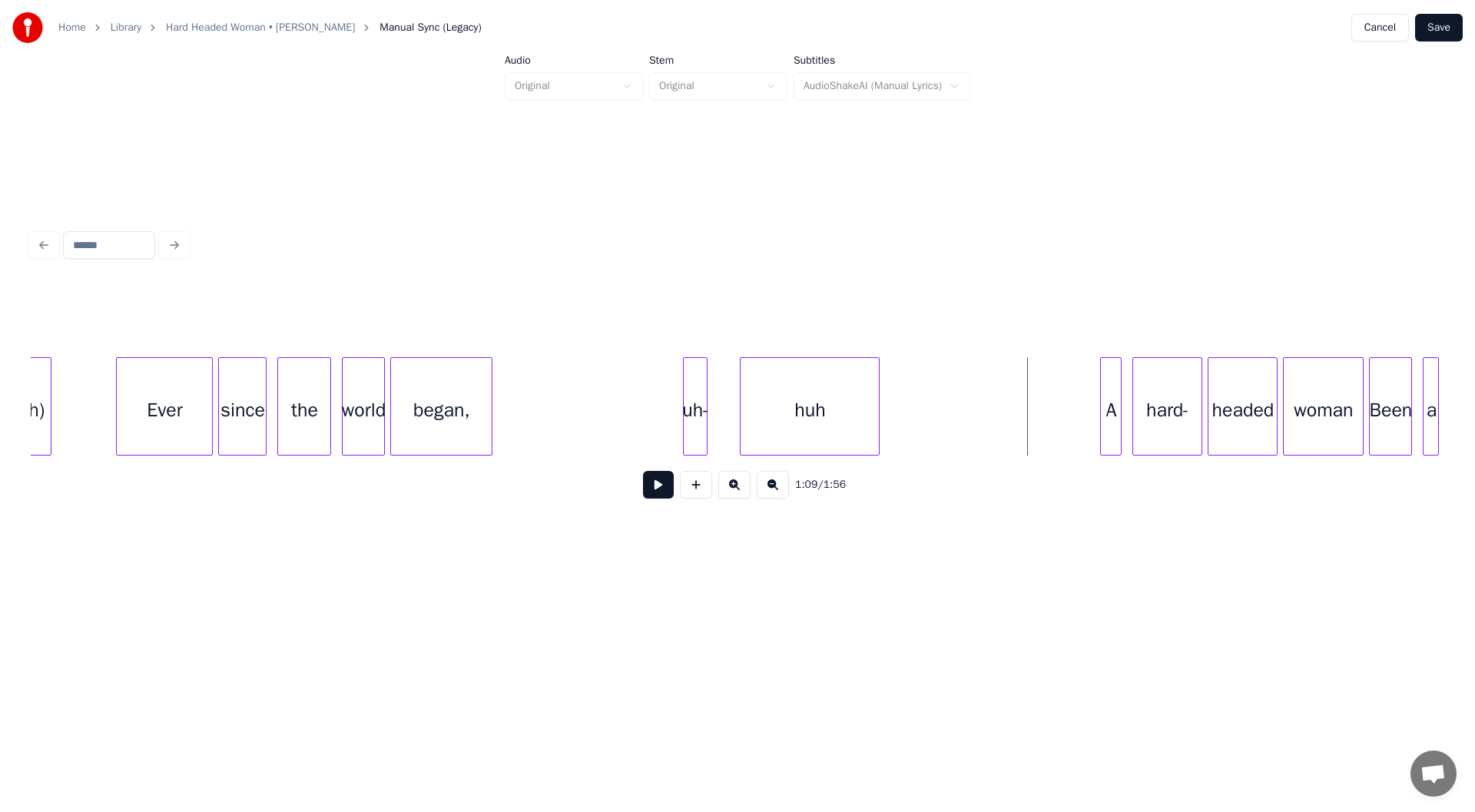 click at bounding box center [686, 406] 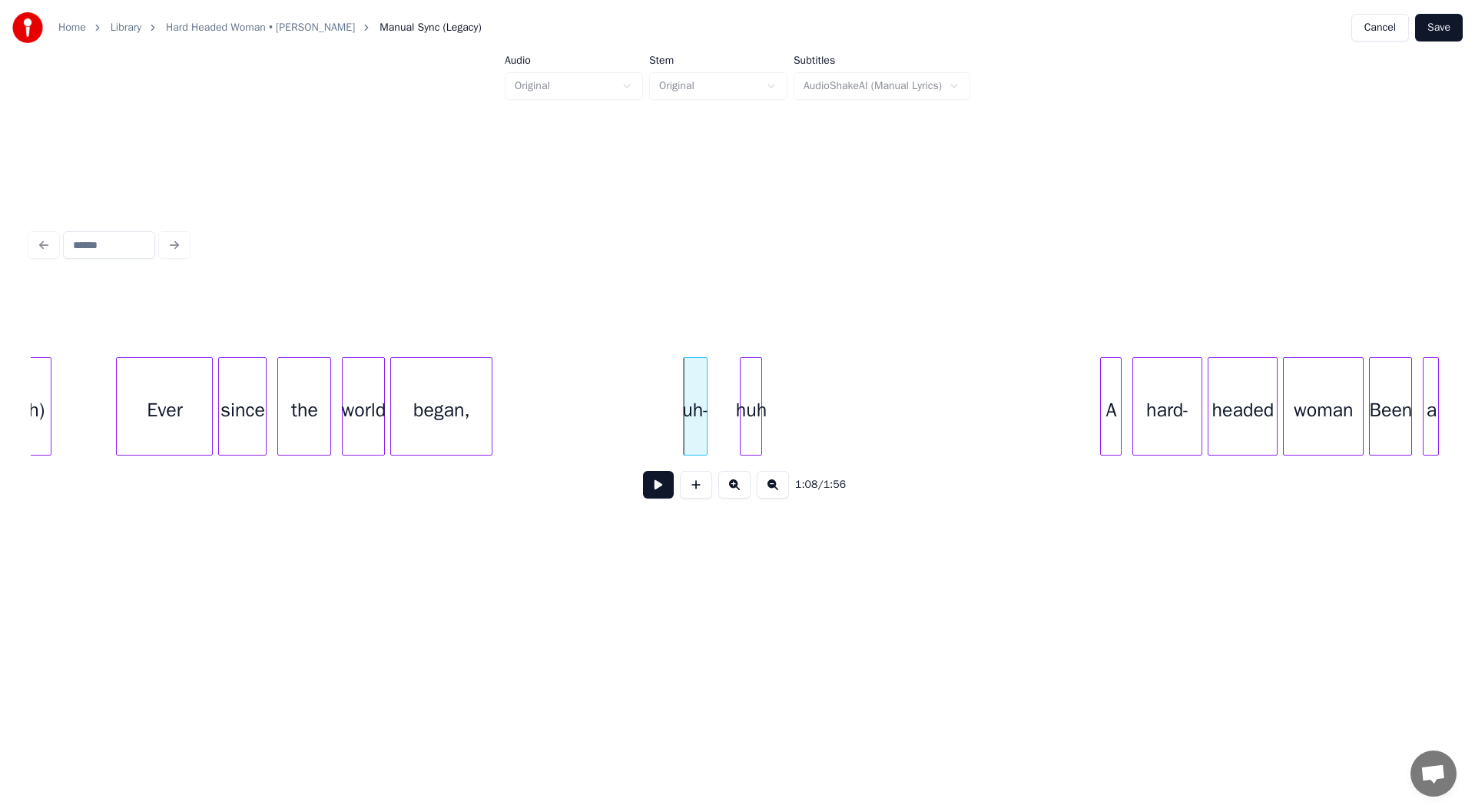 click at bounding box center [759, 406] 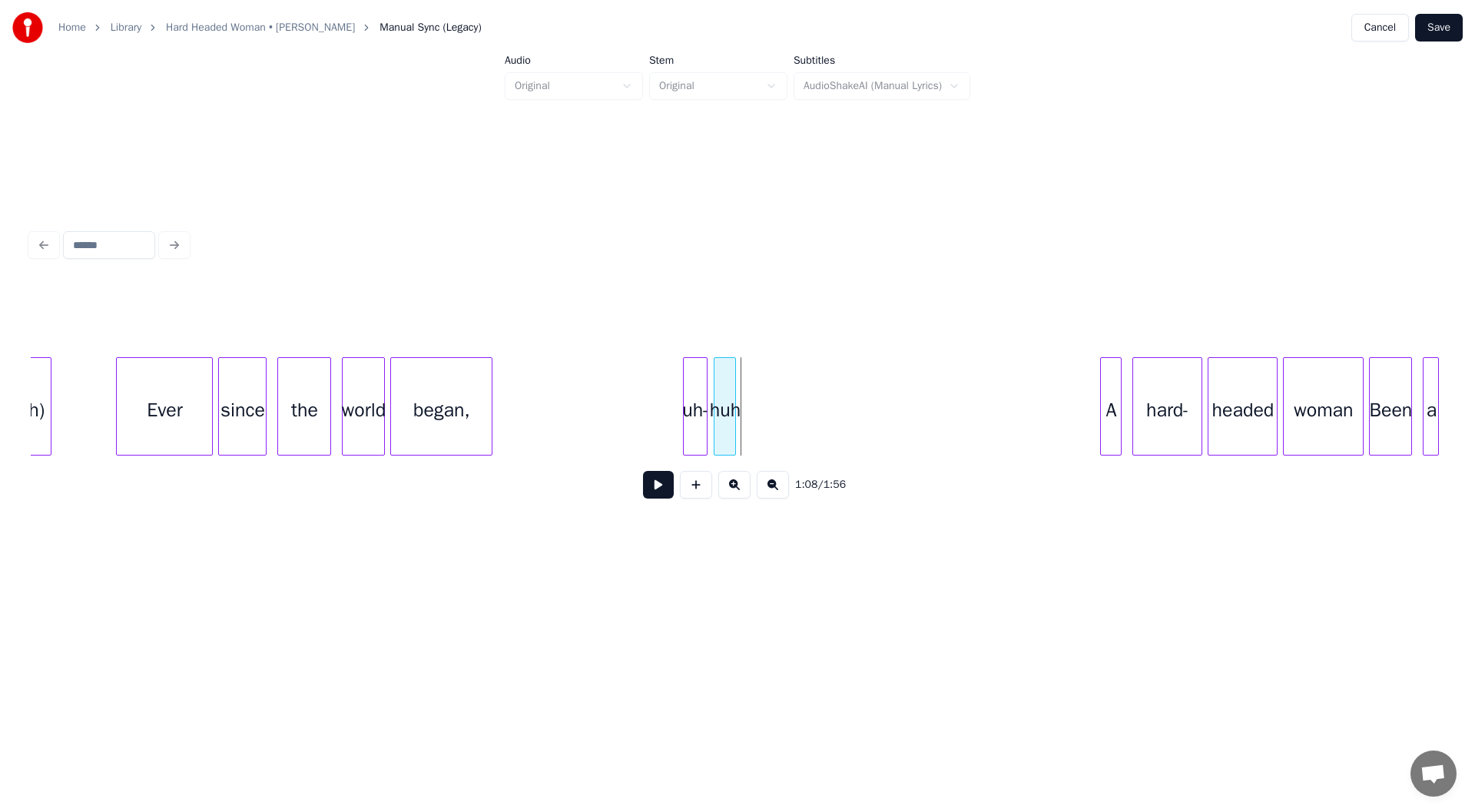 click on "huh" at bounding box center (724, 410) 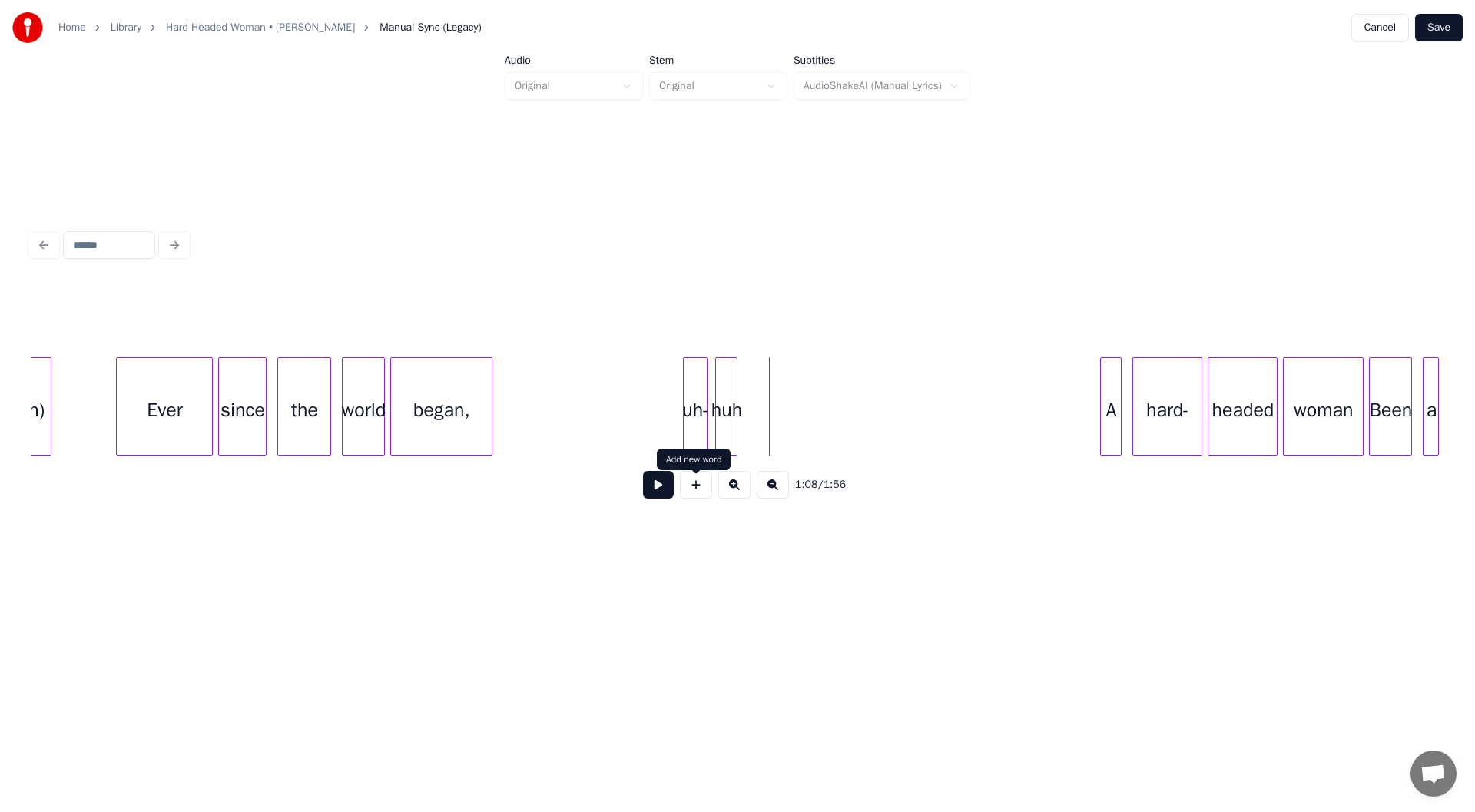 click at bounding box center (696, 485) 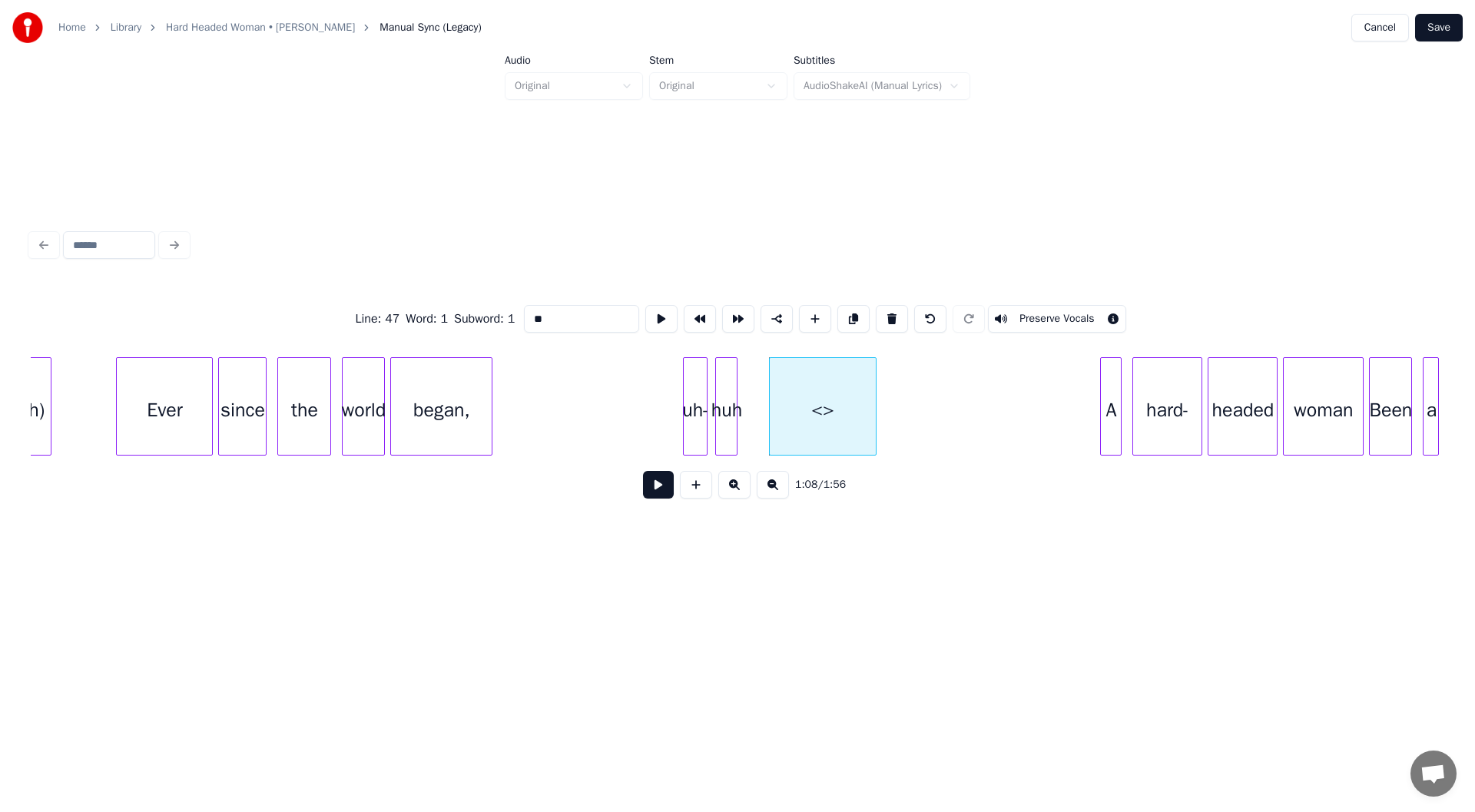 drag, startPoint x: 559, startPoint y: 306, endPoint x: 353, endPoint y: 271, distance: 208.9521 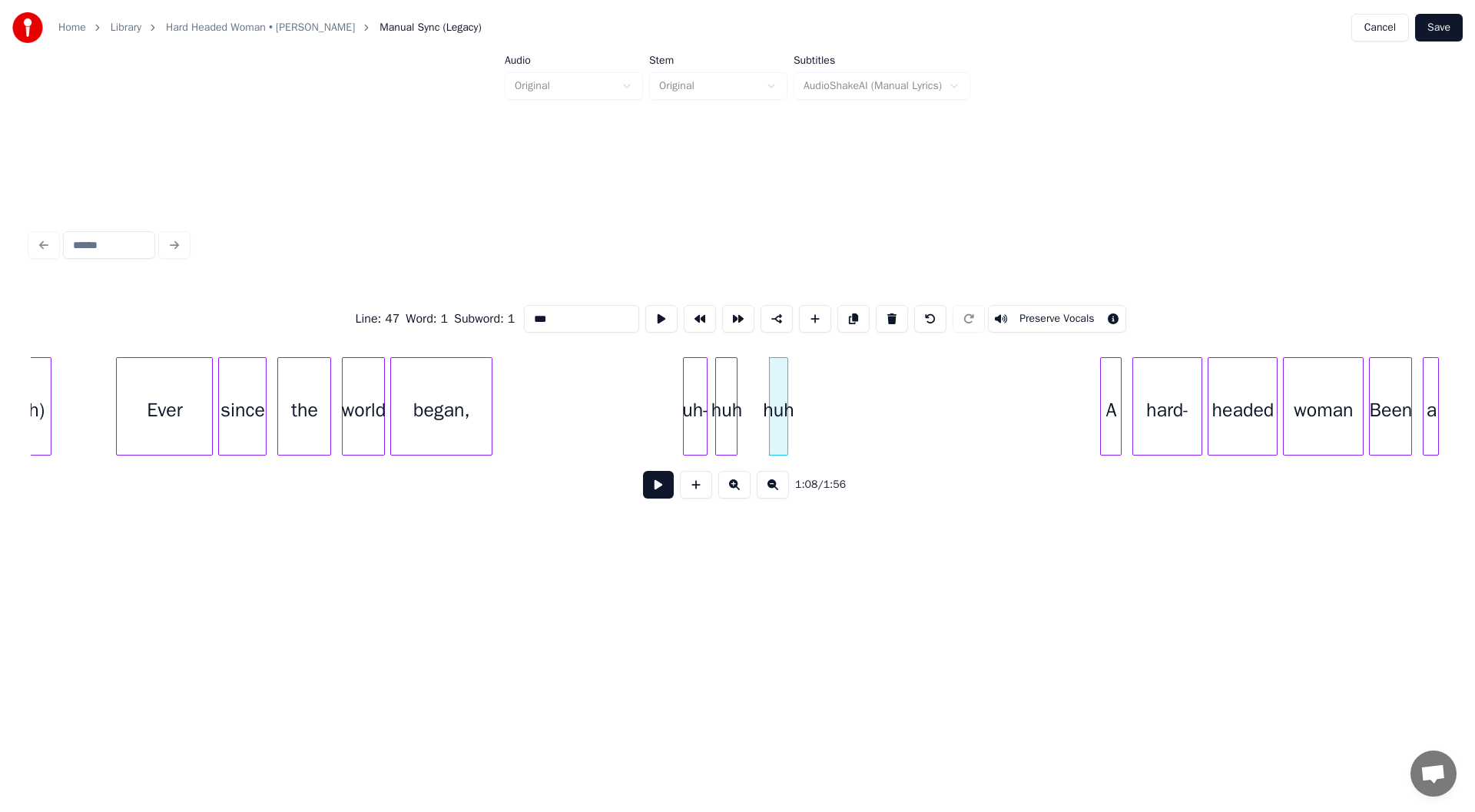click at bounding box center [785, 406] 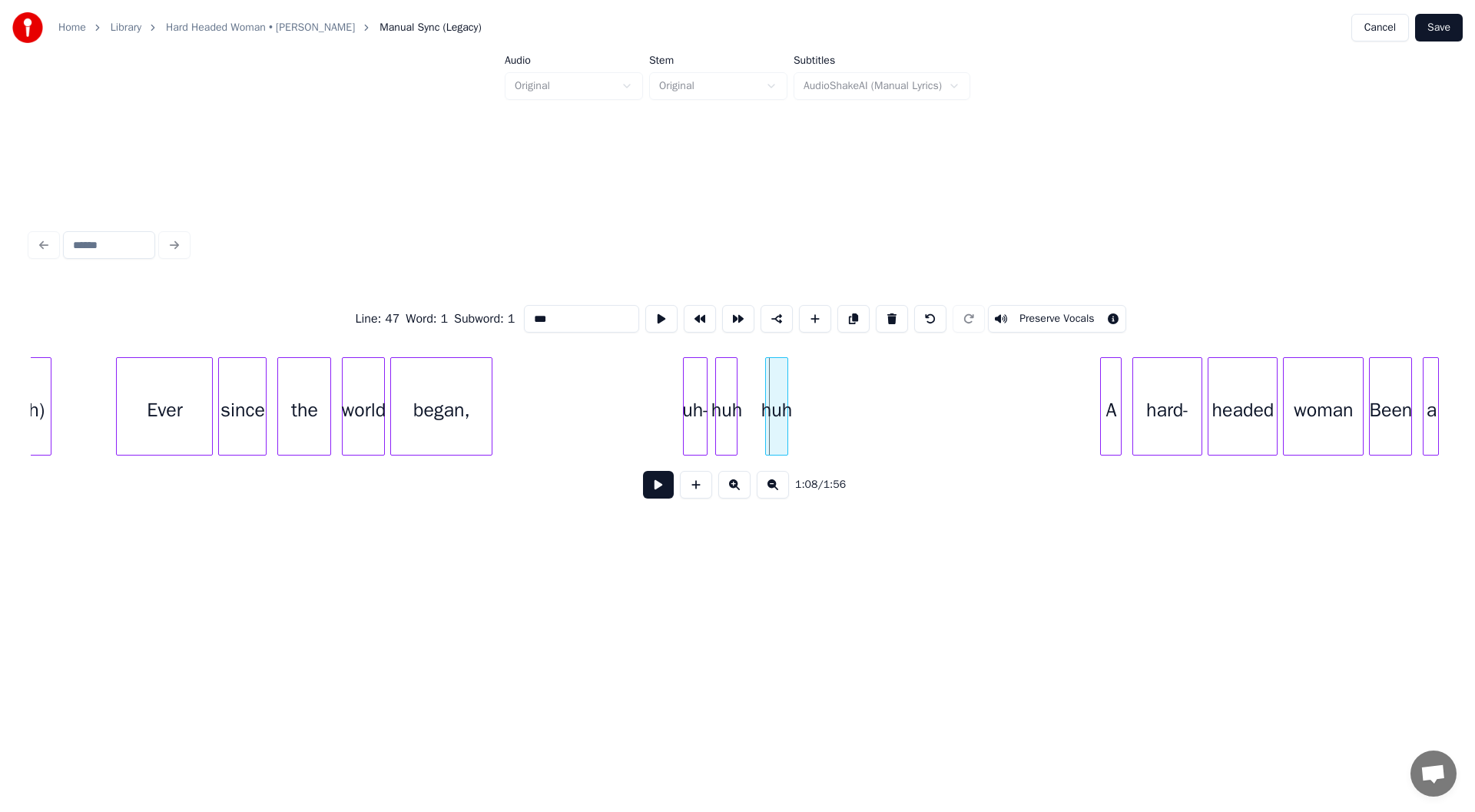 click at bounding box center [768, 406] 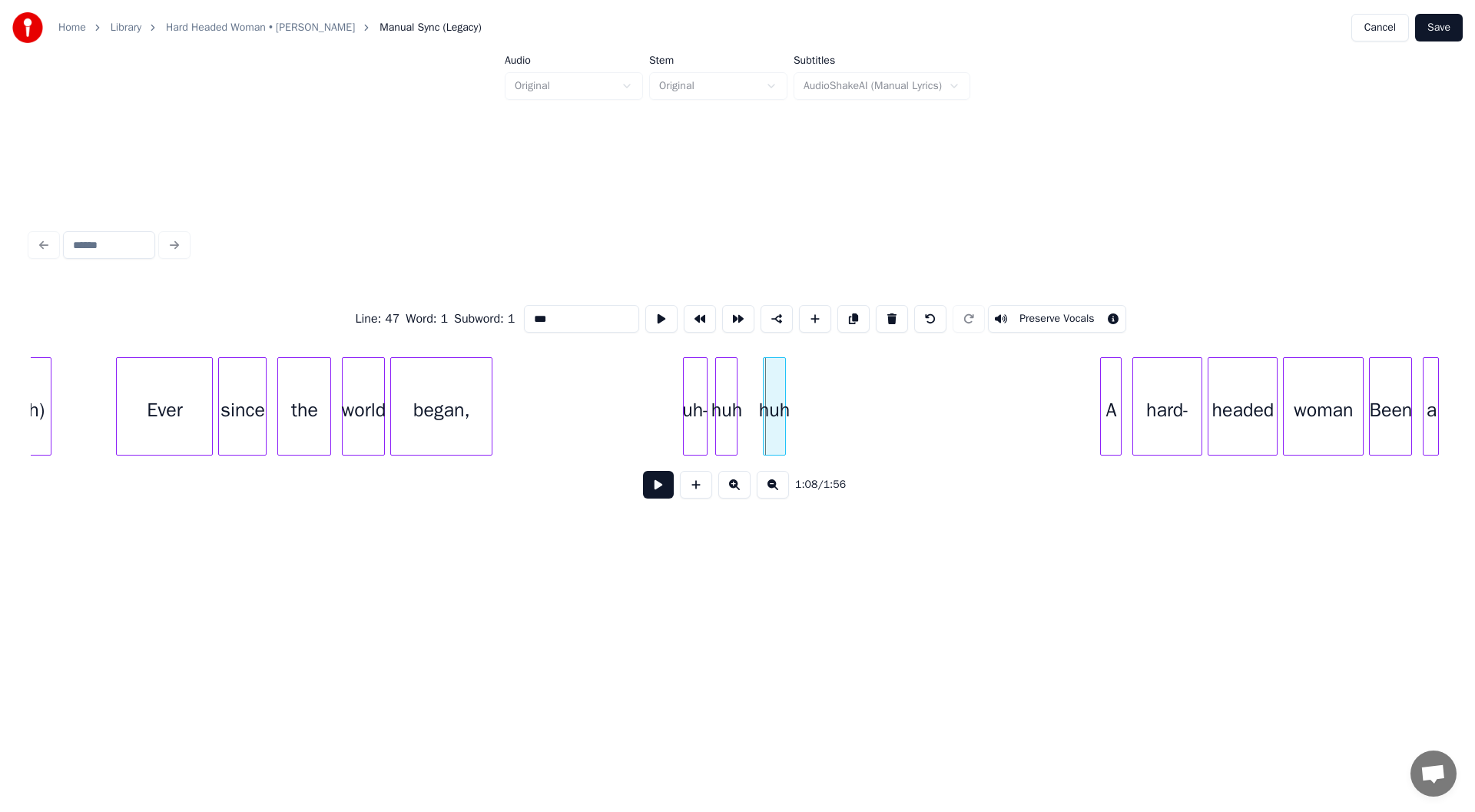 click on "huh" at bounding box center [774, 410] 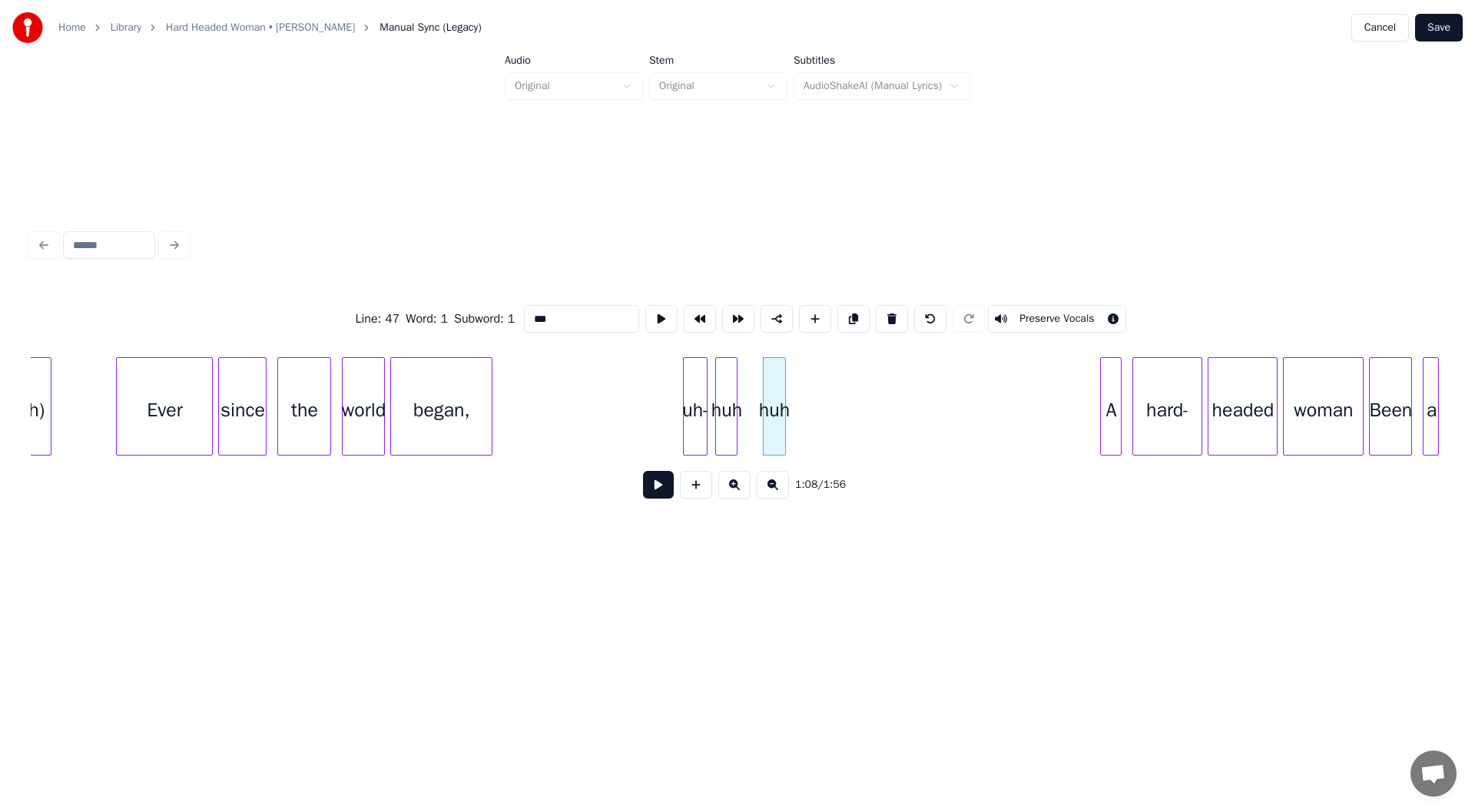 type on "***" 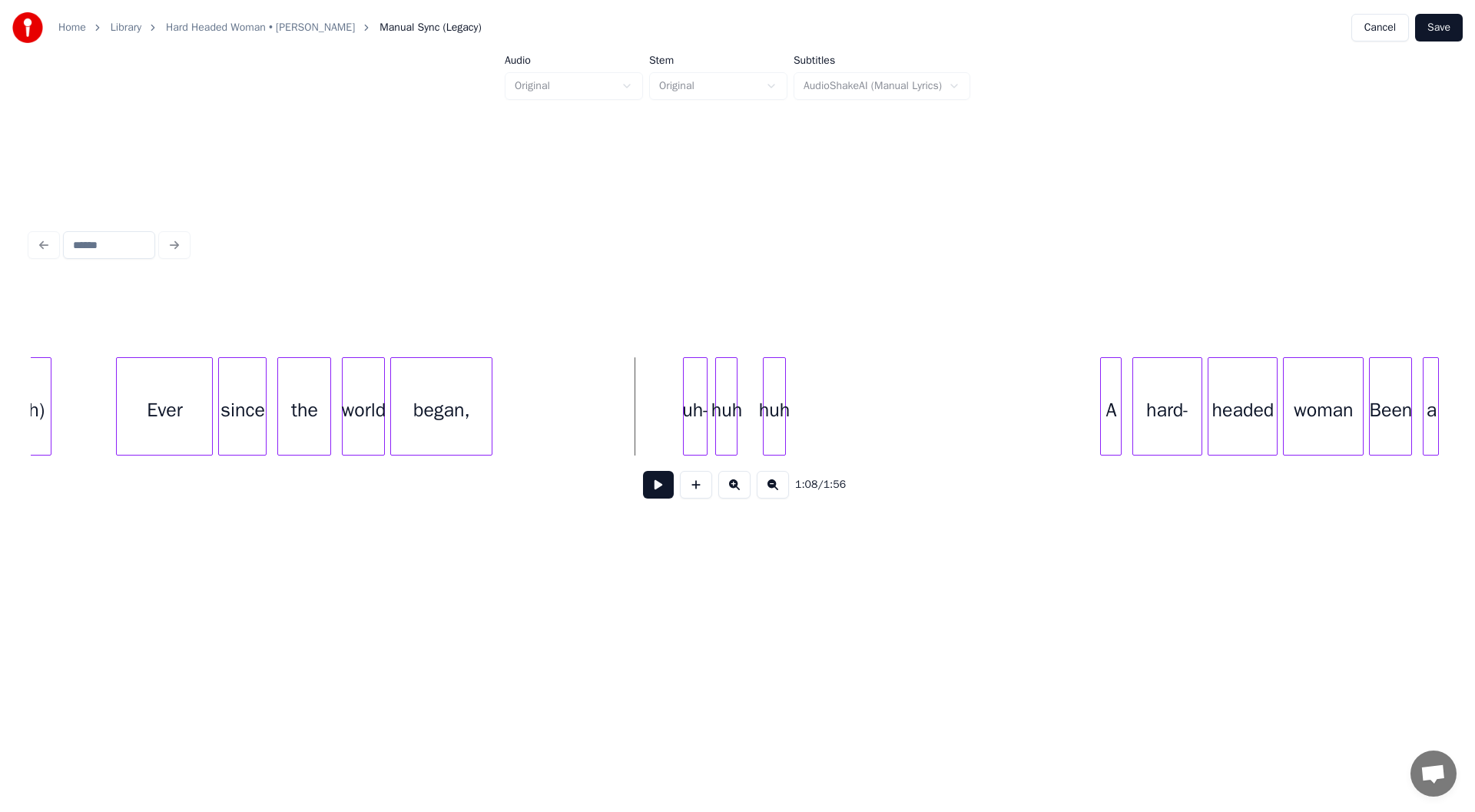 click at bounding box center [658, 485] 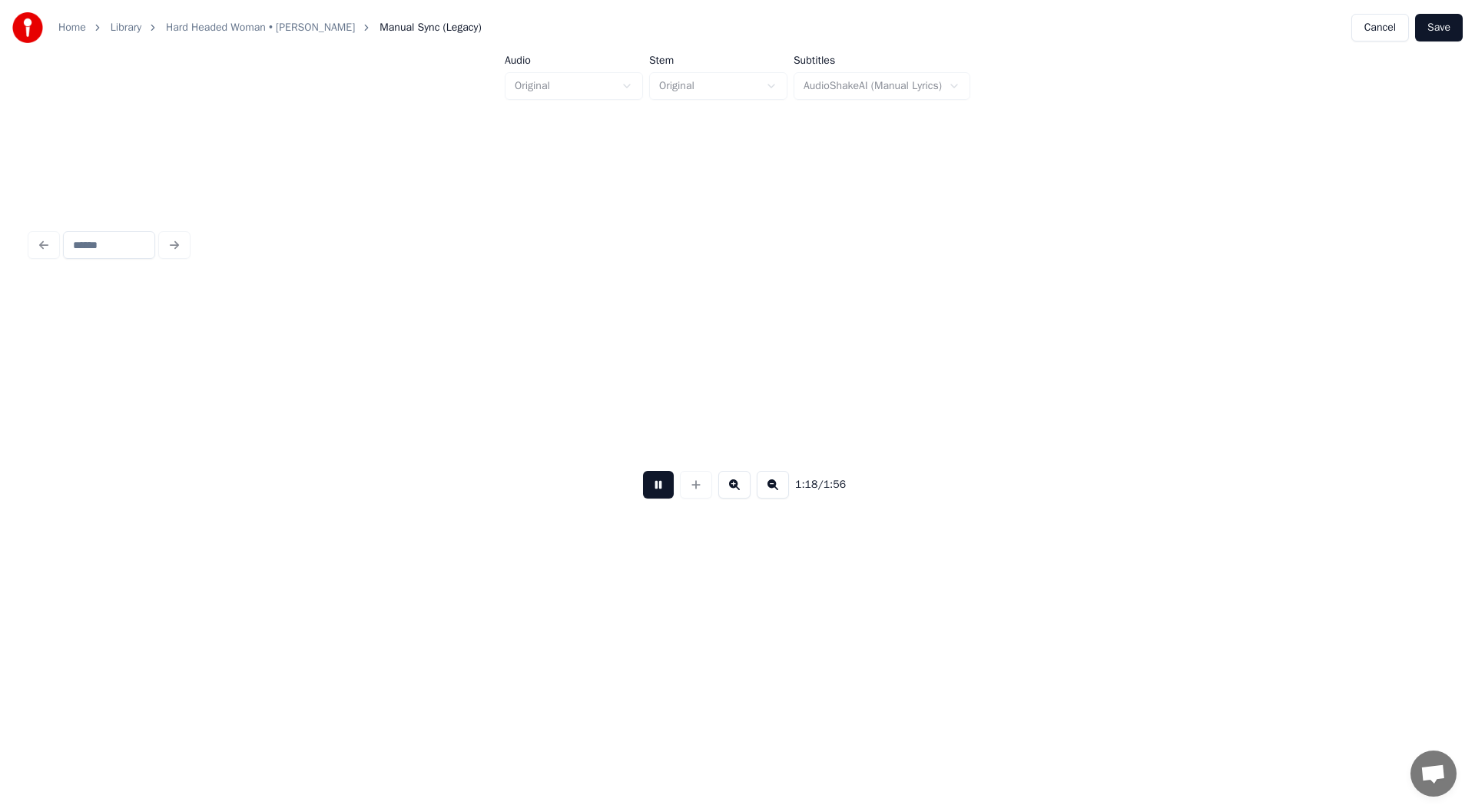 scroll, scrollTop: 0, scrollLeft: 21215, axis: horizontal 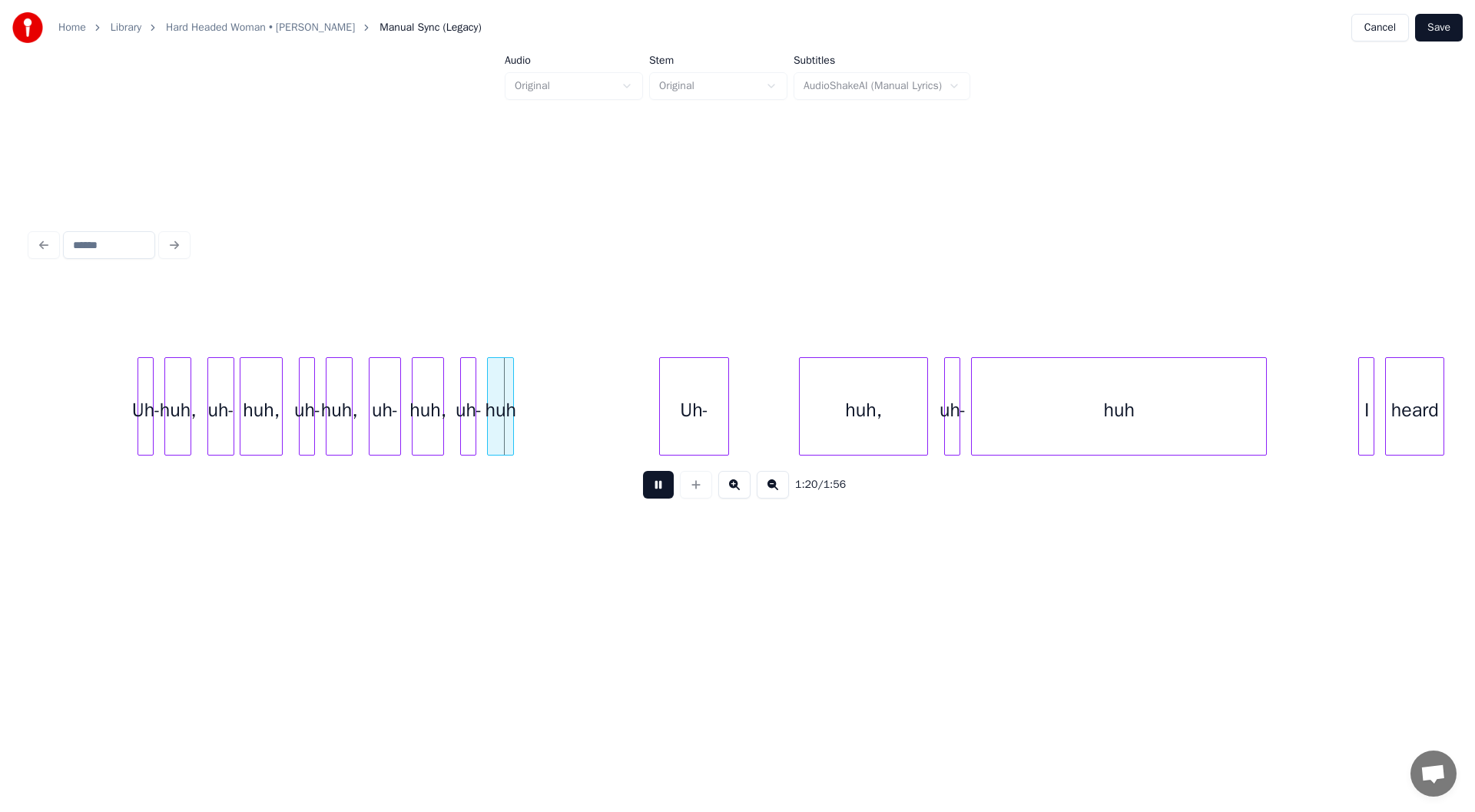 click at bounding box center [658, 485] 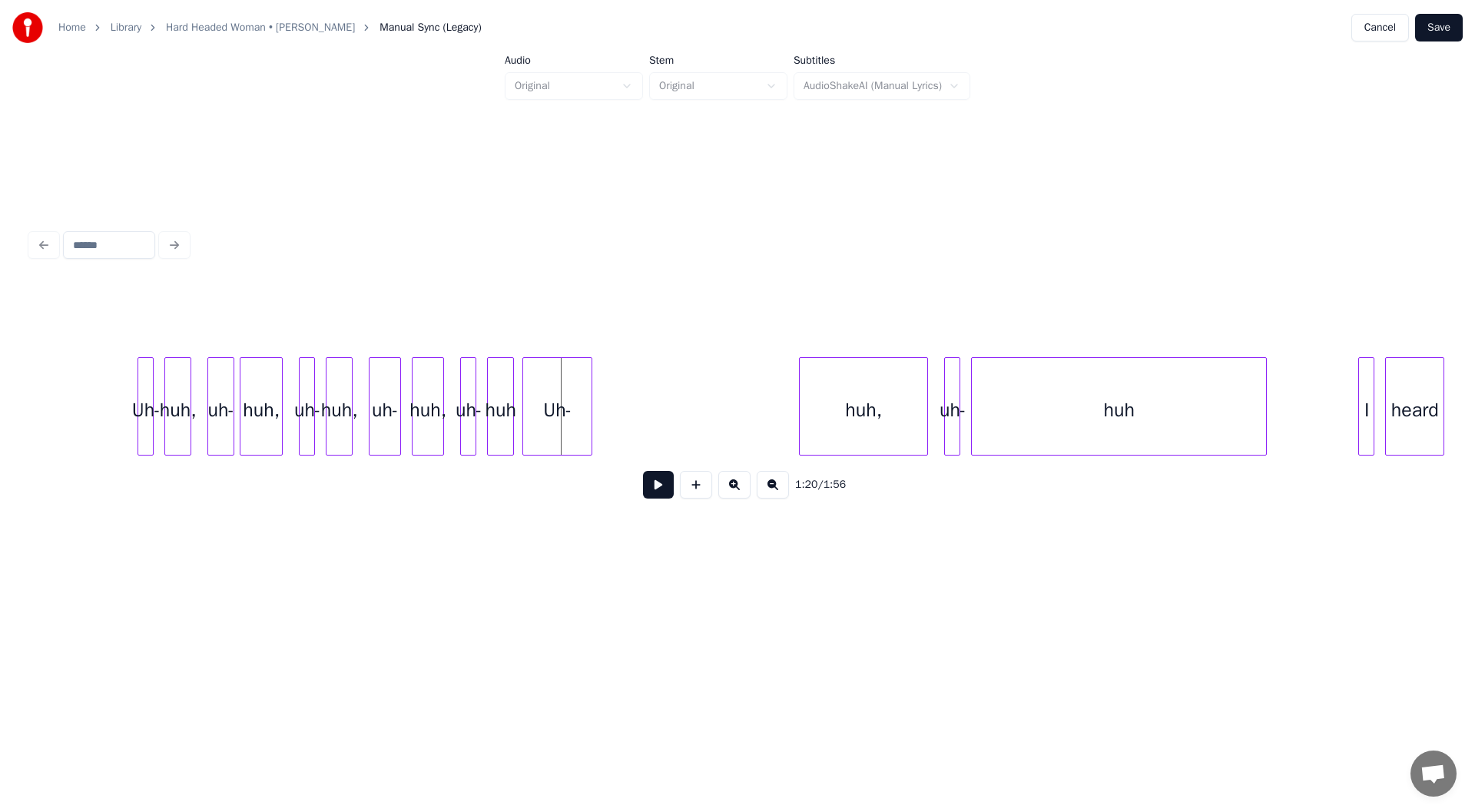 click on "Uh-" at bounding box center (557, 410) 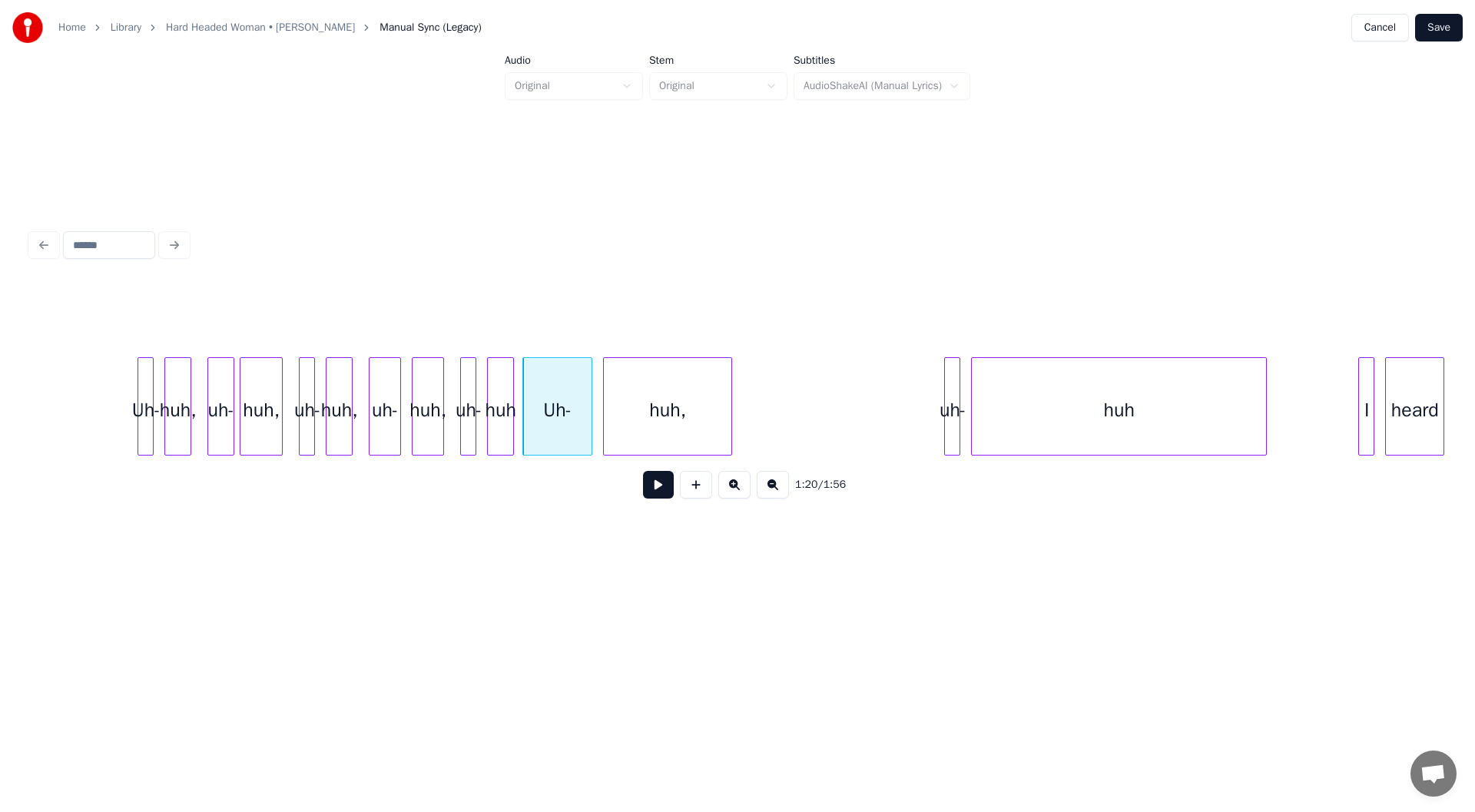 click on "huh," at bounding box center (668, 410) 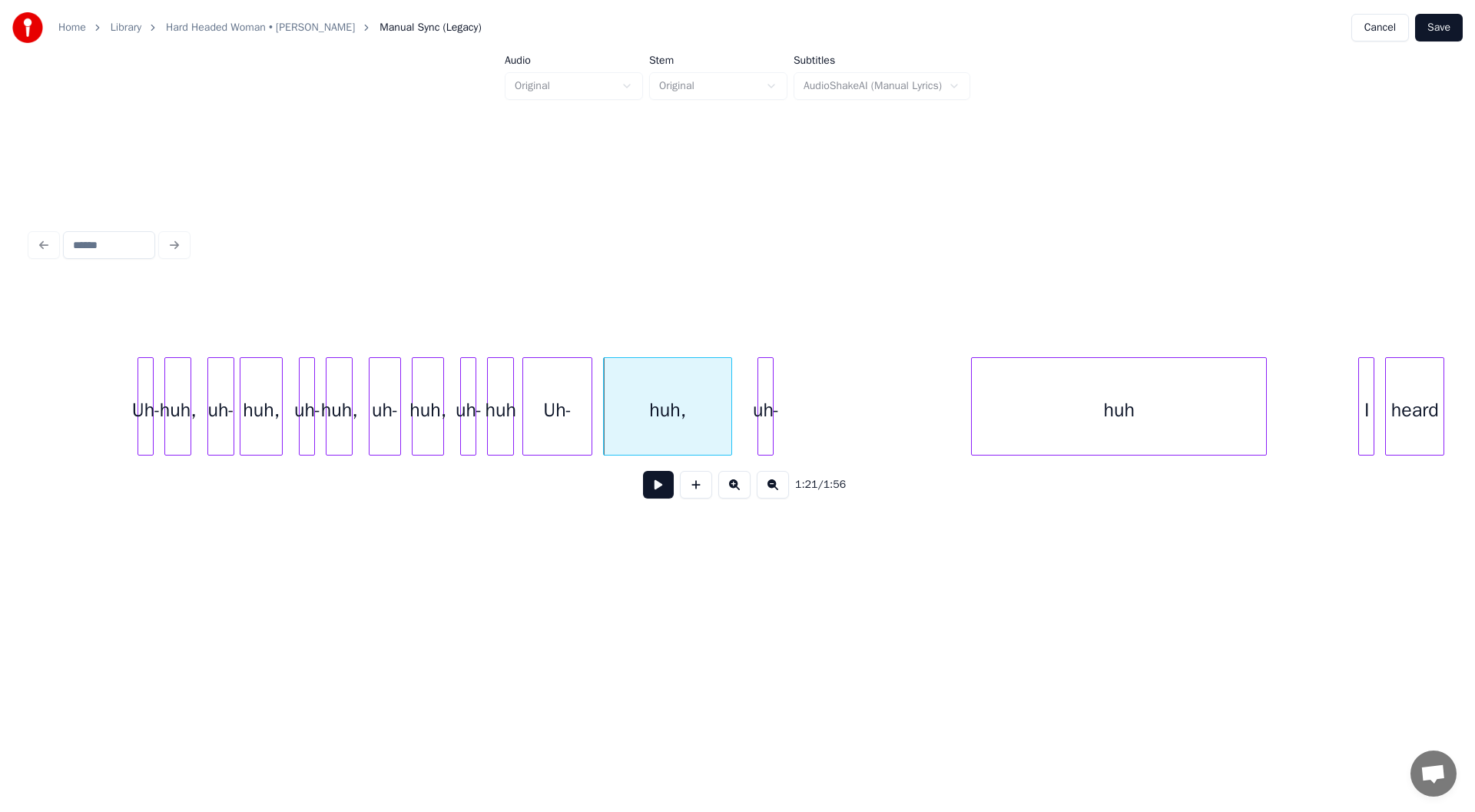 click on "uh-" at bounding box center (766, 410) 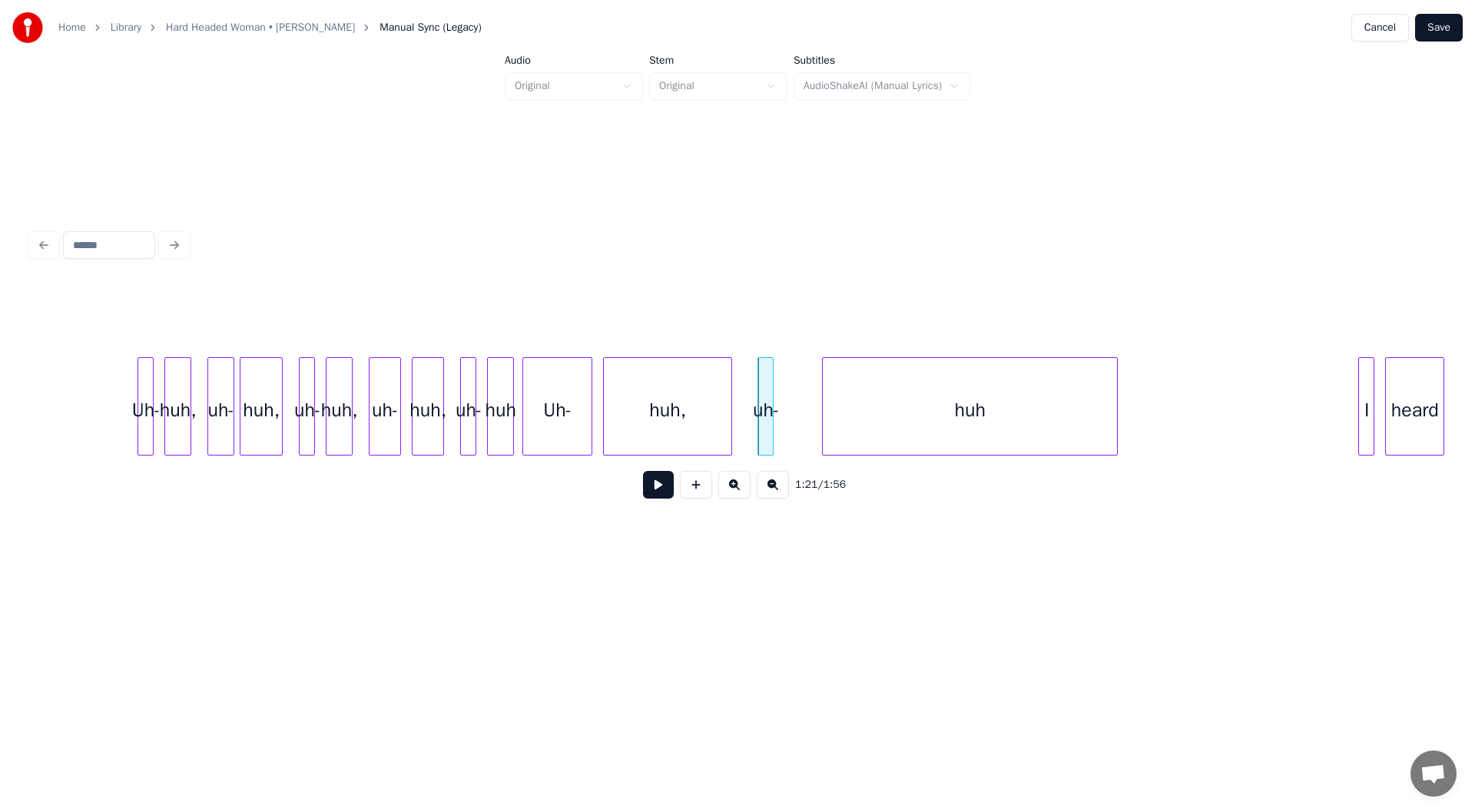 click on "huh" at bounding box center [970, 410] 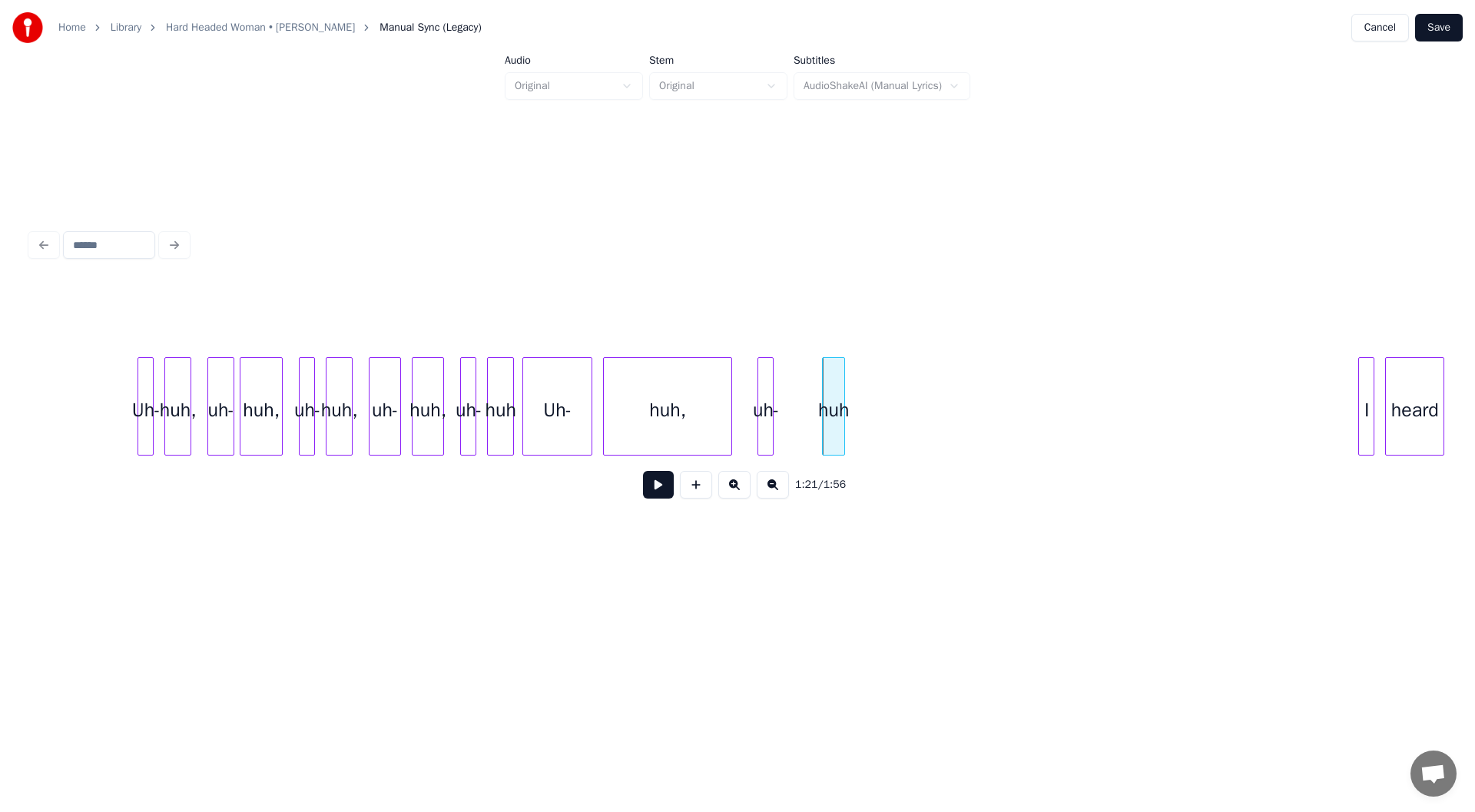 click at bounding box center [842, 406] 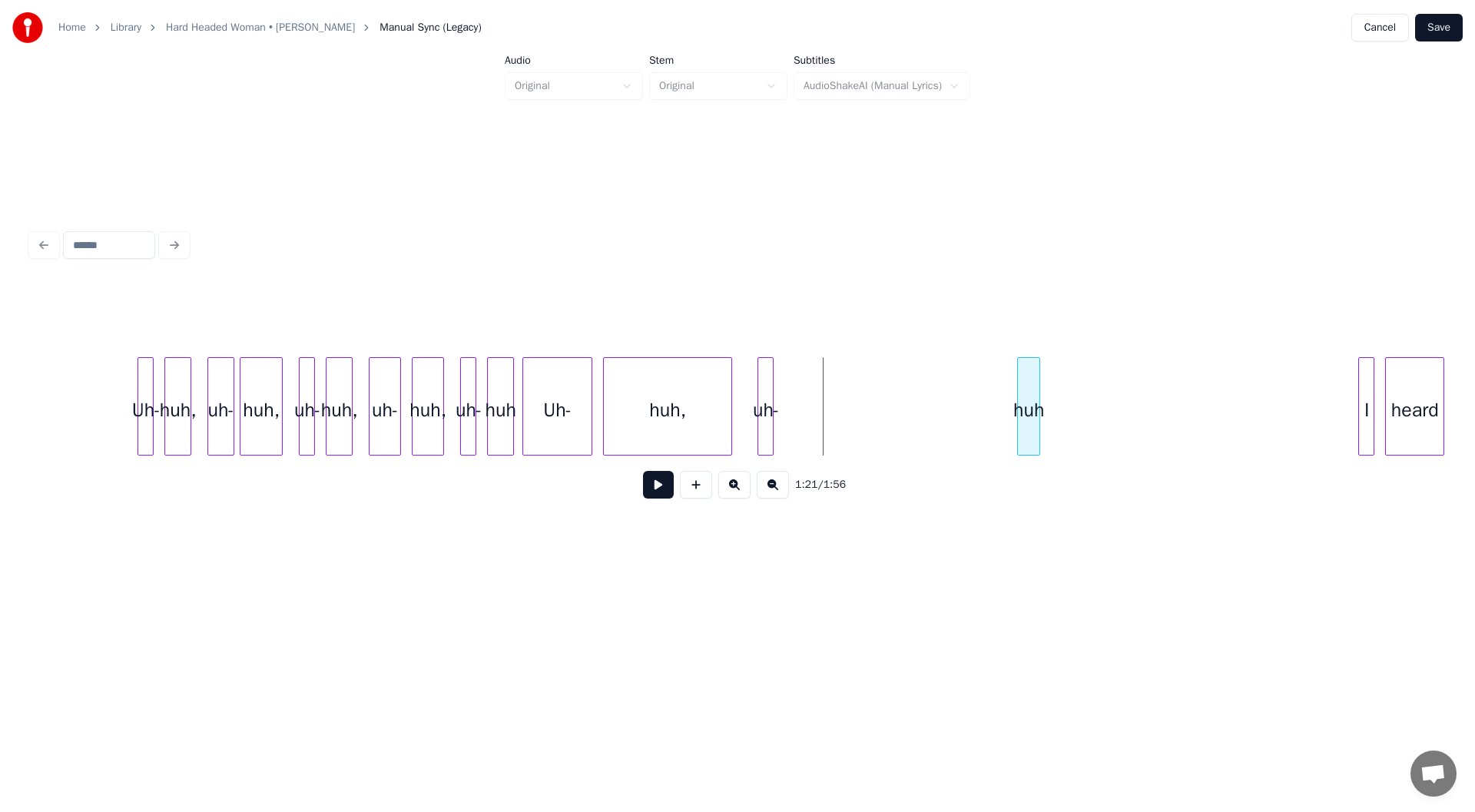 click on "huh" at bounding box center (1029, 410) 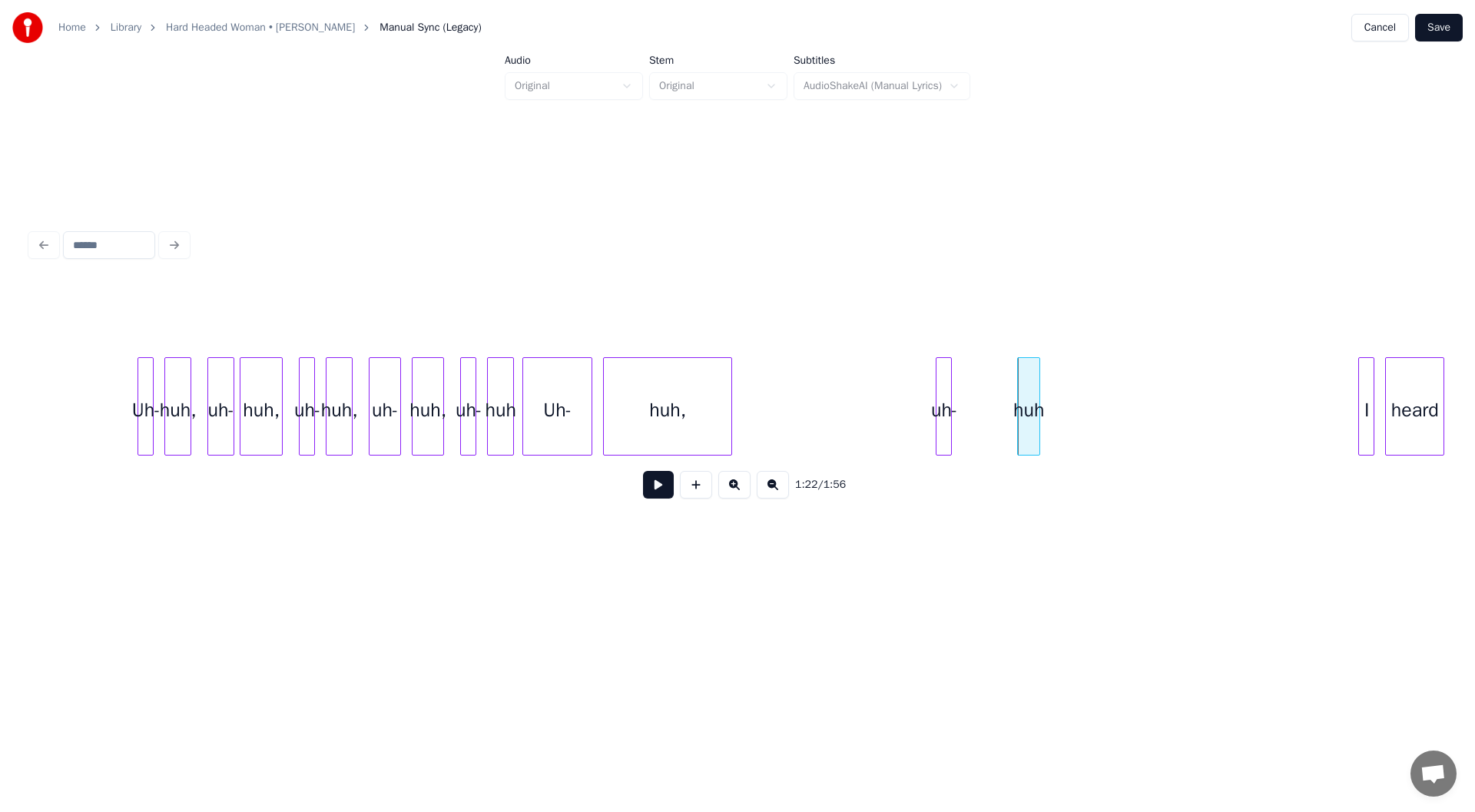 click on "uh-" at bounding box center [944, 410] 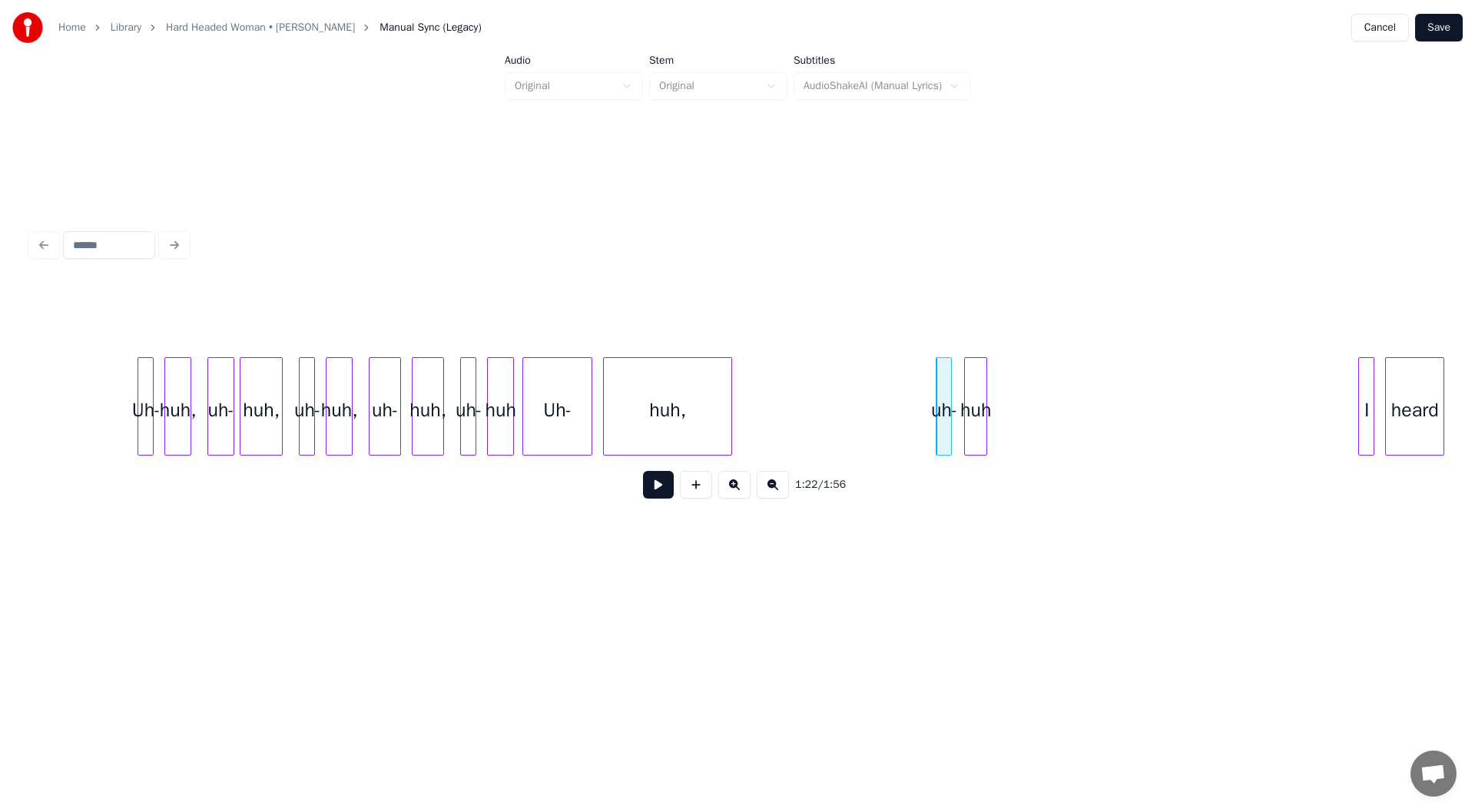 click on "huh" at bounding box center (976, 410) 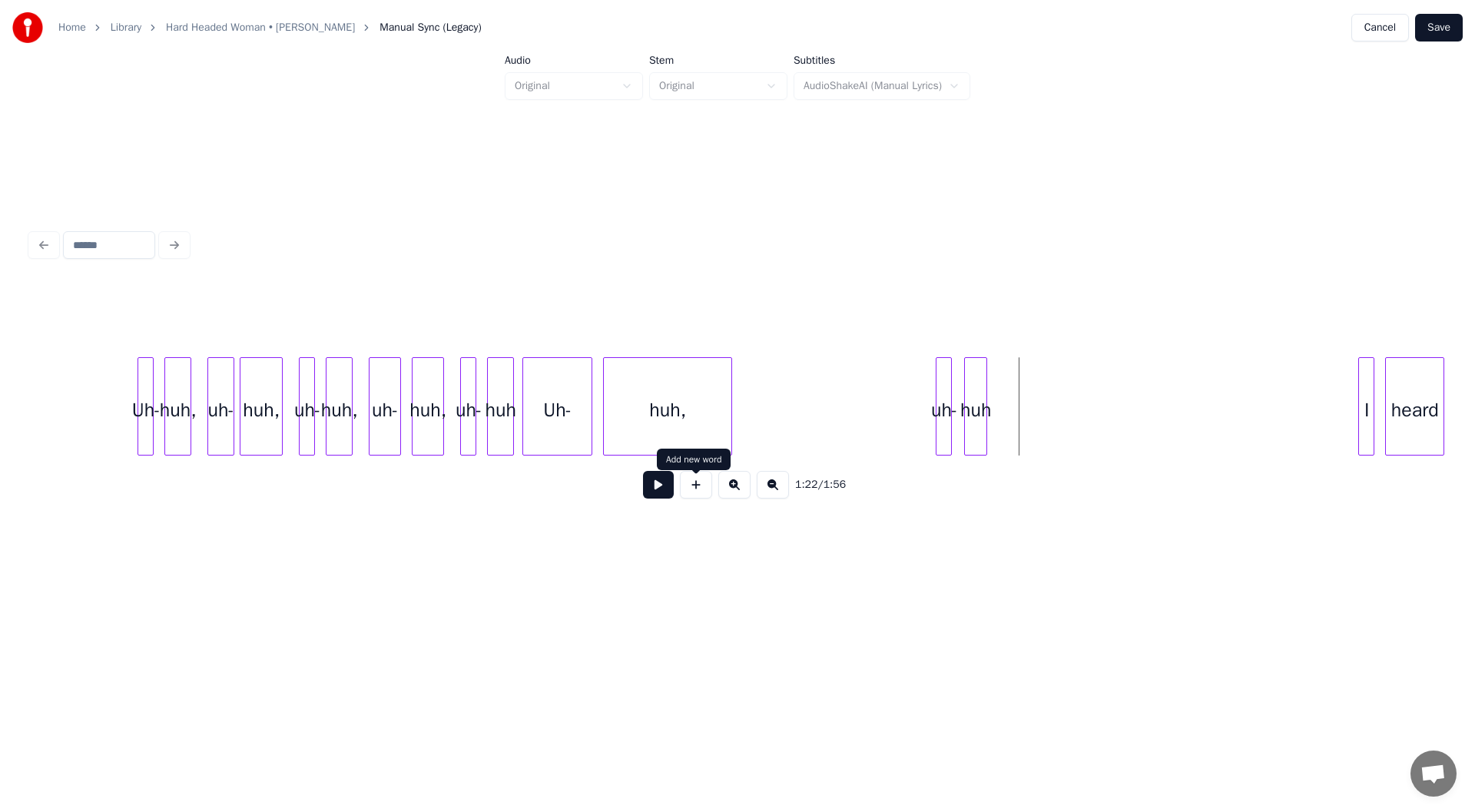 click at bounding box center (696, 485) 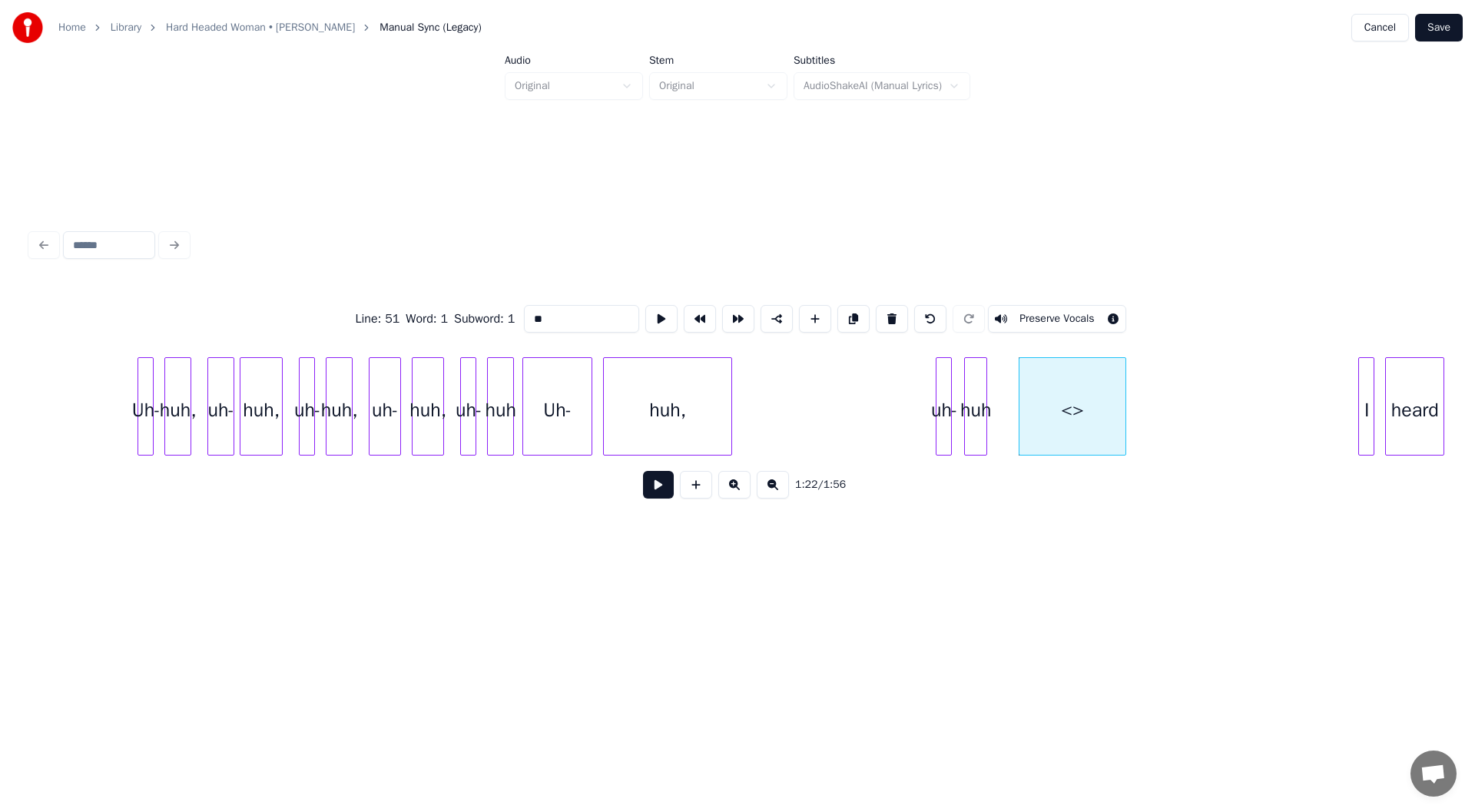 drag, startPoint x: 556, startPoint y: 310, endPoint x: 300, endPoint y: 280, distance: 257.752 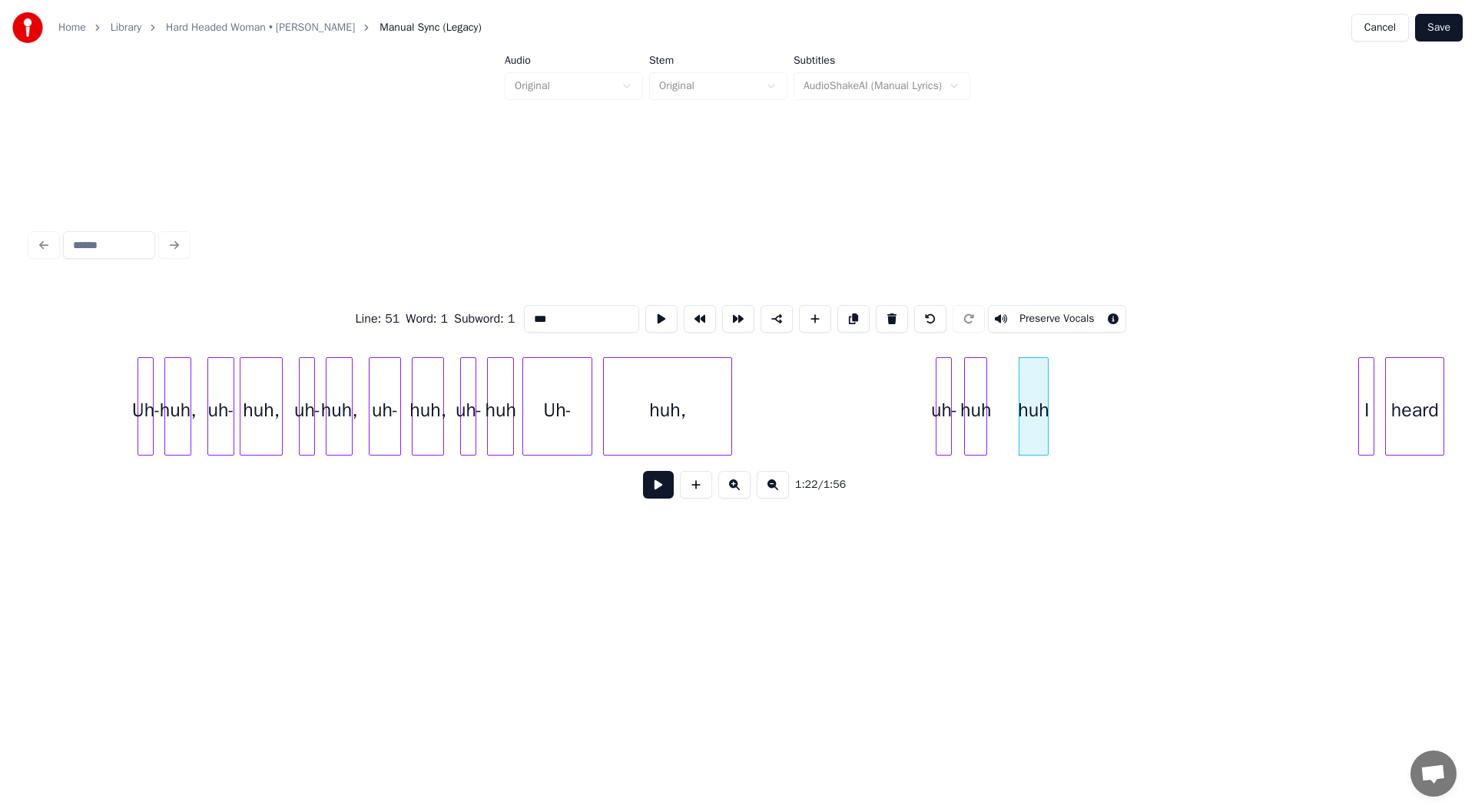 click at bounding box center [1046, 406] 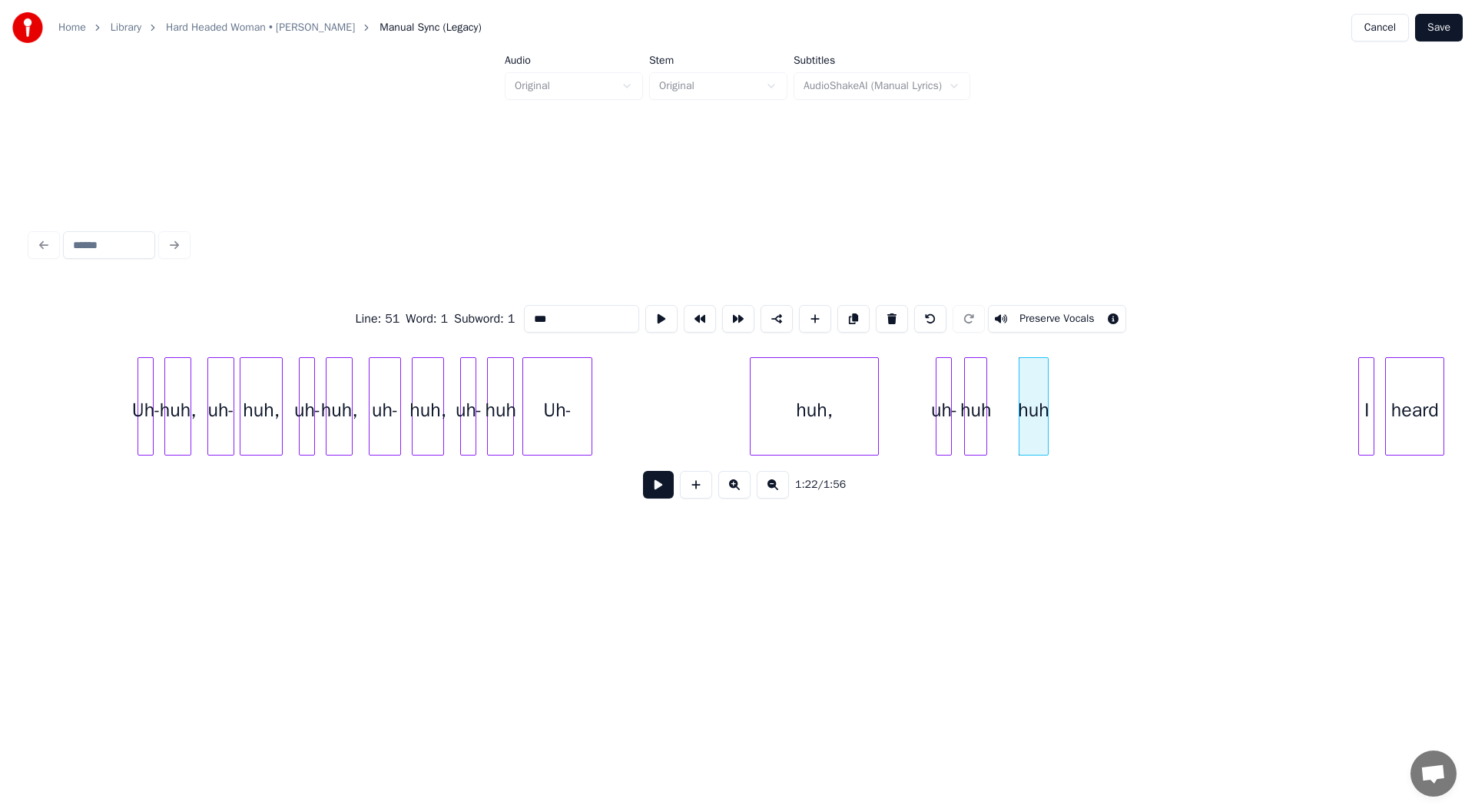 click on "huh," at bounding box center [814, 410] 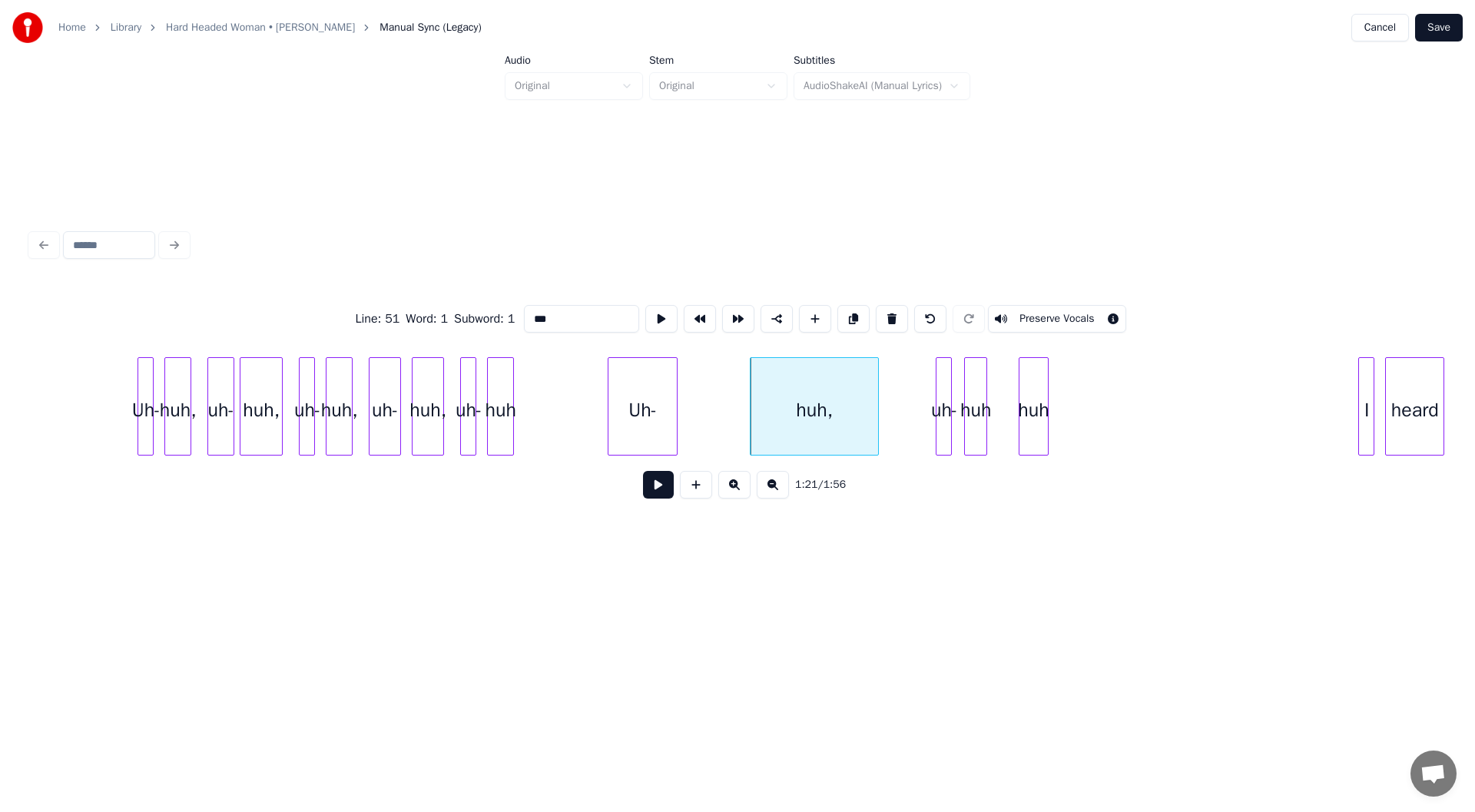 click on "Uh-" at bounding box center [642, 410] 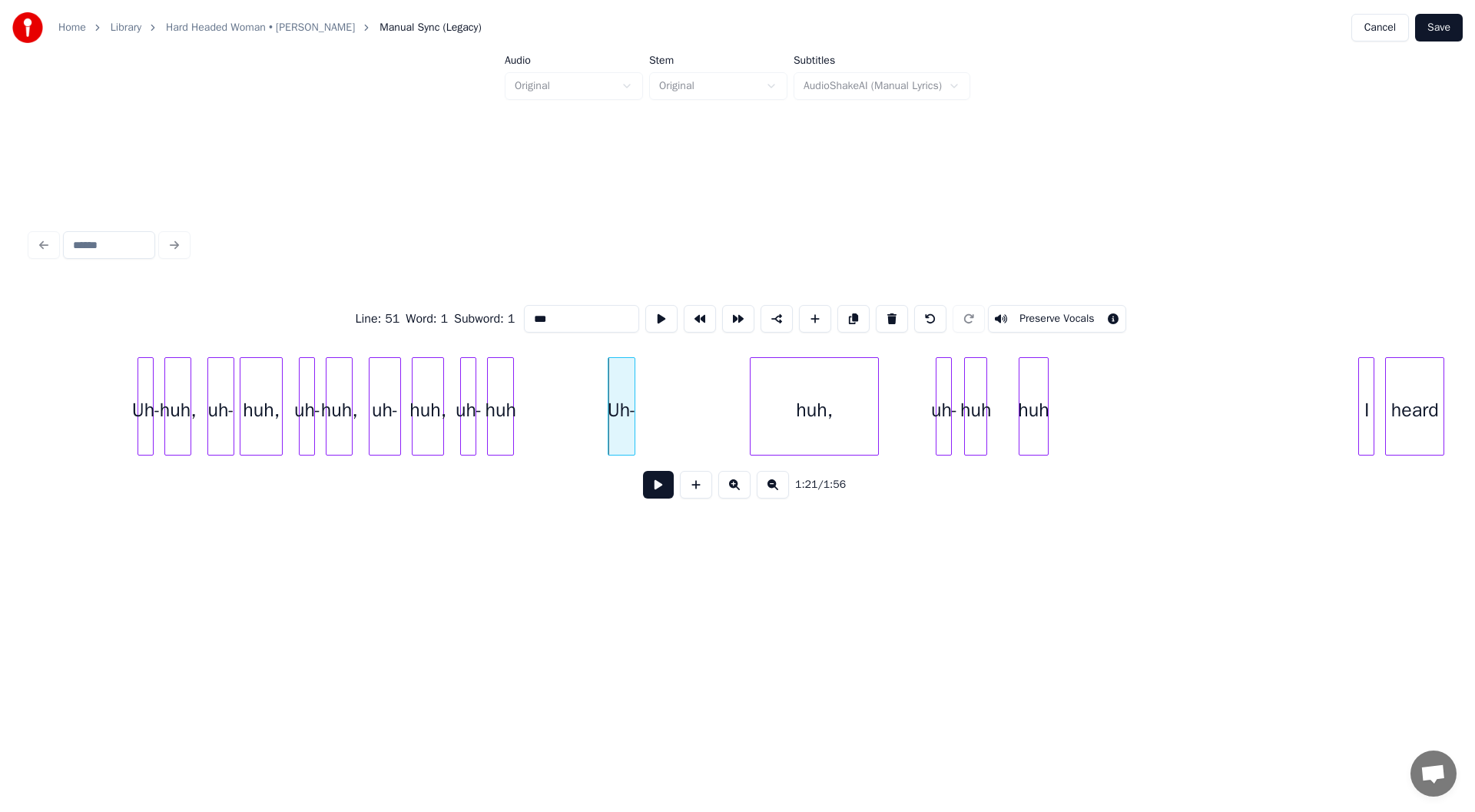 click at bounding box center (632, 406) 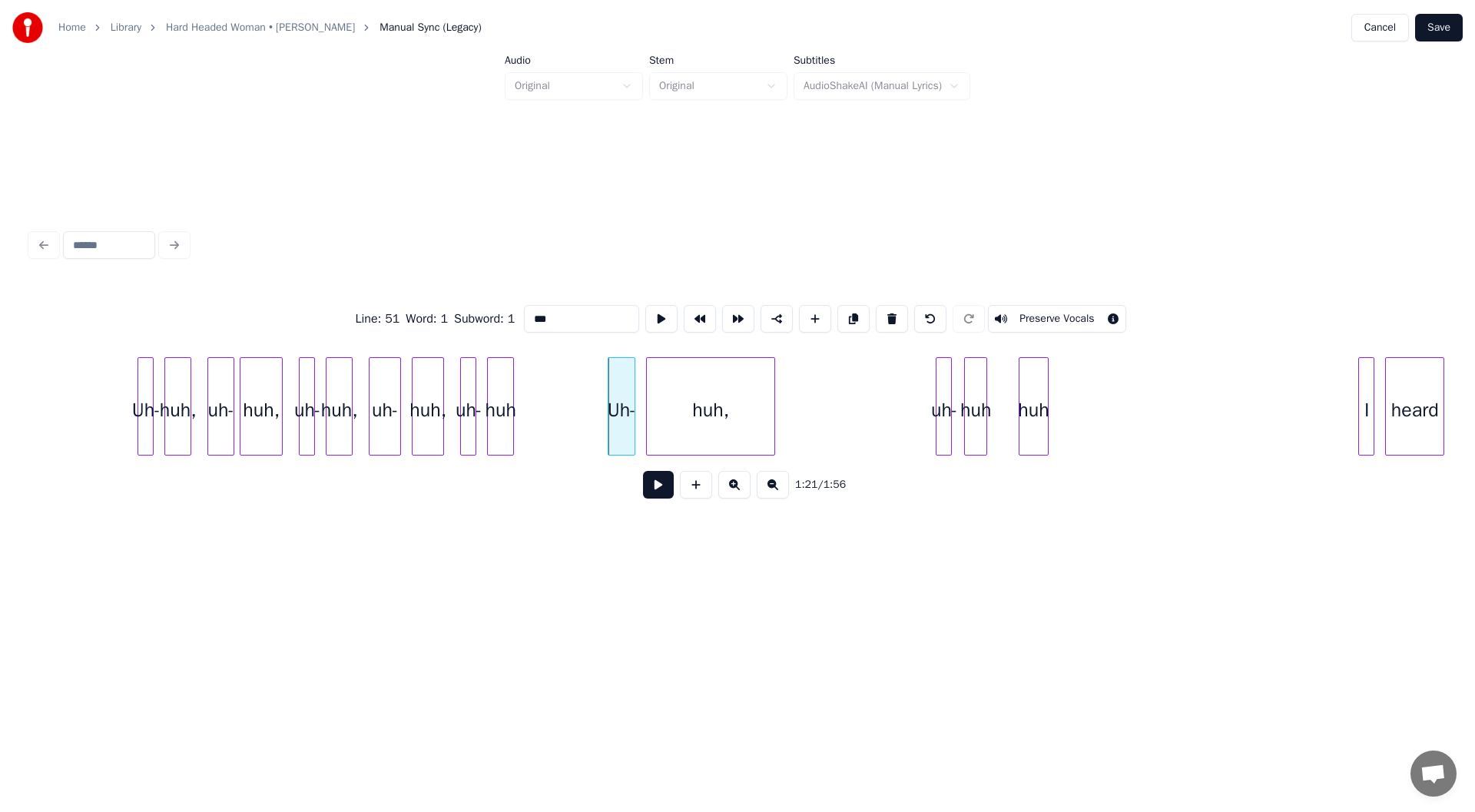 click on "huh," at bounding box center (711, 410) 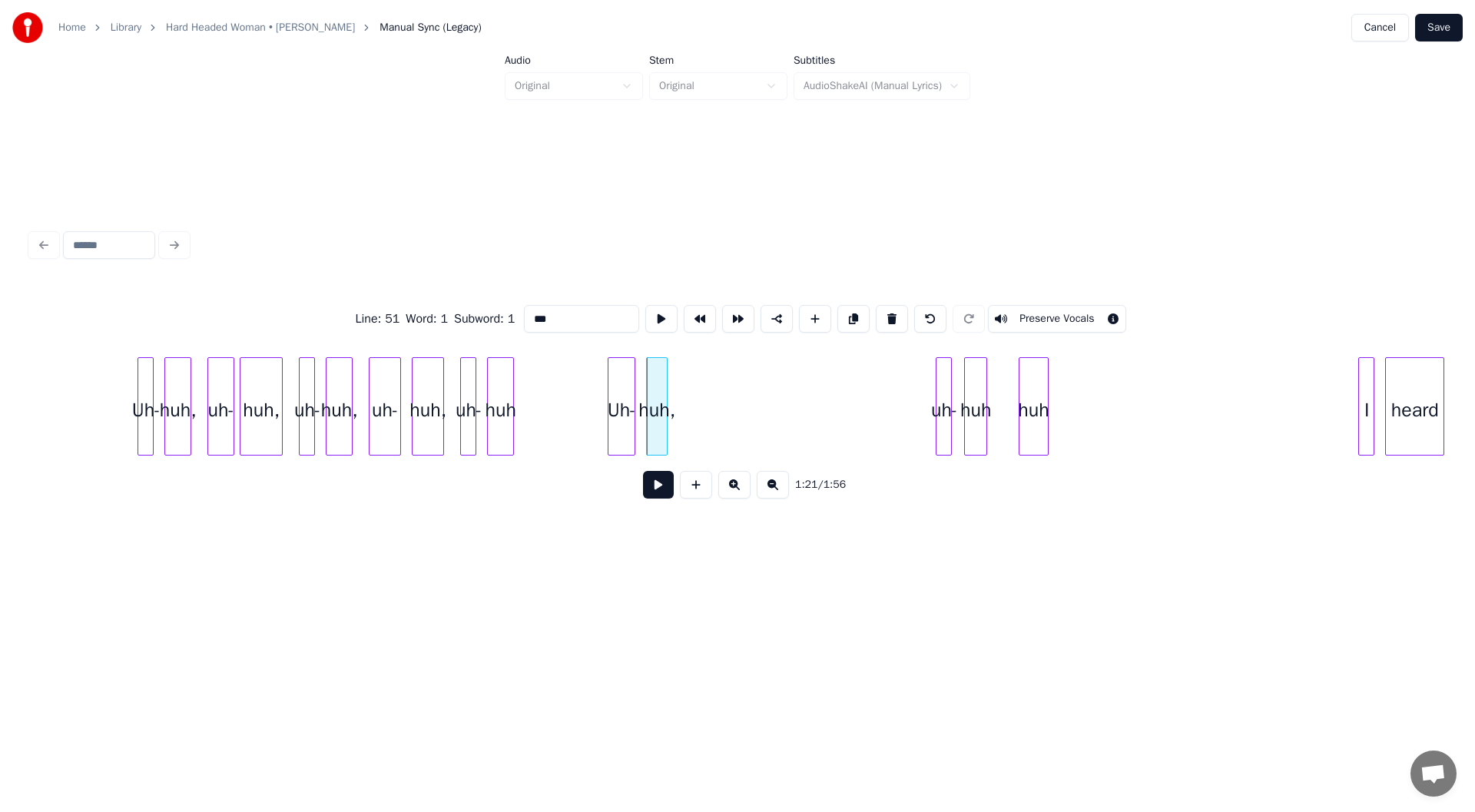 click at bounding box center (665, 406) 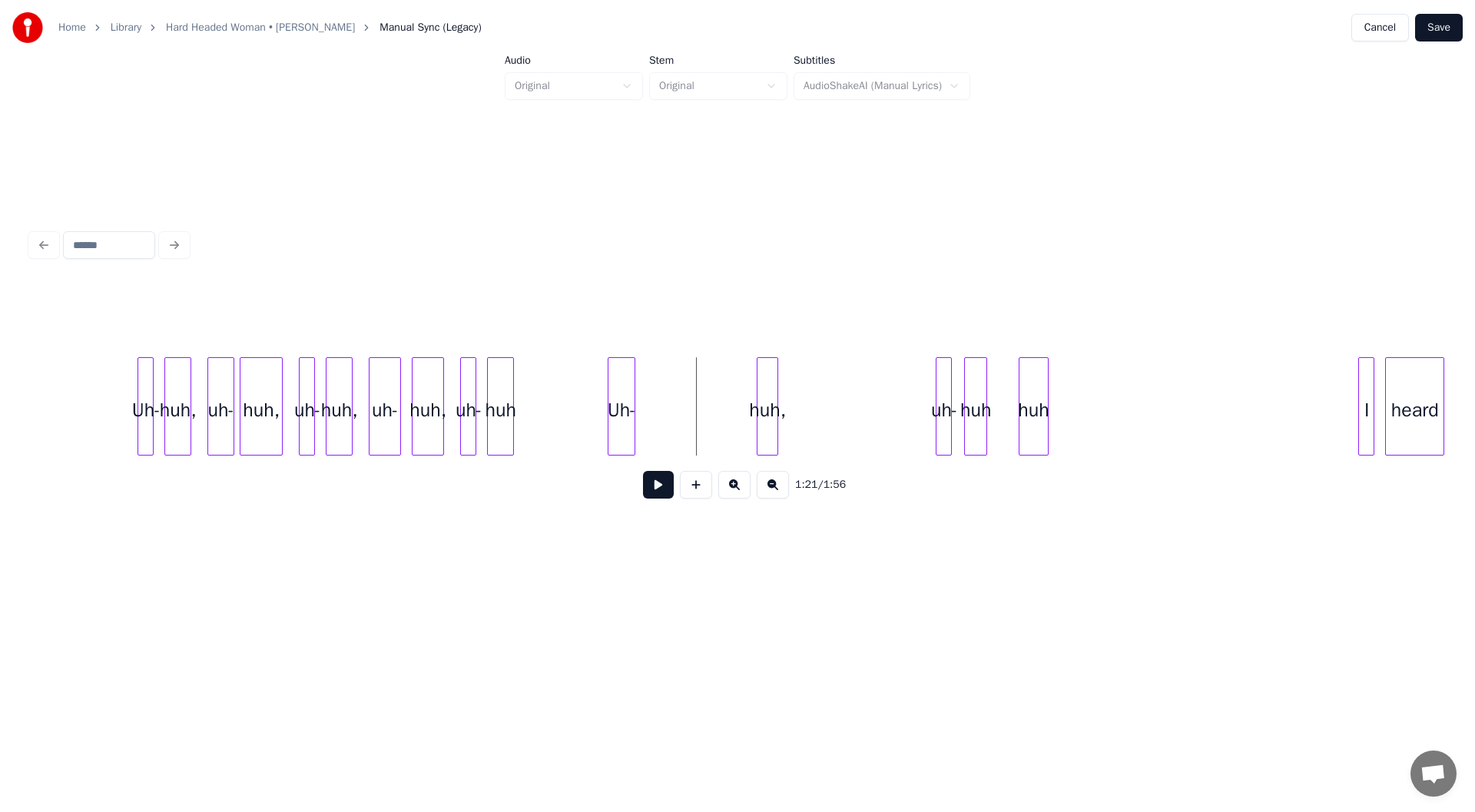 click on "huh," at bounding box center [767, 410] 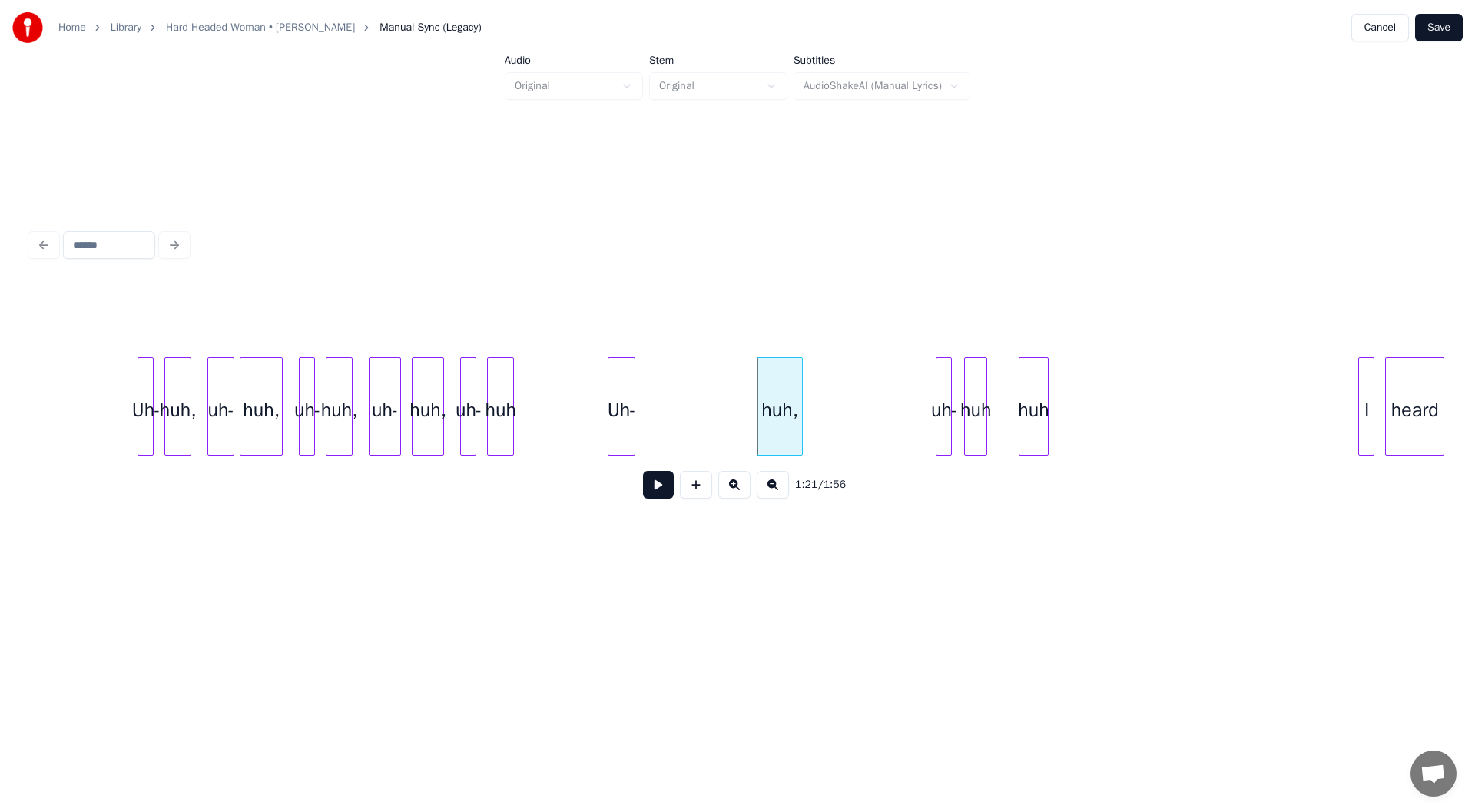 click at bounding box center [800, 406] 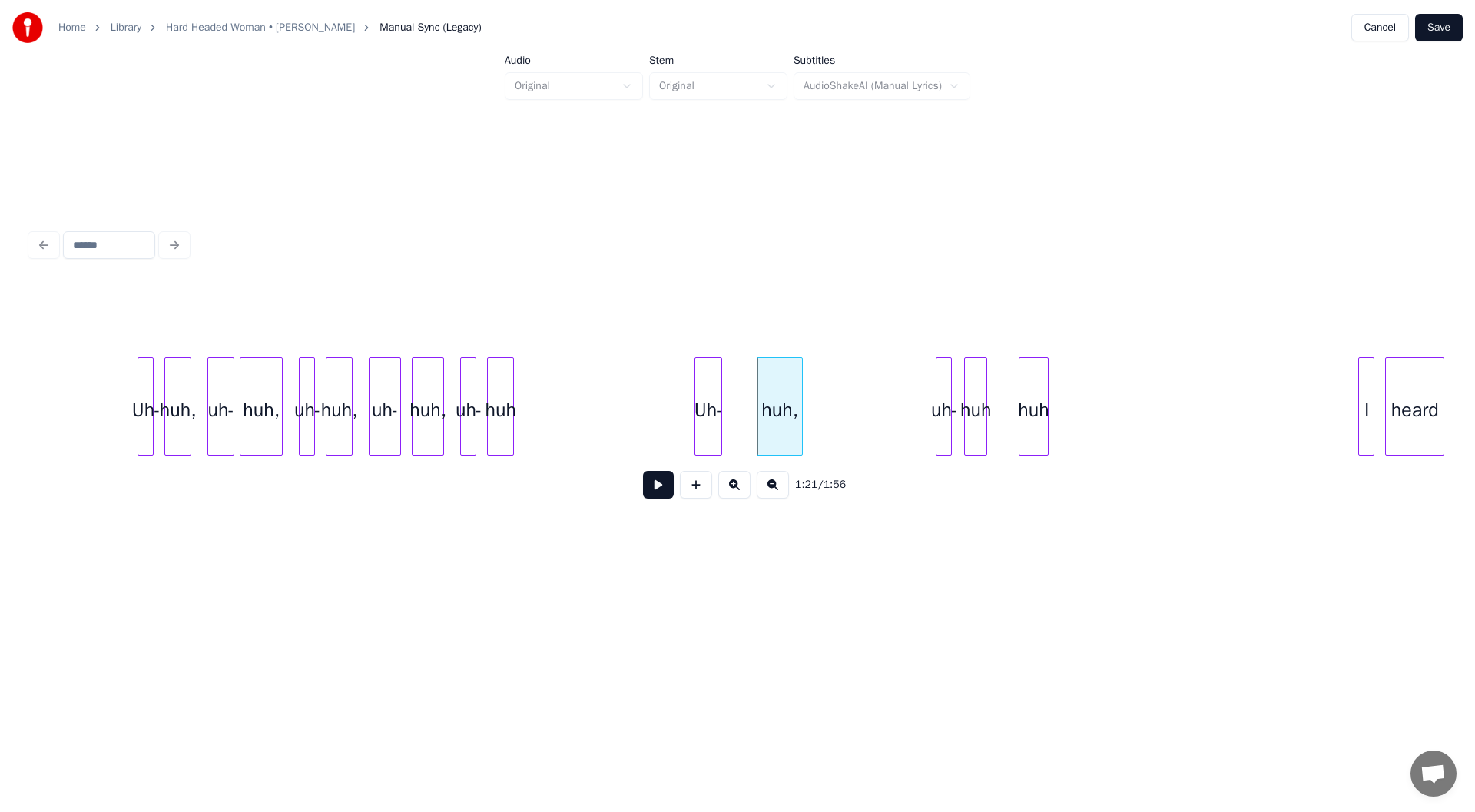 click on "Uh-" at bounding box center (708, 410) 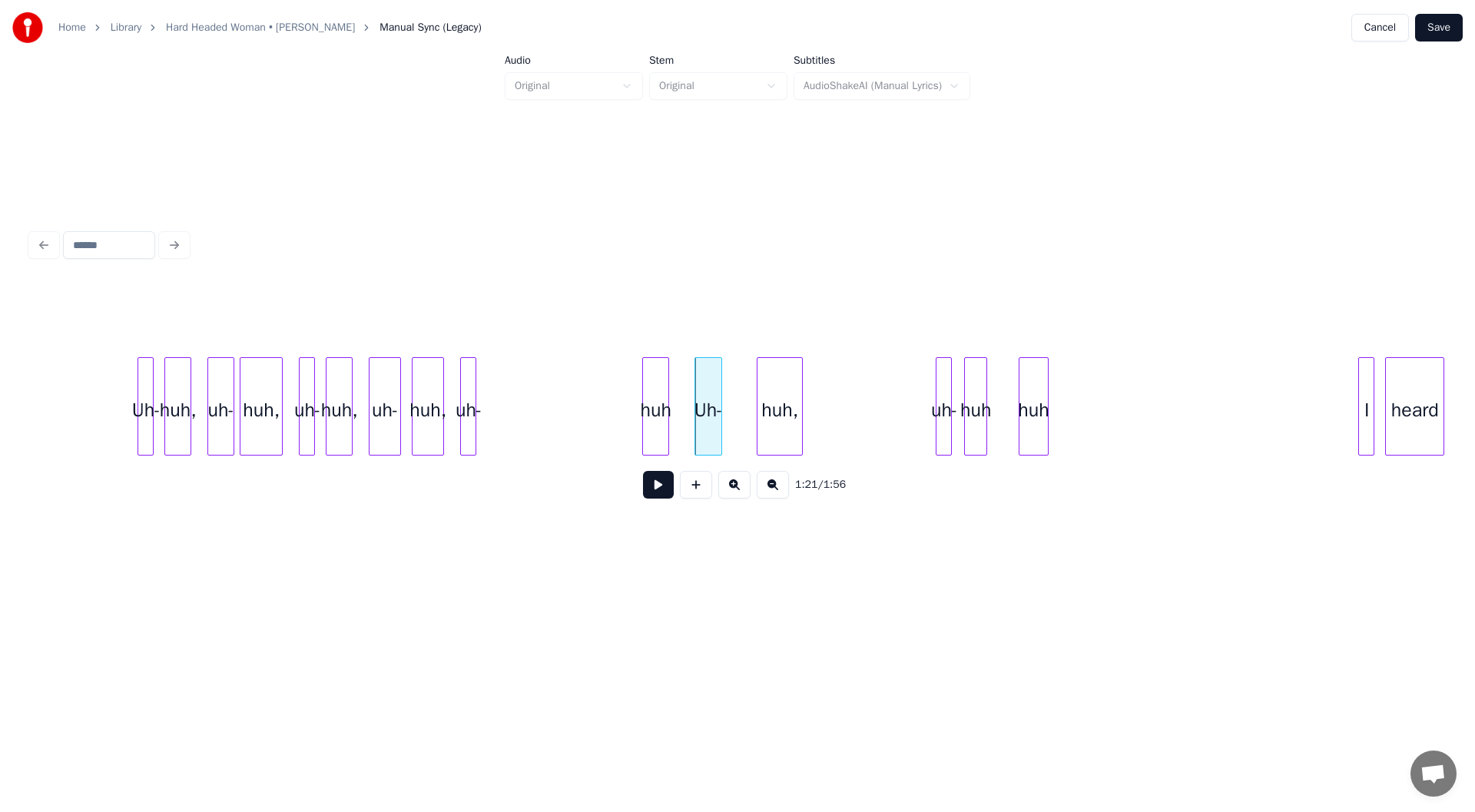 click on "huh" at bounding box center [655, 410] 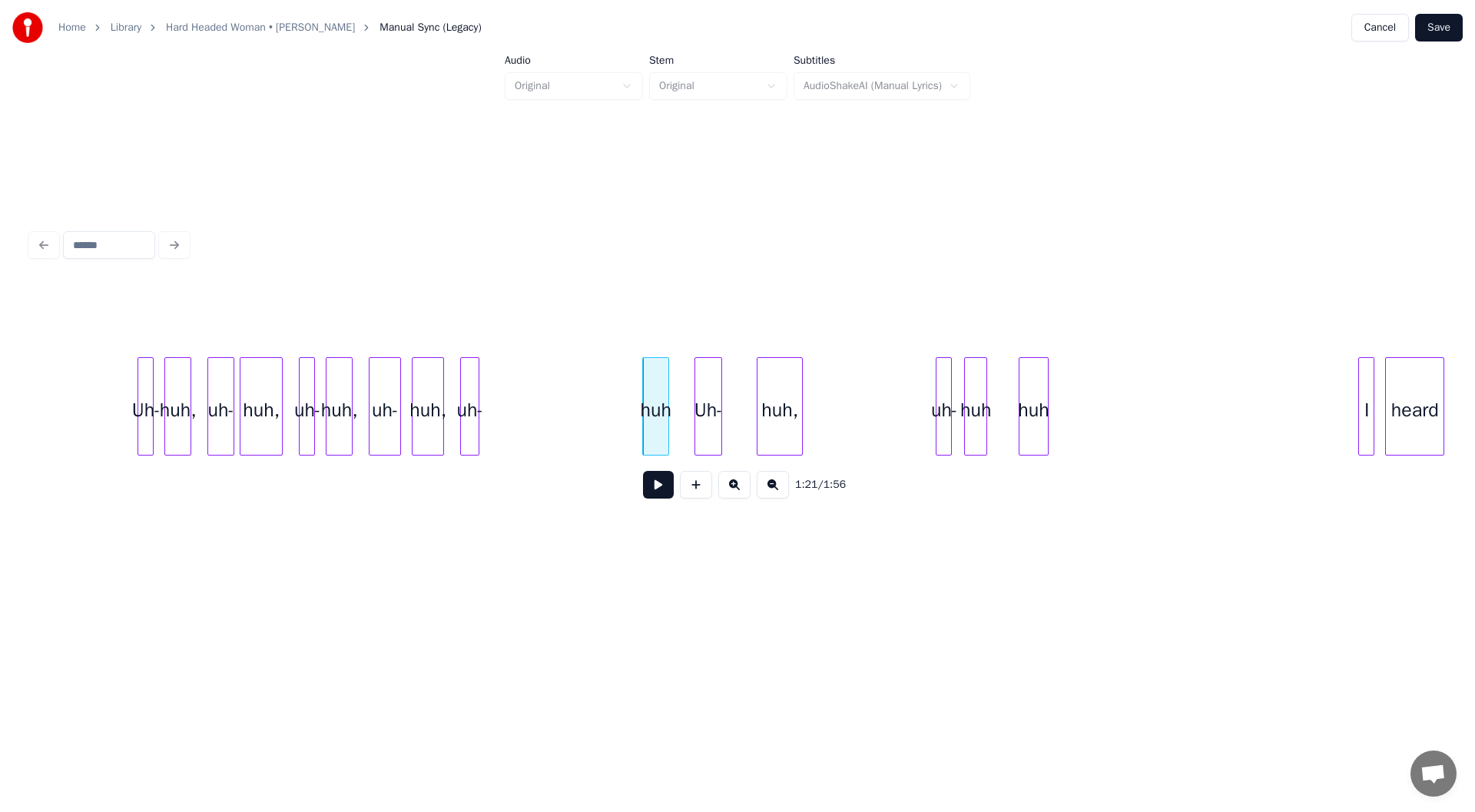click at bounding box center [476, 406] 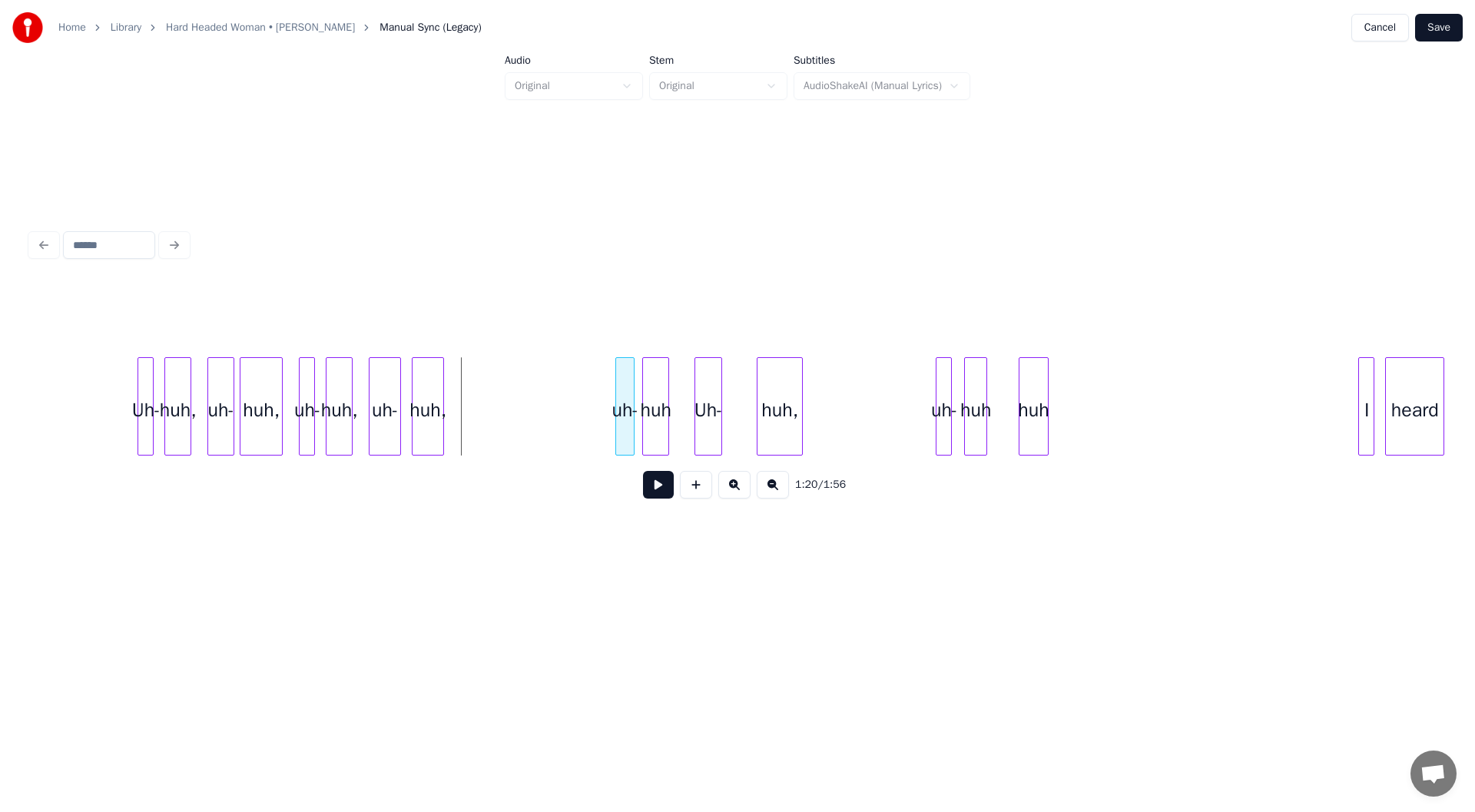 click on "uh-" at bounding box center (625, 410) 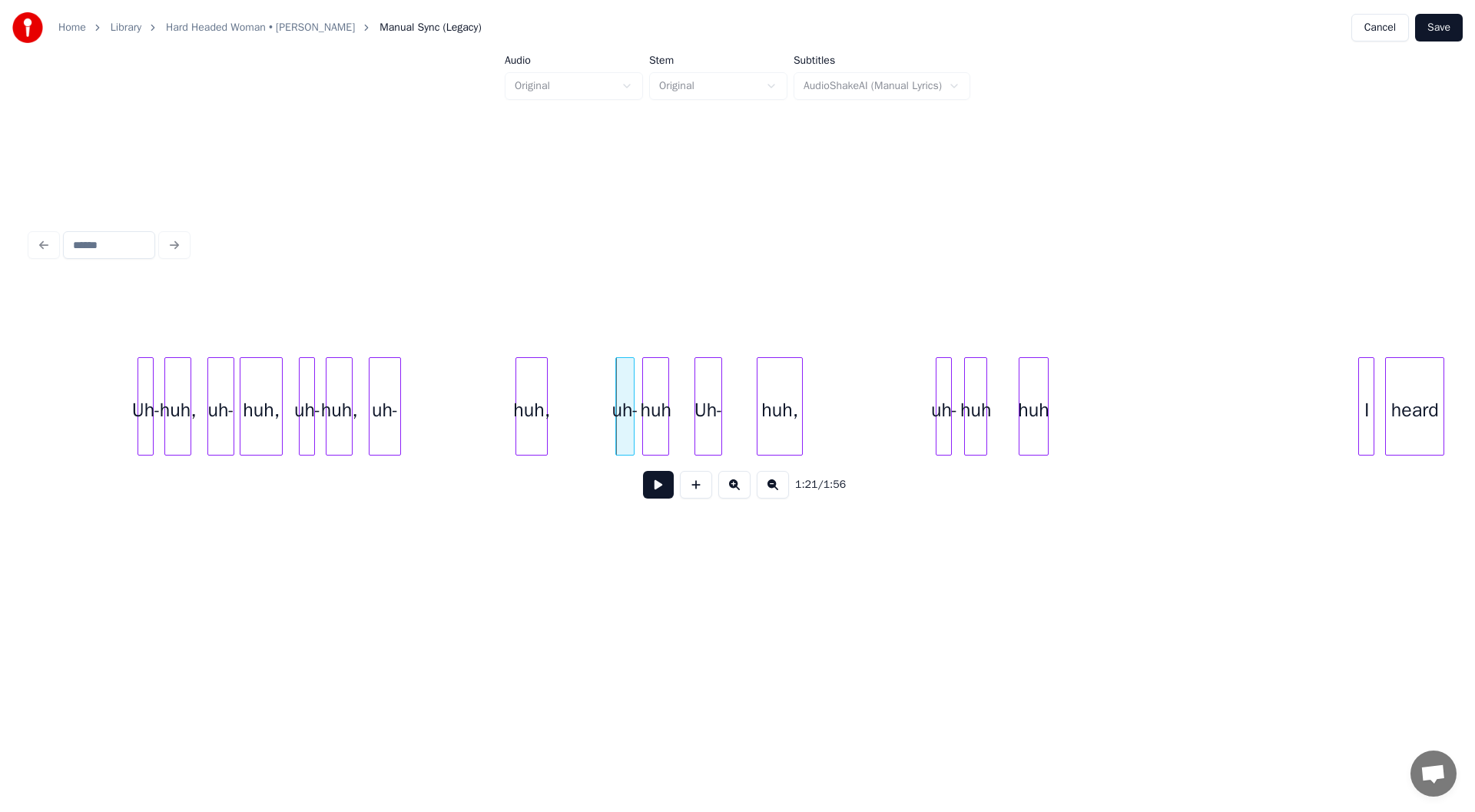 click on "huh," at bounding box center [532, 410] 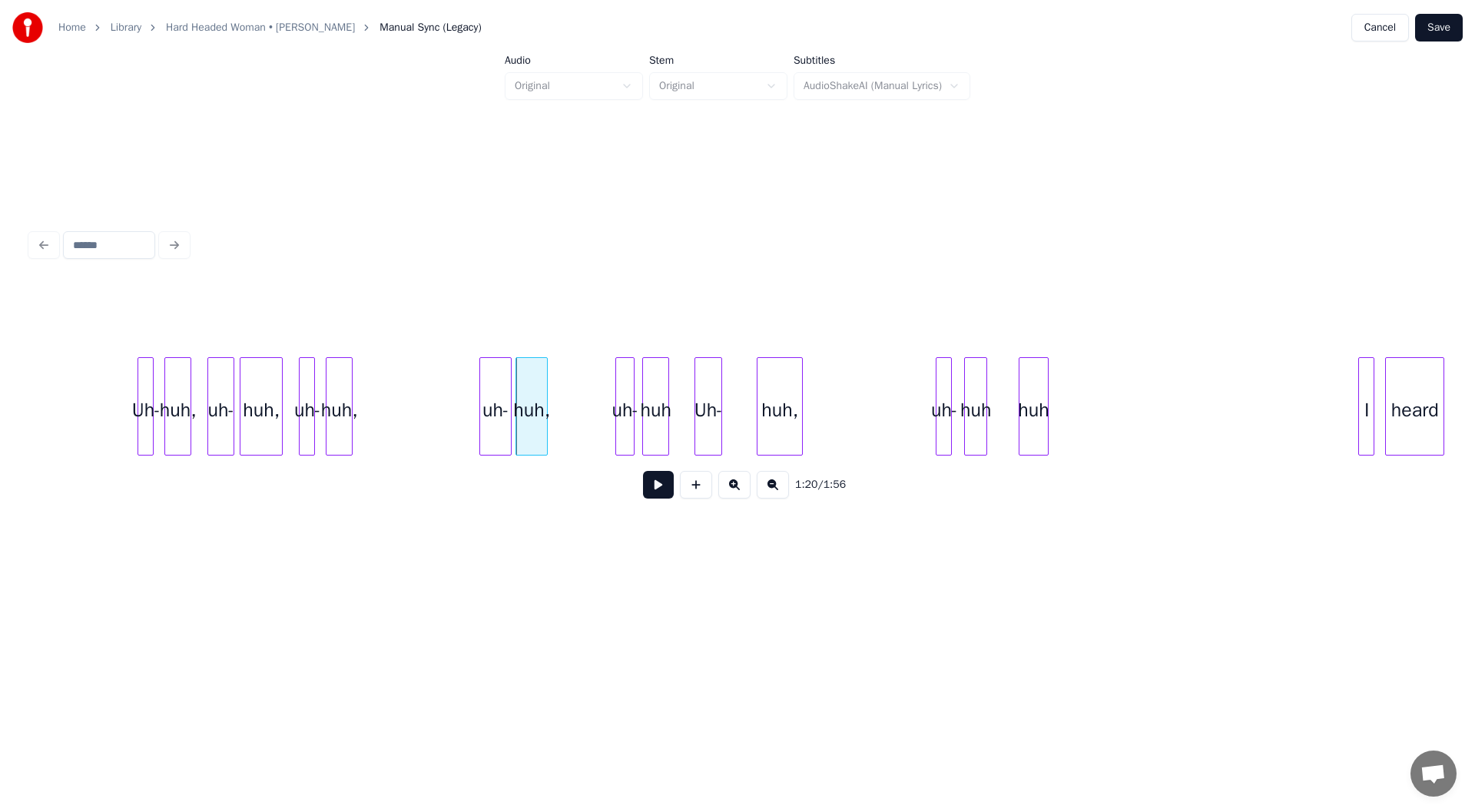 click on "uh-" at bounding box center (496, 410) 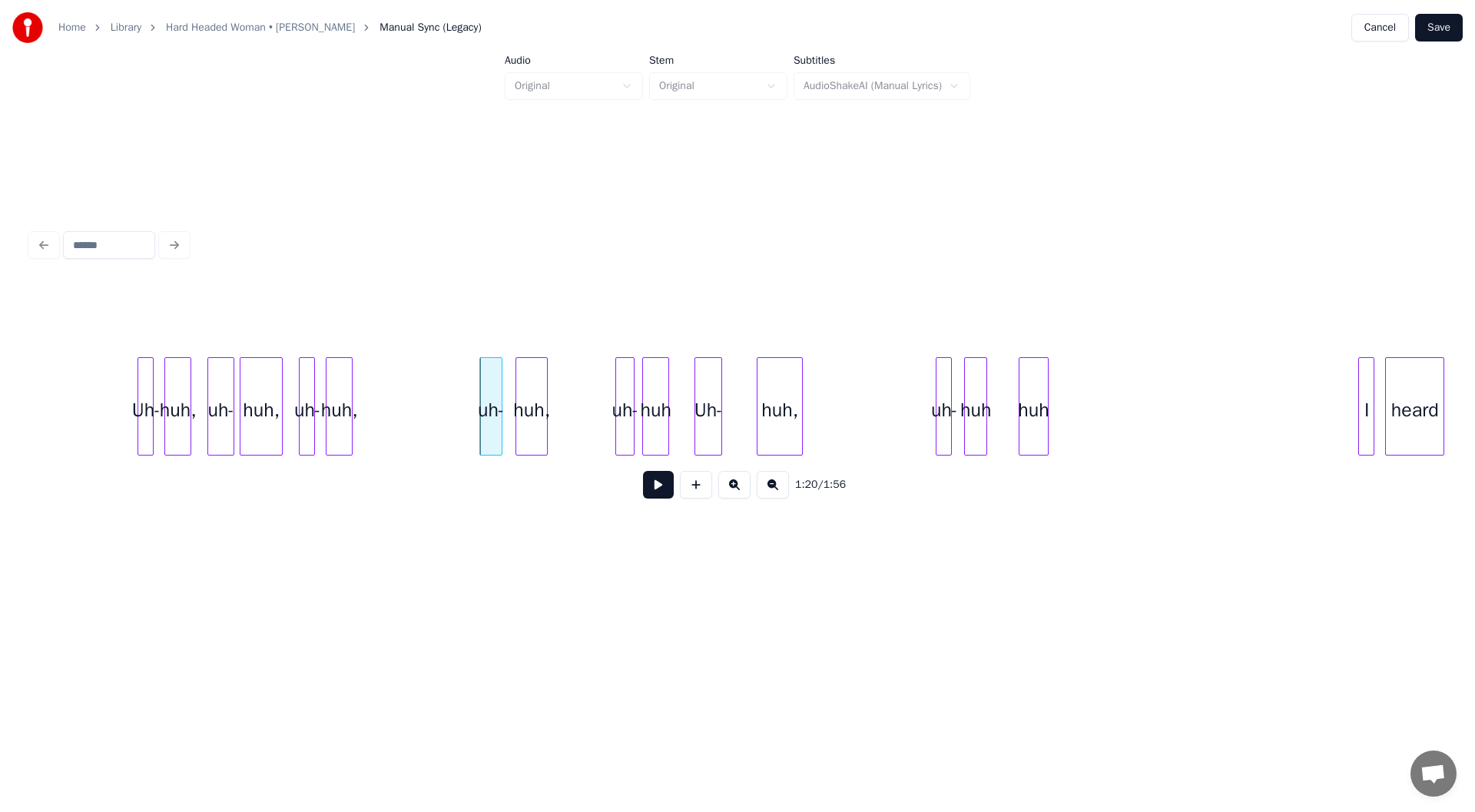 click at bounding box center (499, 406) 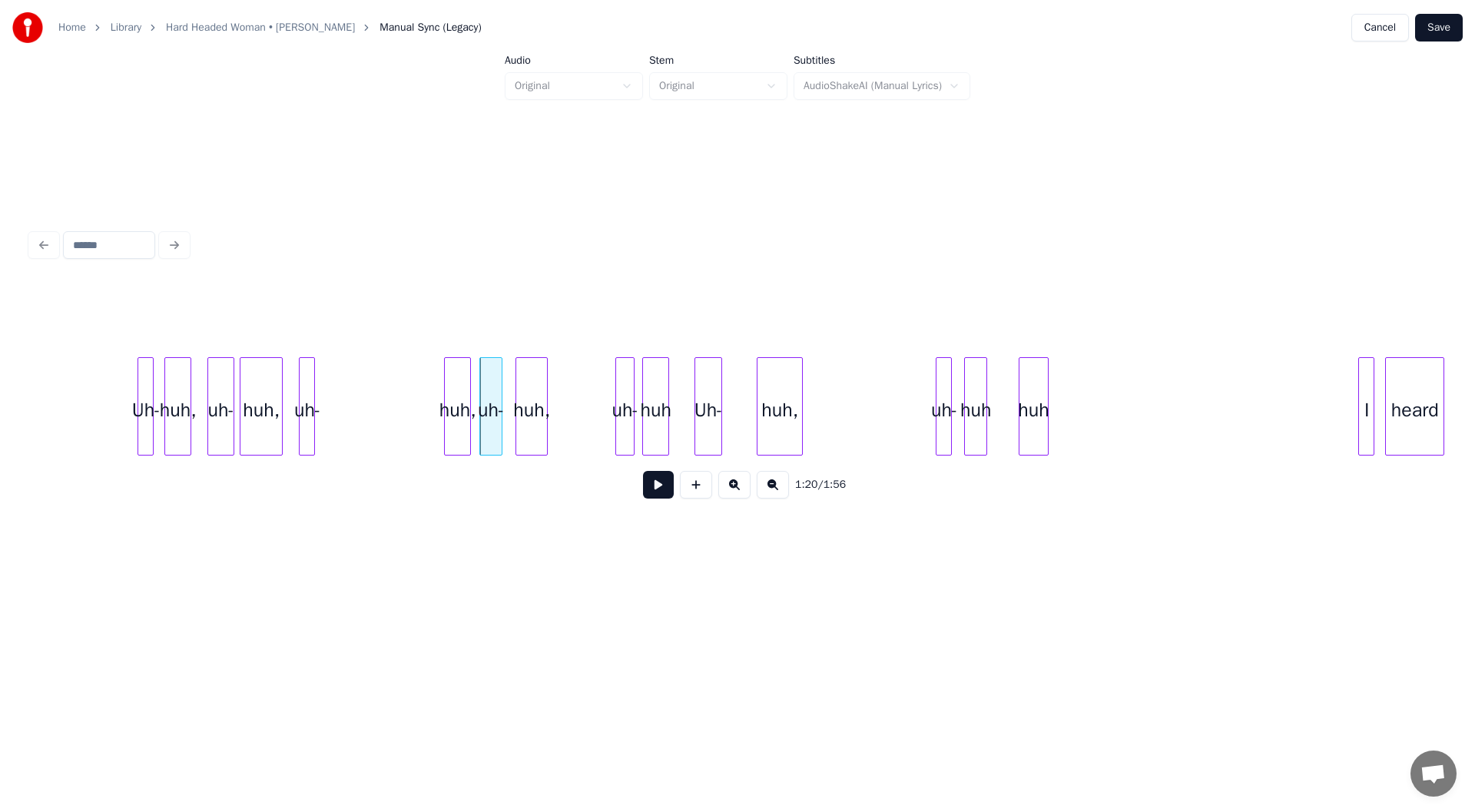 click on "huh," at bounding box center (457, 410) 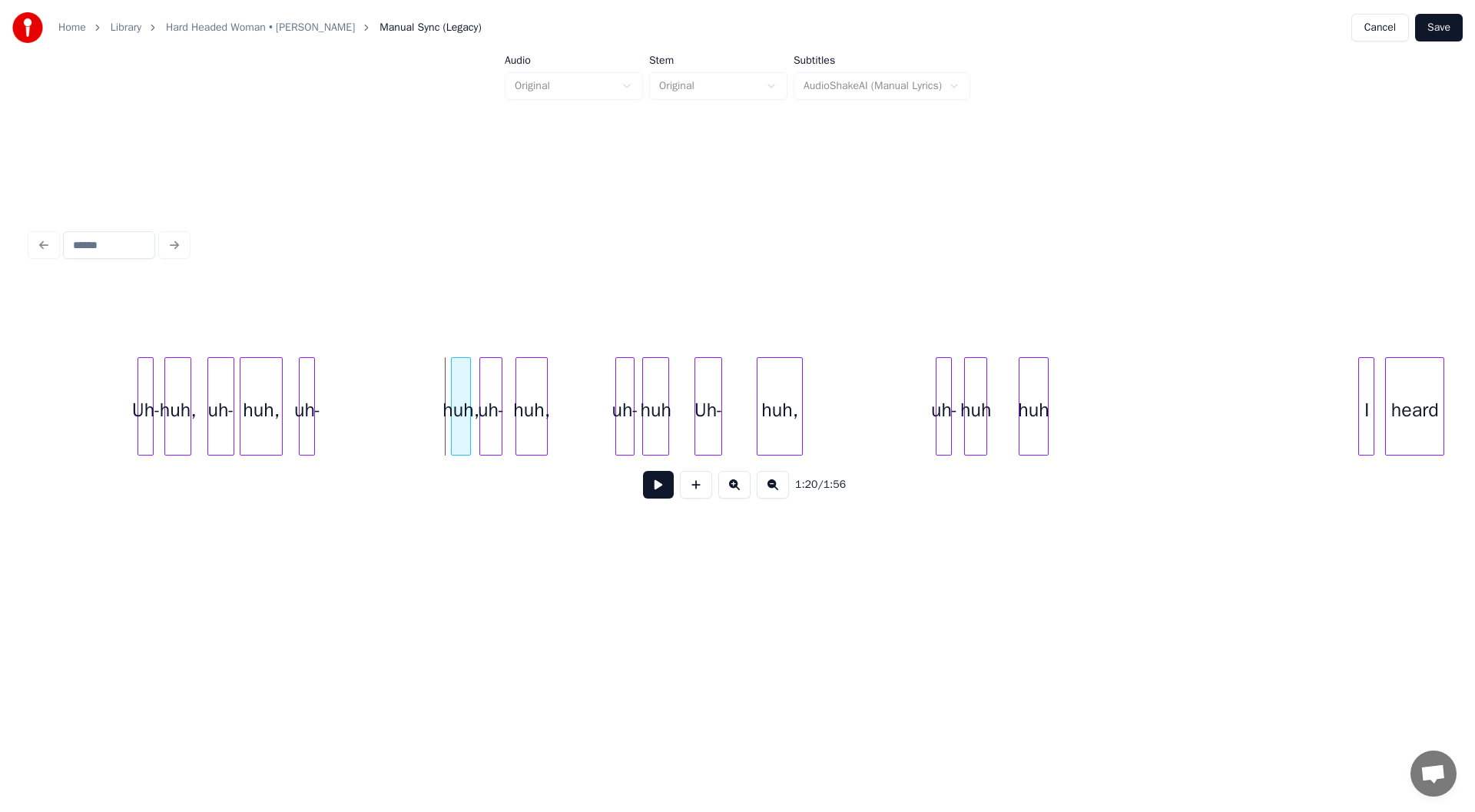 click at bounding box center [454, 406] 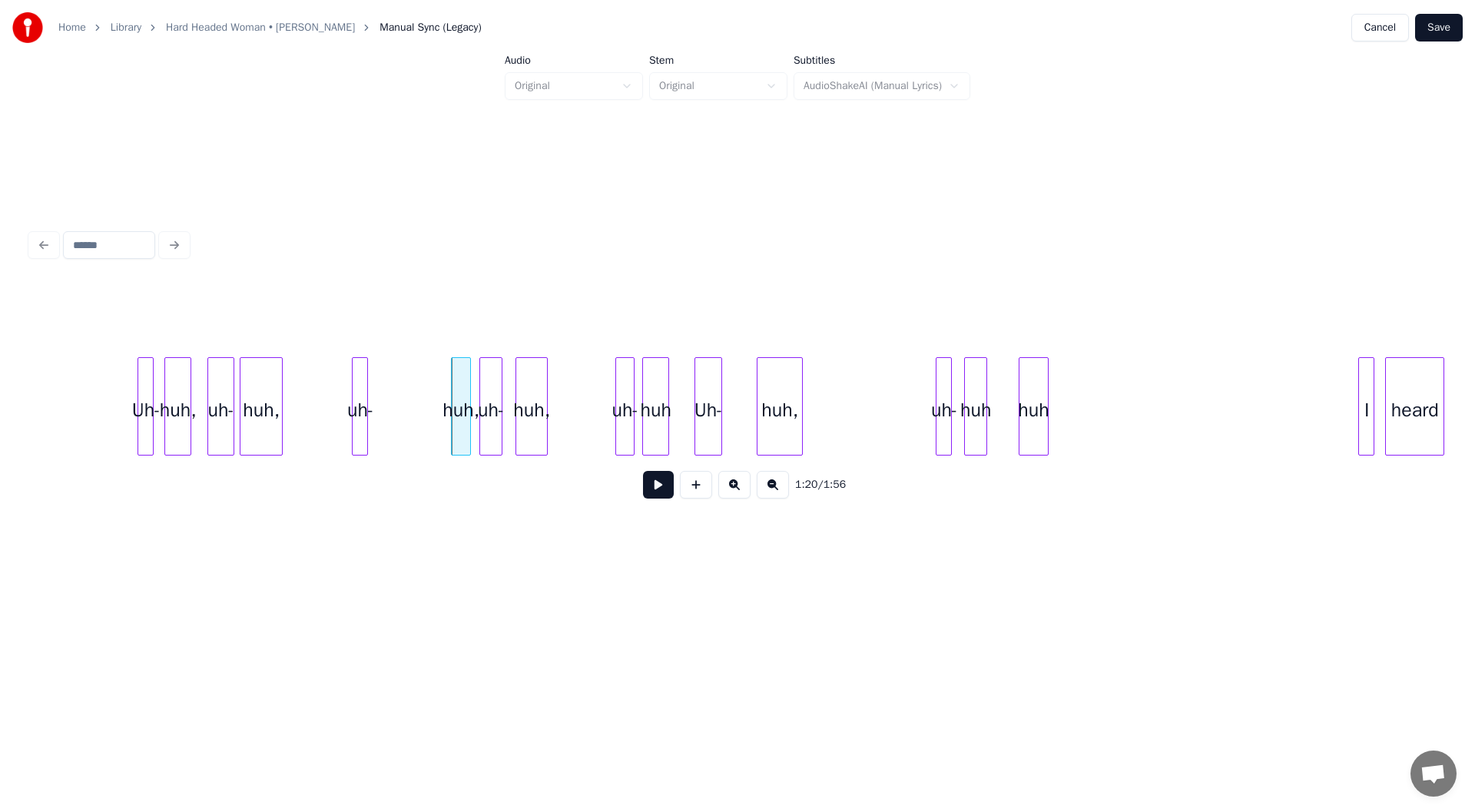 click on "uh-" at bounding box center [360, 410] 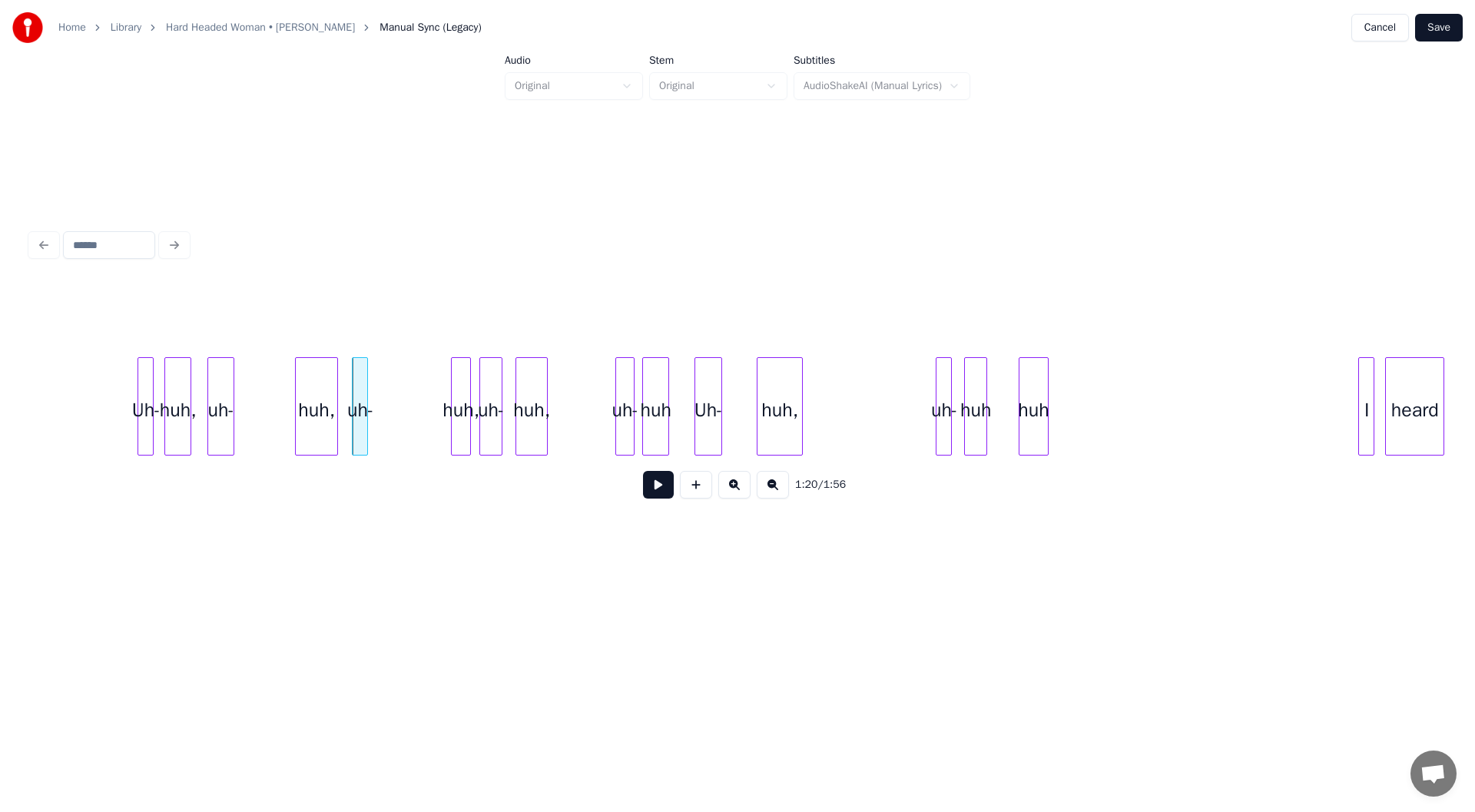 click on "huh," at bounding box center (317, 410) 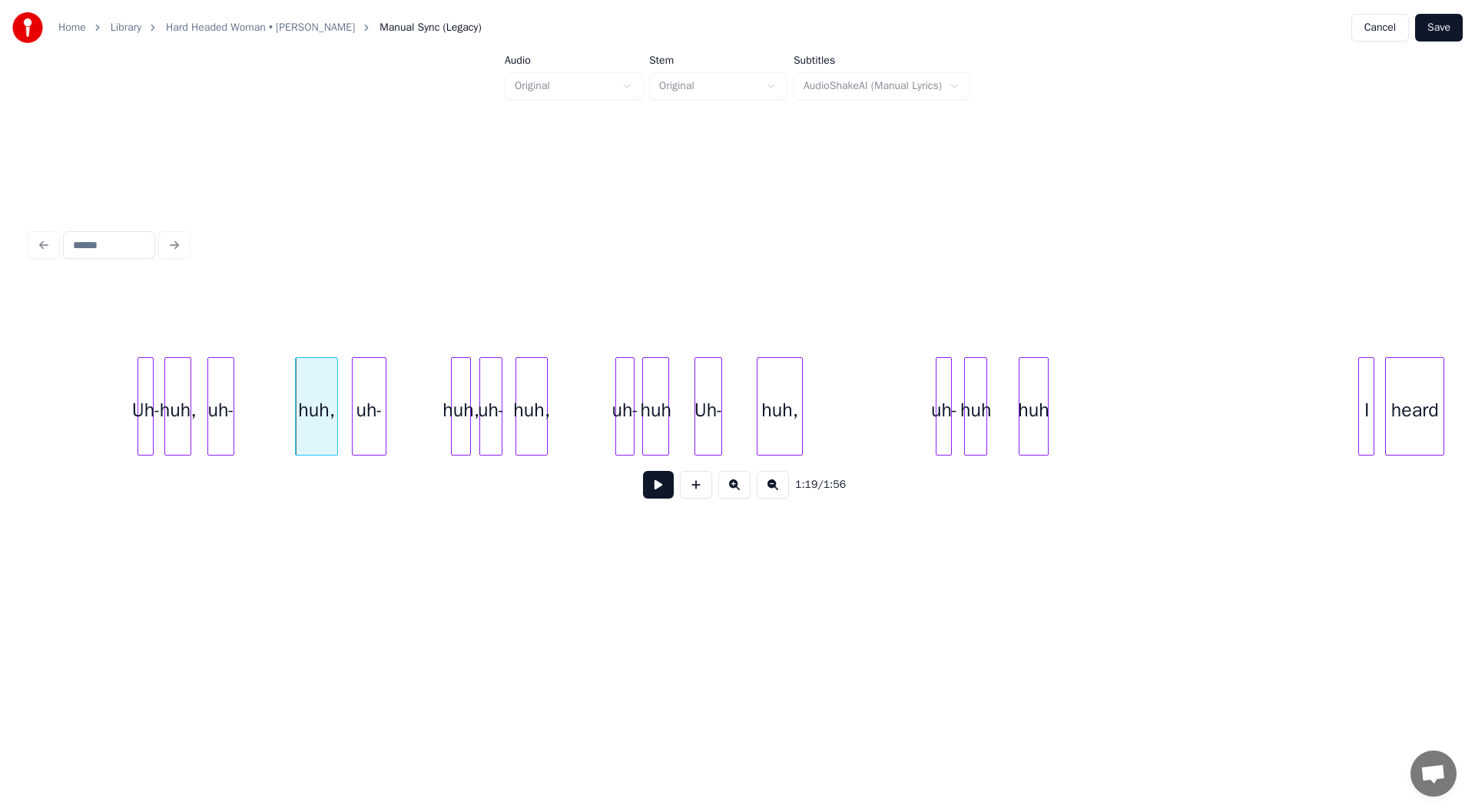 click at bounding box center [383, 406] 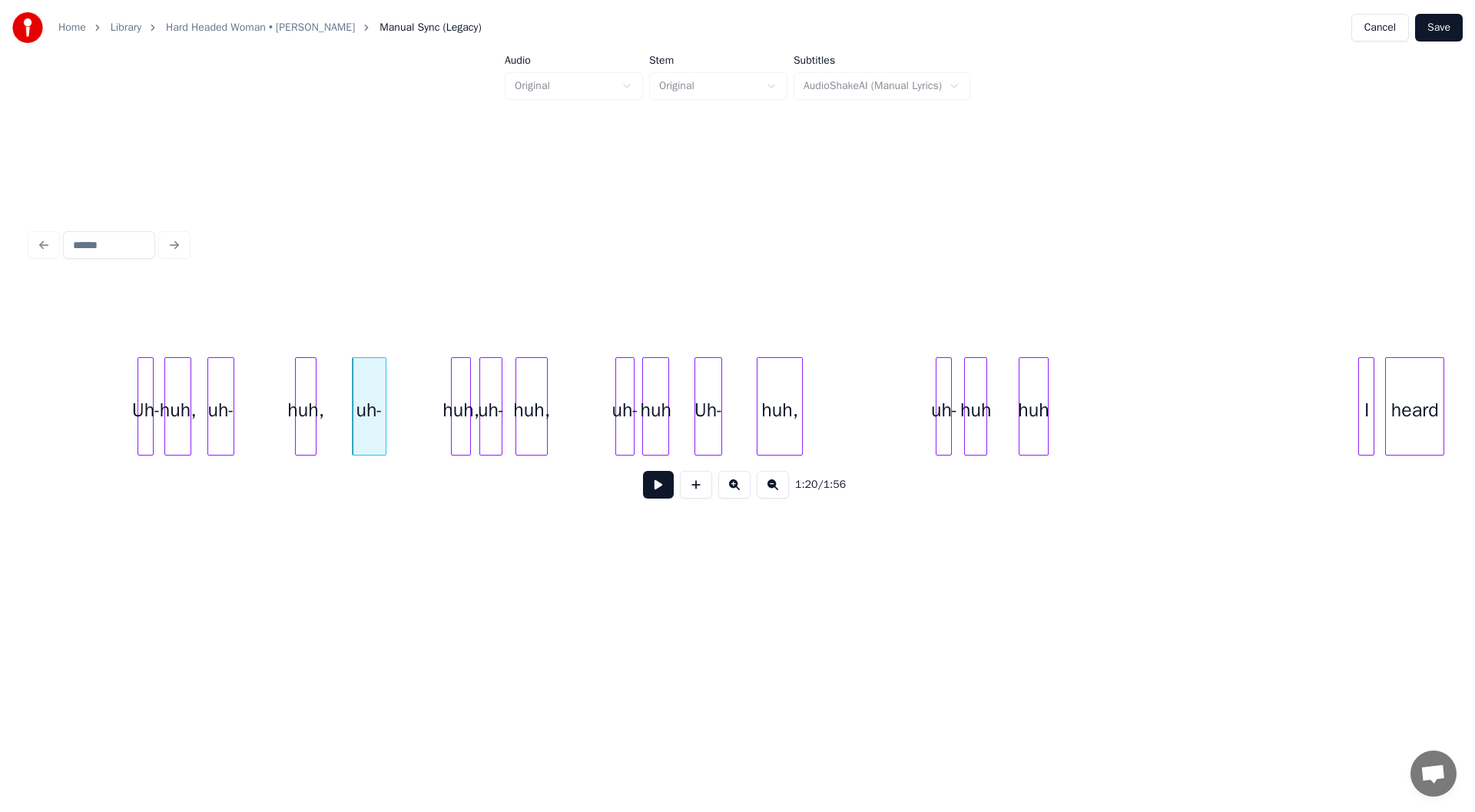 click at bounding box center [313, 406] 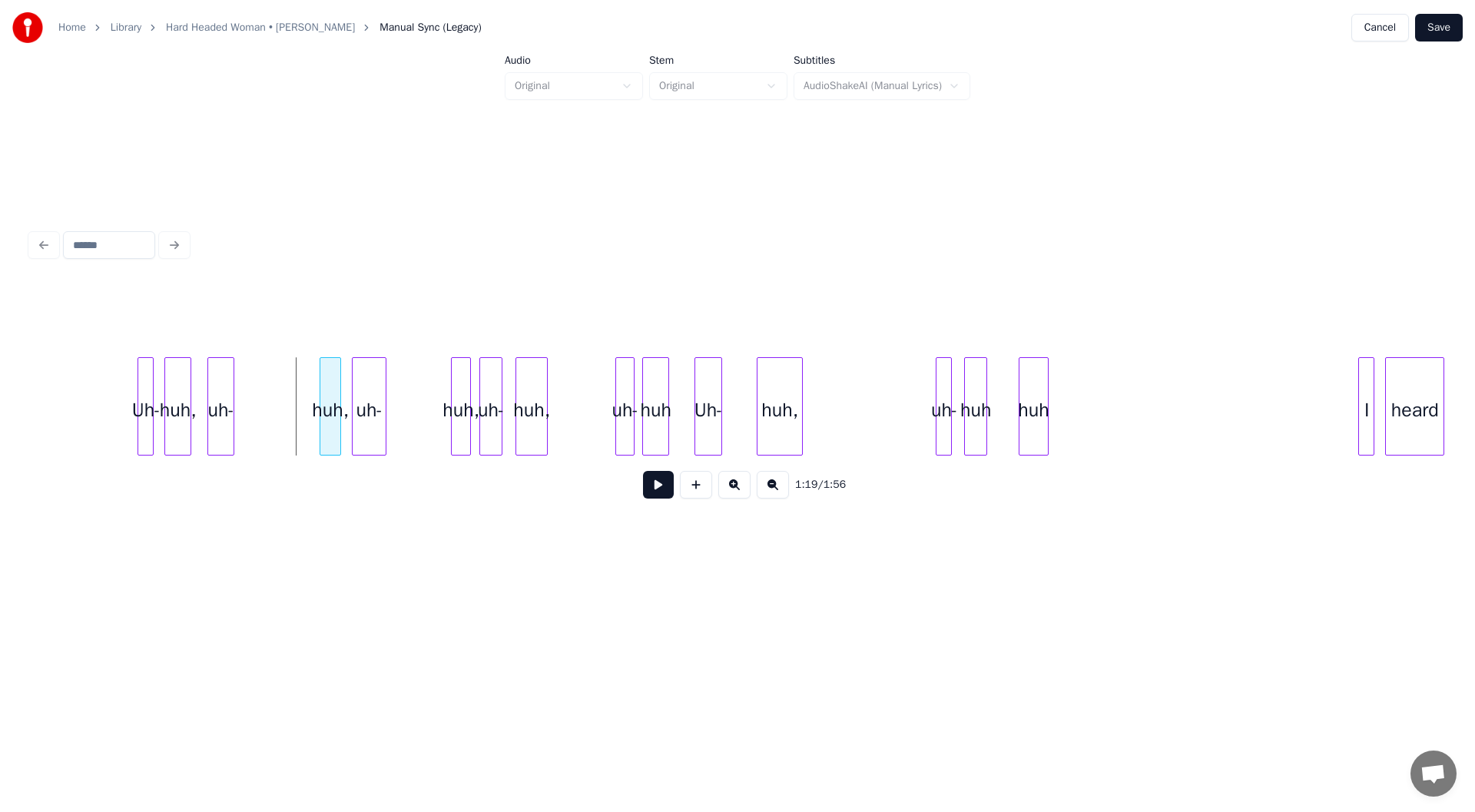 click on "huh," at bounding box center [330, 410] 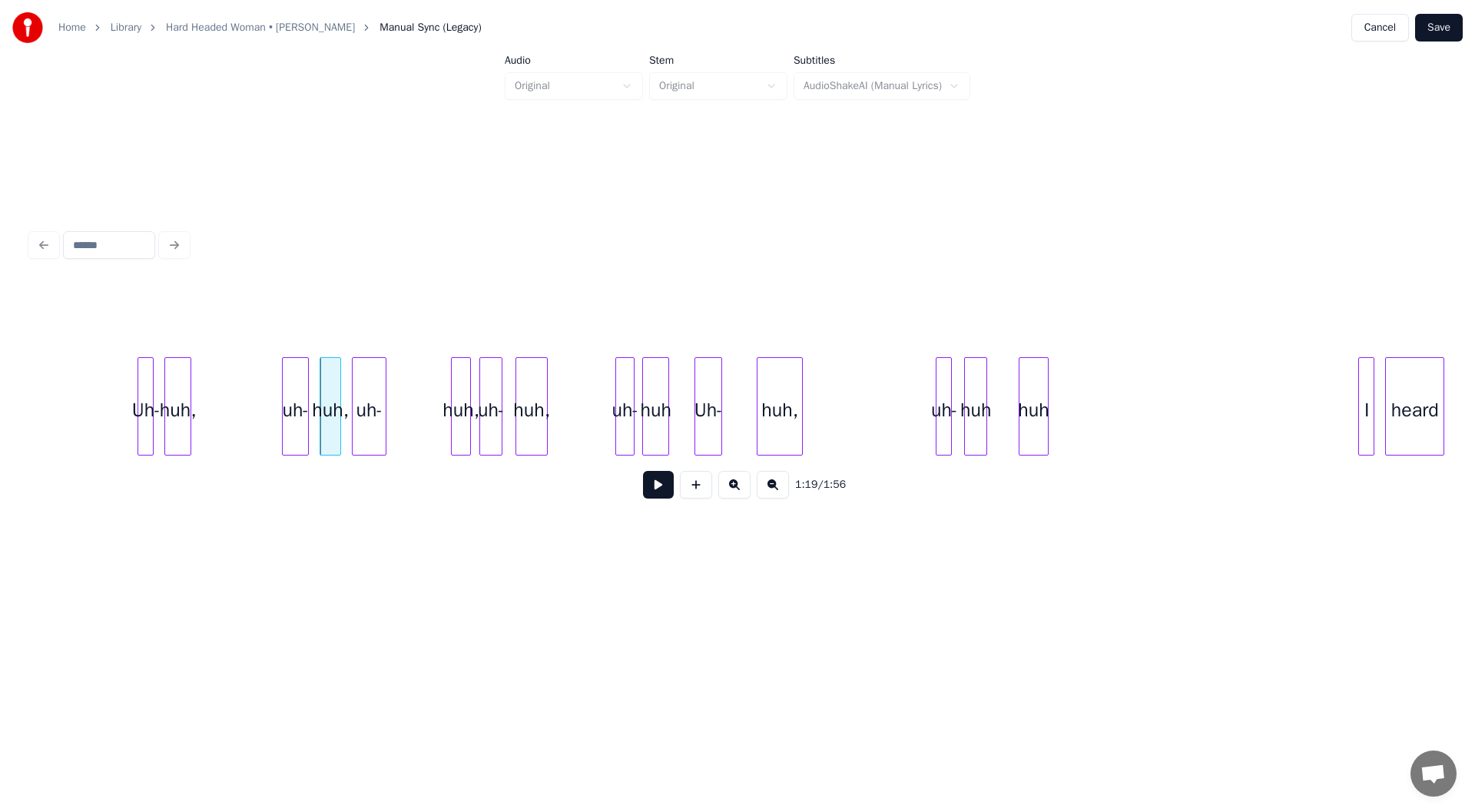 click on "uh-" at bounding box center (295, 410) 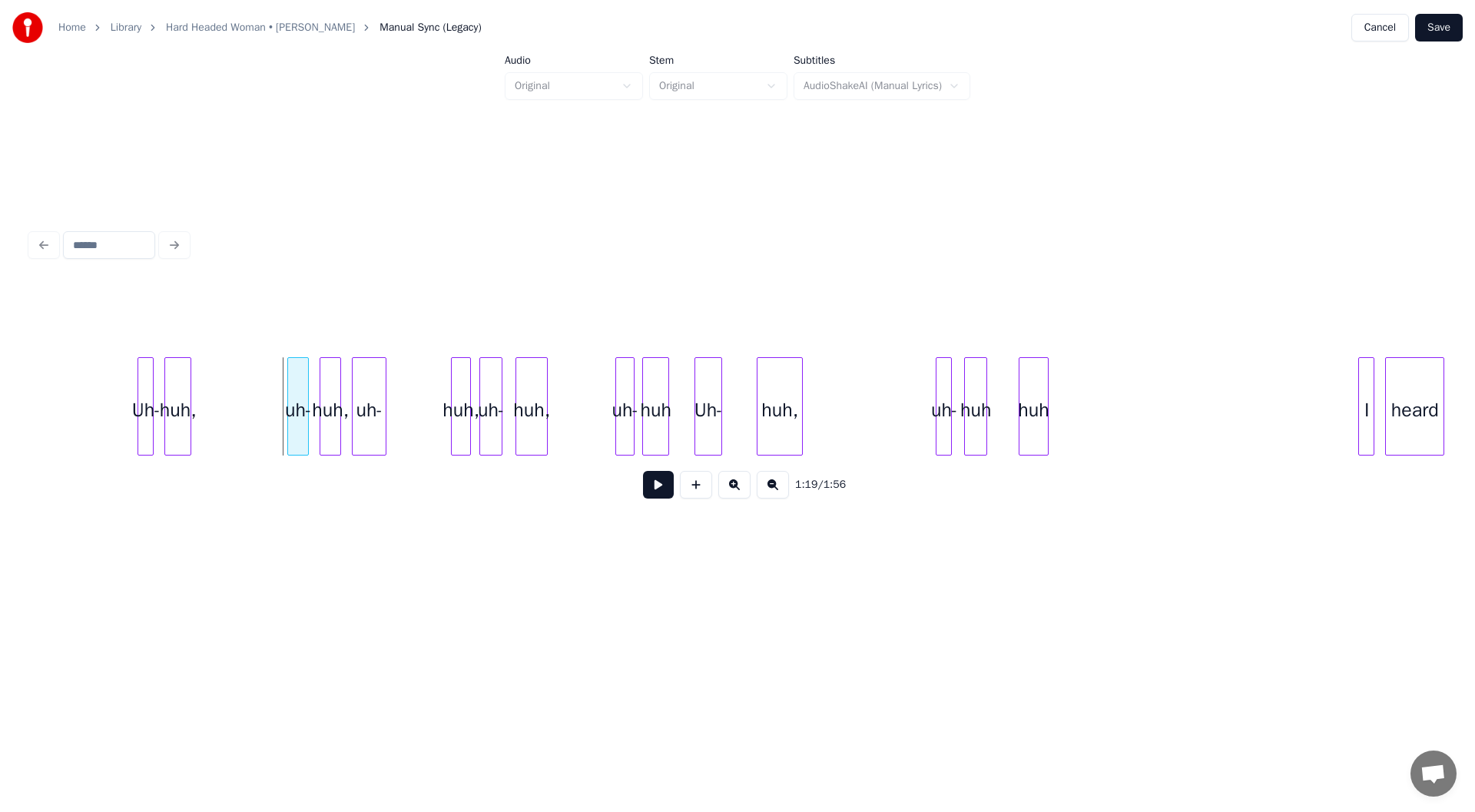 click at bounding box center (290, 406) 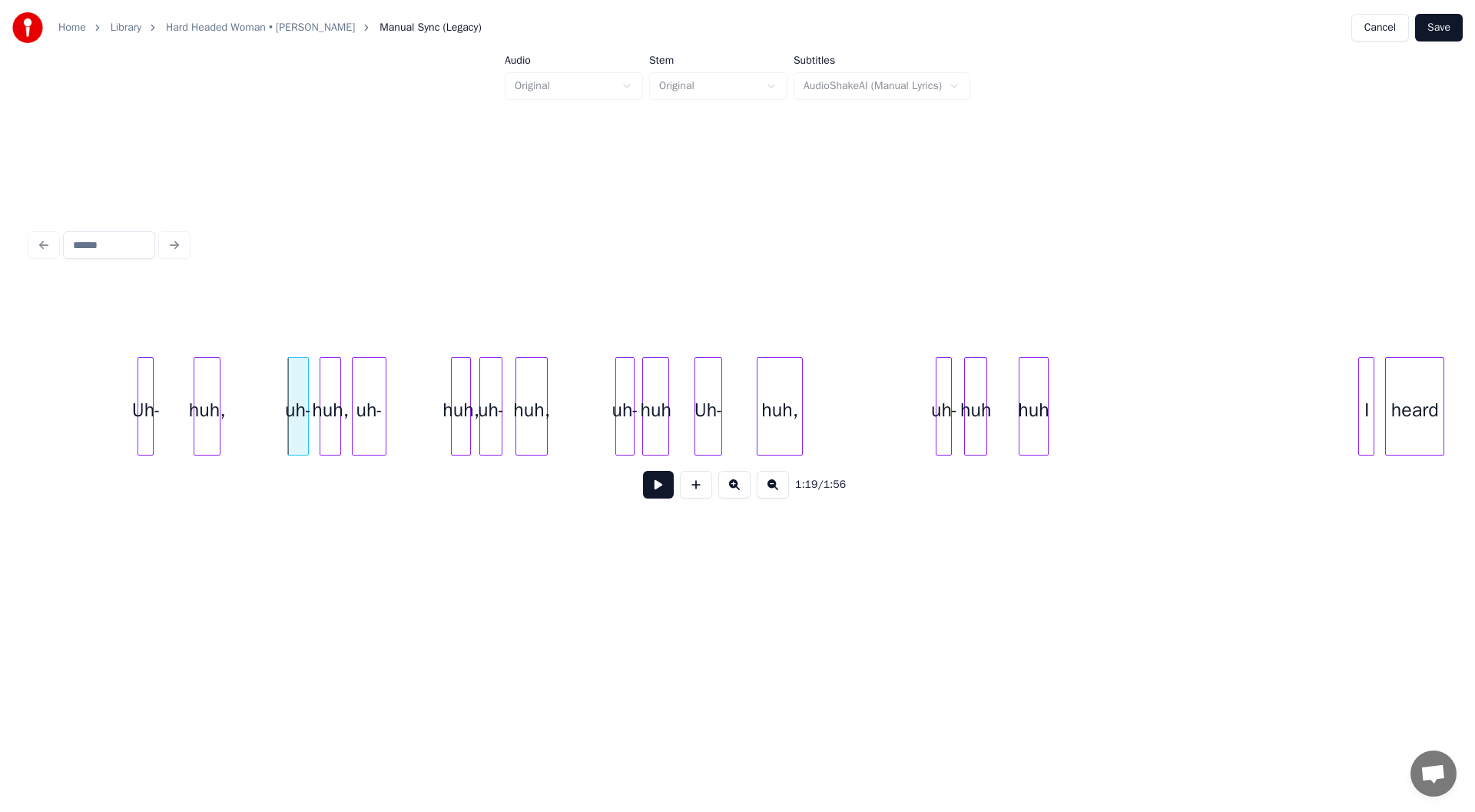 click on "huh," at bounding box center [207, 410] 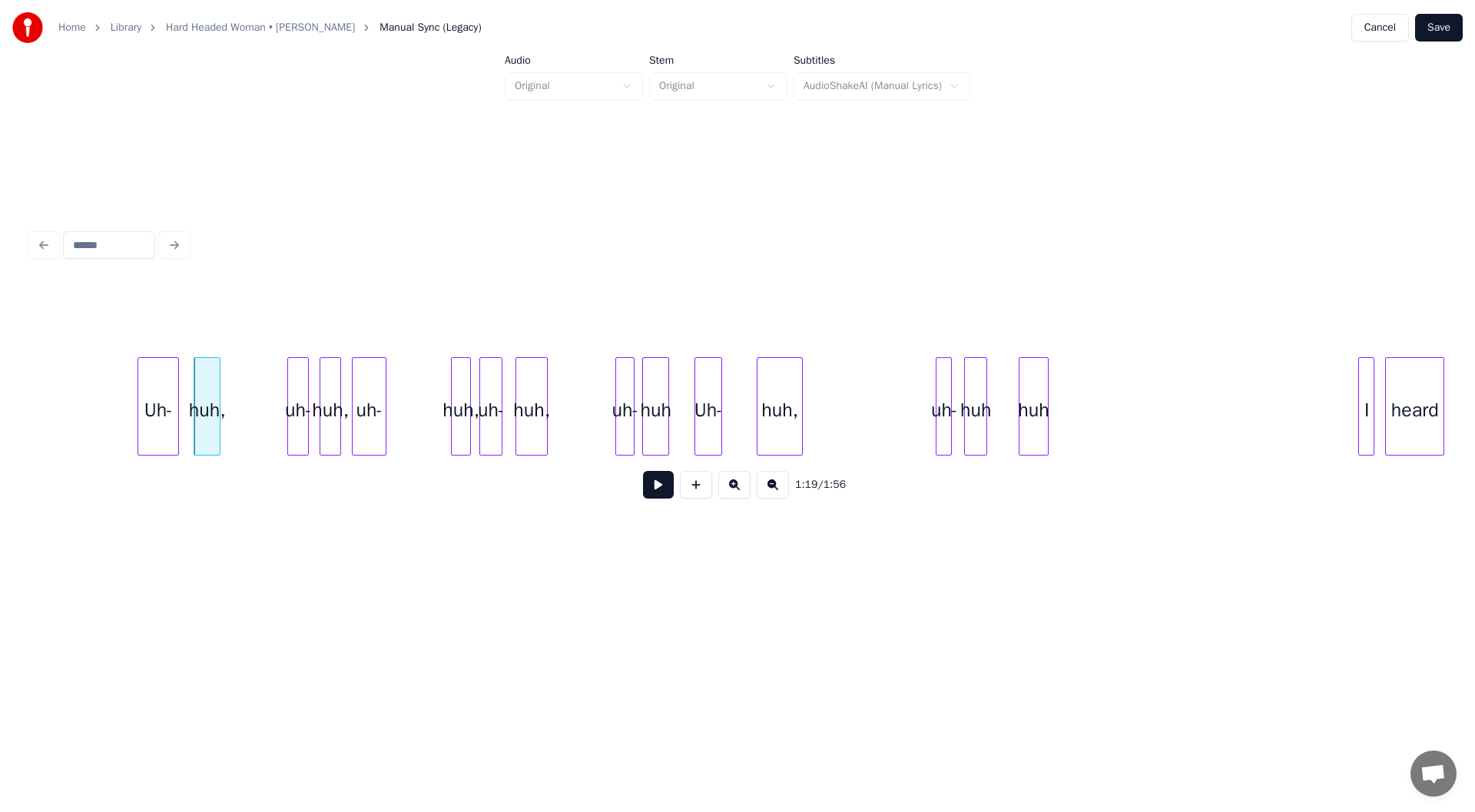 click at bounding box center [176, 406] 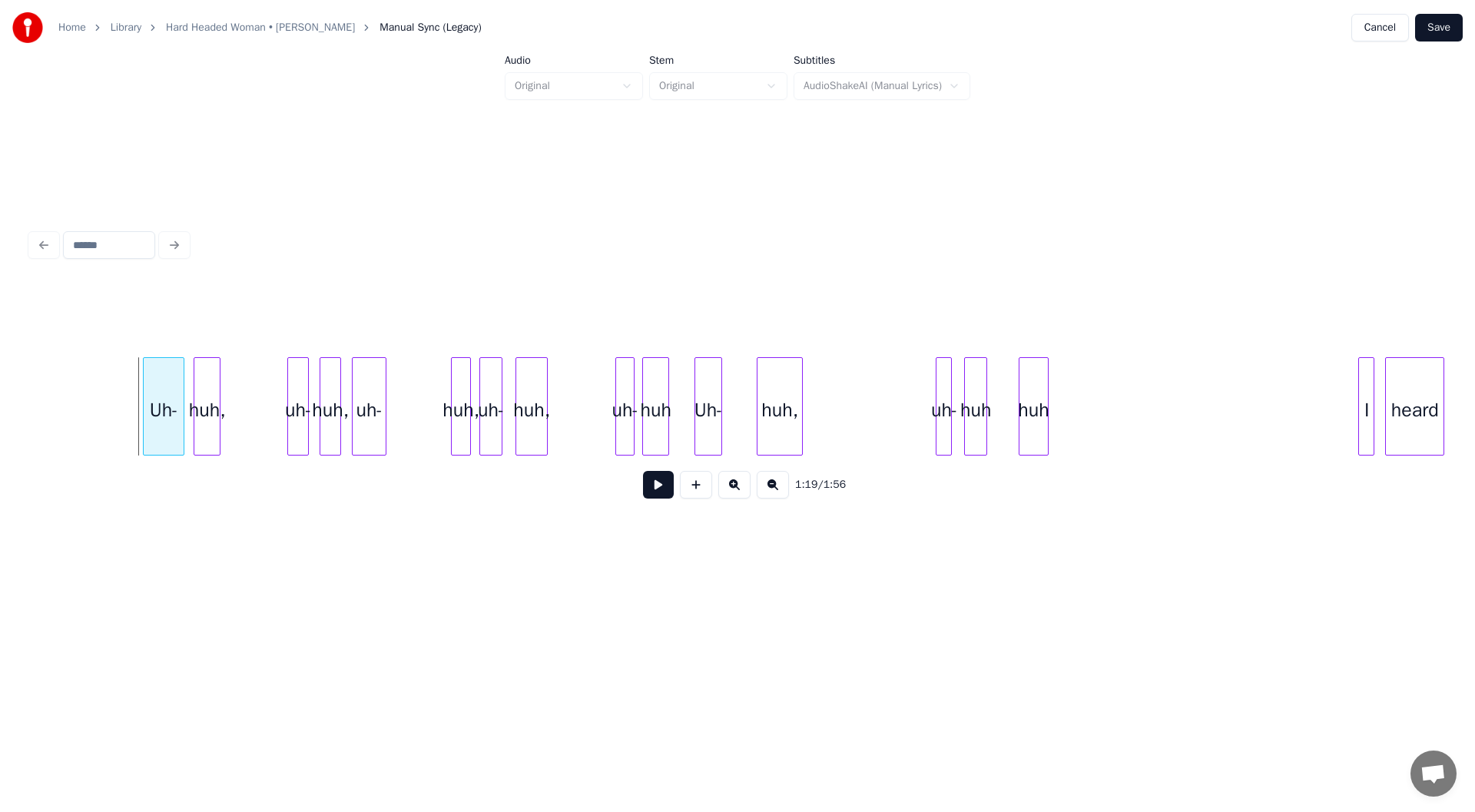 click on "Uh-" at bounding box center (164, 410) 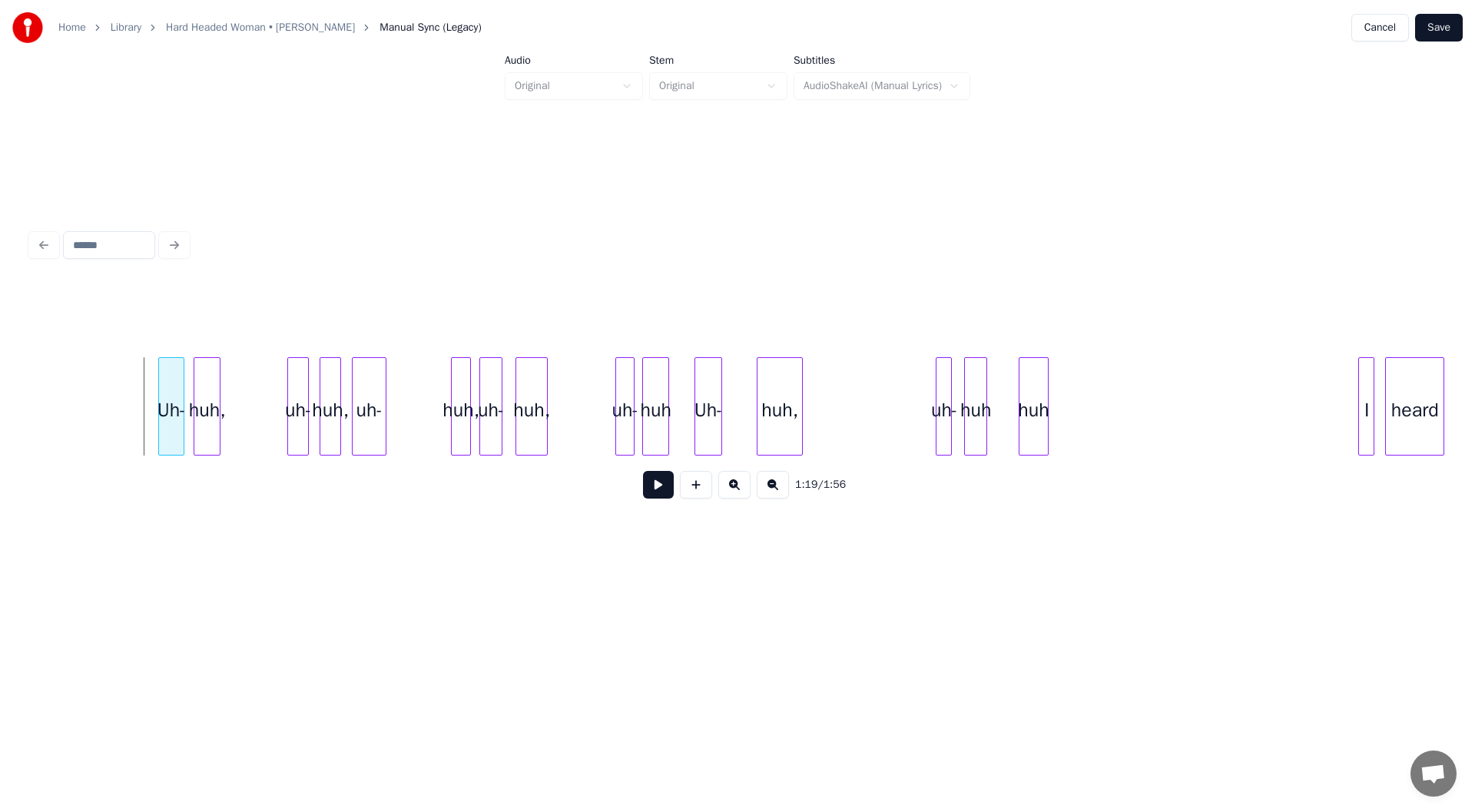 click at bounding box center (161, 406) 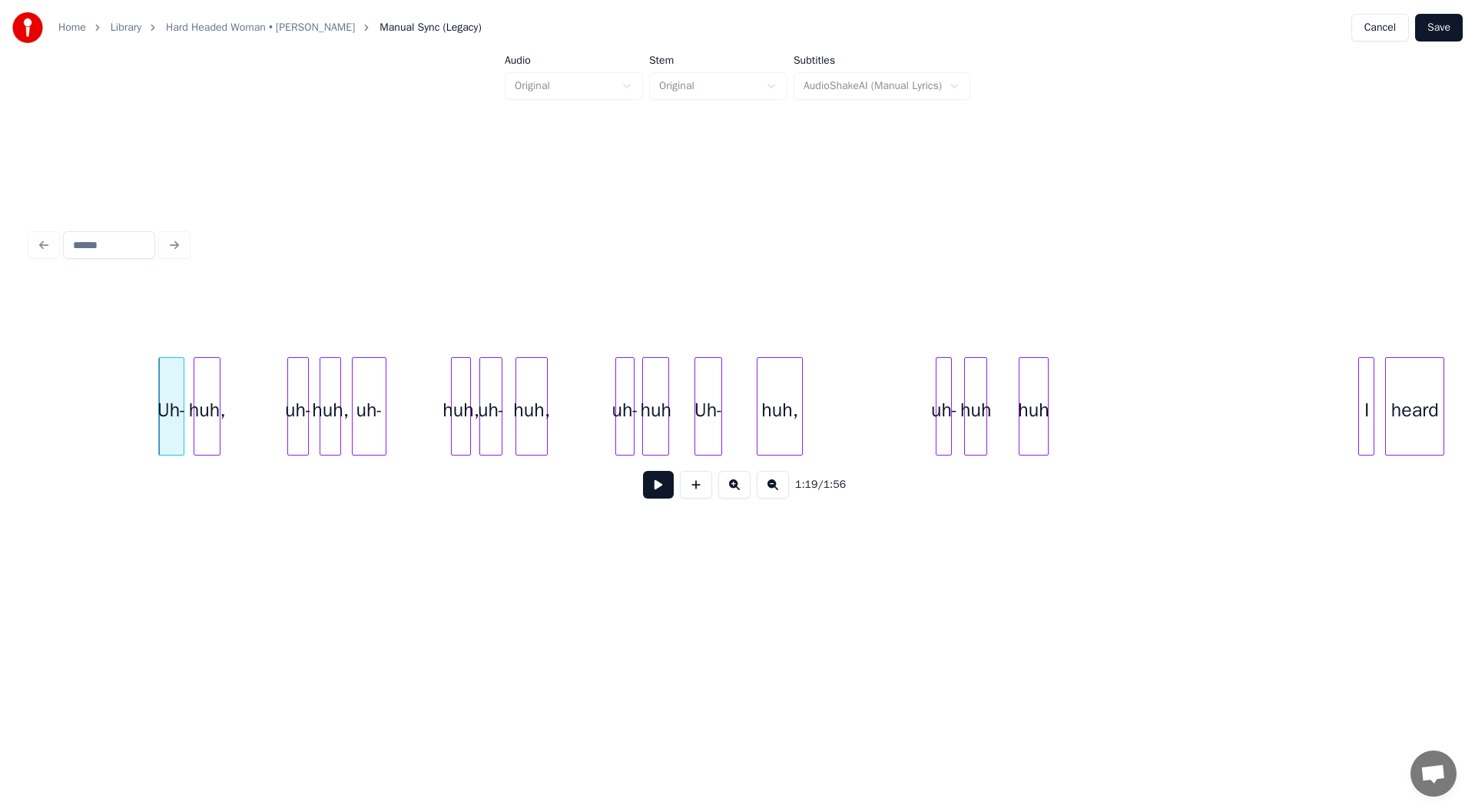 click on "Uh- huh, uh- huh, uh- huh, uh- huh, uh- huh Uh- huh, uh- huh I heard huh" at bounding box center [-5490, 406] 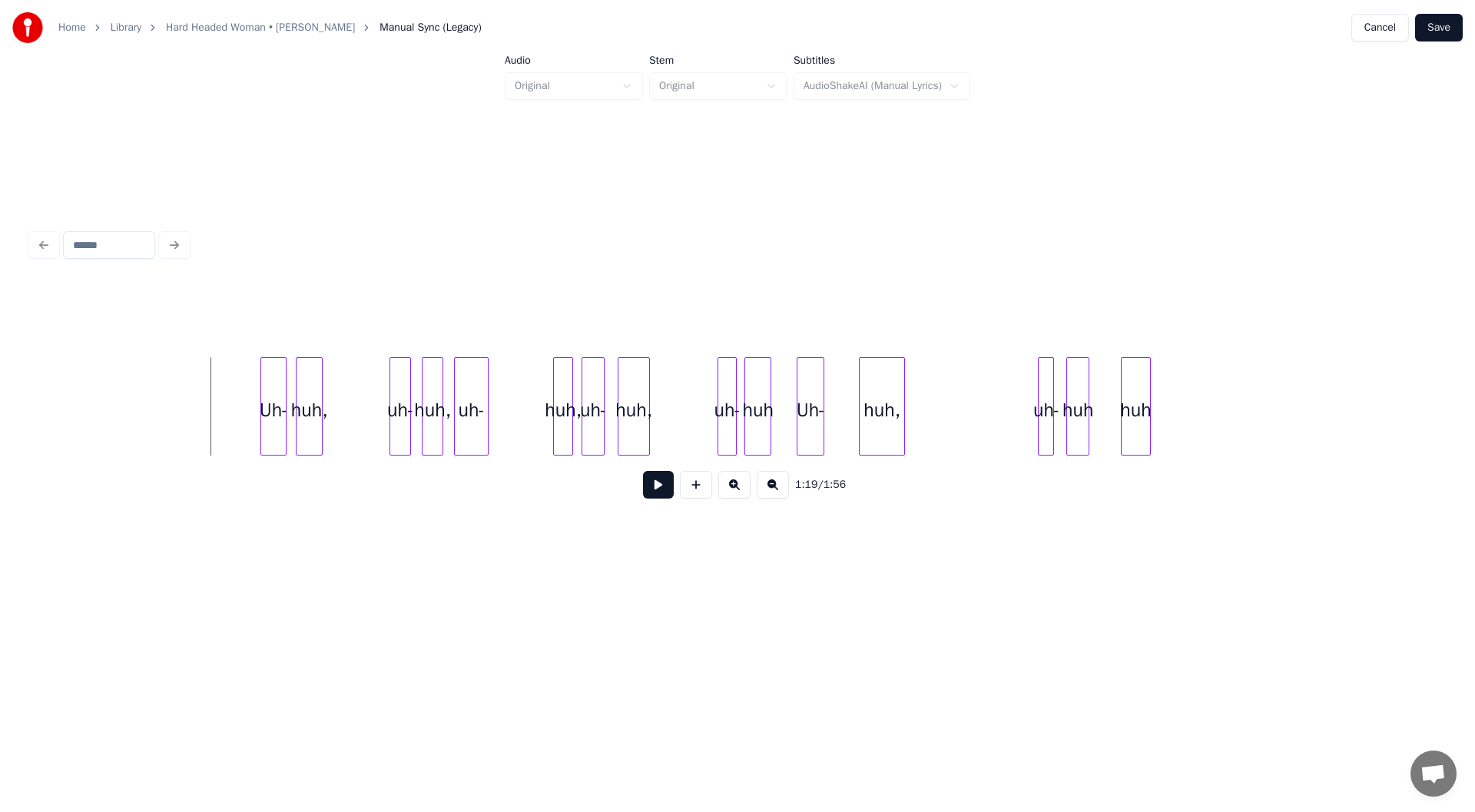 scroll, scrollTop: 0, scrollLeft: 20991, axis: horizontal 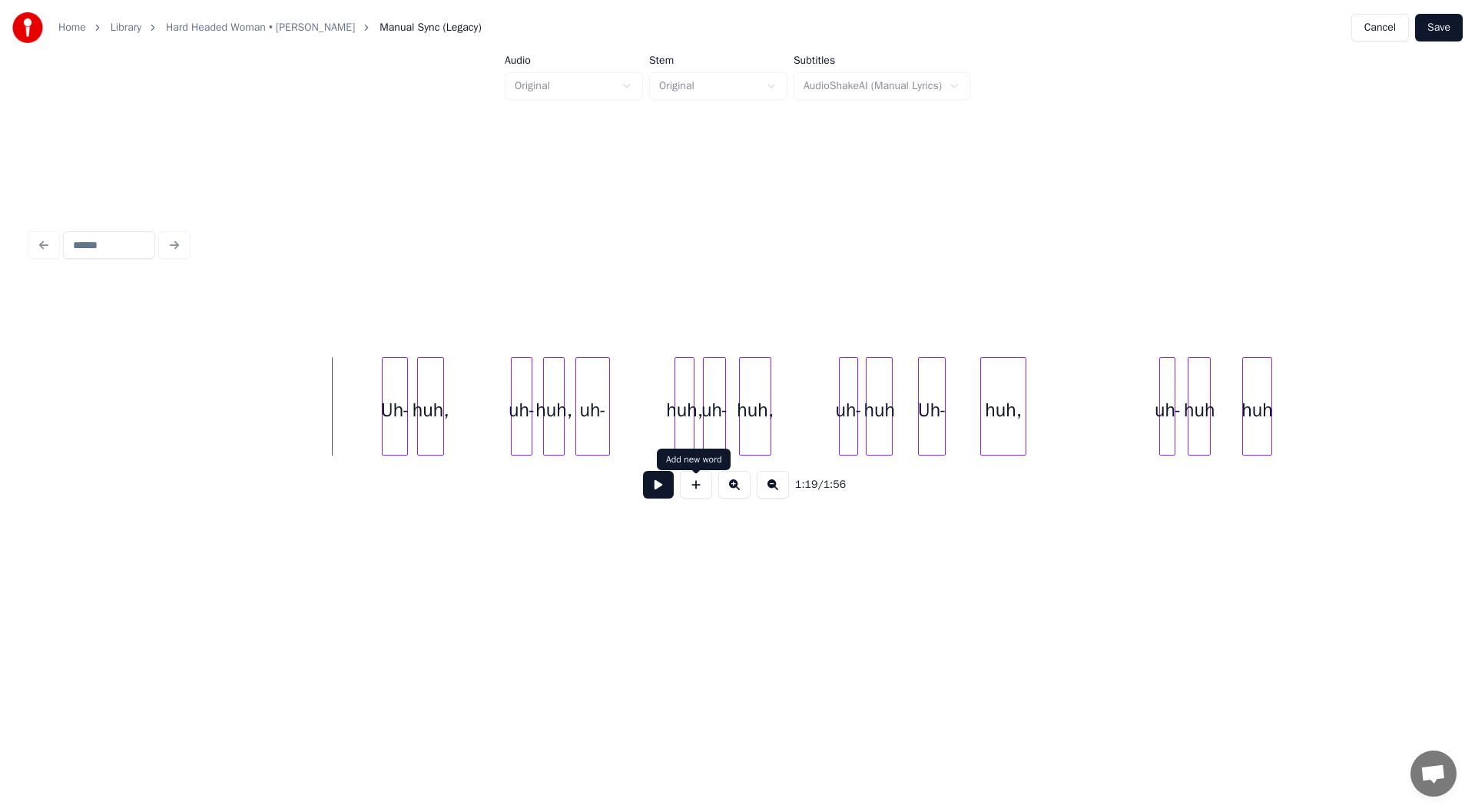click at bounding box center [658, 485] 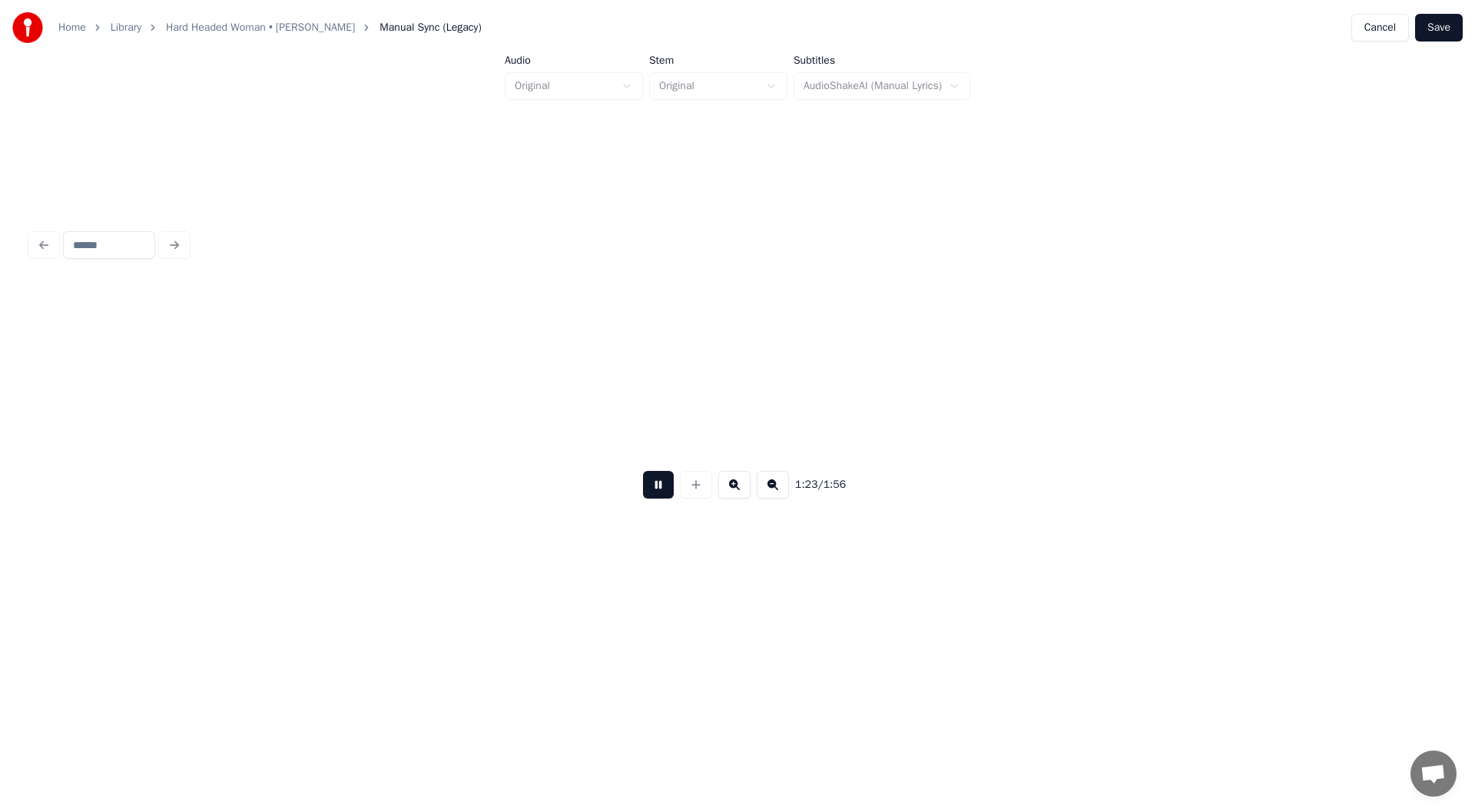 scroll, scrollTop: 0, scrollLeft: 22408, axis: horizontal 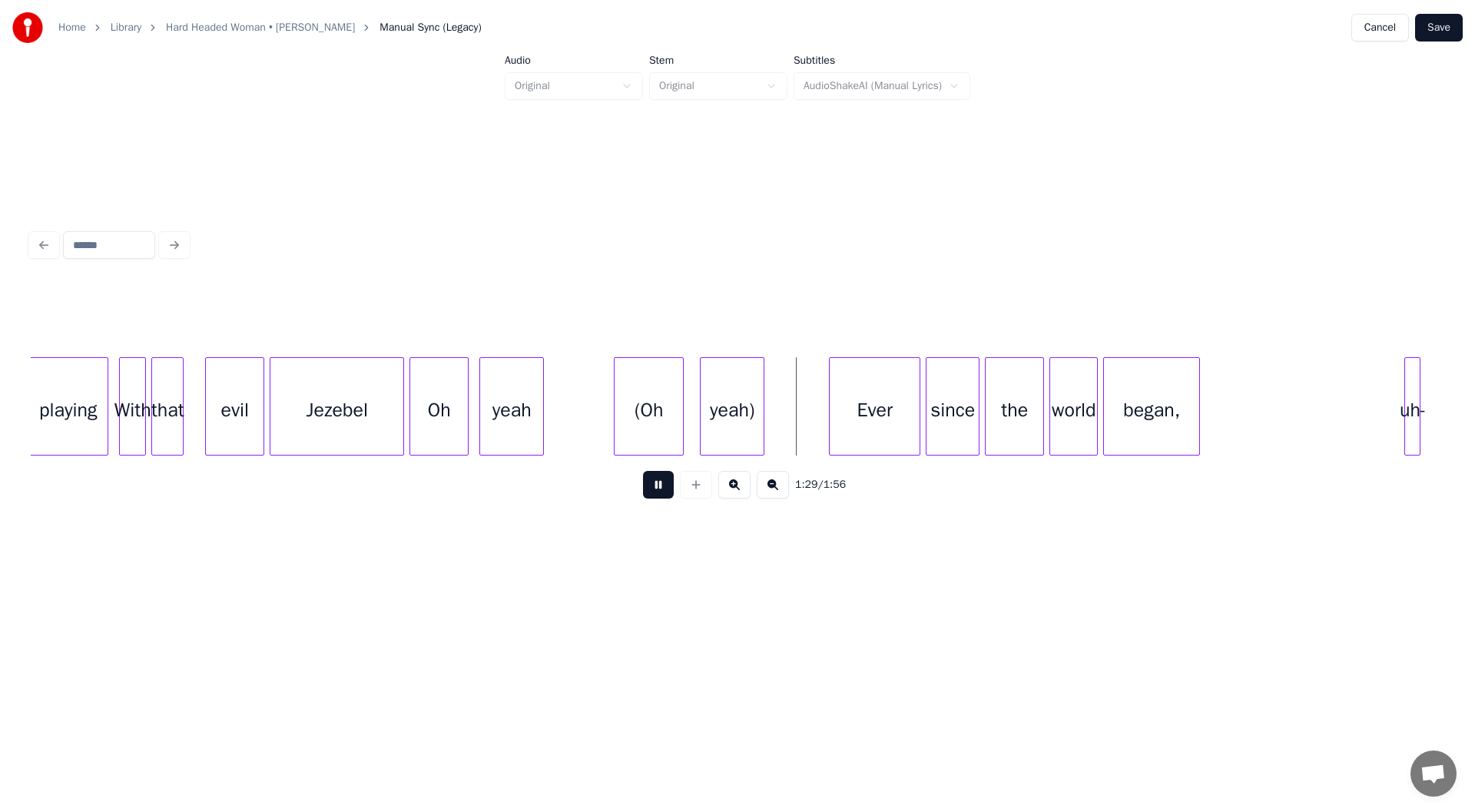 click at bounding box center [658, 485] 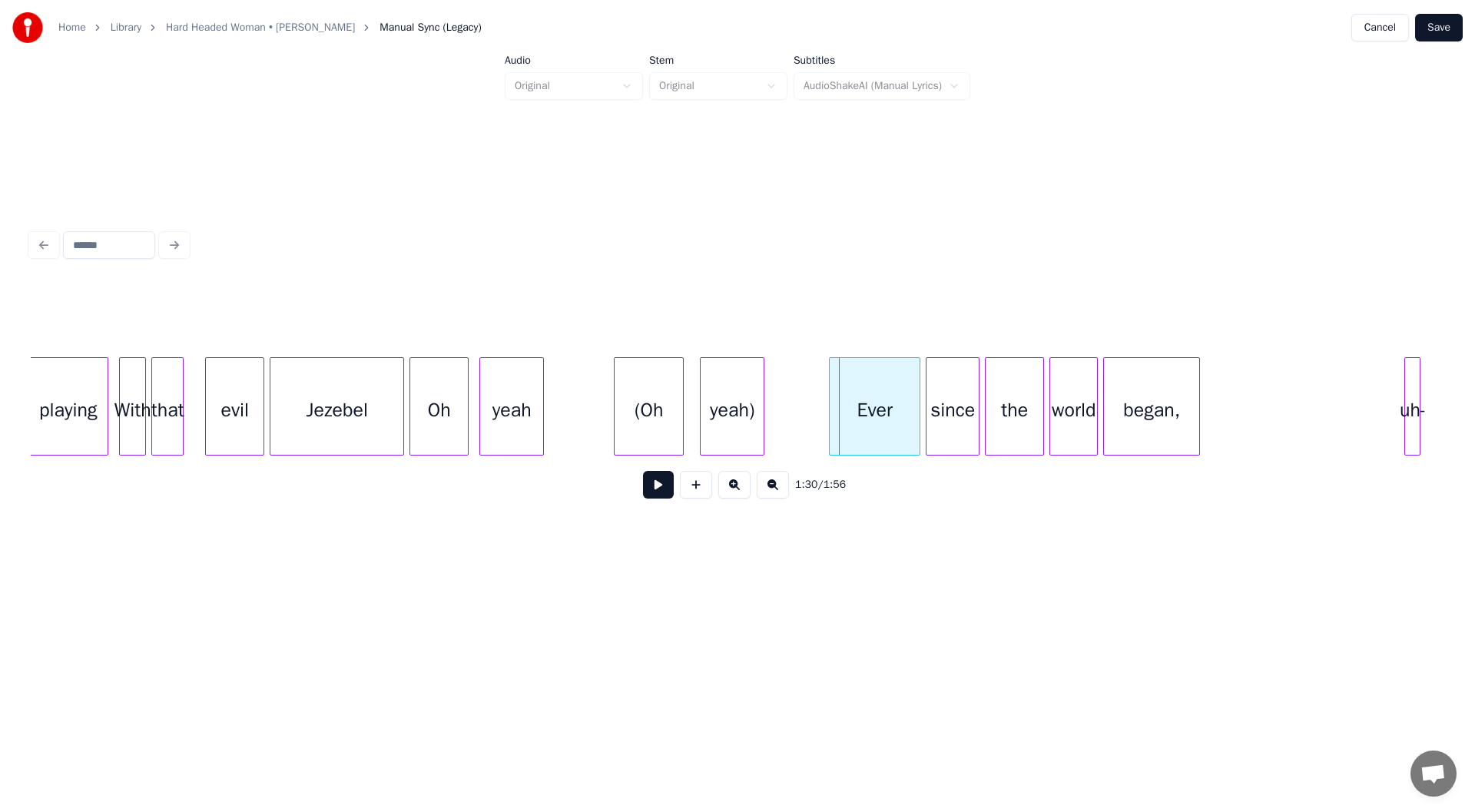 click on "(Oh" at bounding box center (648, 410) 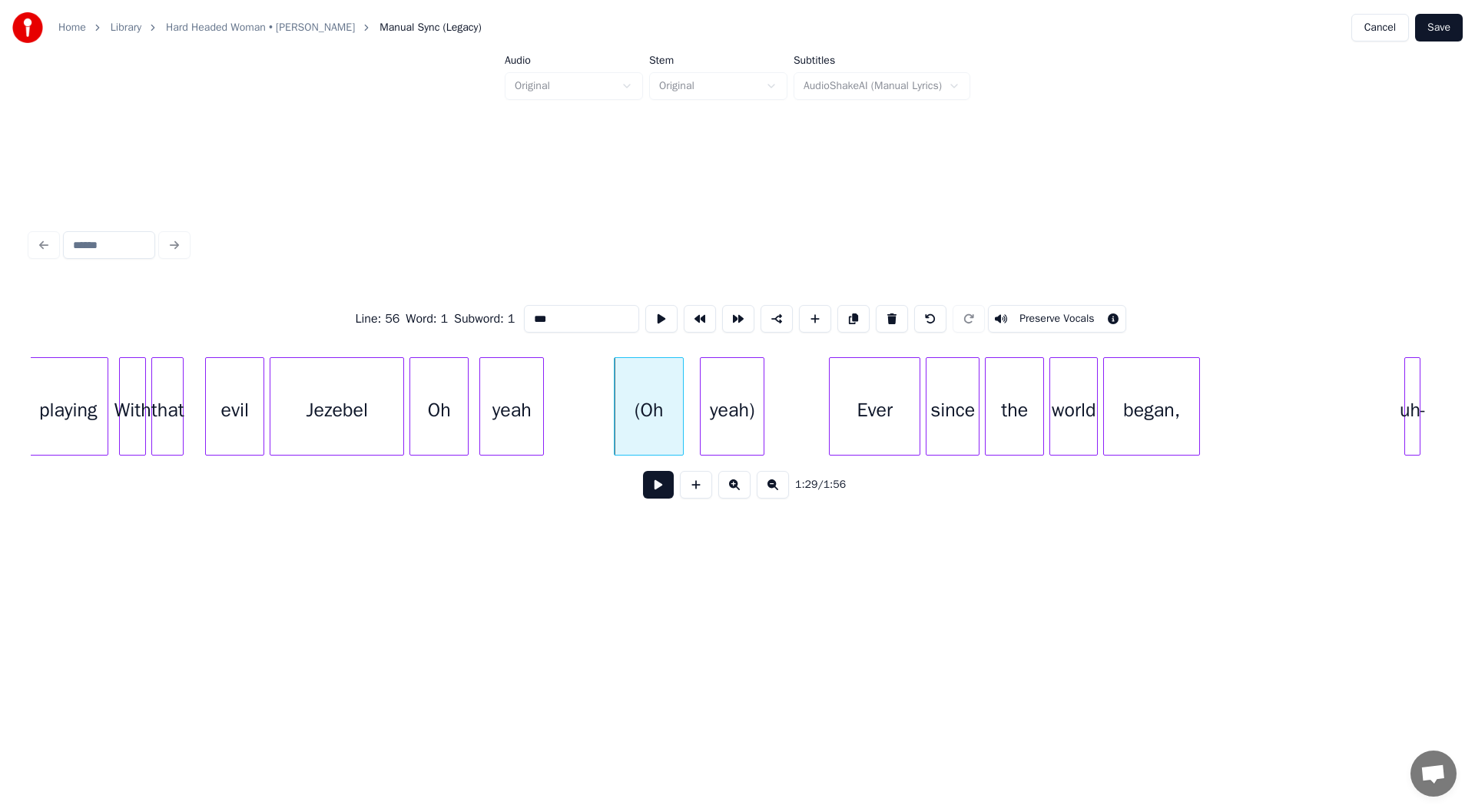 click on "Preserve Vocals" at bounding box center (1056, 319) 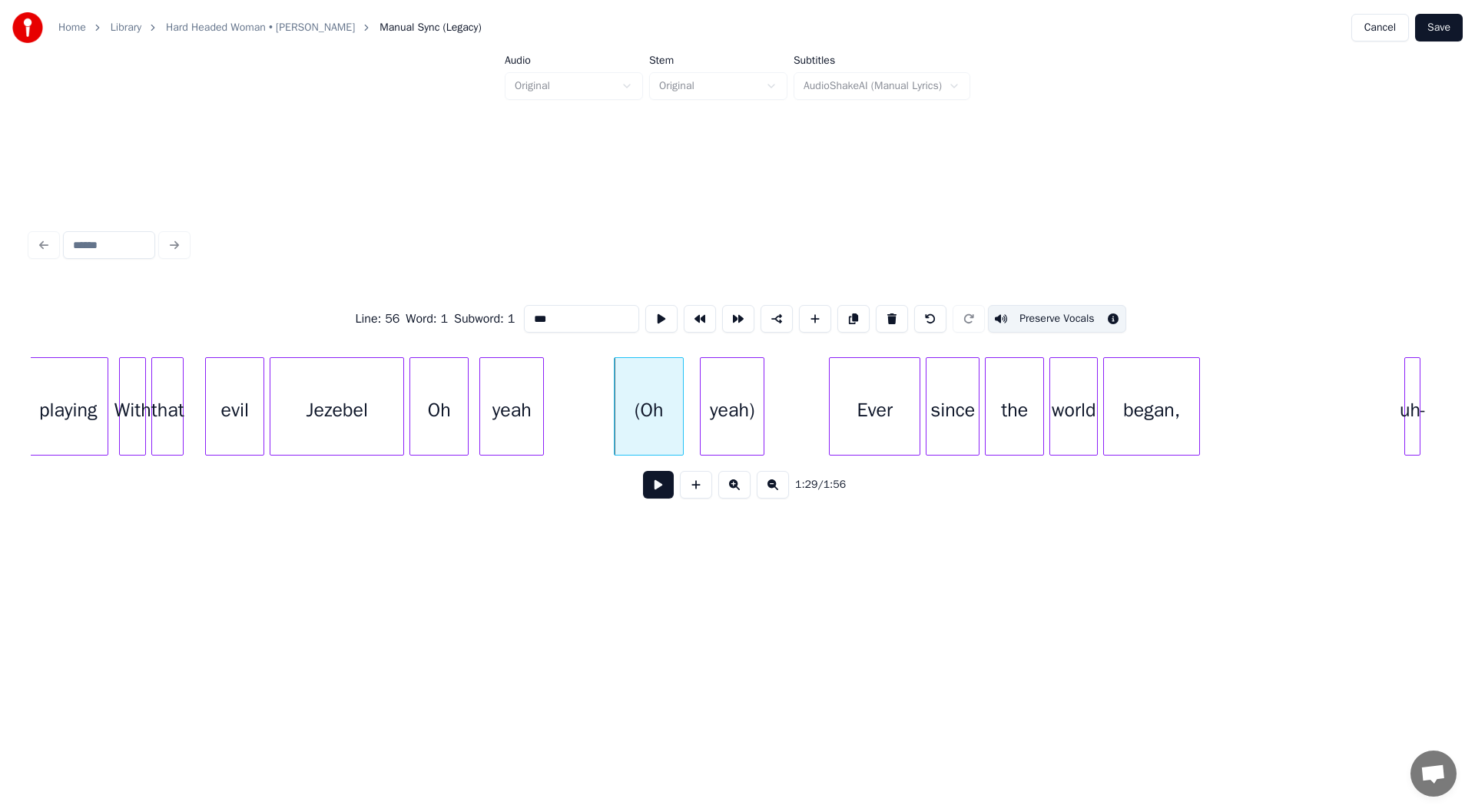 click on "yeah)" at bounding box center [732, 410] 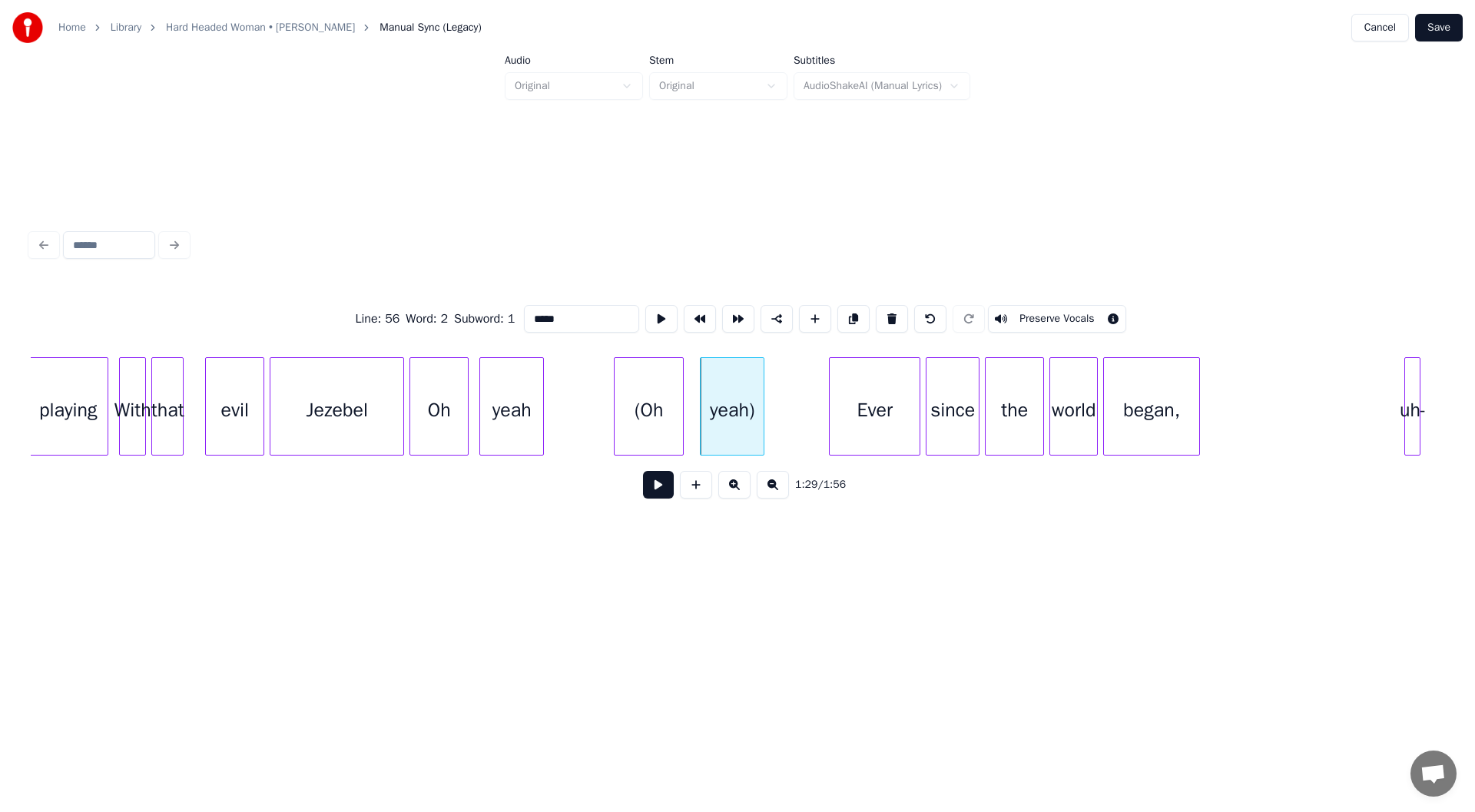 click on "Preserve Vocals" at bounding box center (1056, 319) 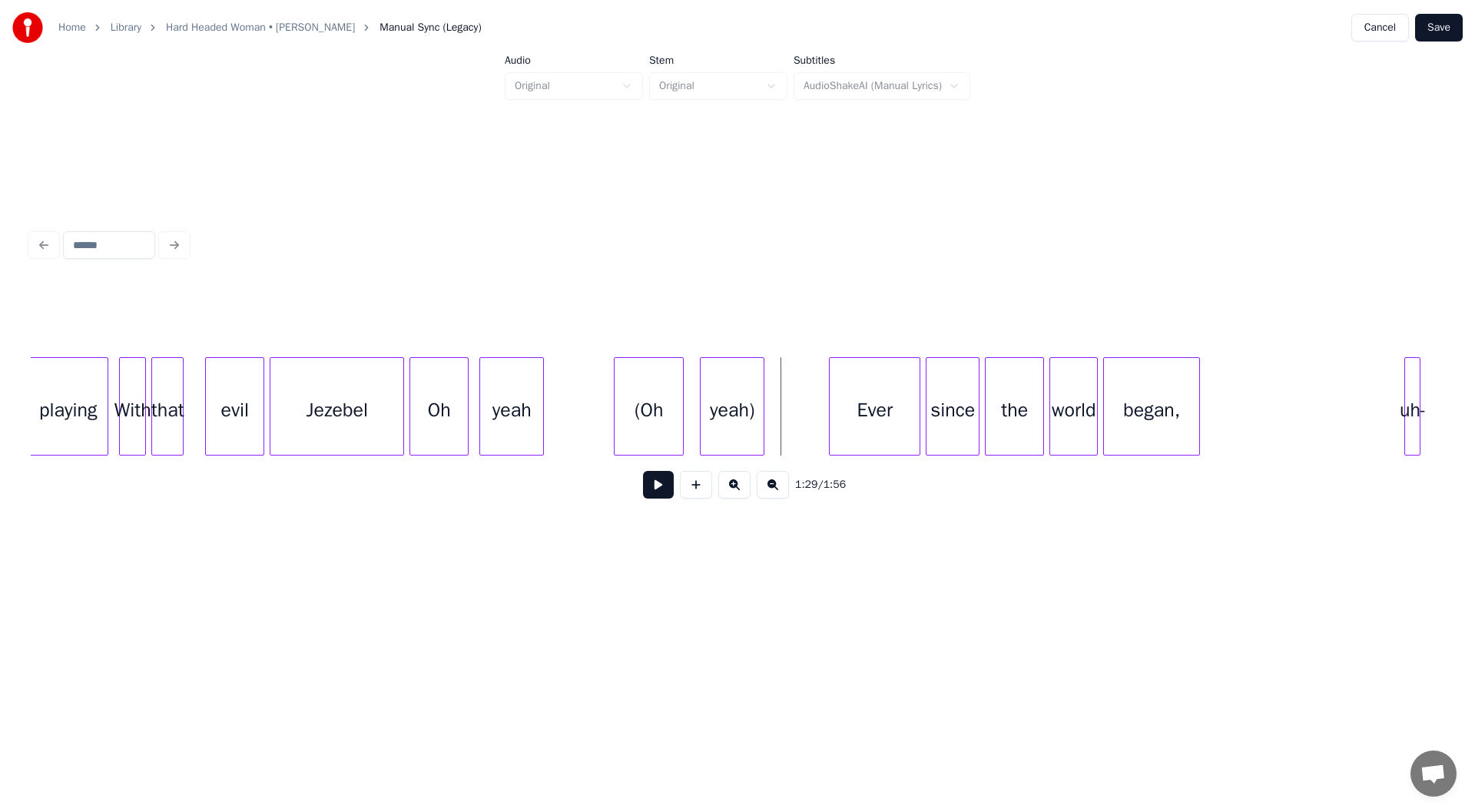 click at bounding box center (658, 485) 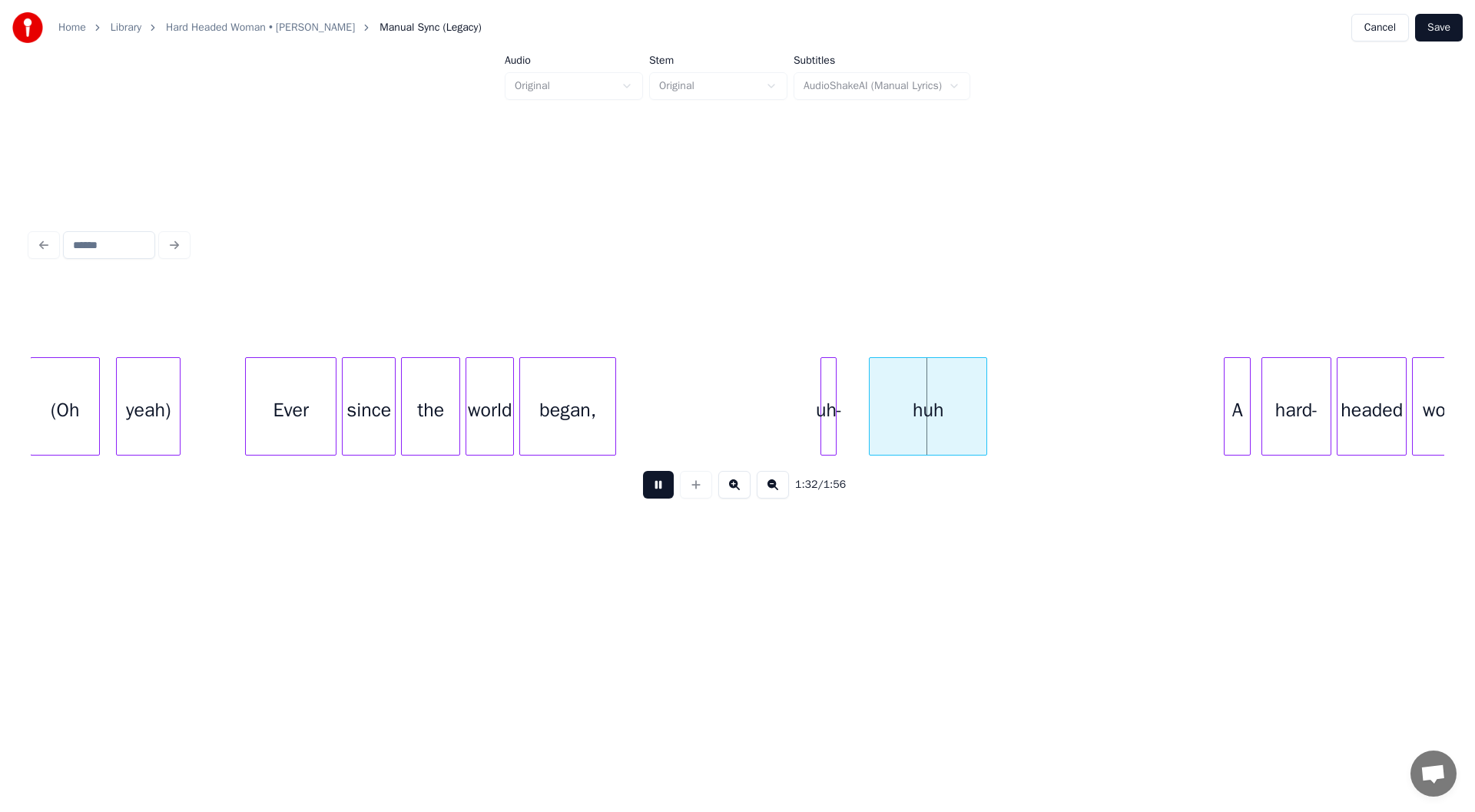 scroll, scrollTop: 0, scrollLeft: 24067, axis: horizontal 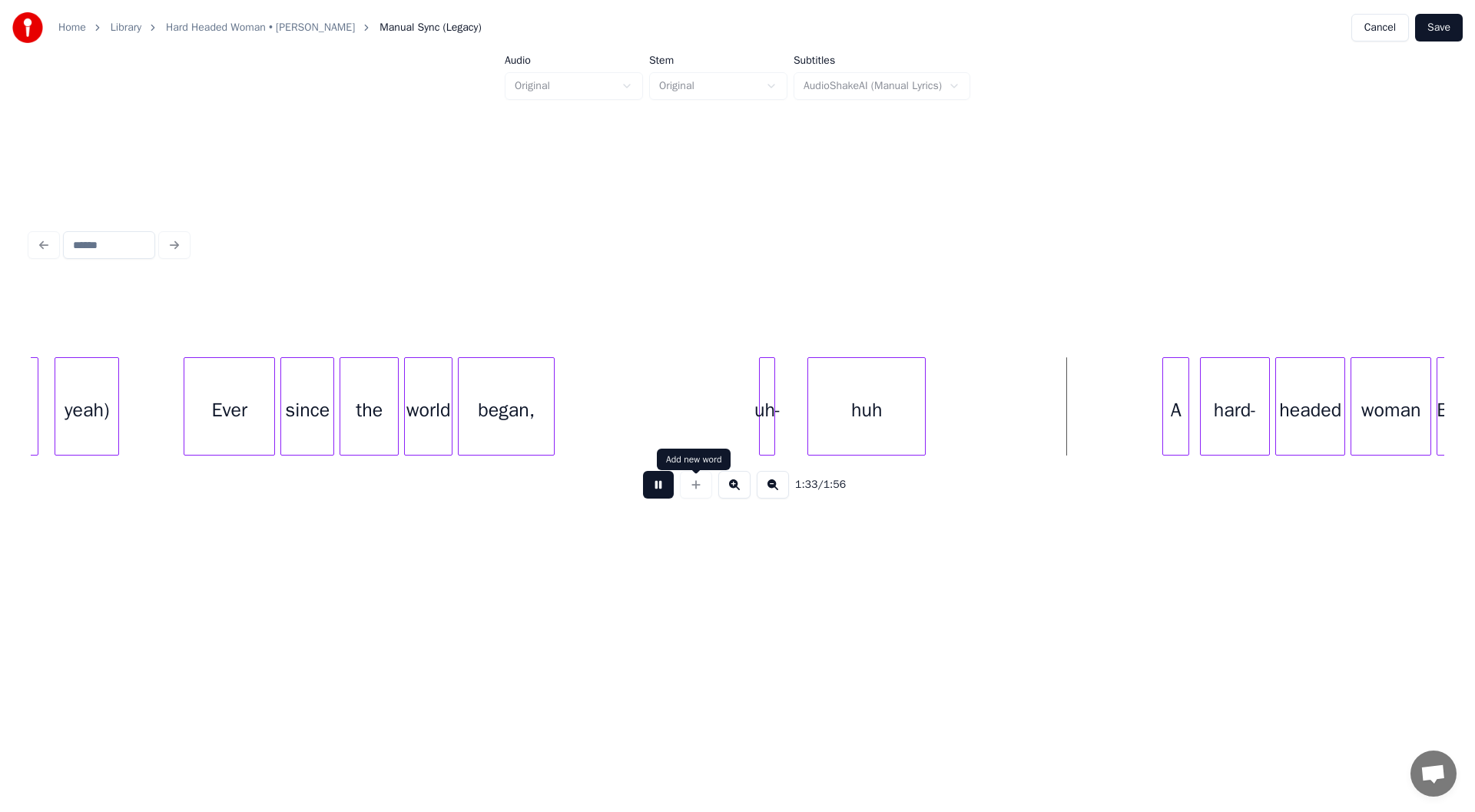 click at bounding box center [658, 485] 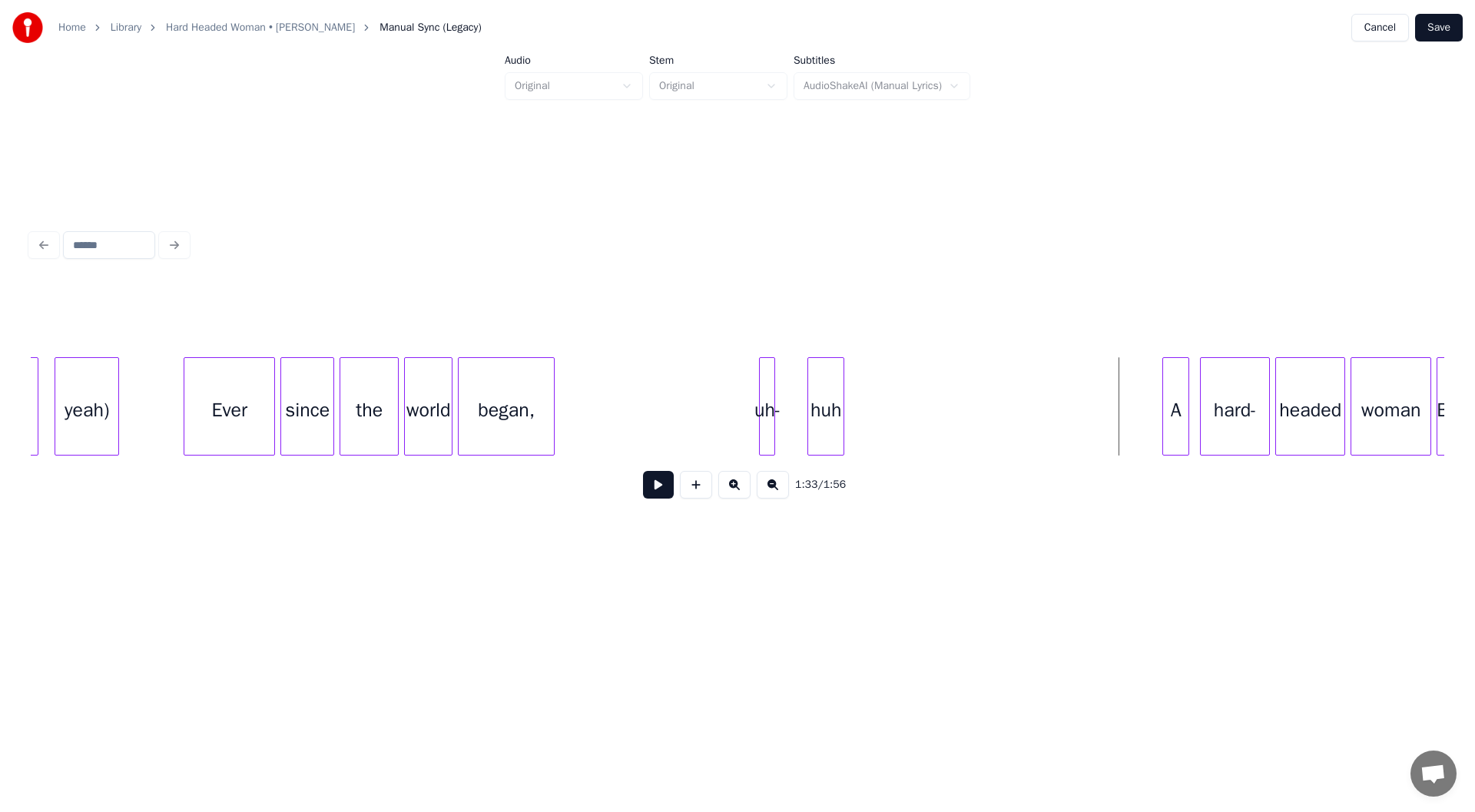 click at bounding box center (841, 406) 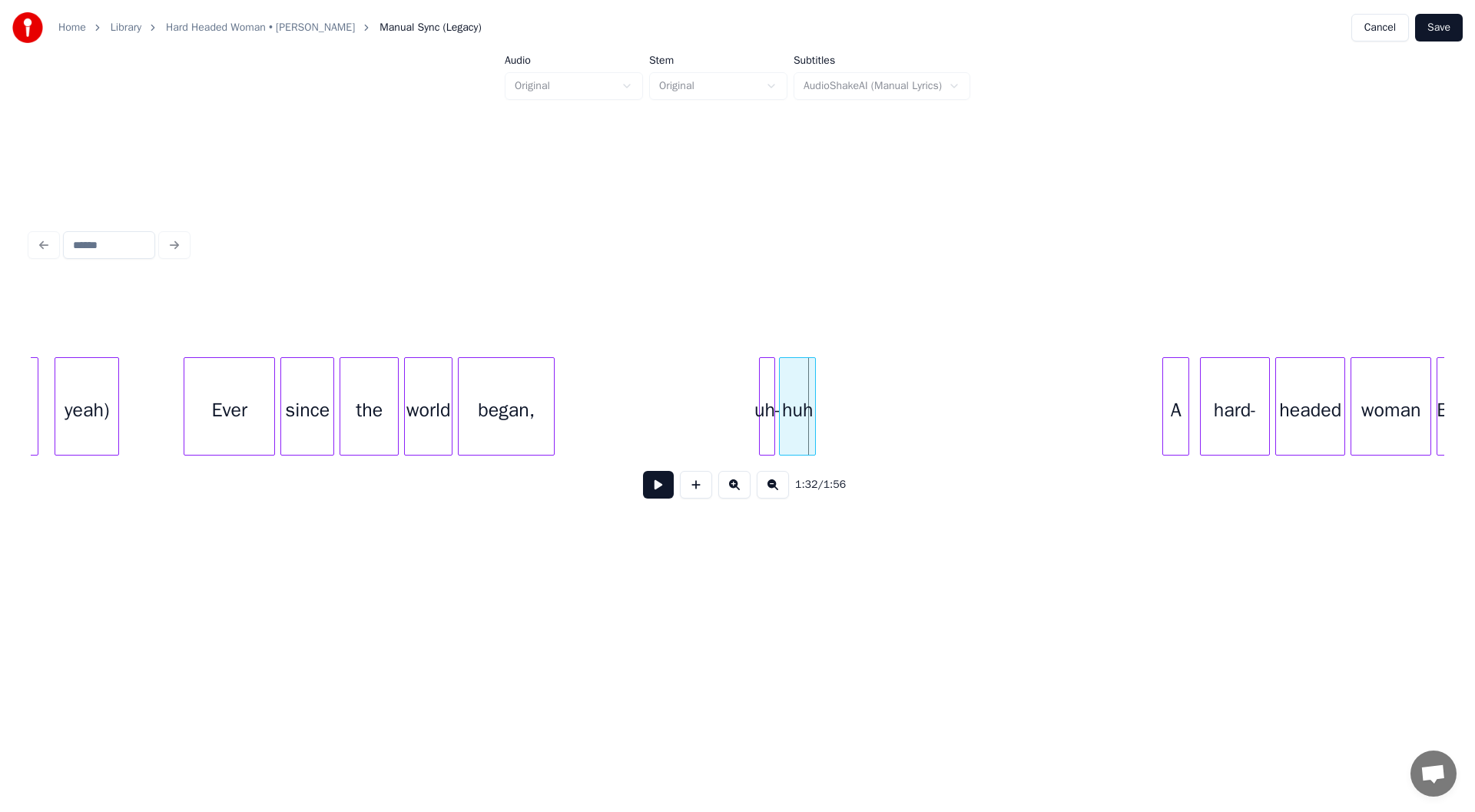 click on "huh" at bounding box center (797, 410) 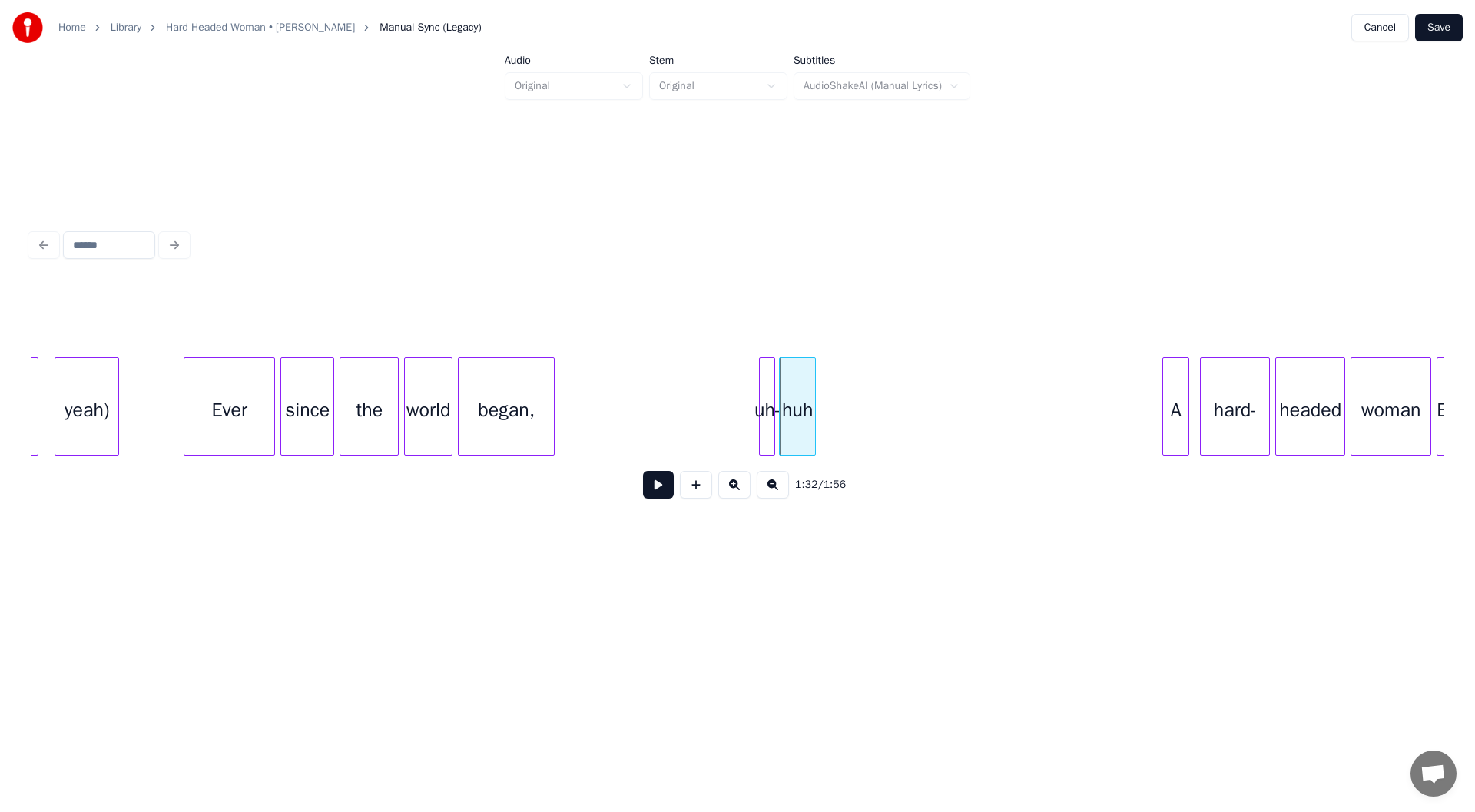 click on "huh" at bounding box center [797, 406] 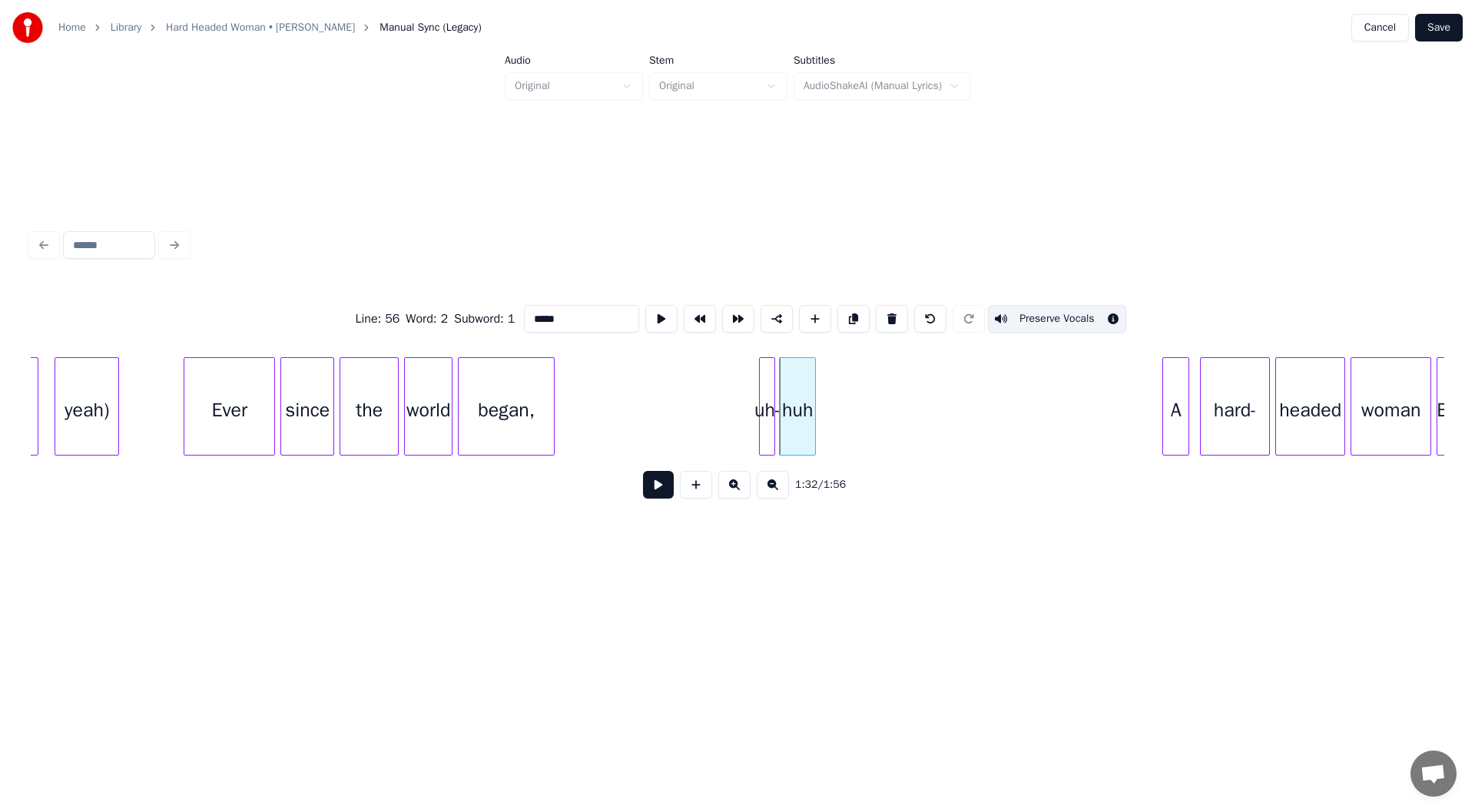 type on "***" 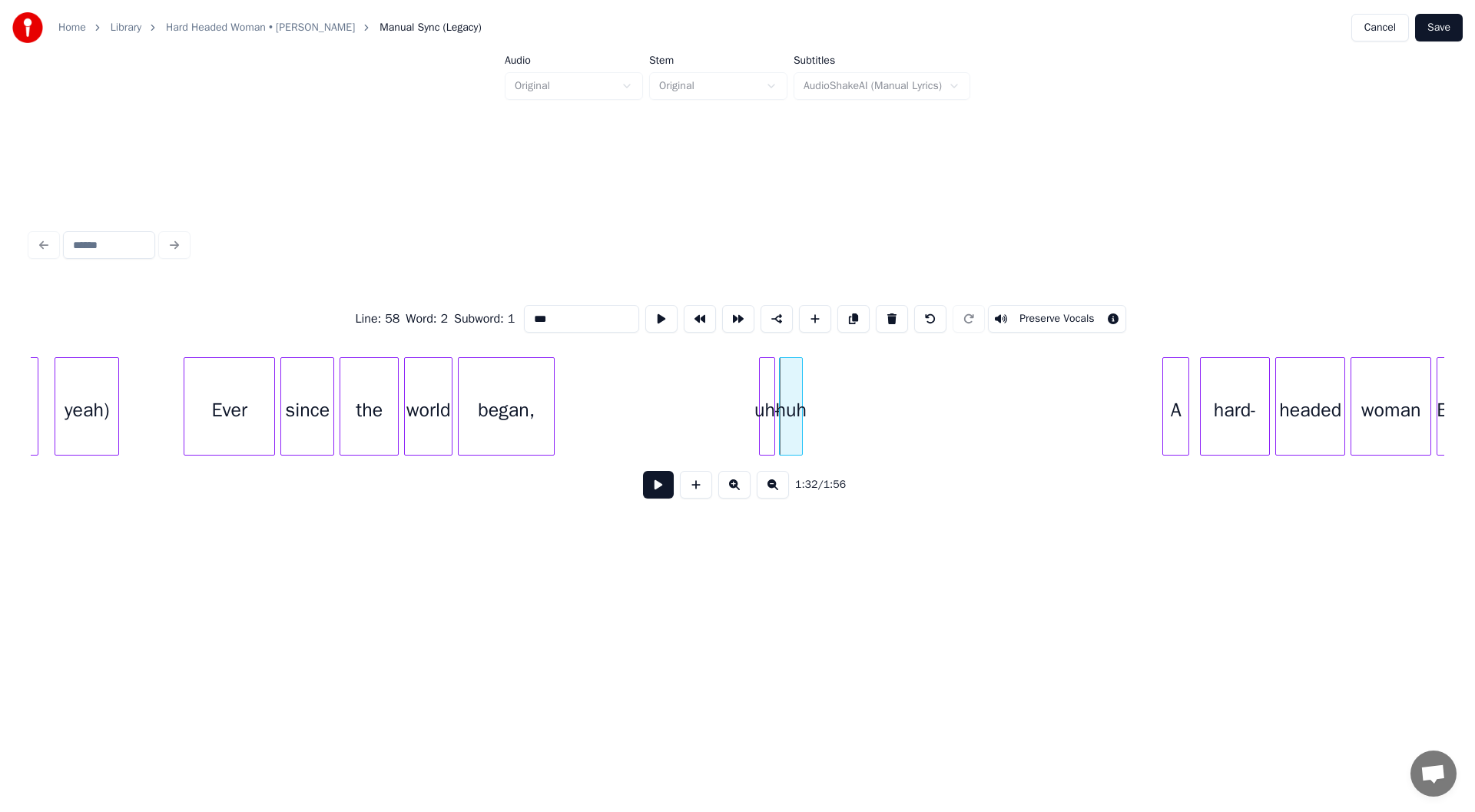 click at bounding box center (800, 406) 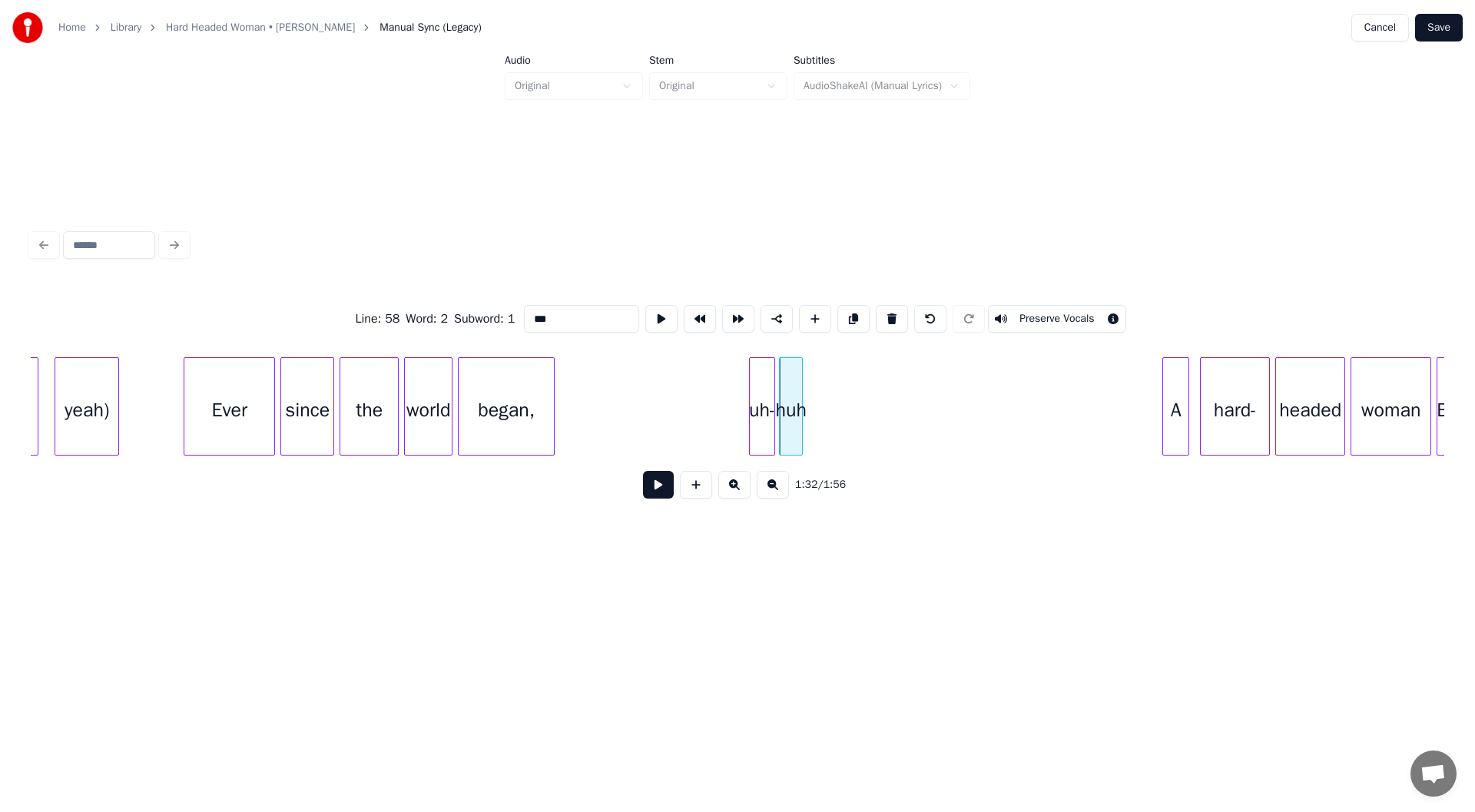 click at bounding box center [752, 406] 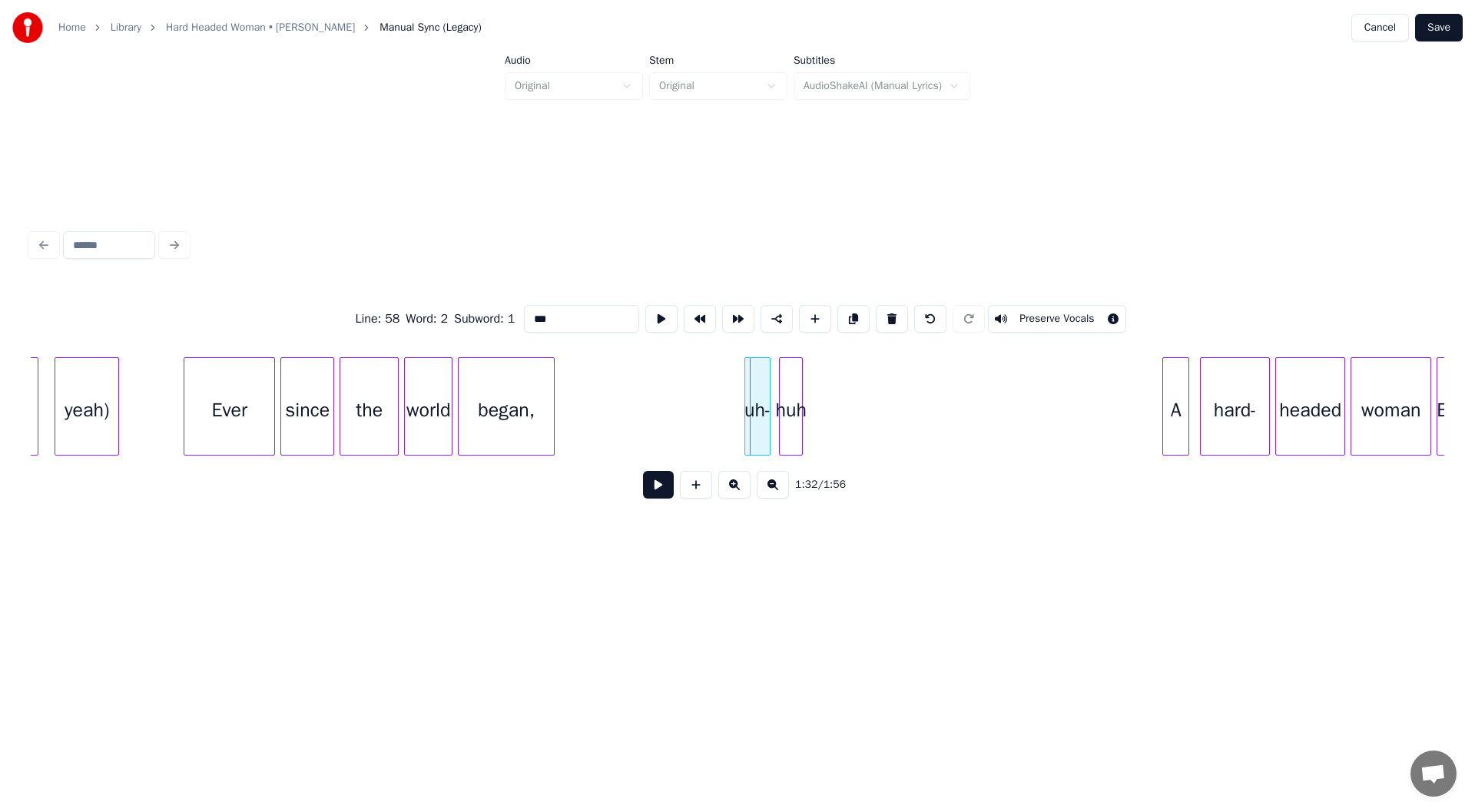 click on "uh-" at bounding box center (757, 410) 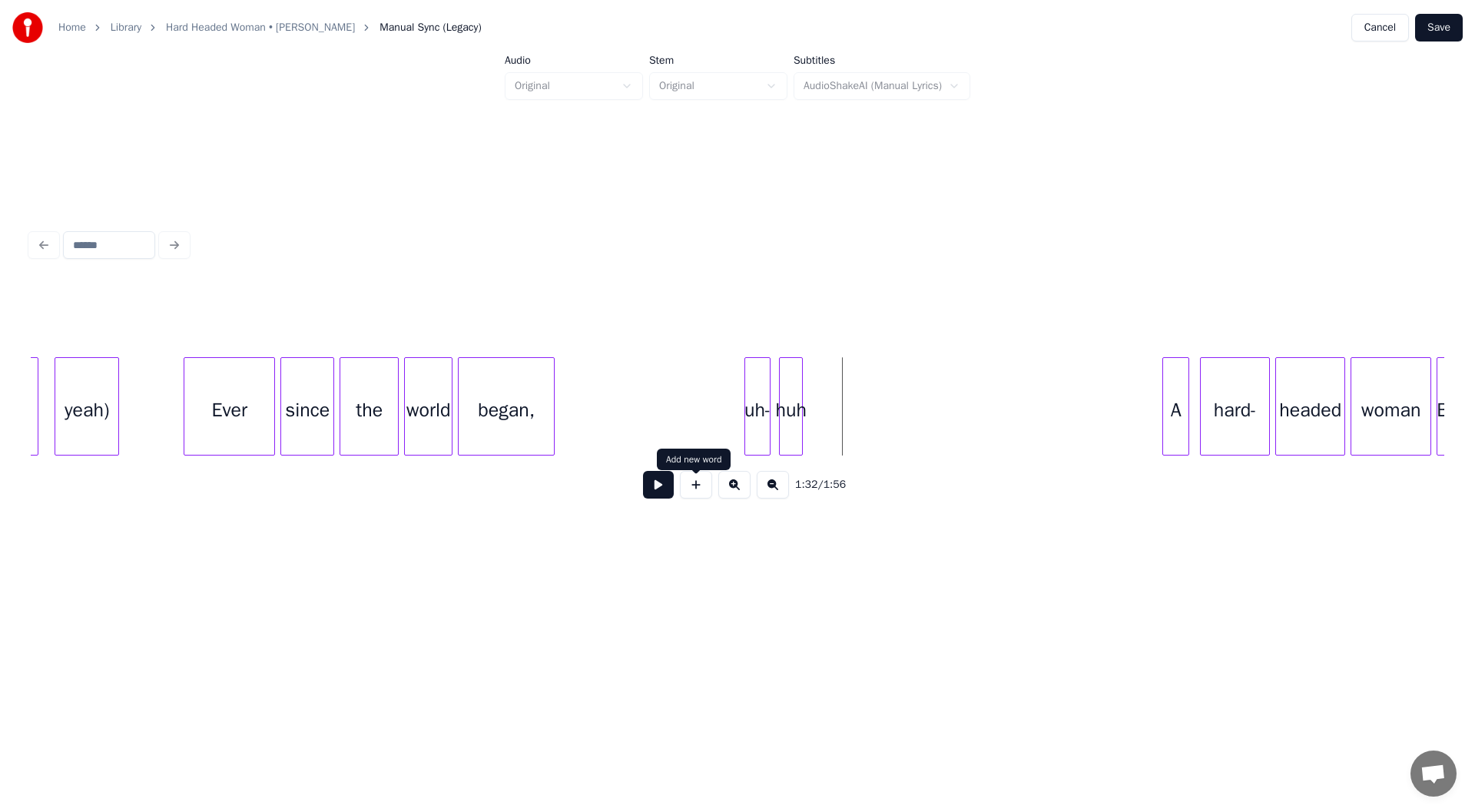 click at bounding box center [696, 485] 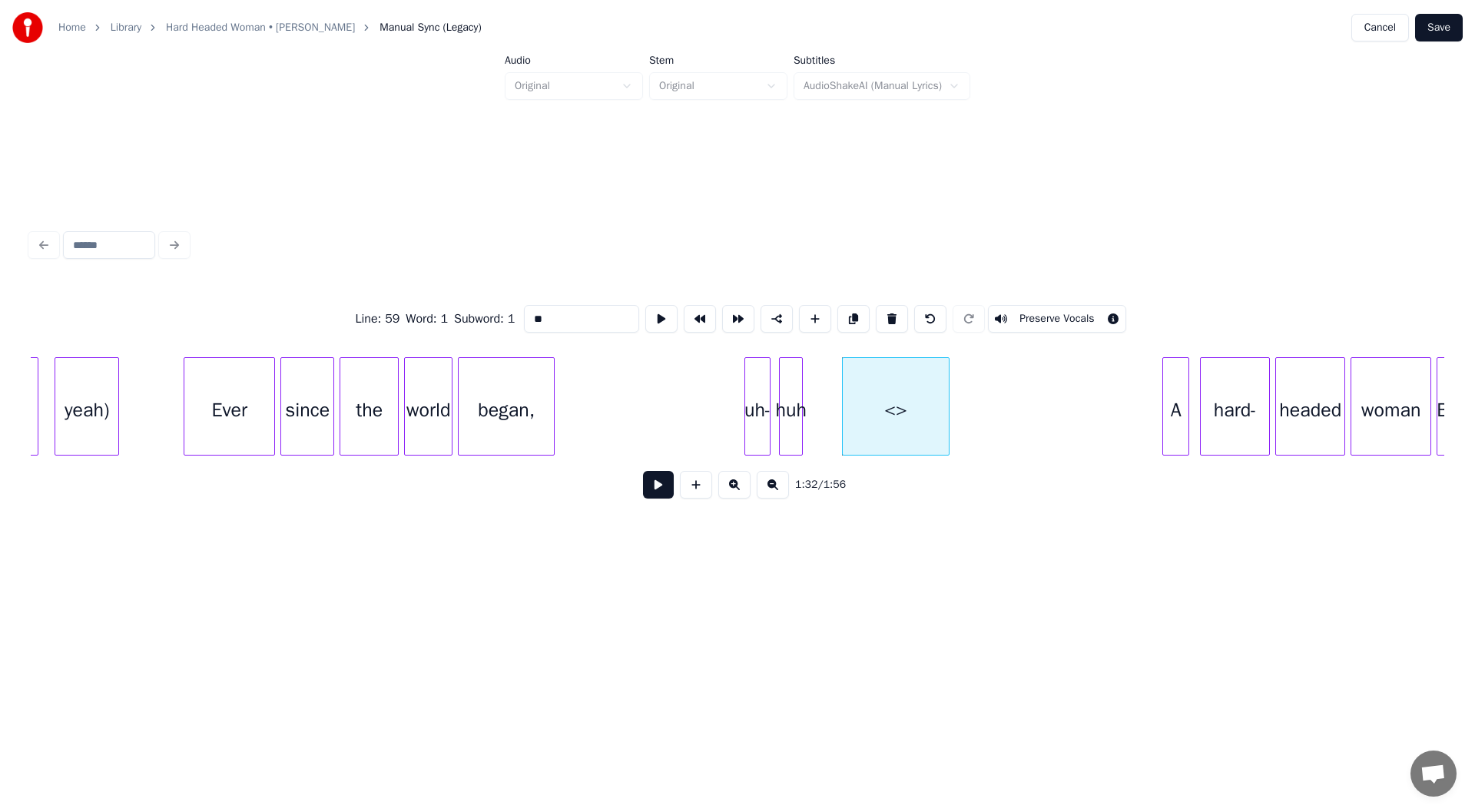 drag, startPoint x: 565, startPoint y: 311, endPoint x: 318, endPoint y: 326, distance: 247.45505 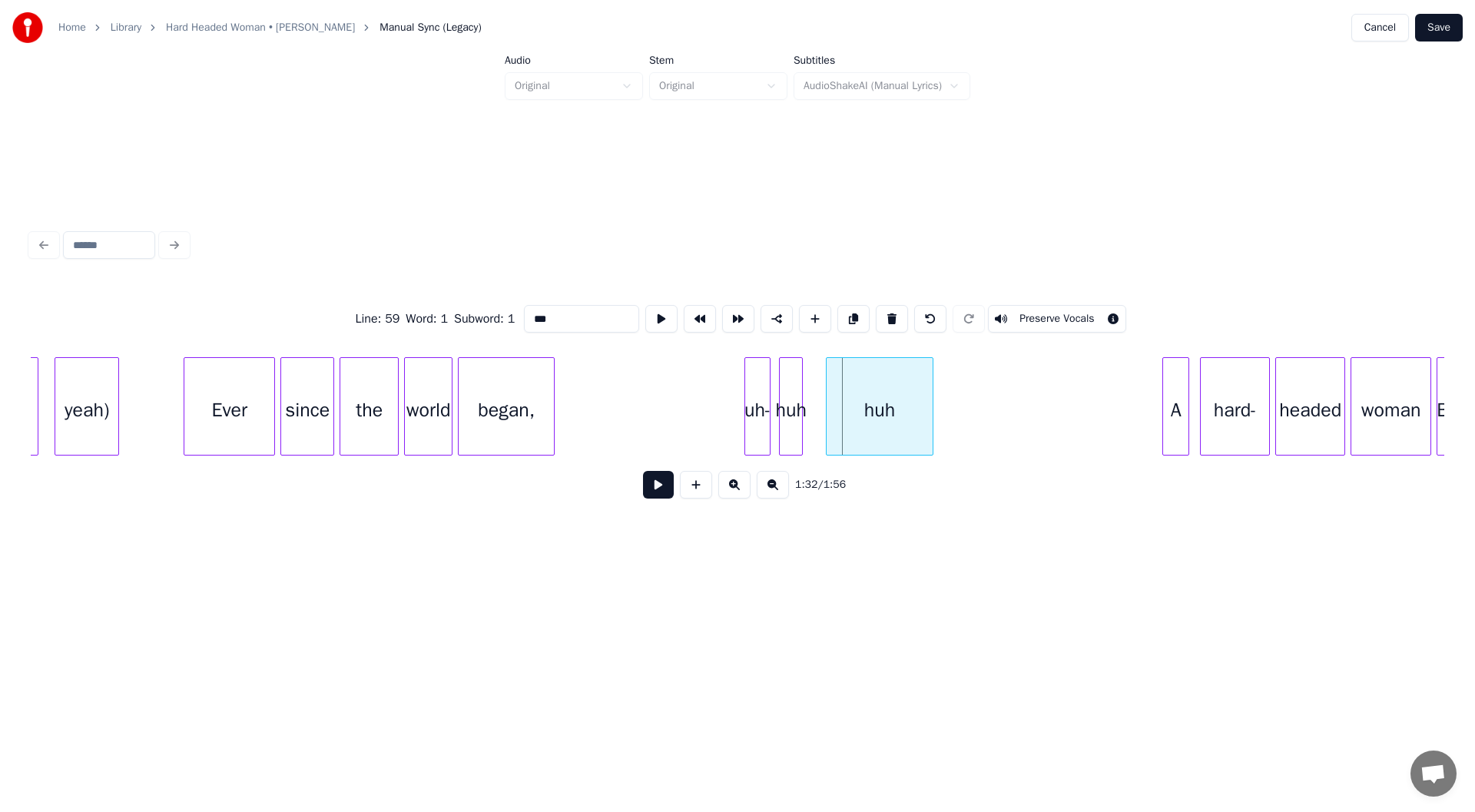 click on "huh" at bounding box center (880, 410) 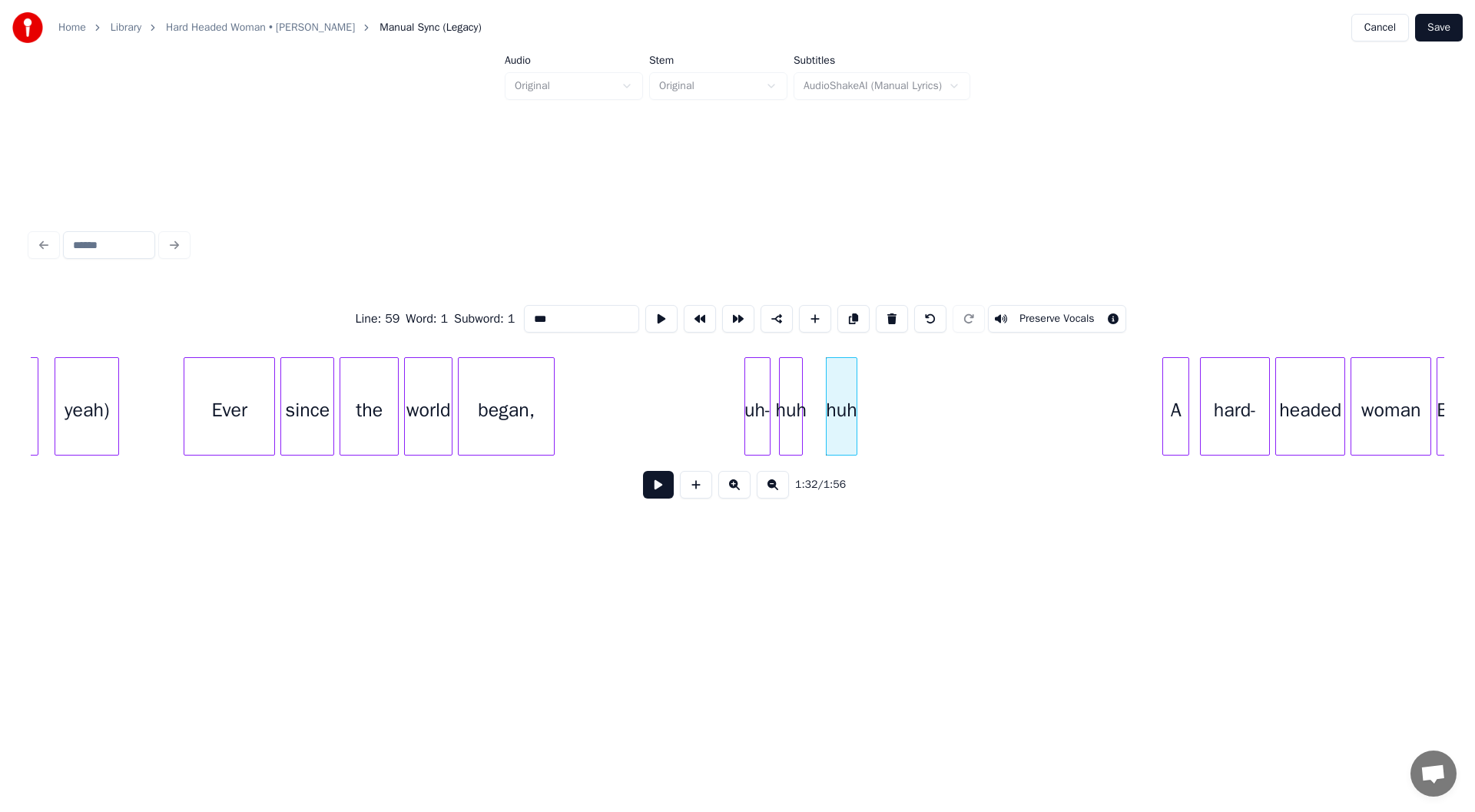 click at bounding box center [854, 406] 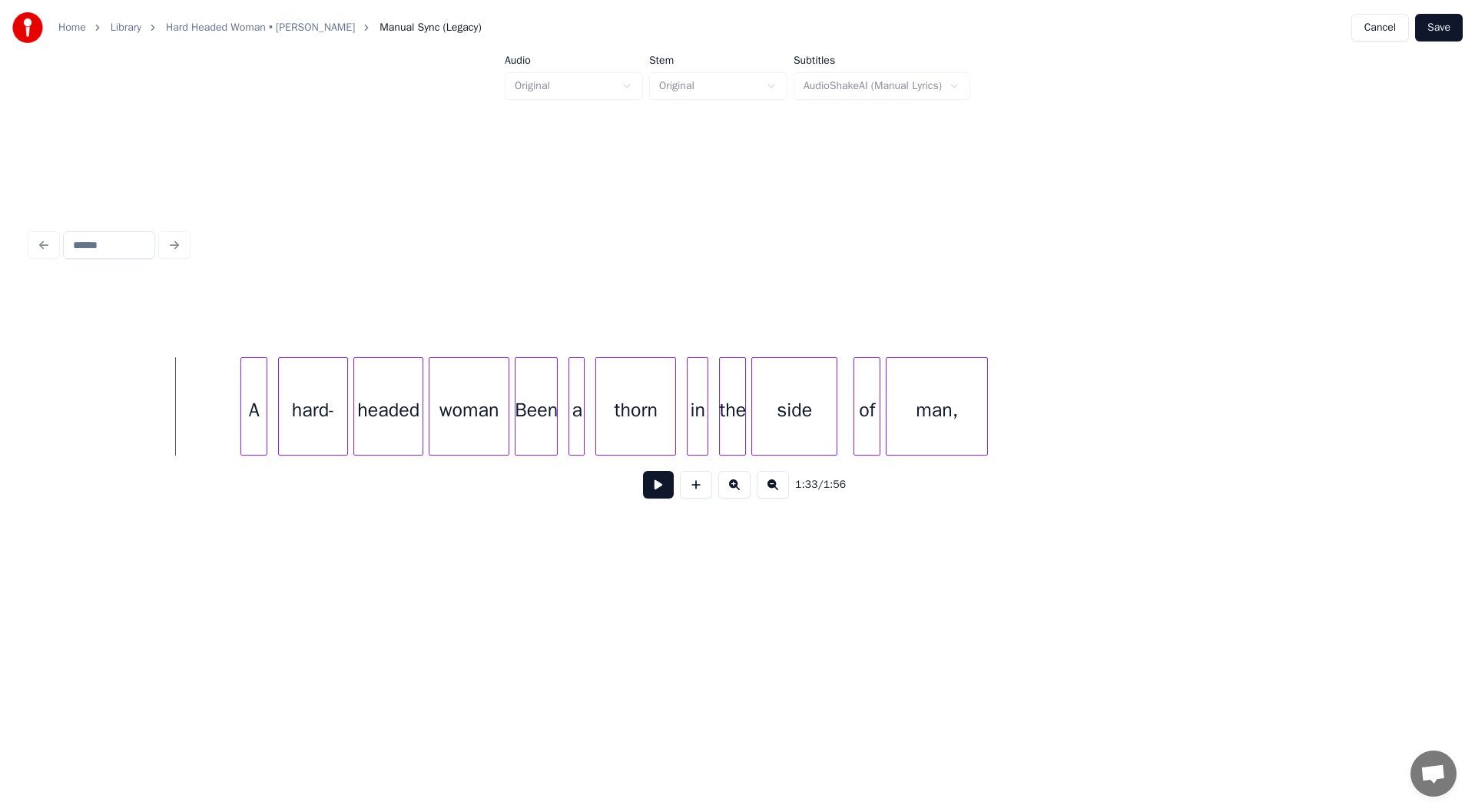 scroll, scrollTop: 0, scrollLeft: 25020, axis: horizontal 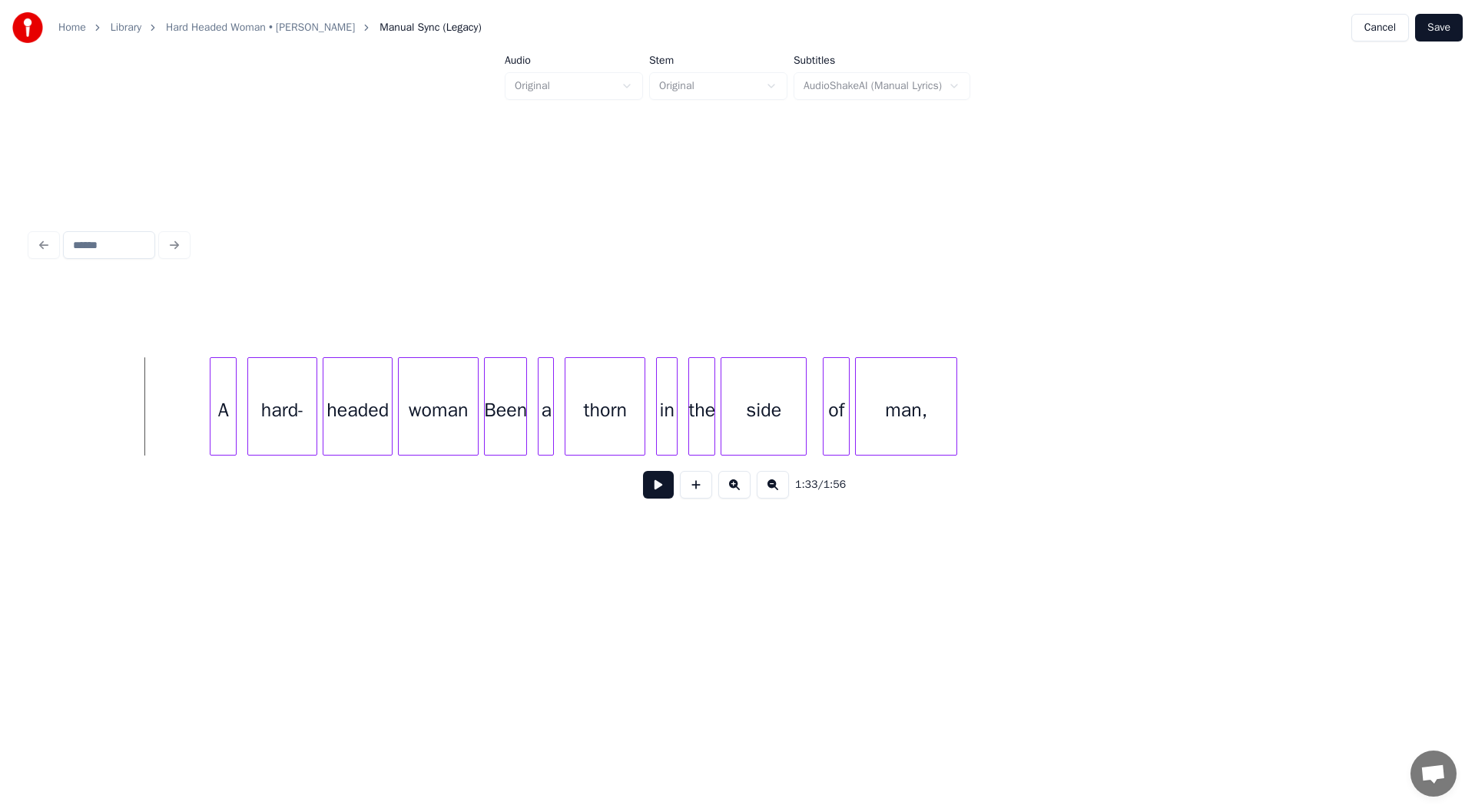 click at bounding box center [658, 485] 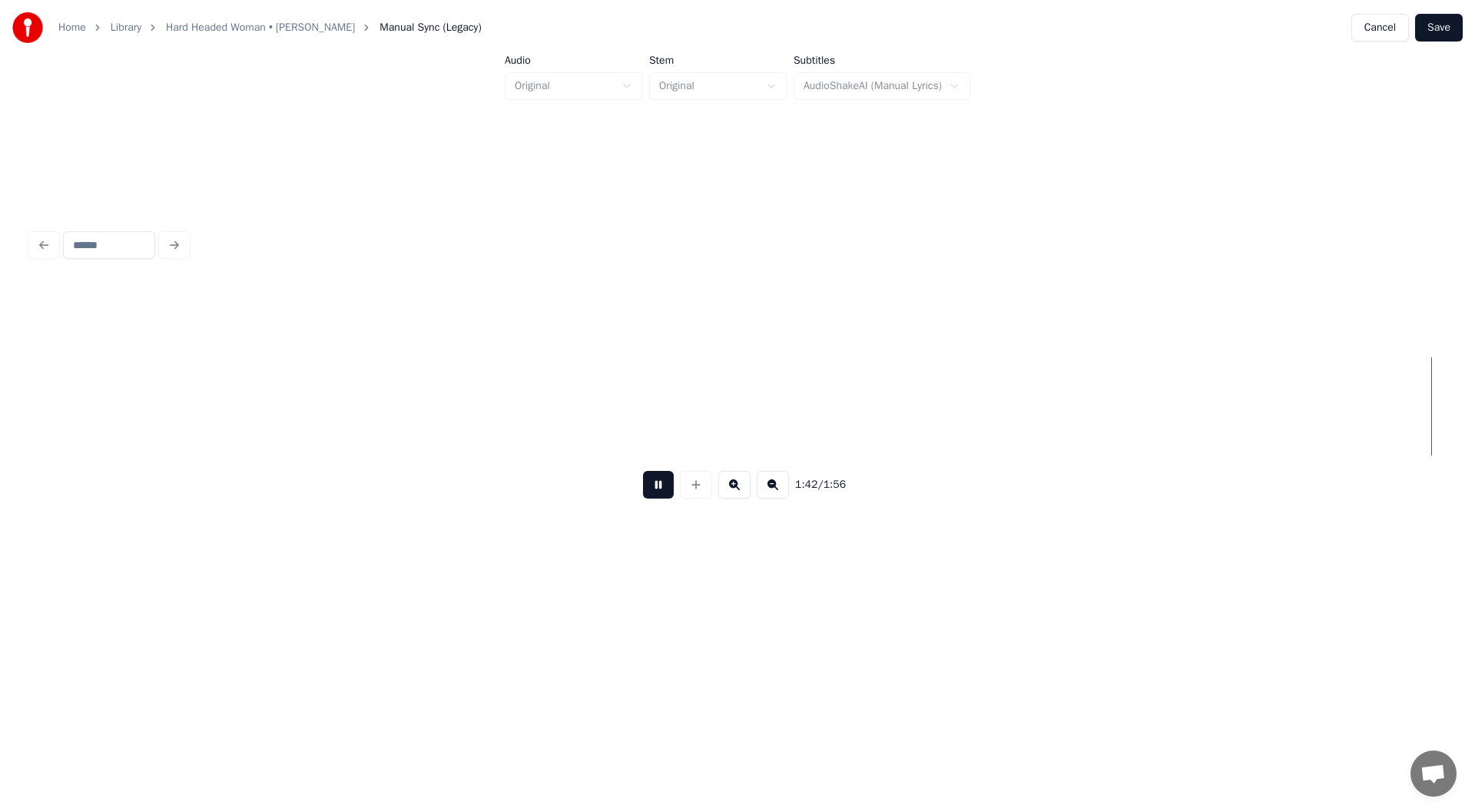 scroll, scrollTop: 0, scrollLeft: 27573, axis: horizontal 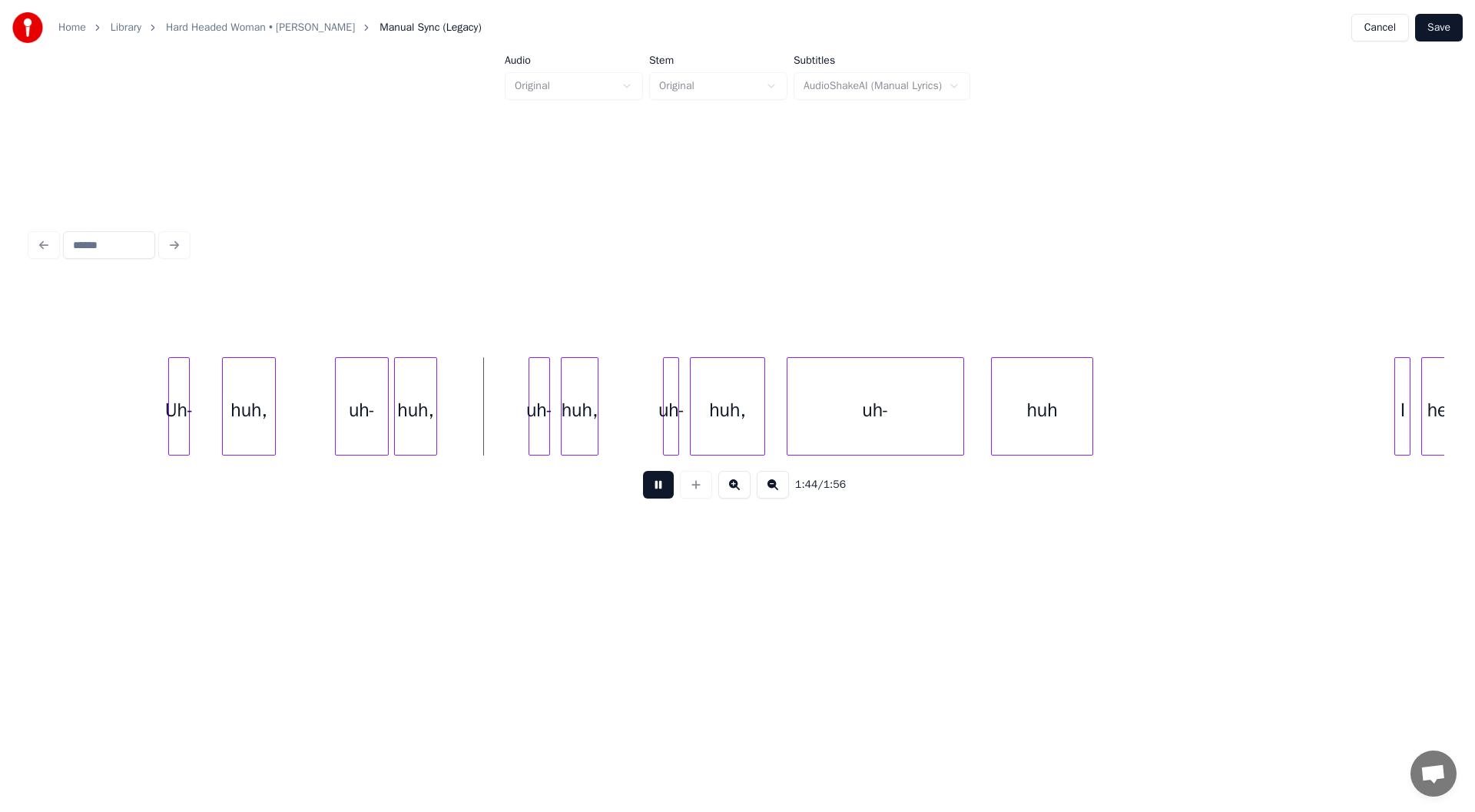 click at bounding box center [658, 485] 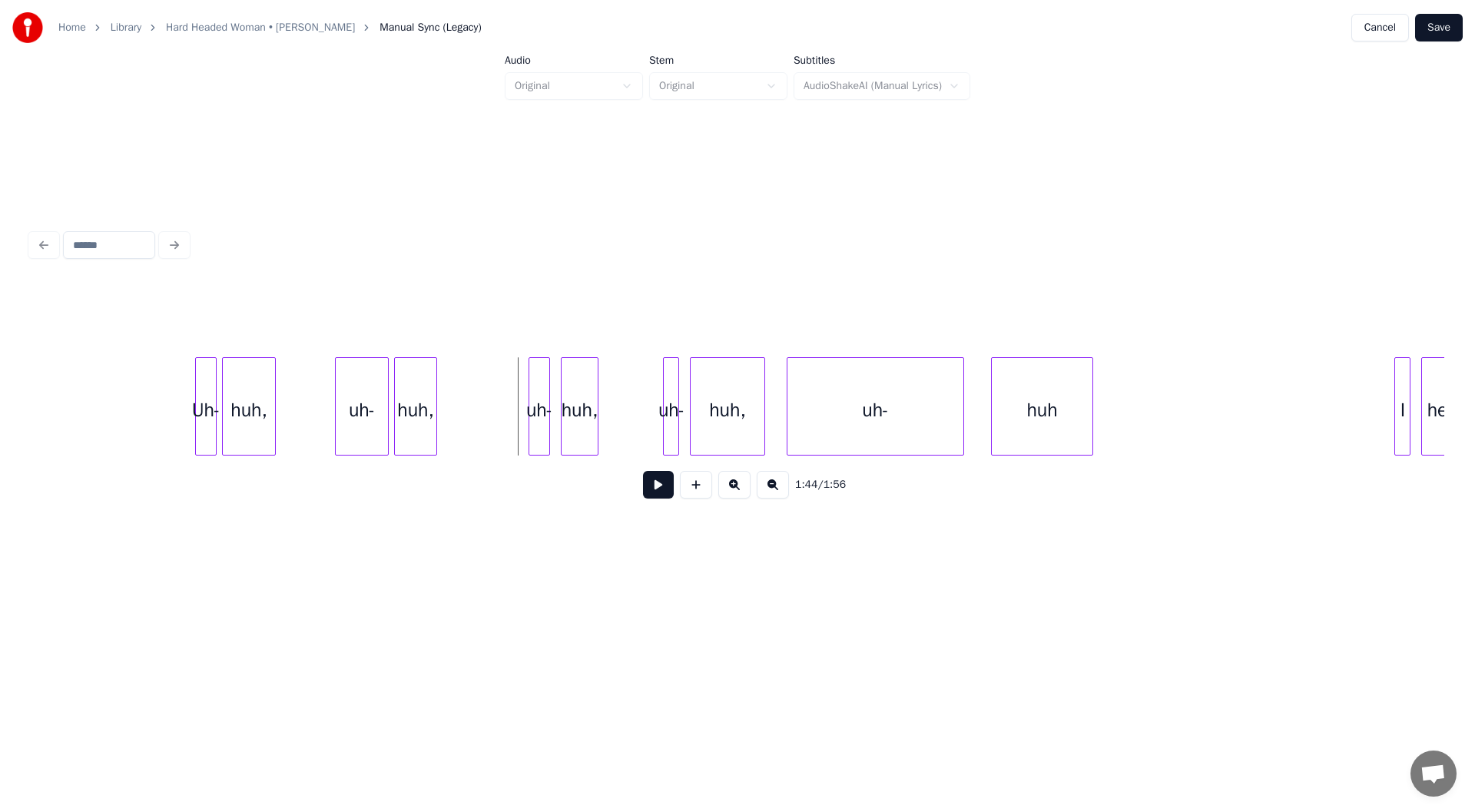 click on "Uh-" at bounding box center [206, 410] 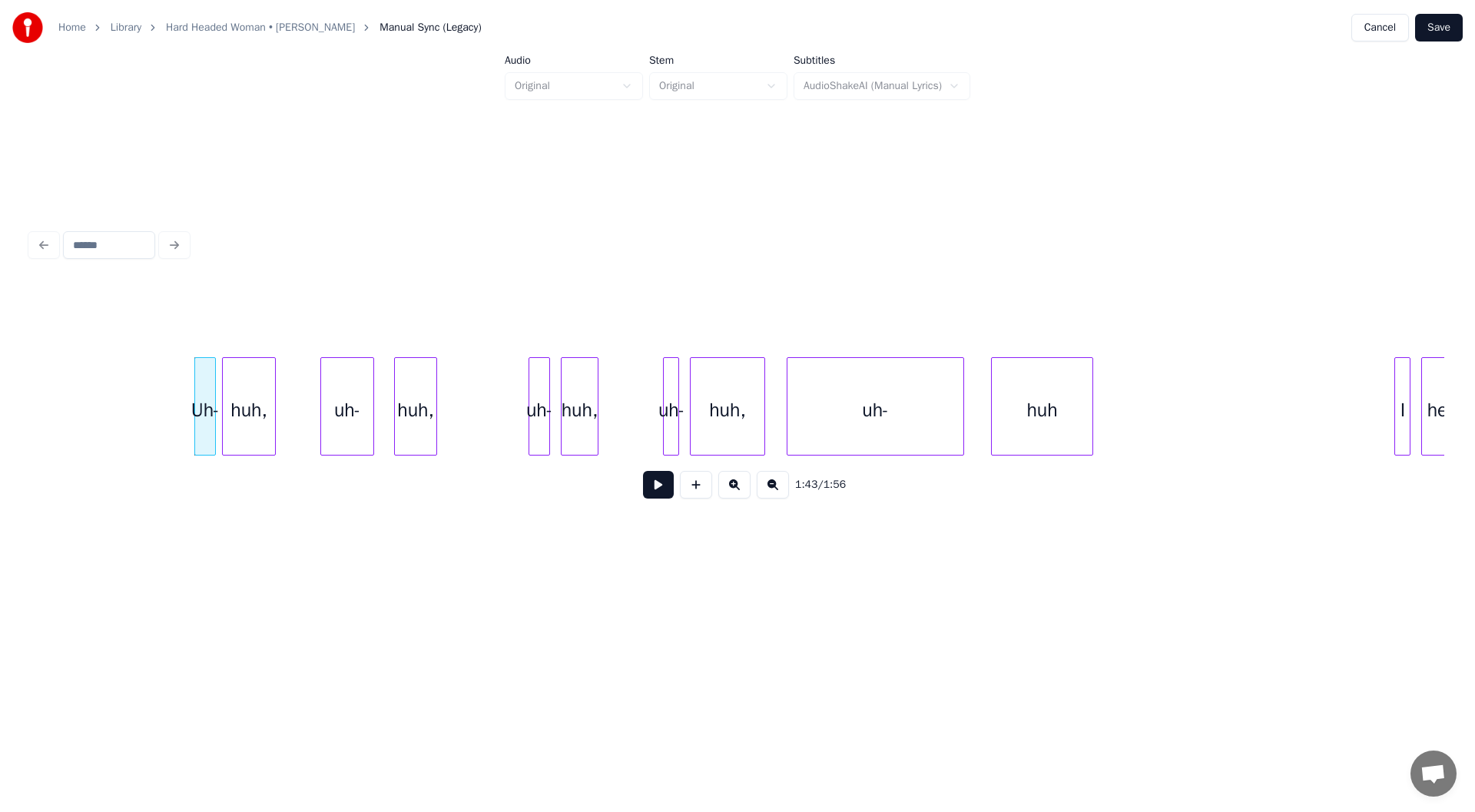 click on "uh-" at bounding box center (347, 410) 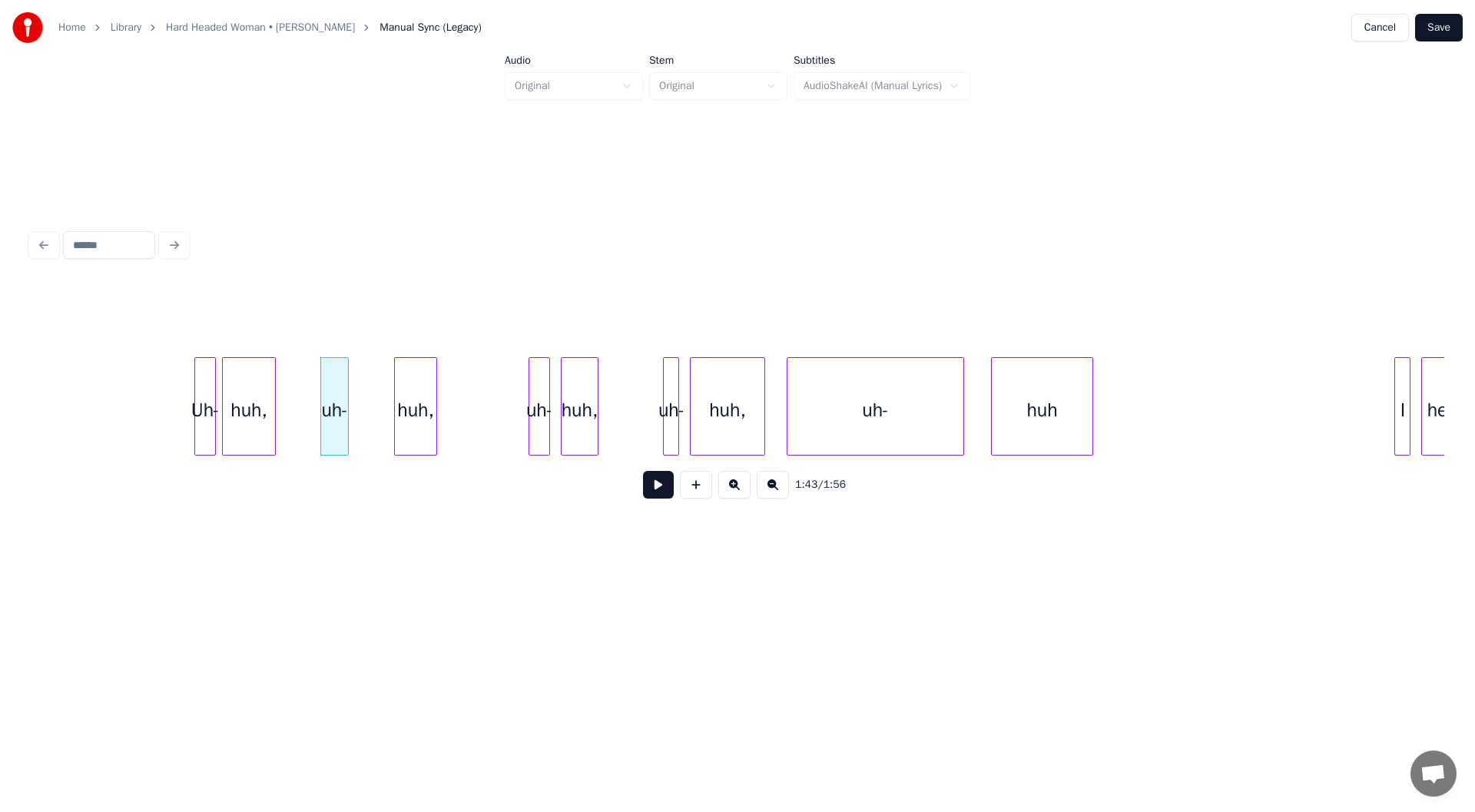 click at bounding box center [346, 406] 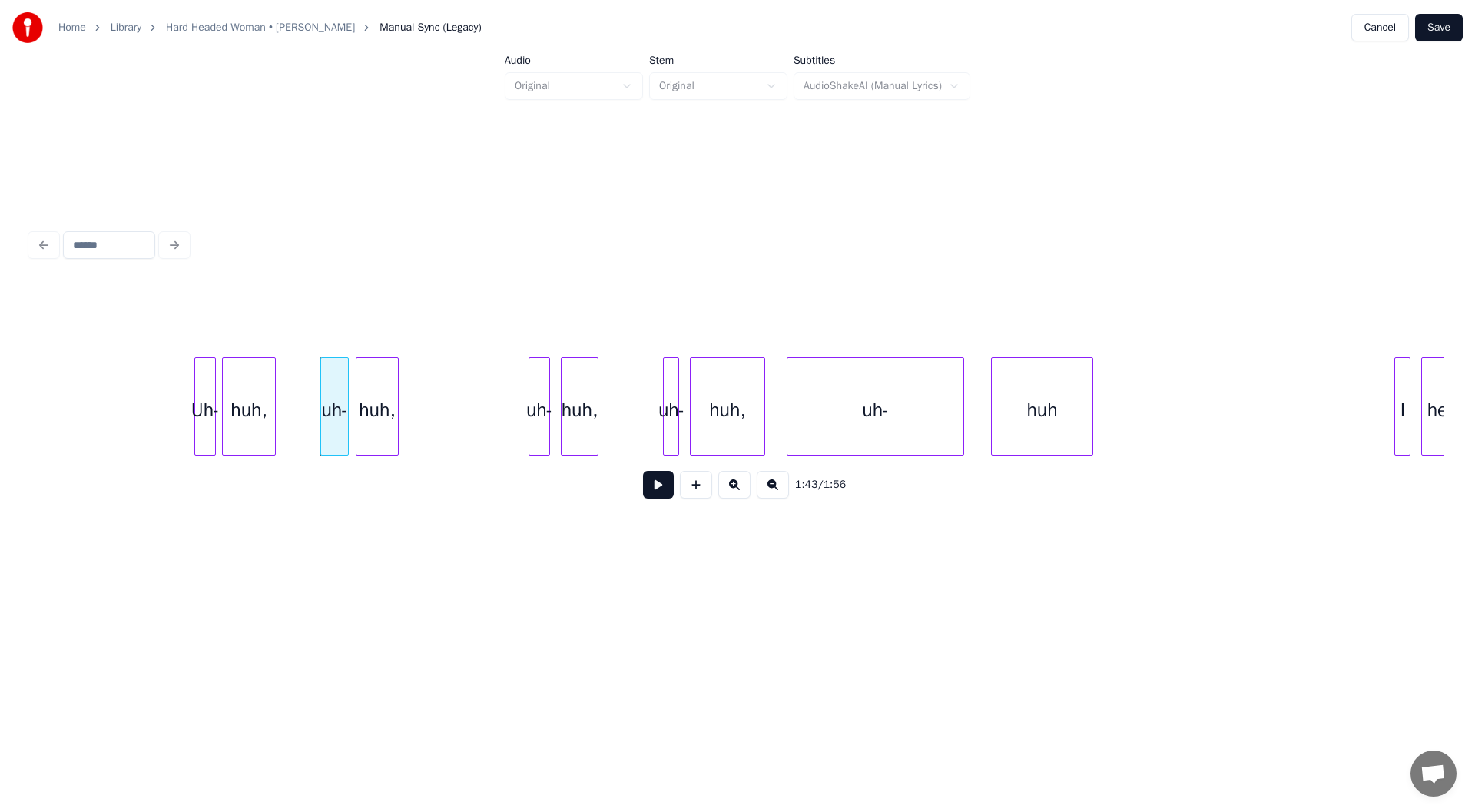 click on "huh," at bounding box center [377, 410] 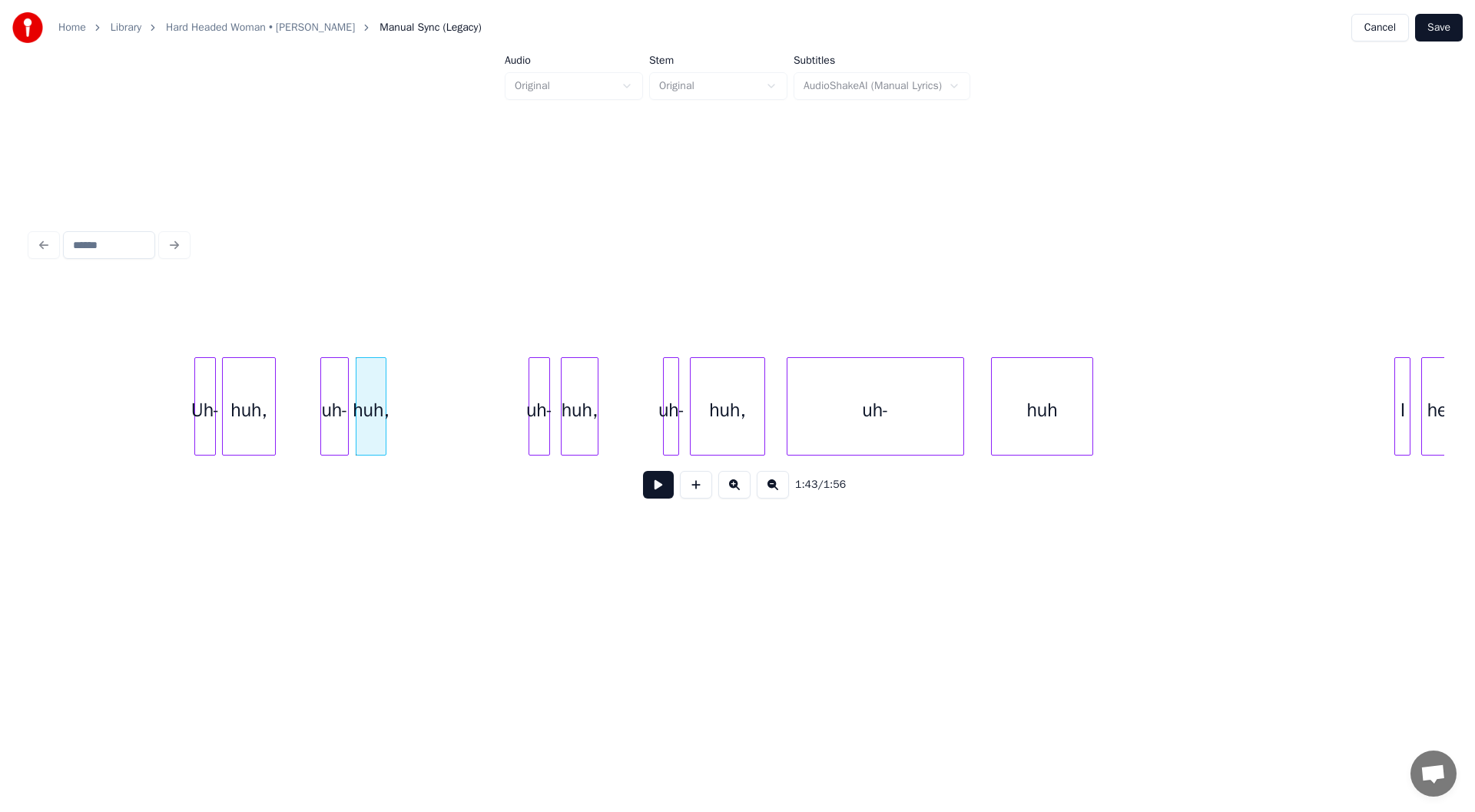 click at bounding box center [383, 406] 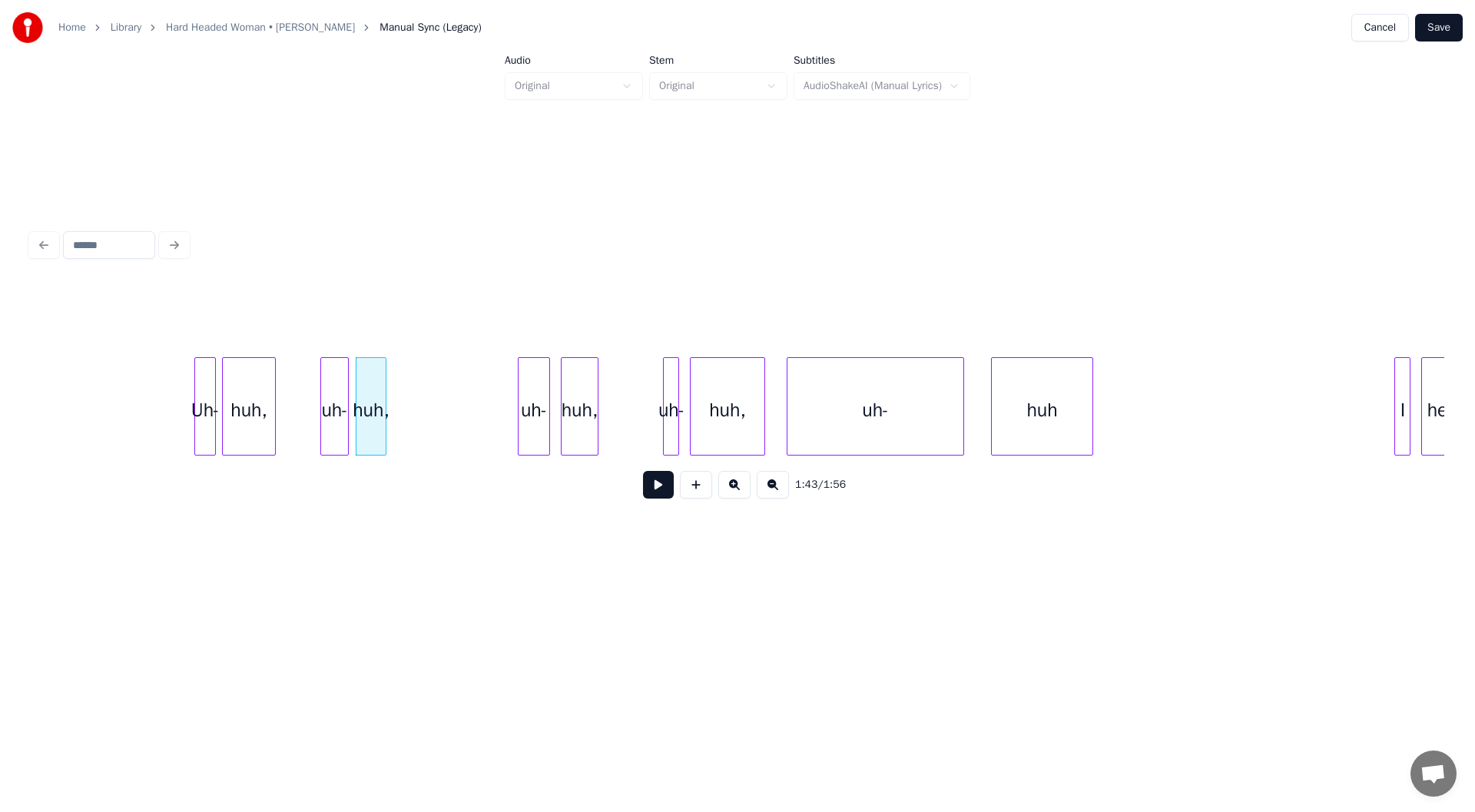 click at bounding box center [521, 406] 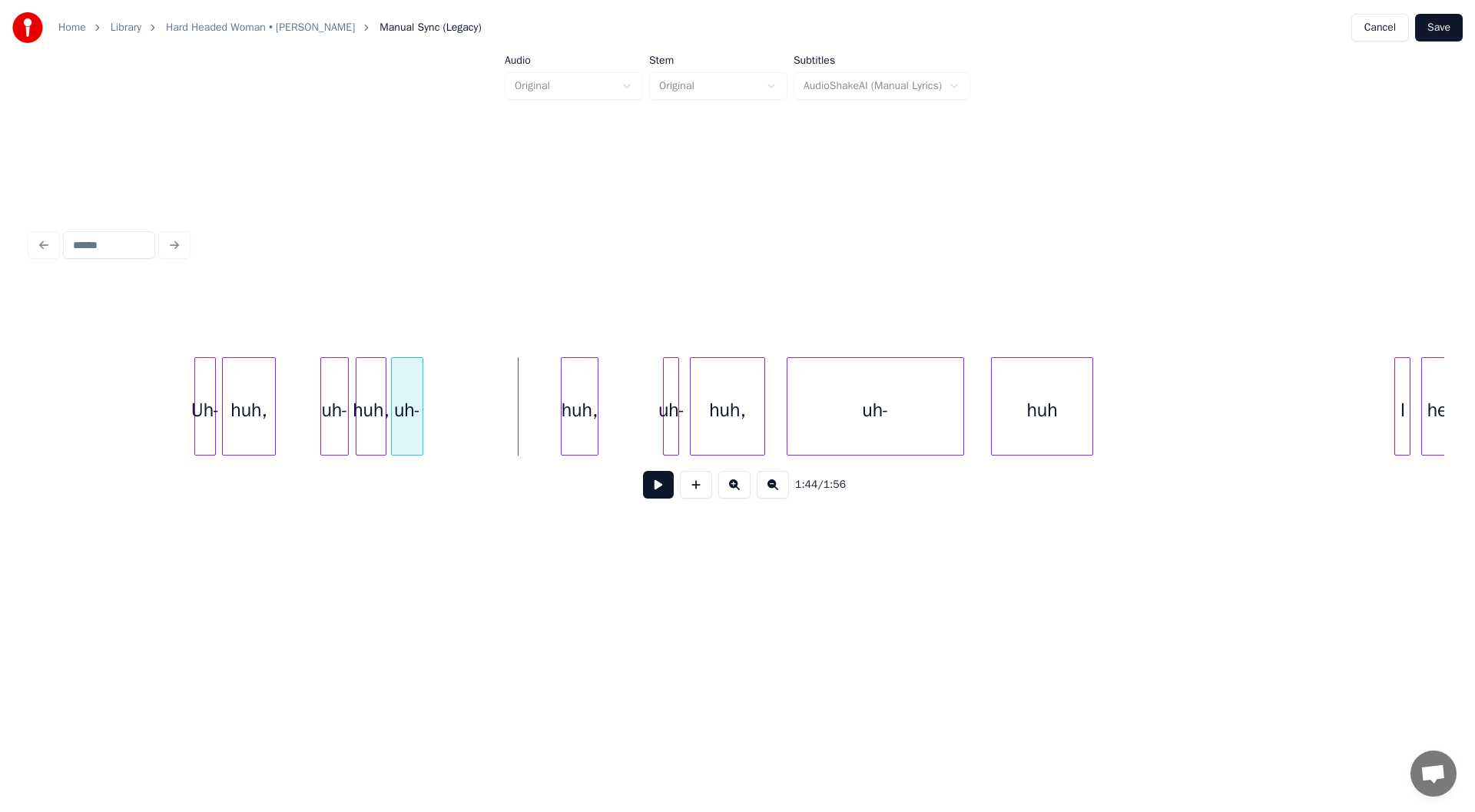click on "uh-" at bounding box center (407, 410) 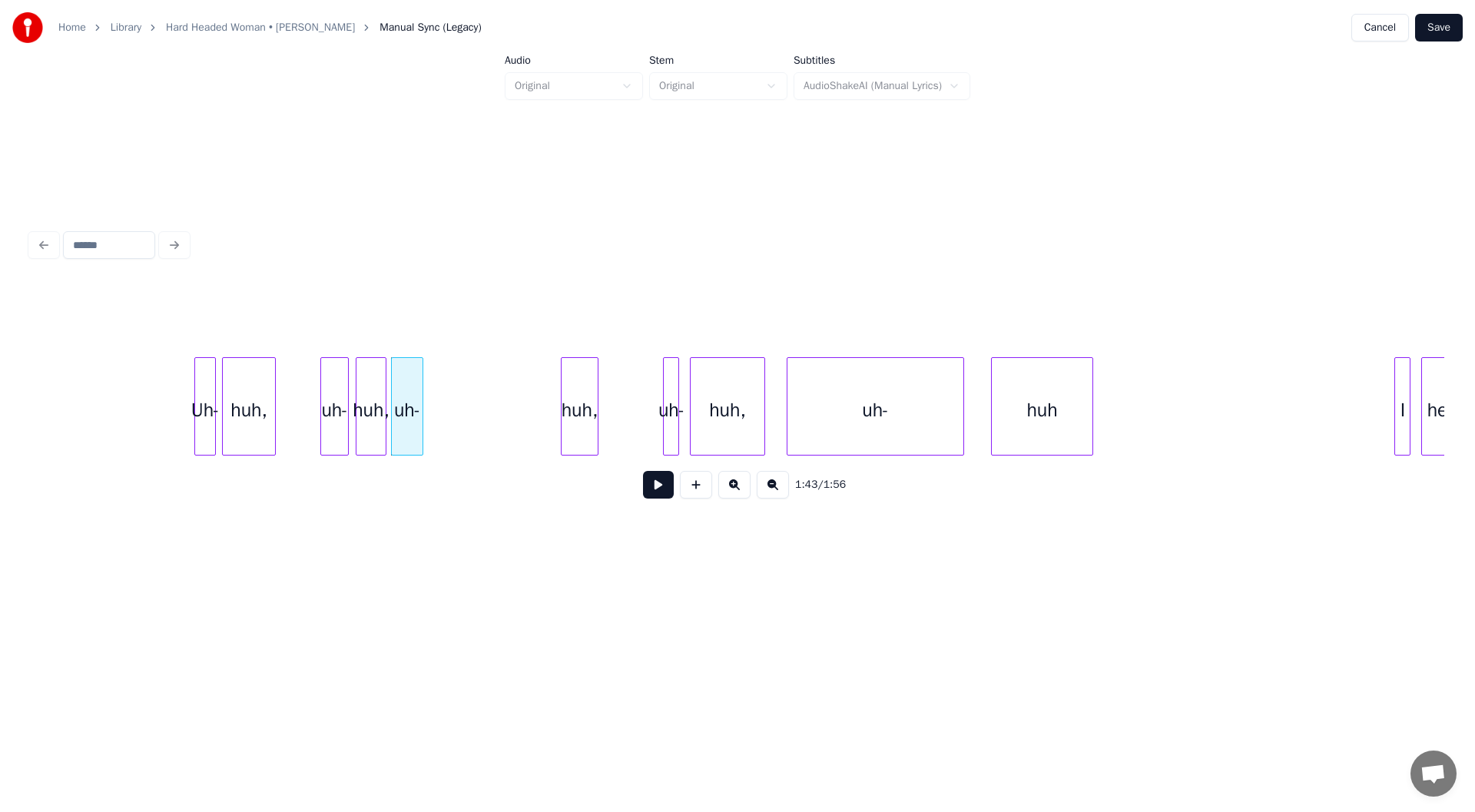click on "uh-" at bounding box center [407, 410] 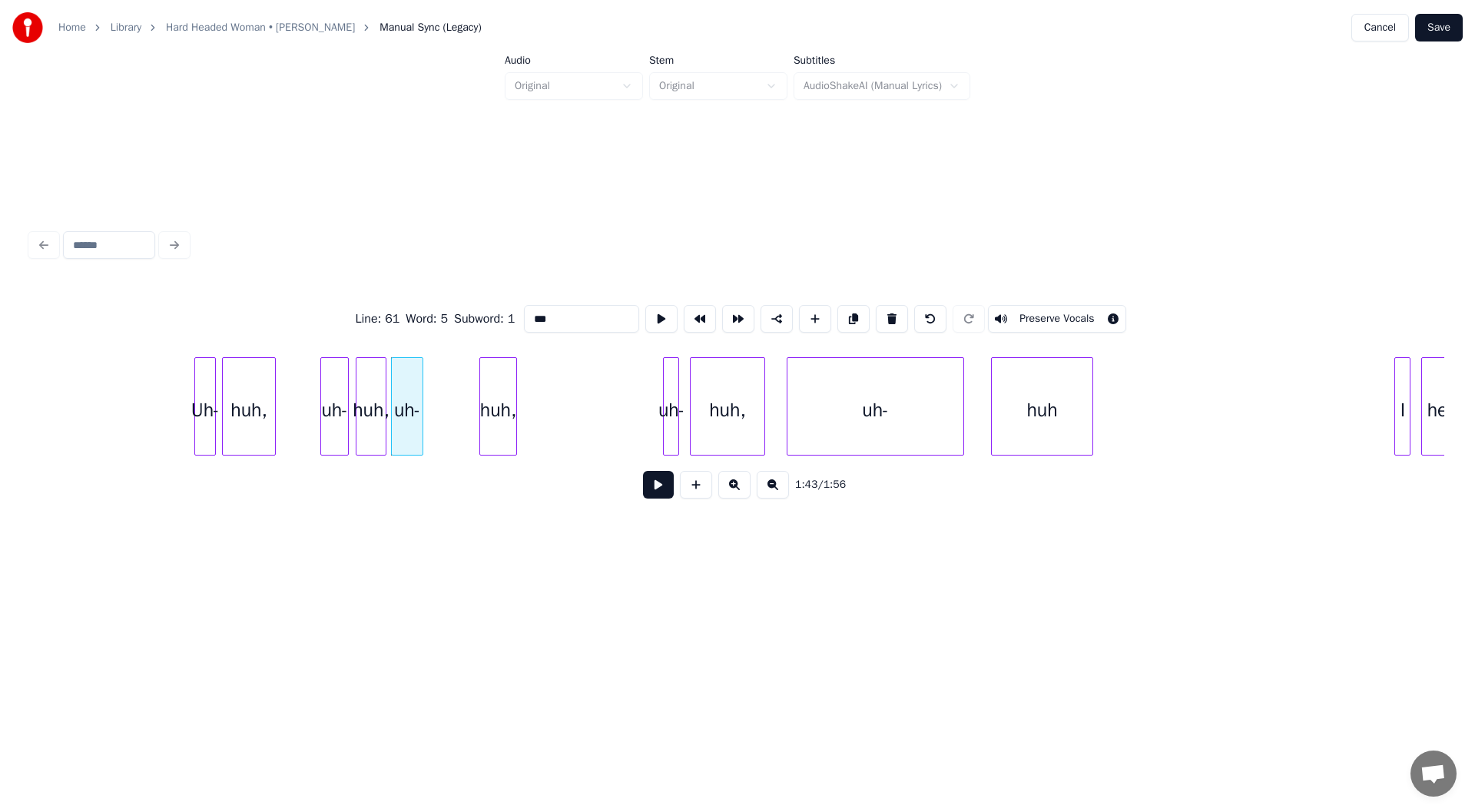 click on "huh," at bounding box center (498, 410) 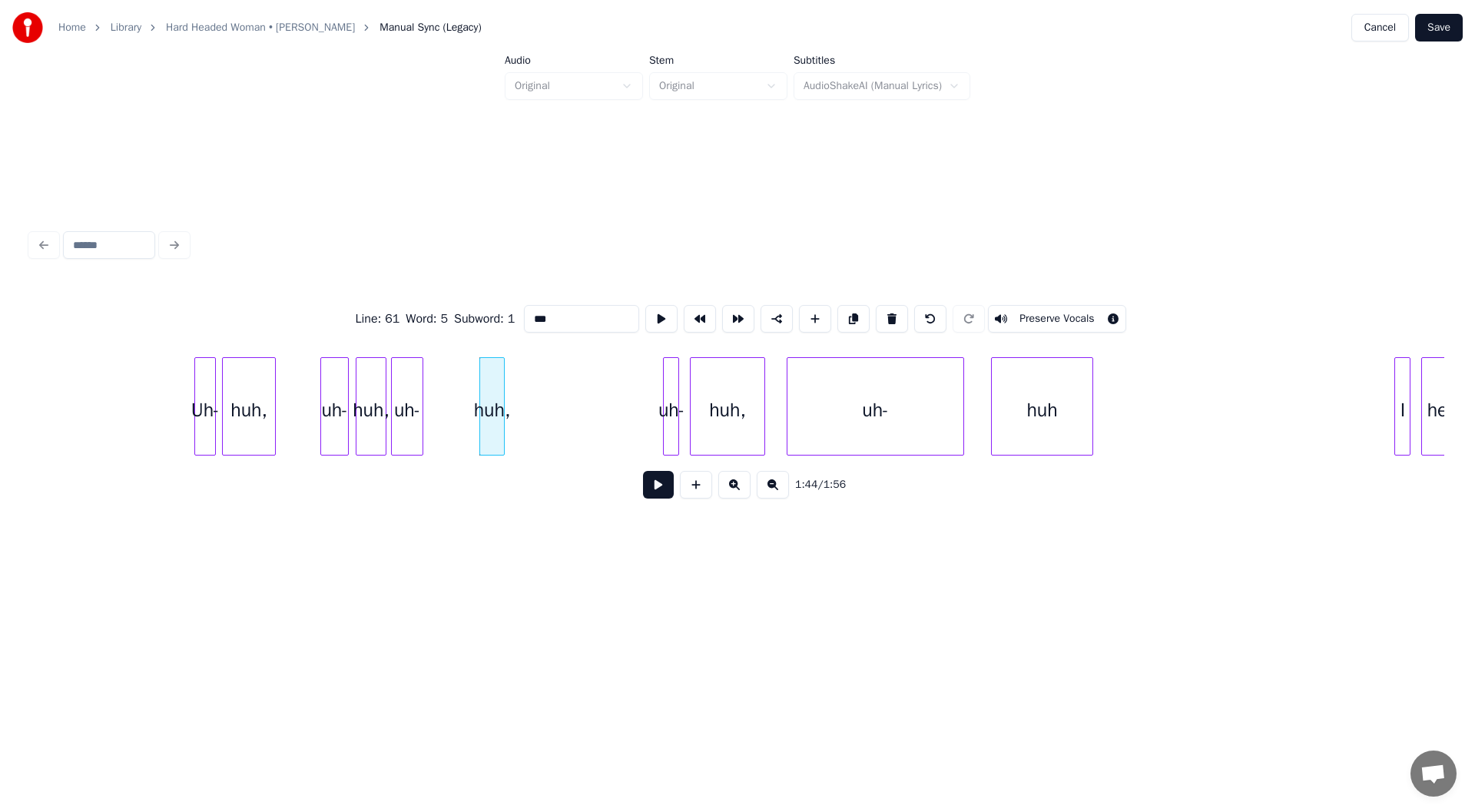 click at bounding box center (502, 406) 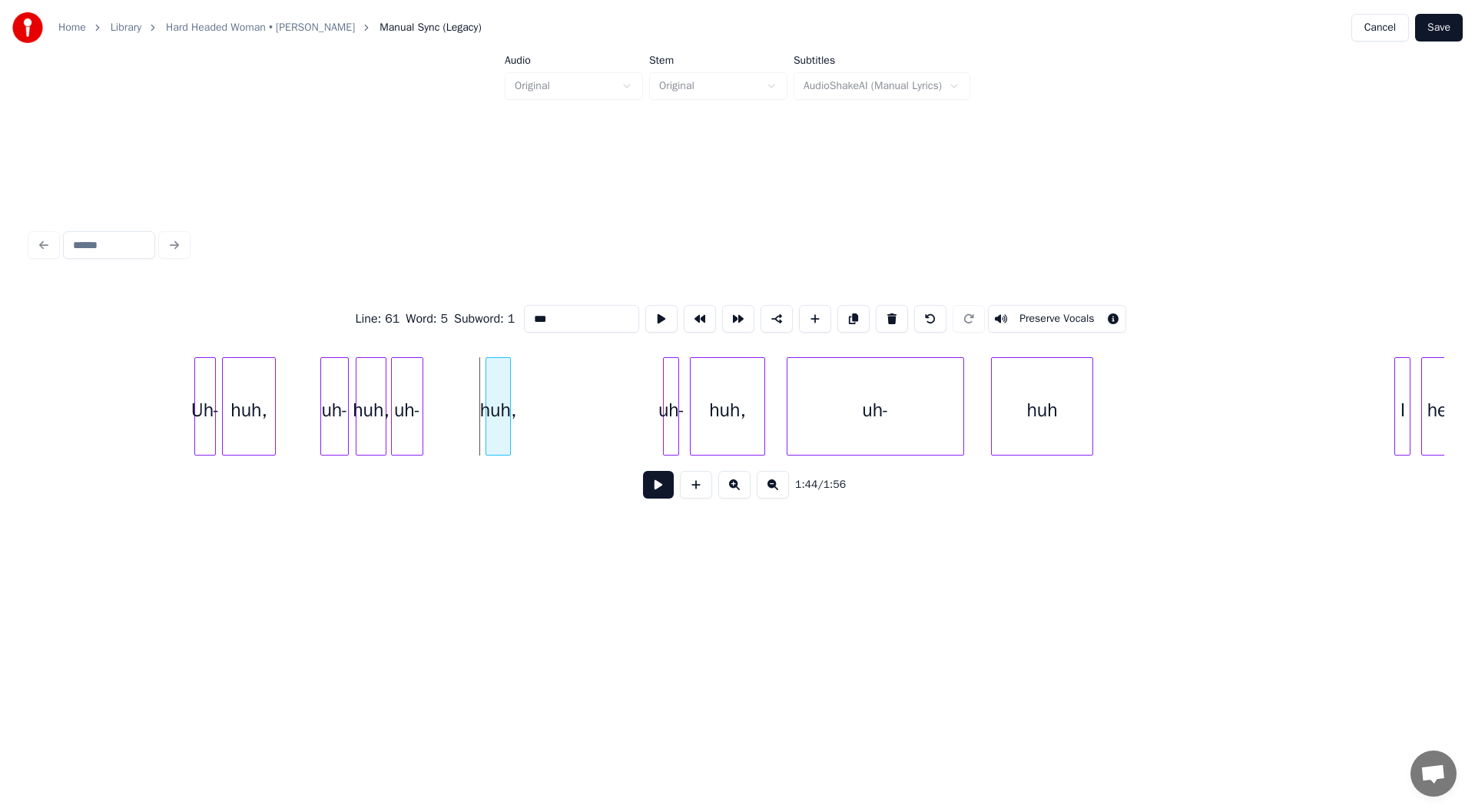 click on "huh," at bounding box center [498, 410] 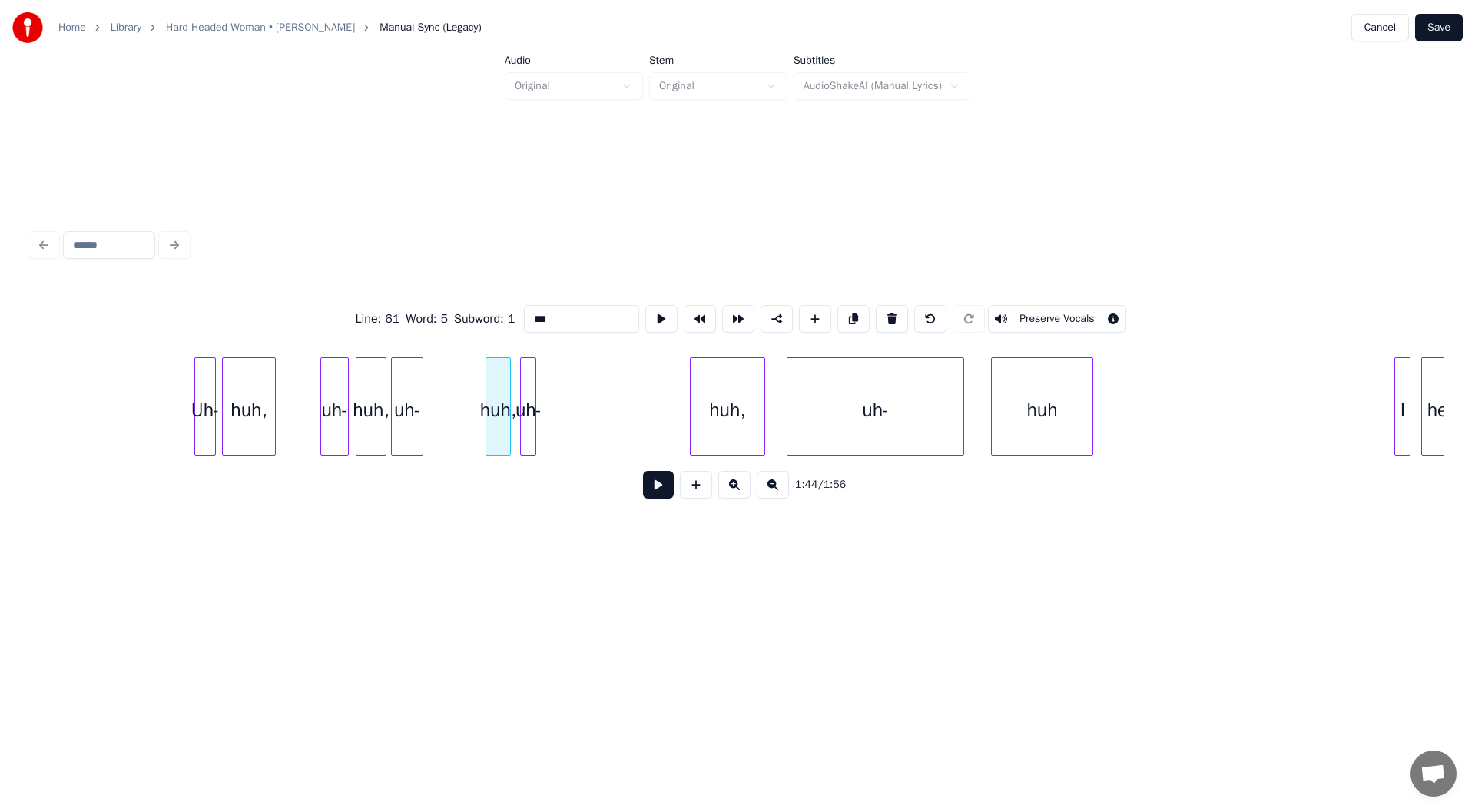 click on "uh-" at bounding box center [529, 410] 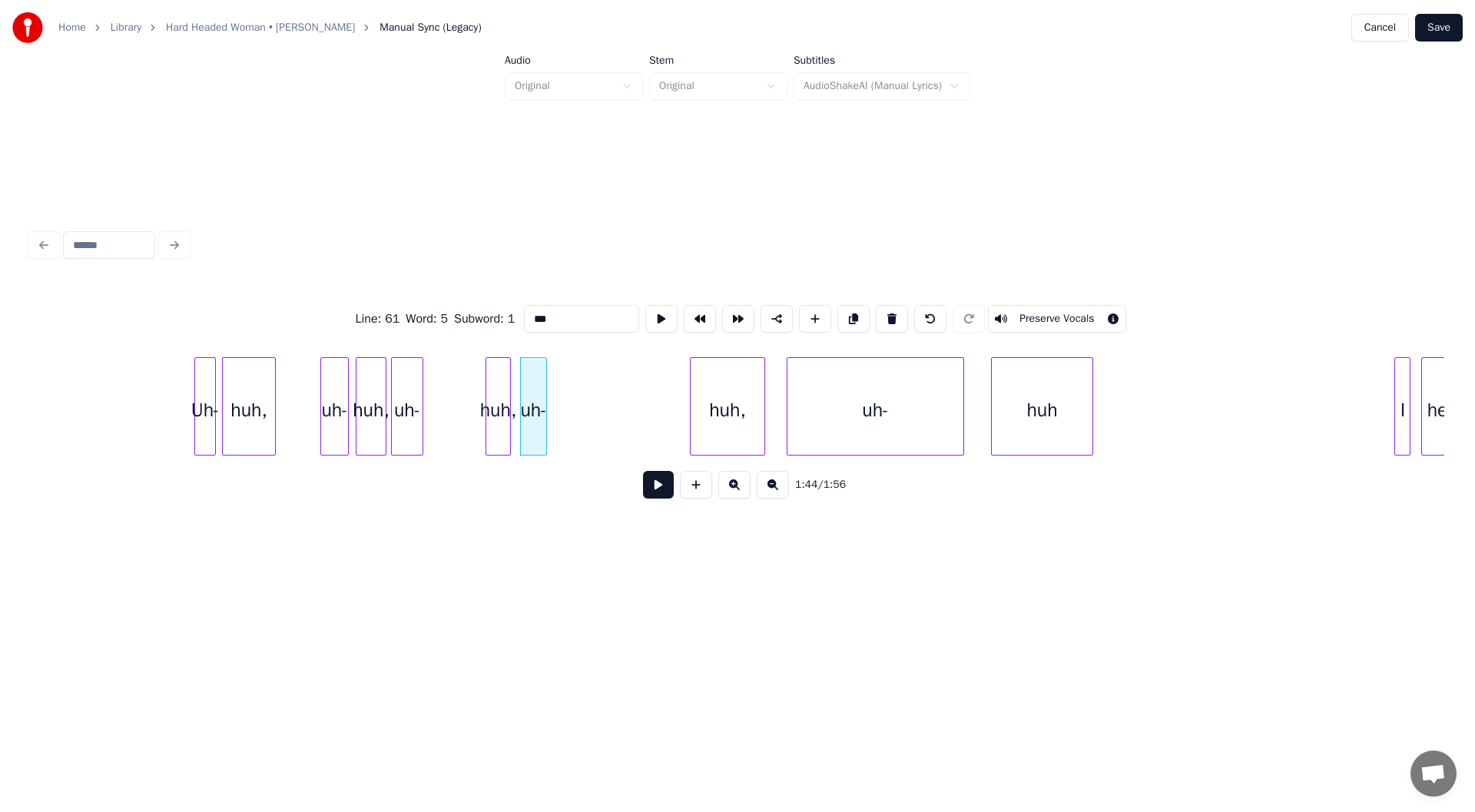 click at bounding box center [544, 406] 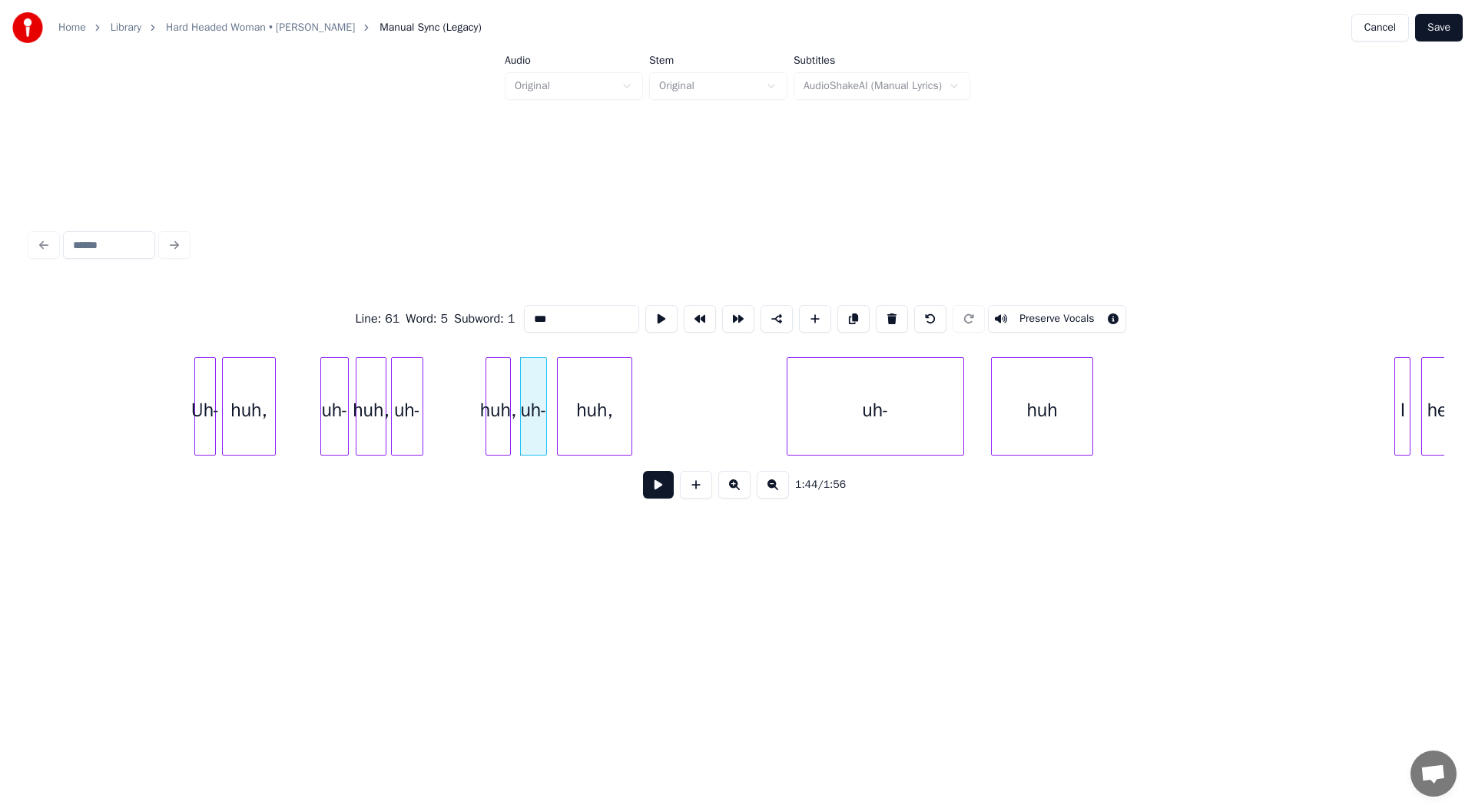 click on "huh," at bounding box center (595, 410) 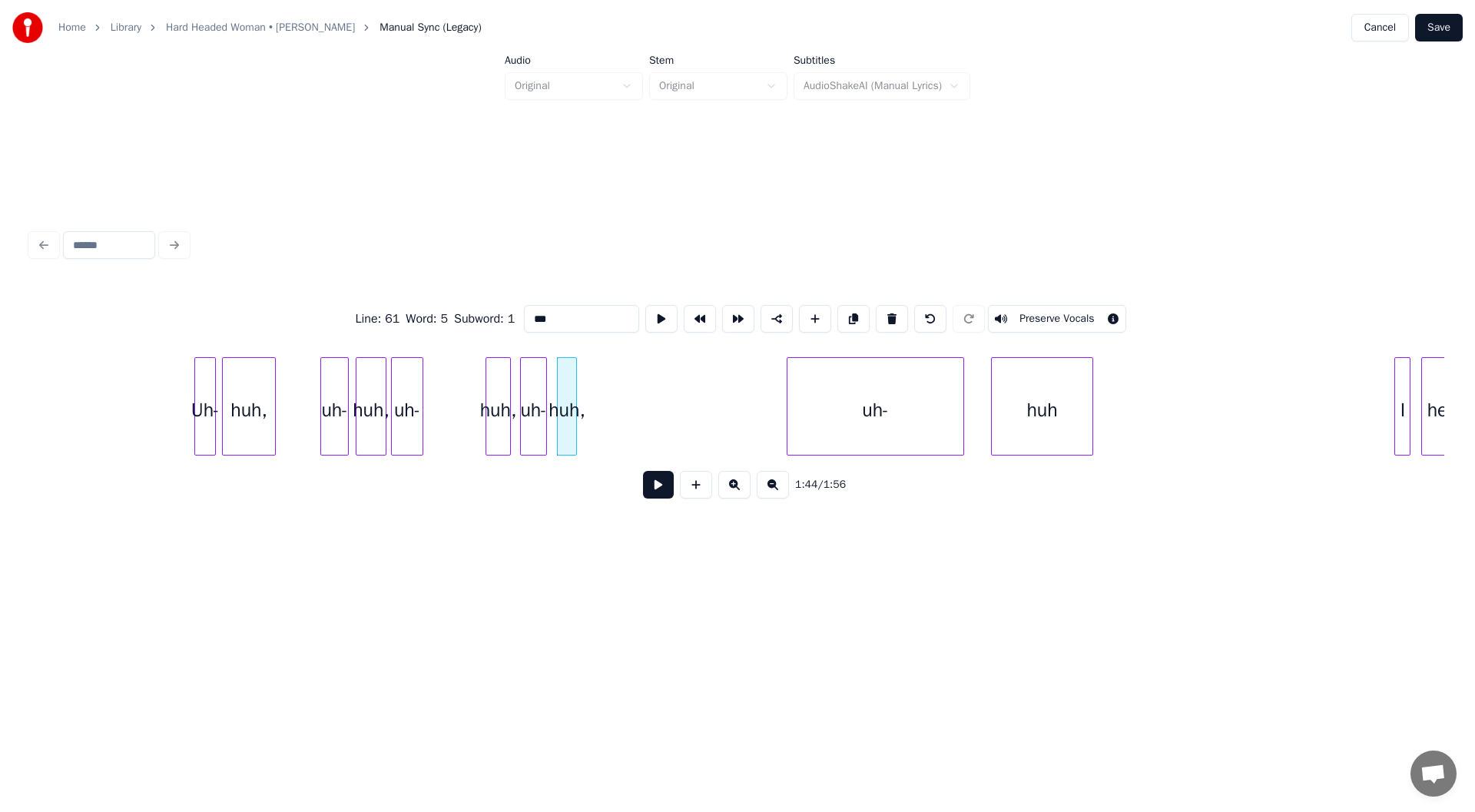click at bounding box center [574, 406] 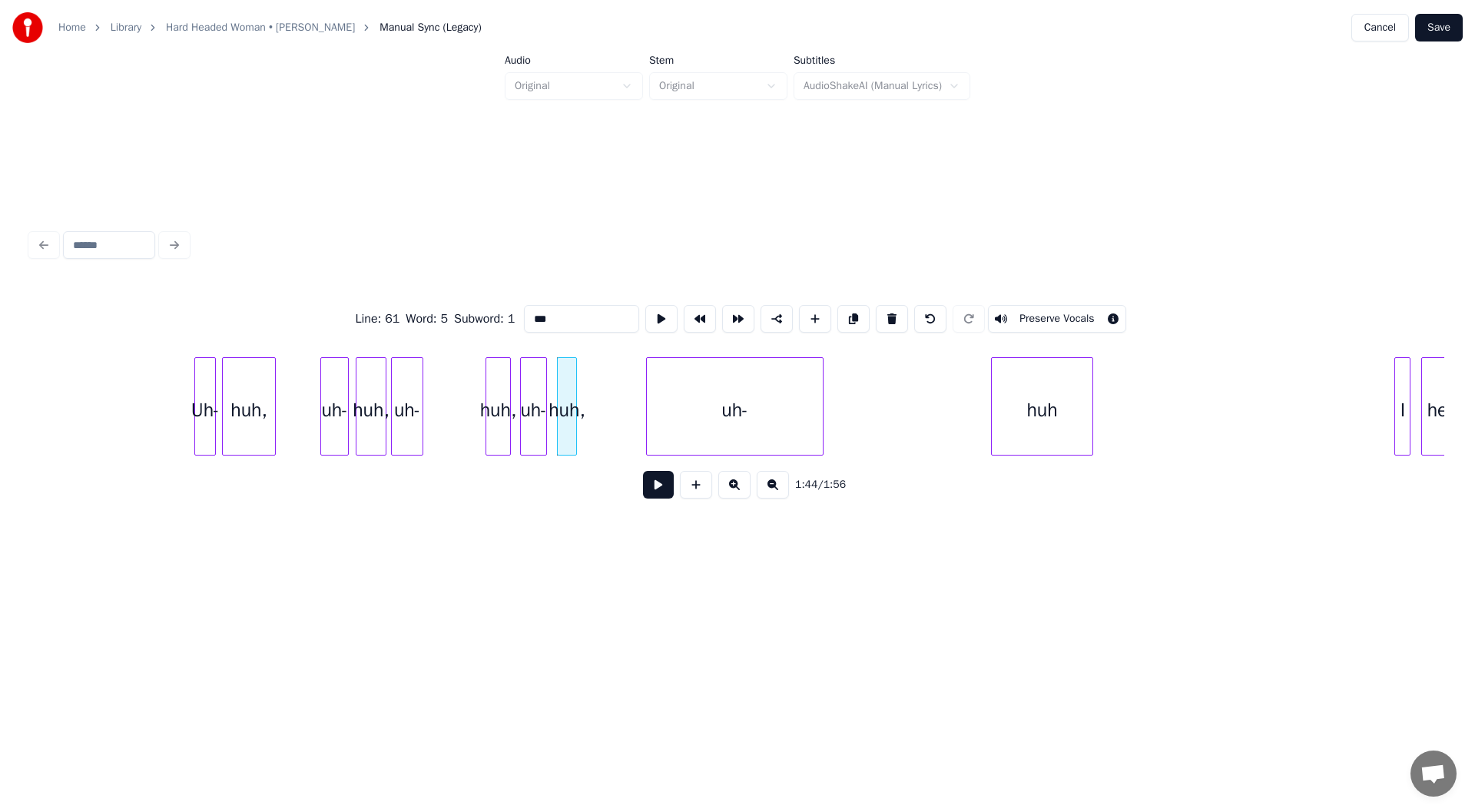 click on "uh-" at bounding box center (734, 410) 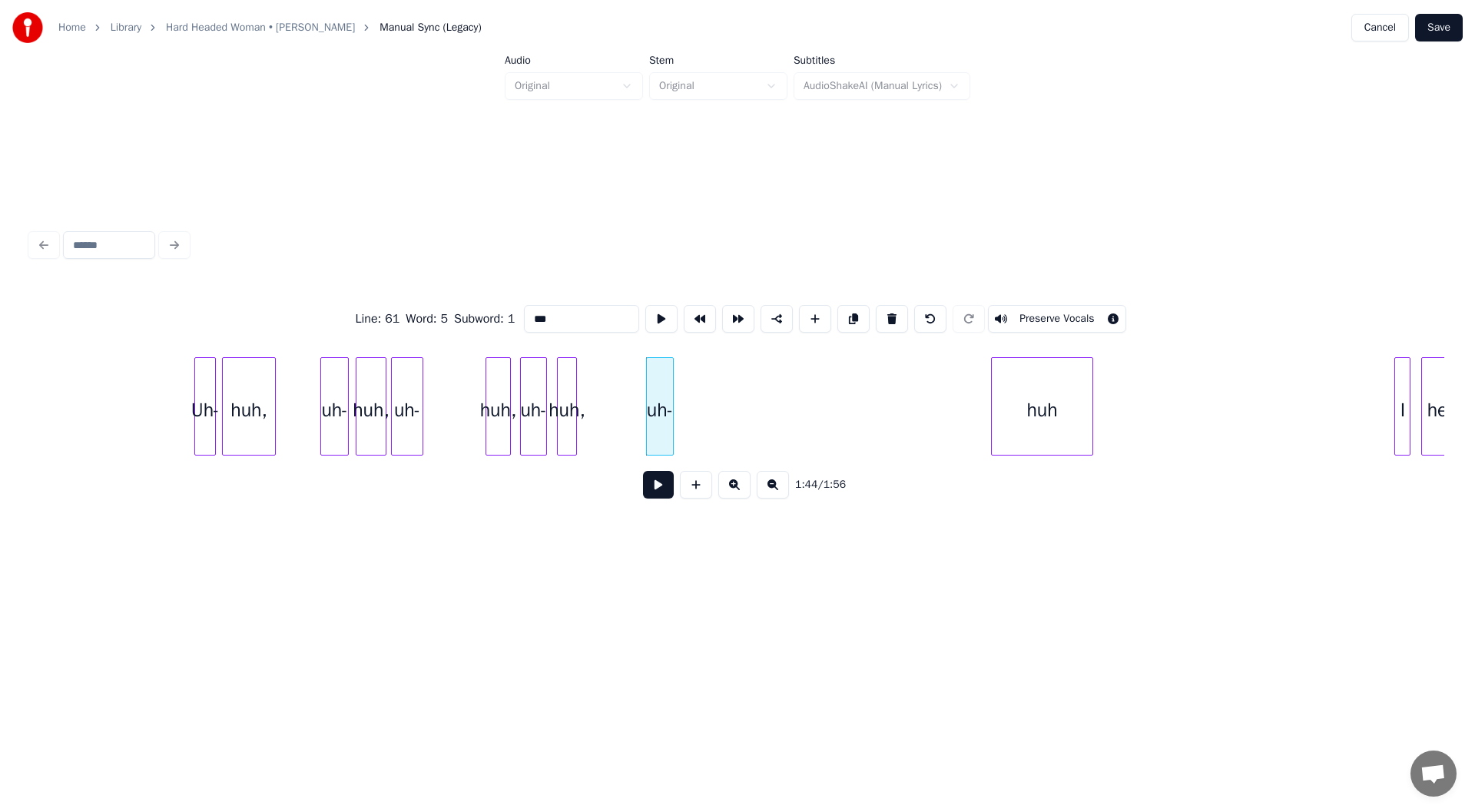 click at bounding box center (671, 406) 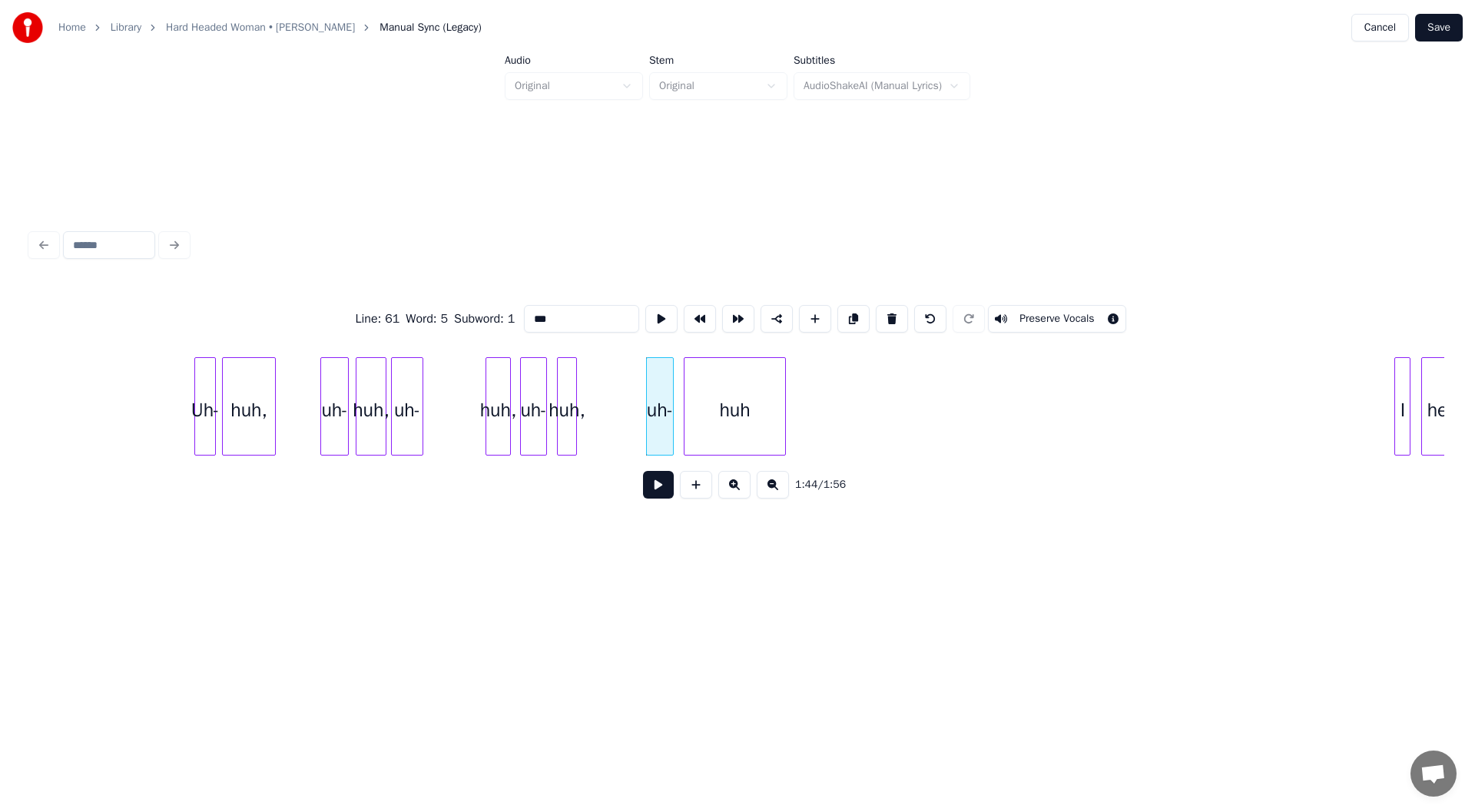 click on "huh" at bounding box center [734, 410] 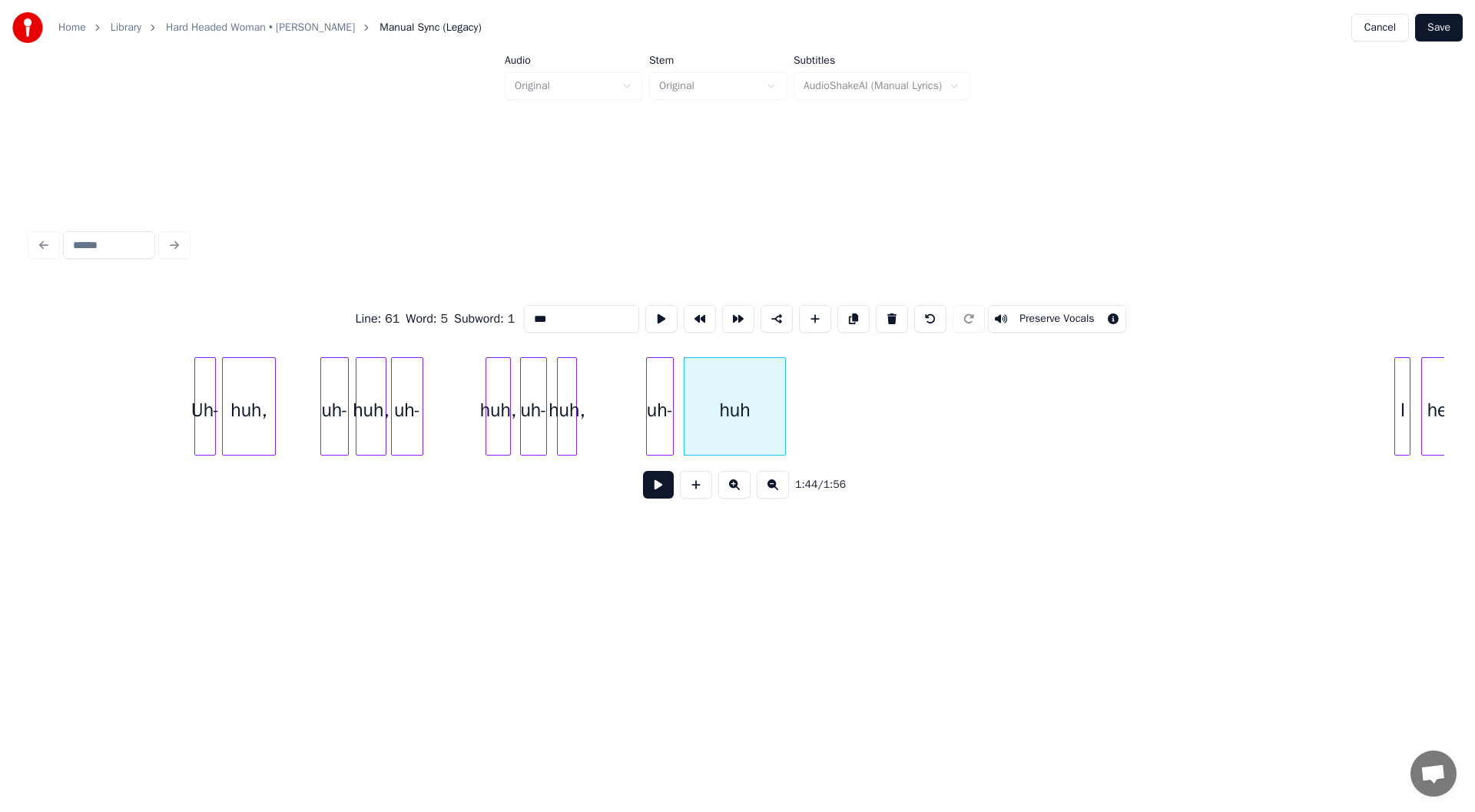 click on "huh" at bounding box center [734, 410] 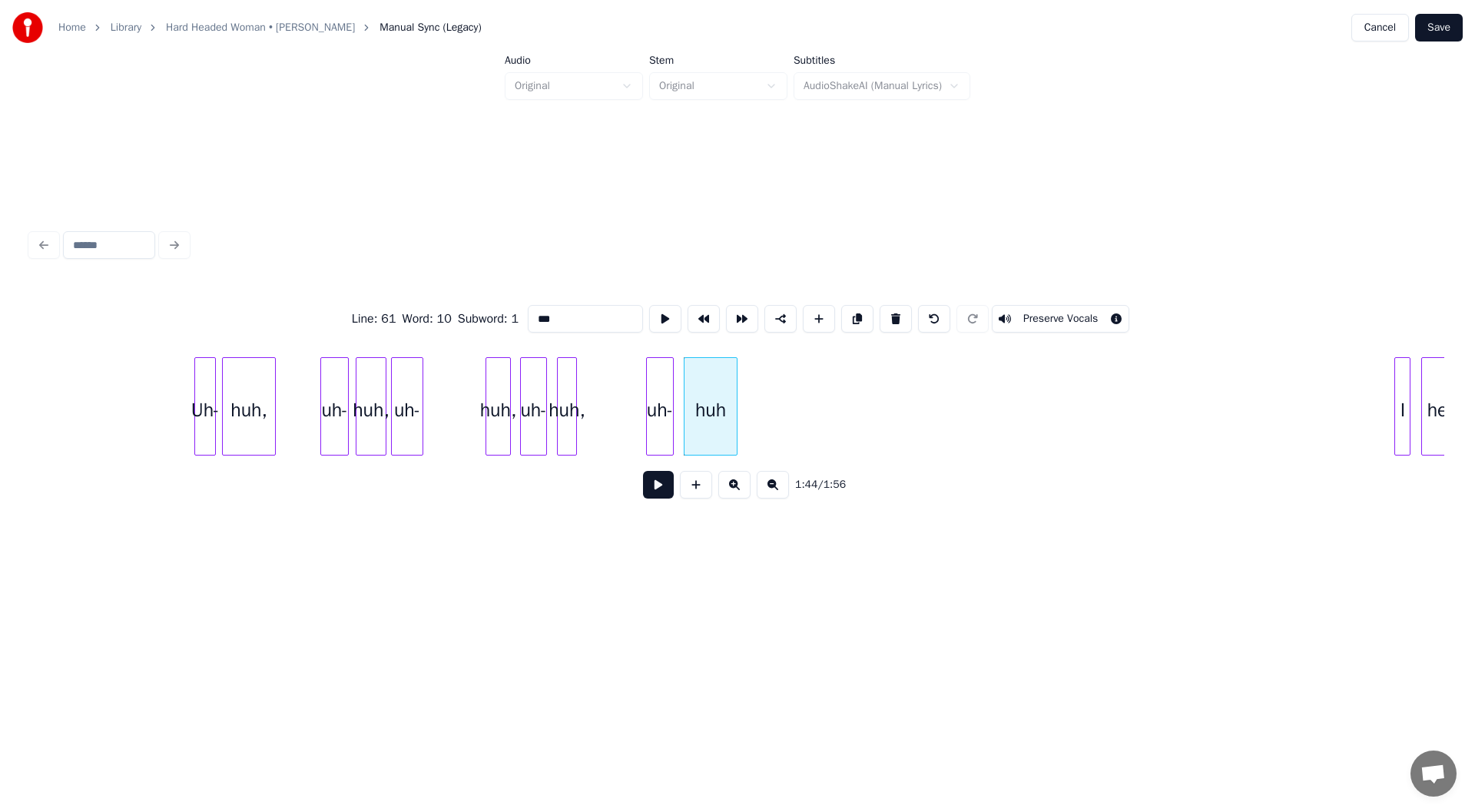 click at bounding box center (734, 406) 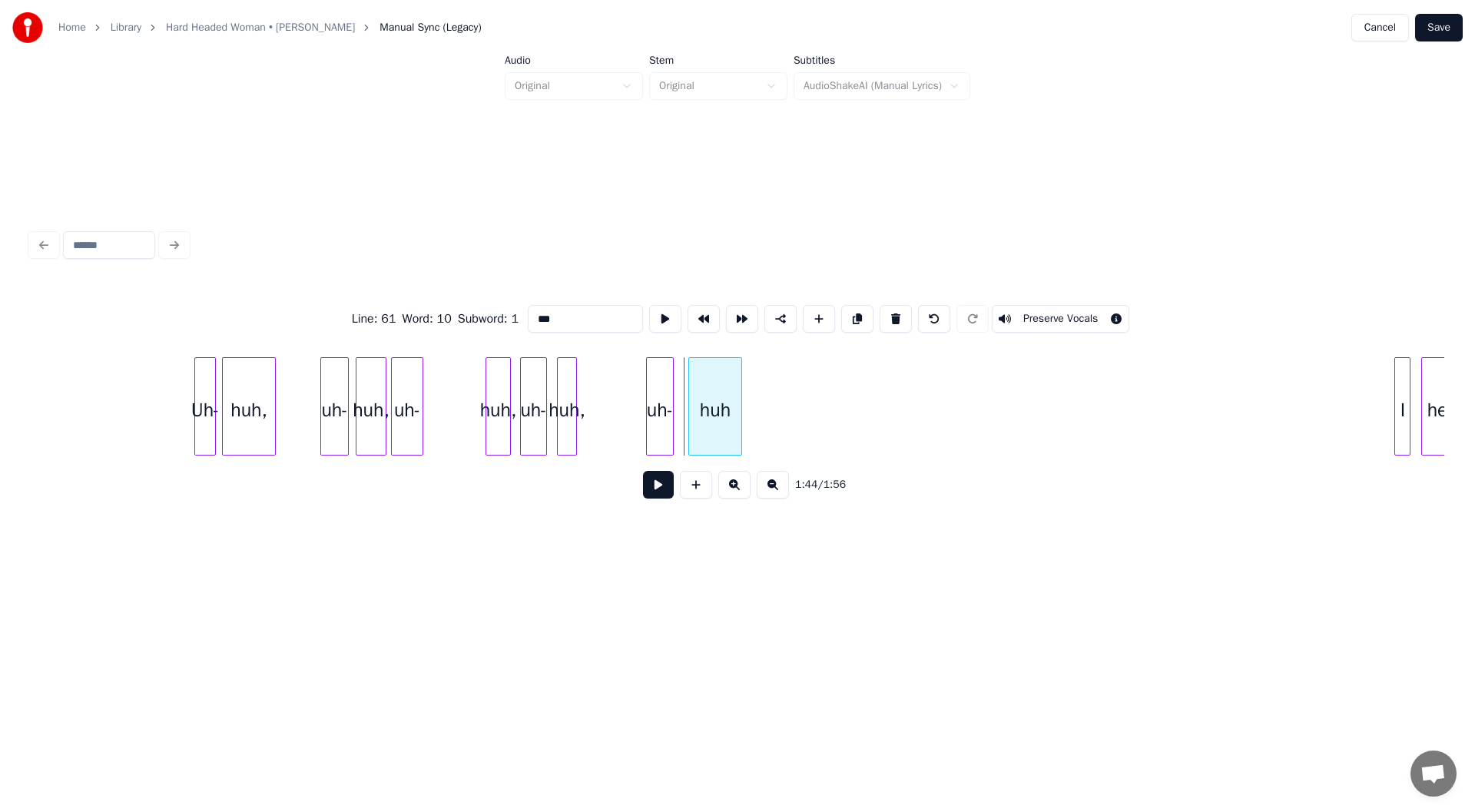 click on "huh" at bounding box center (715, 410) 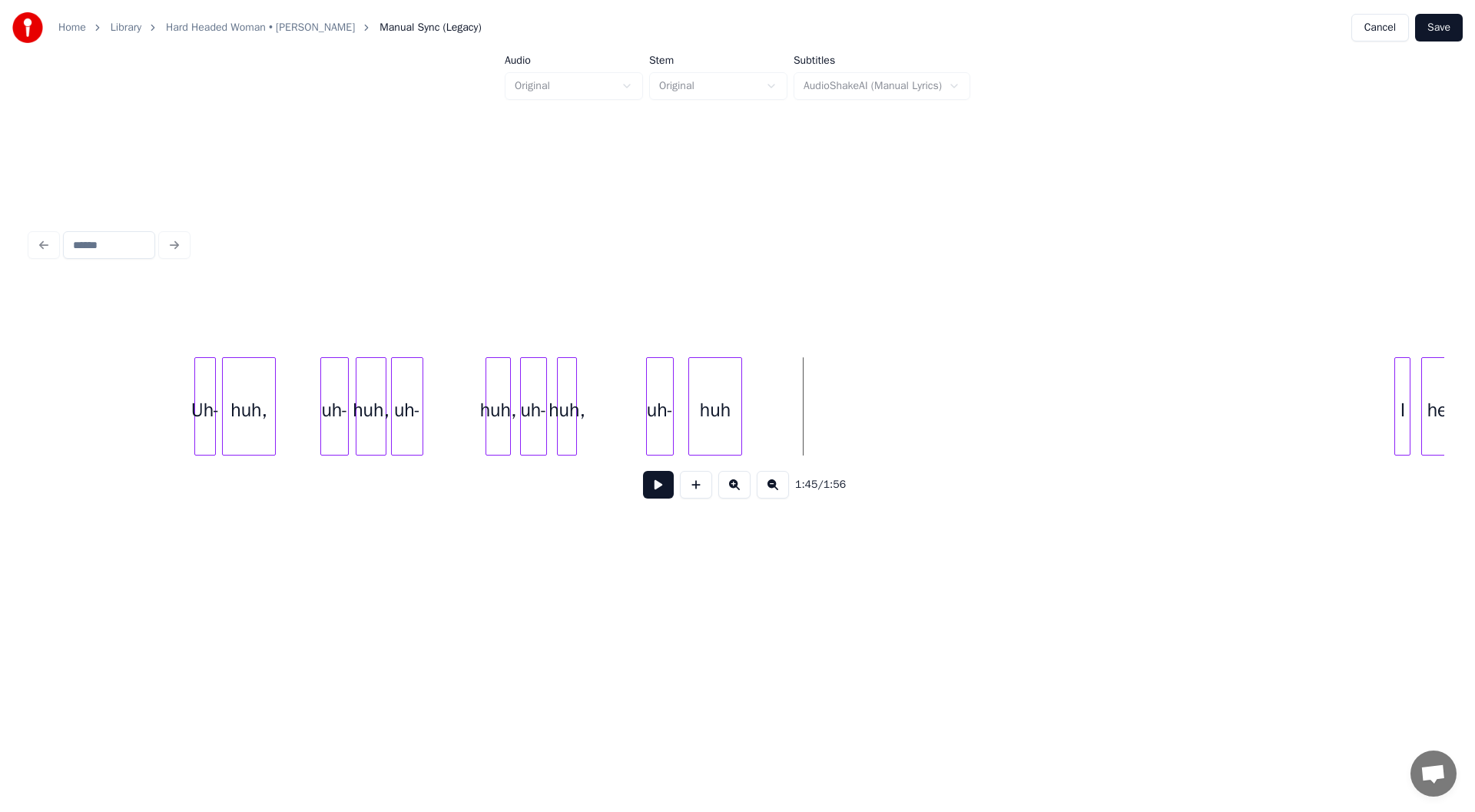 click on "Uh- huh, uh- huh, uh- huh, uh- huh, uh- huh I heard" at bounding box center [-11848, 406] 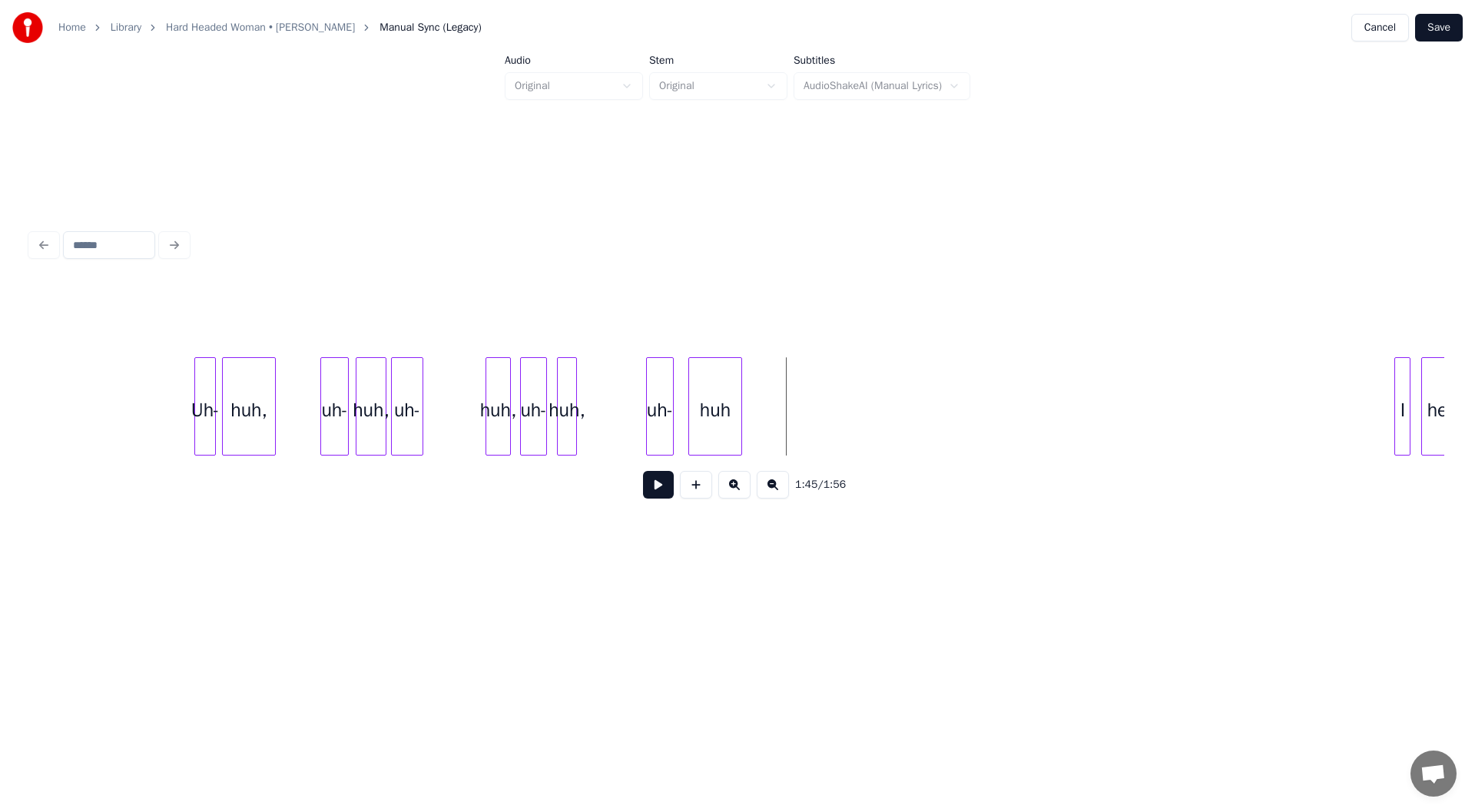 click at bounding box center (658, 485) 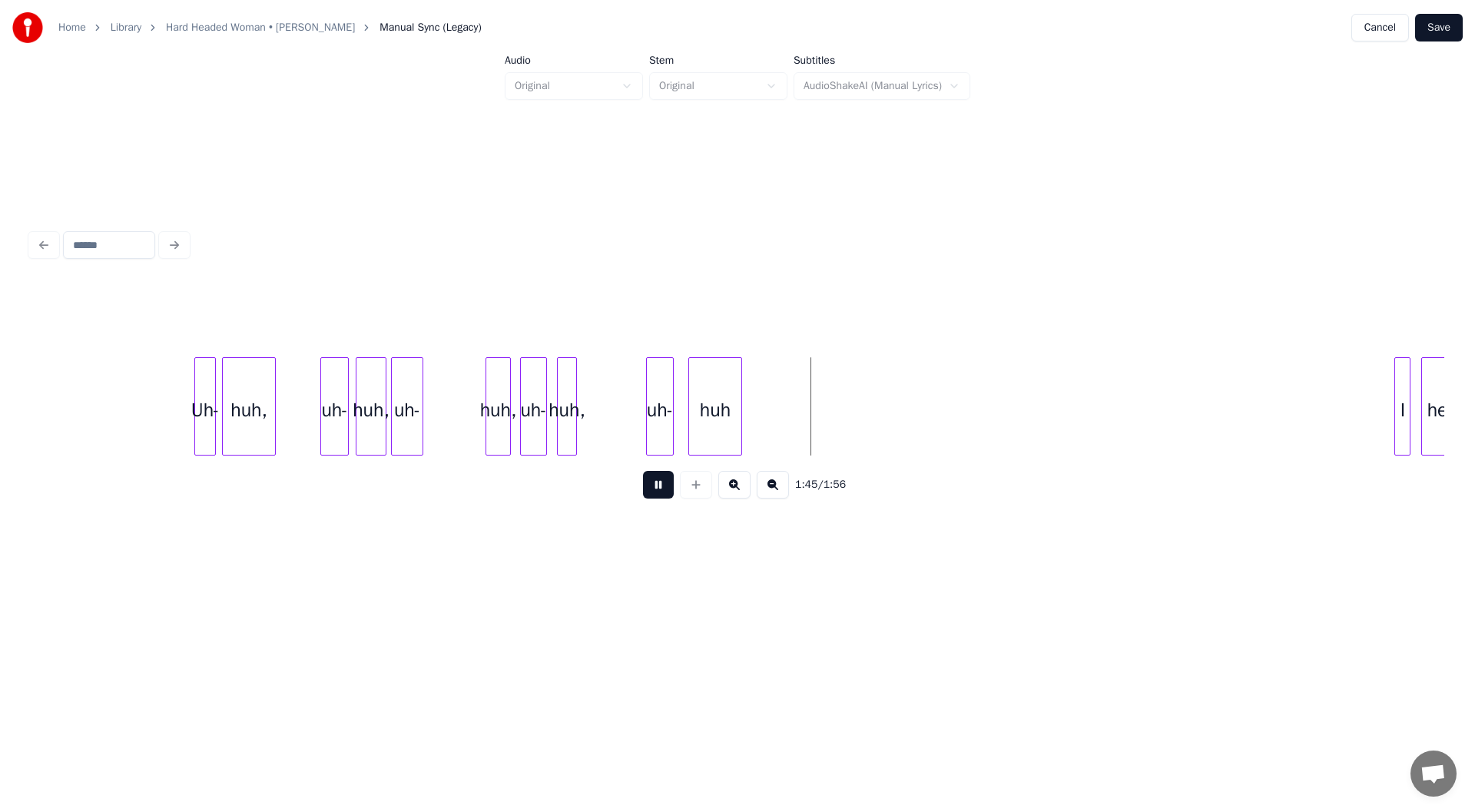 click at bounding box center (658, 485) 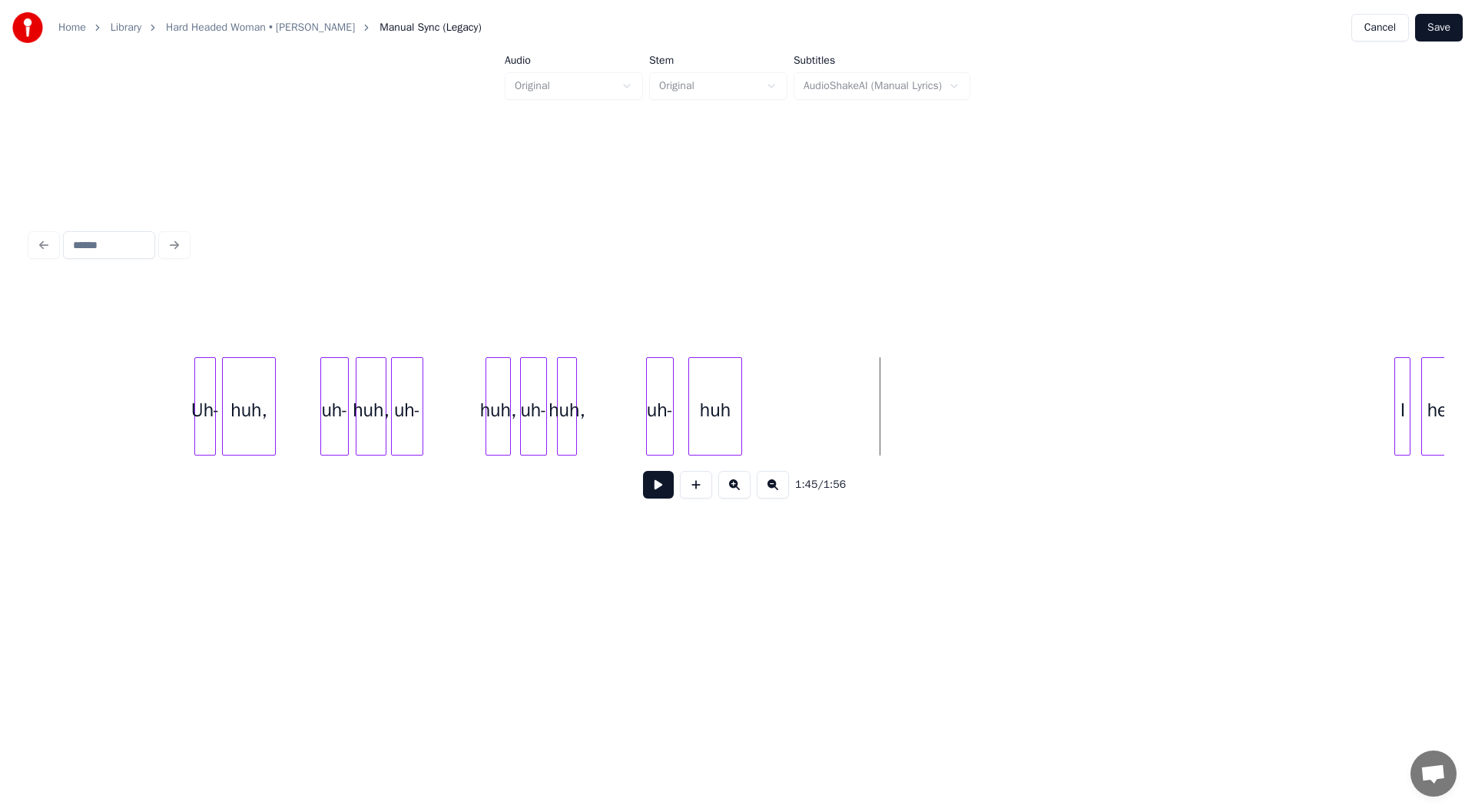 click at bounding box center (658, 485) 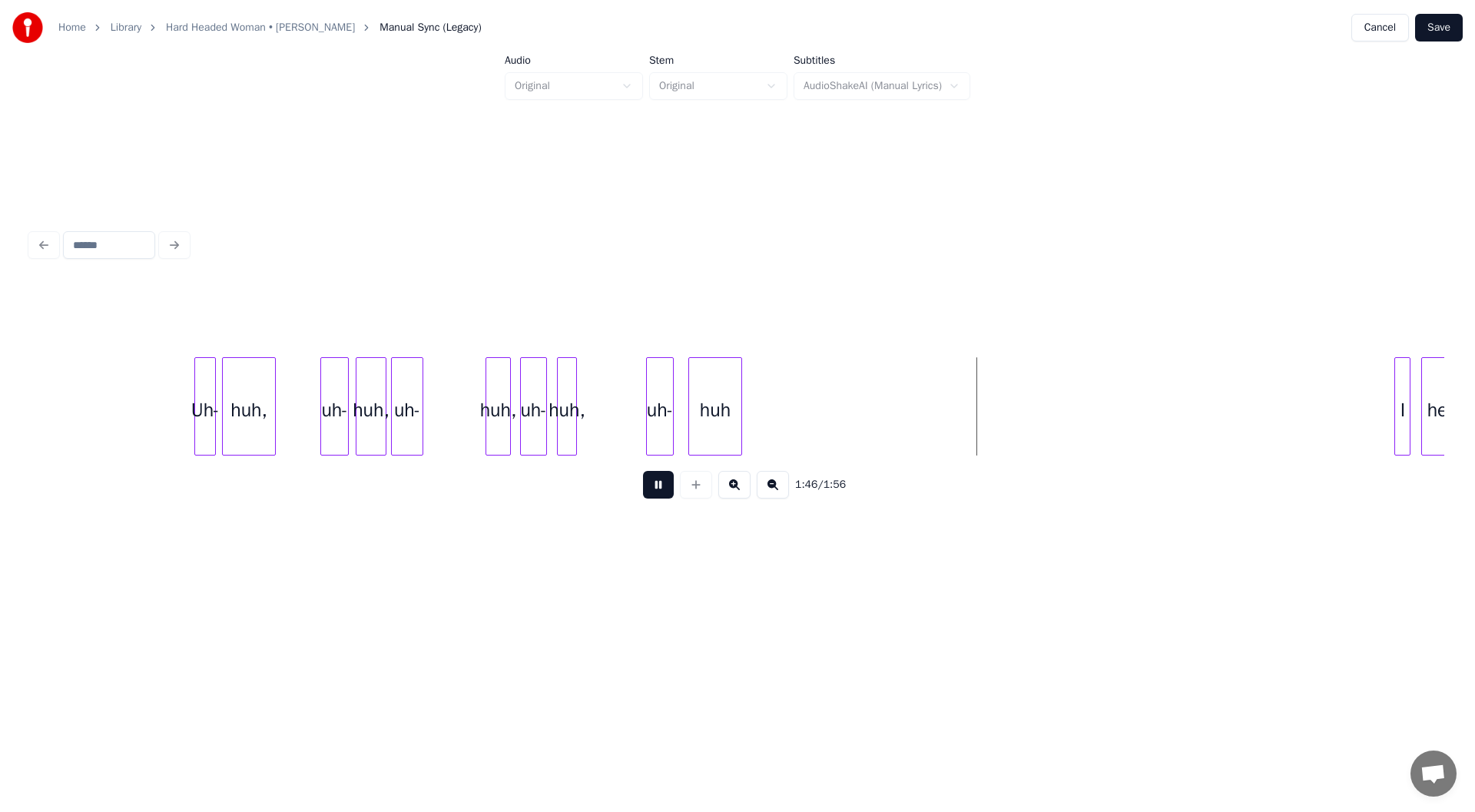 click at bounding box center (658, 485) 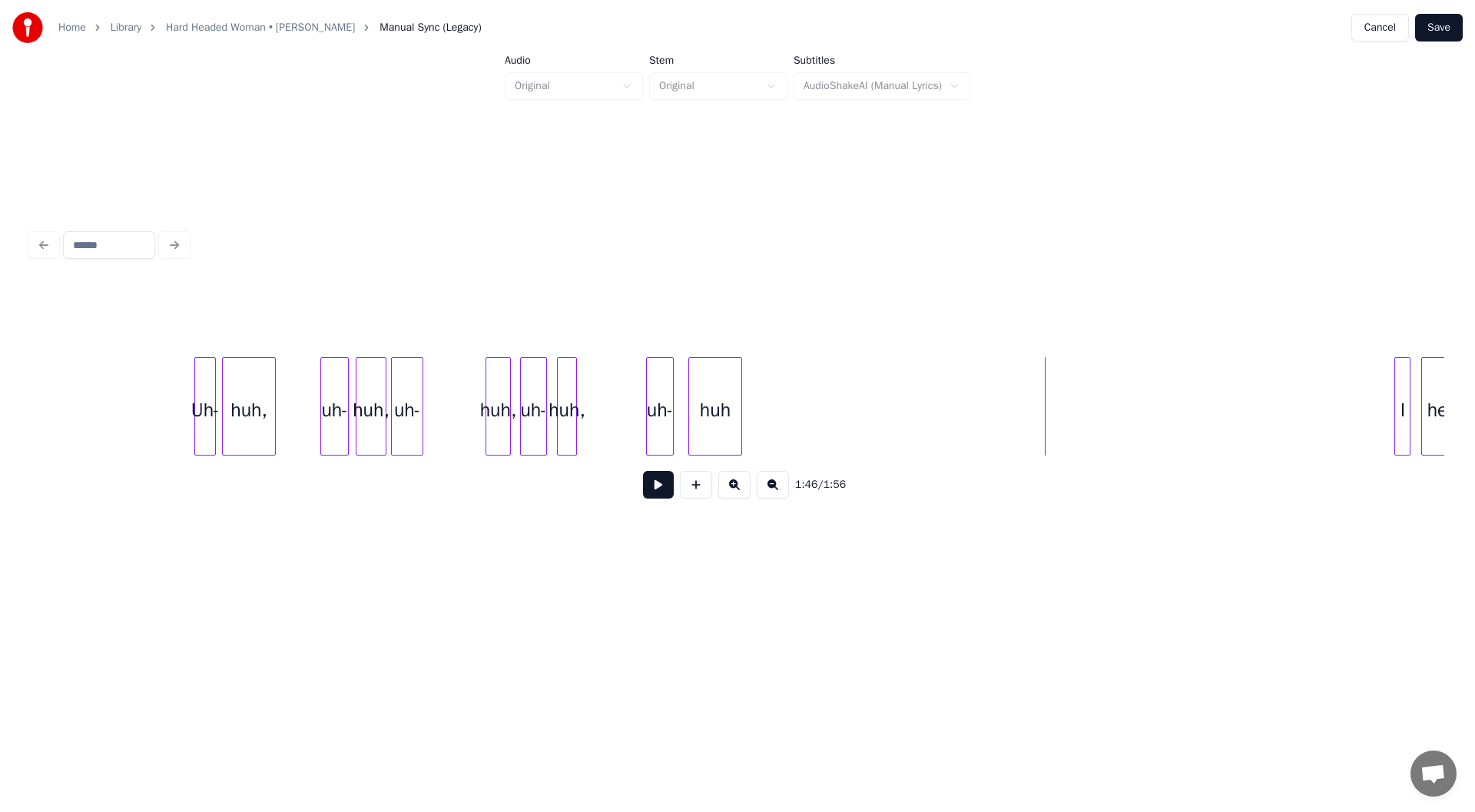 click on "Uh- huh, uh- huh, uh- huh, uh- huh, uh- huh I heard" at bounding box center (-11848, 406) 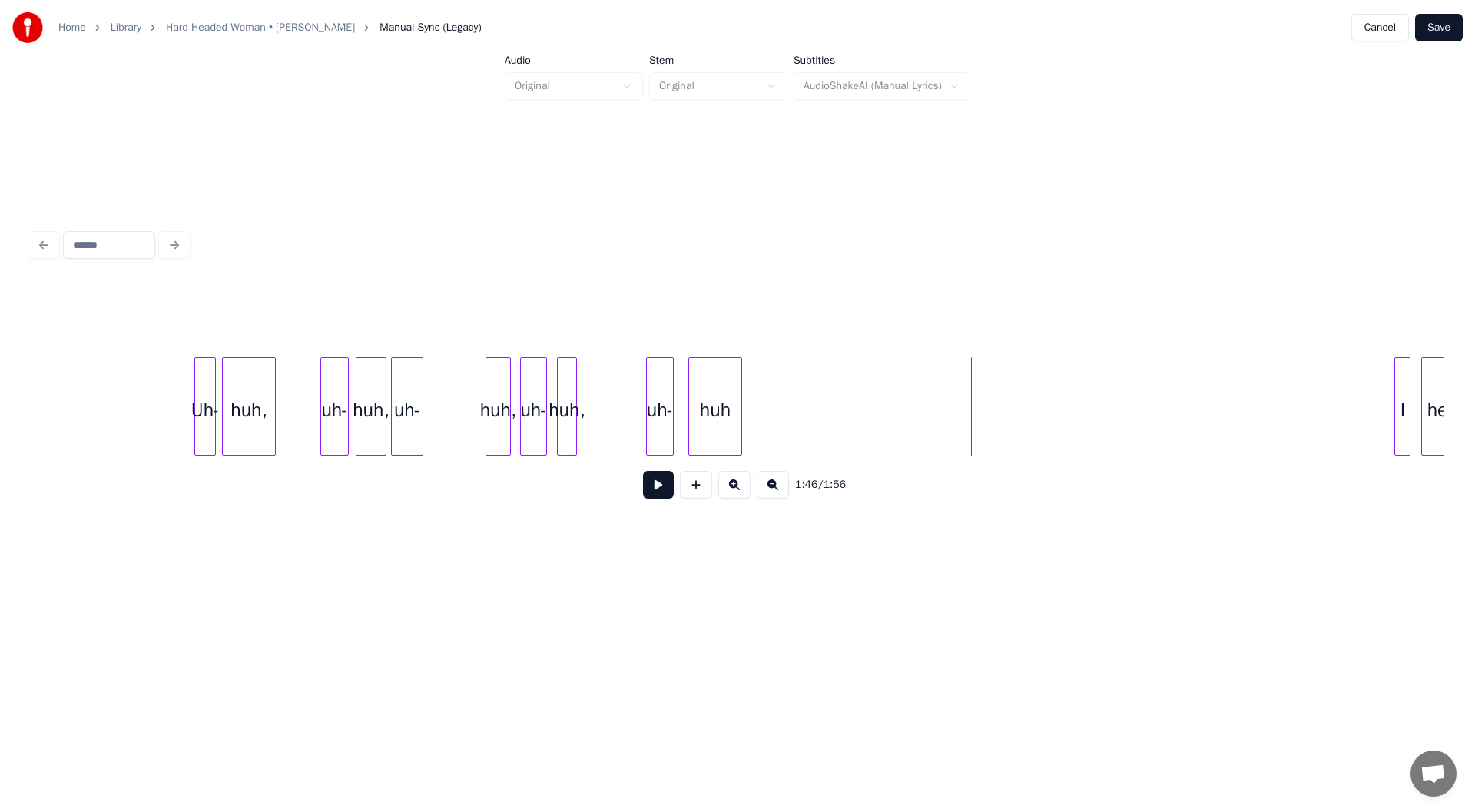 click at bounding box center (696, 485) 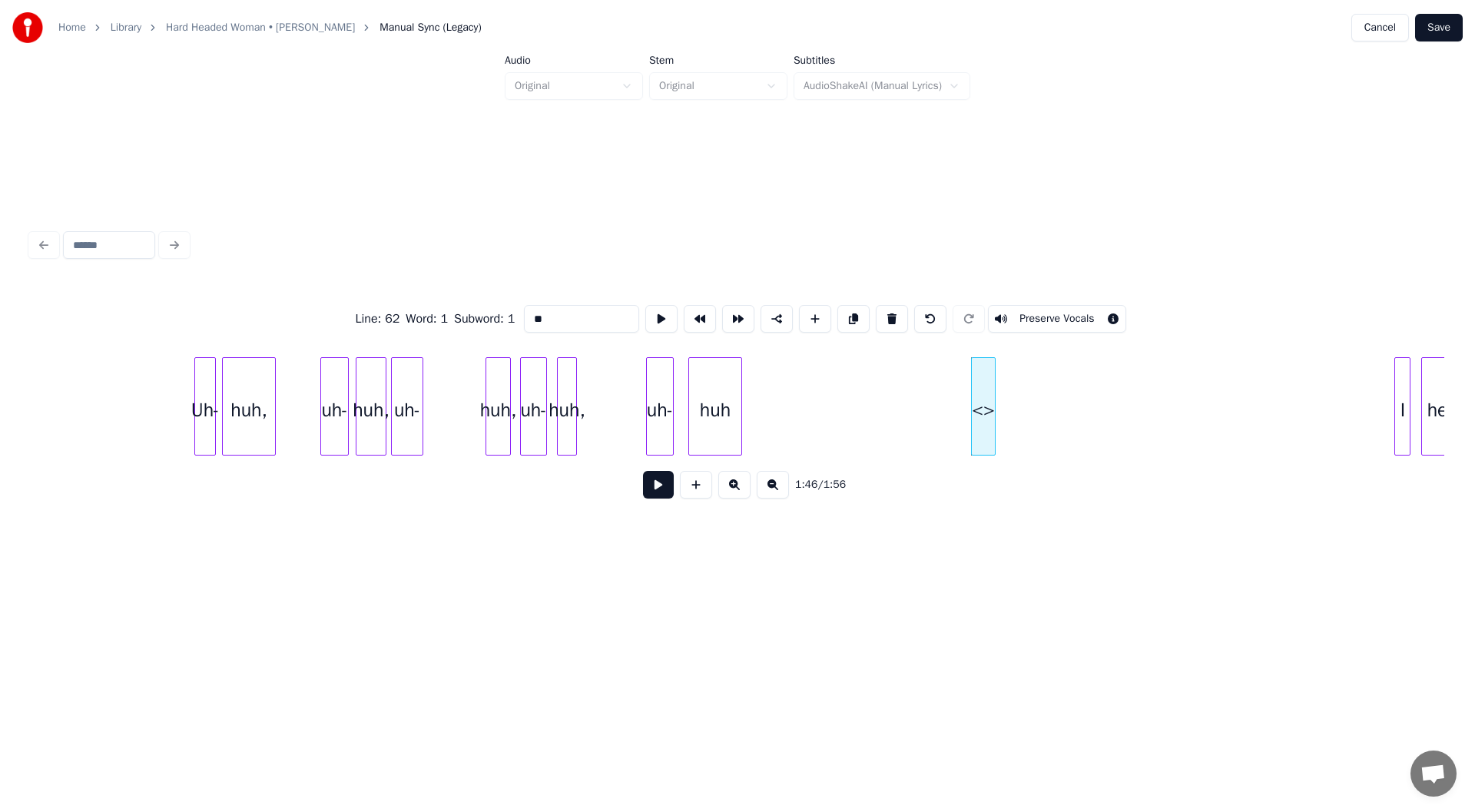 click at bounding box center (993, 406) 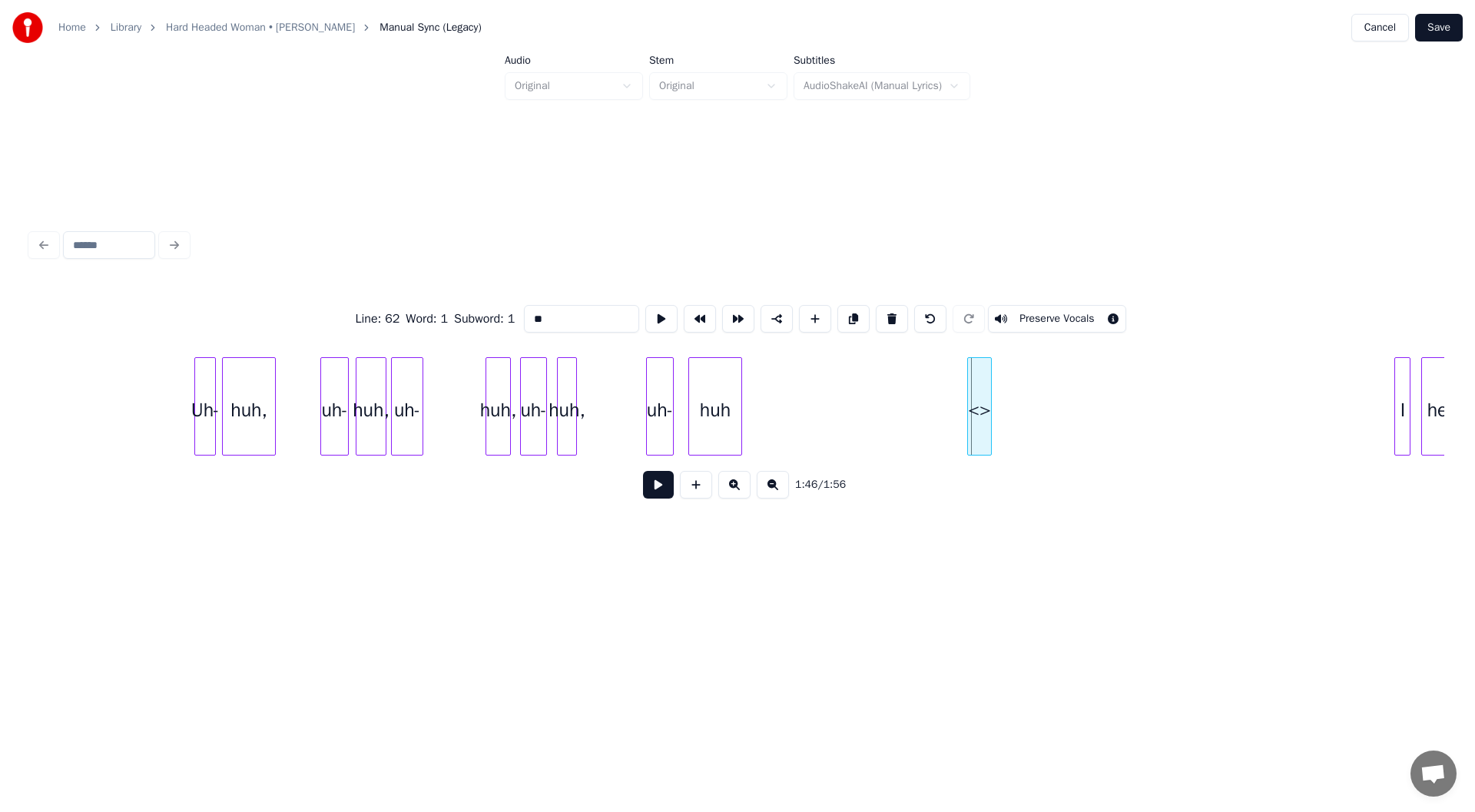 click on "<>" at bounding box center (979, 410) 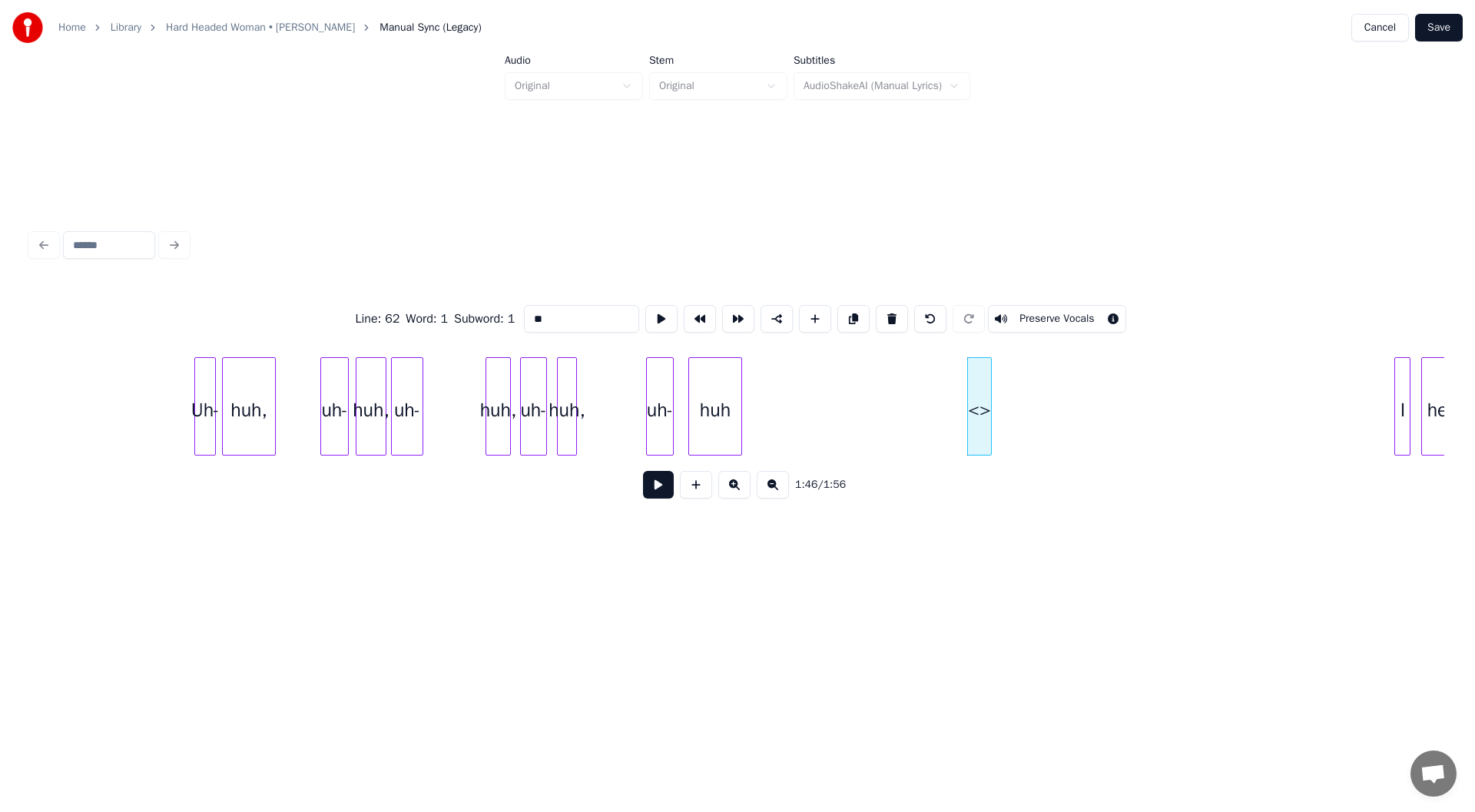 drag, startPoint x: 536, startPoint y: 311, endPoint x: 457, endPoint y: 307, distance: 79.1012 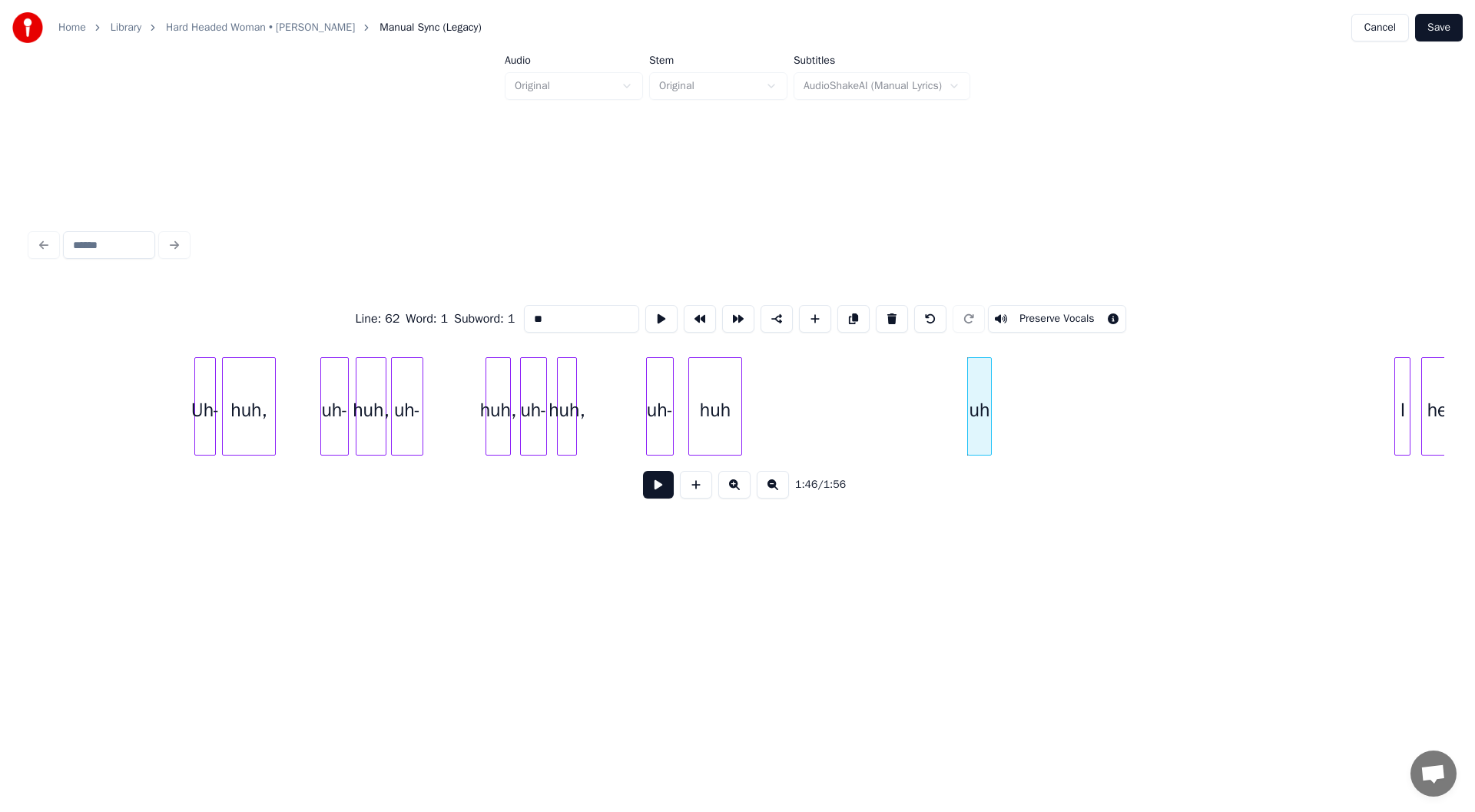 type on "**" 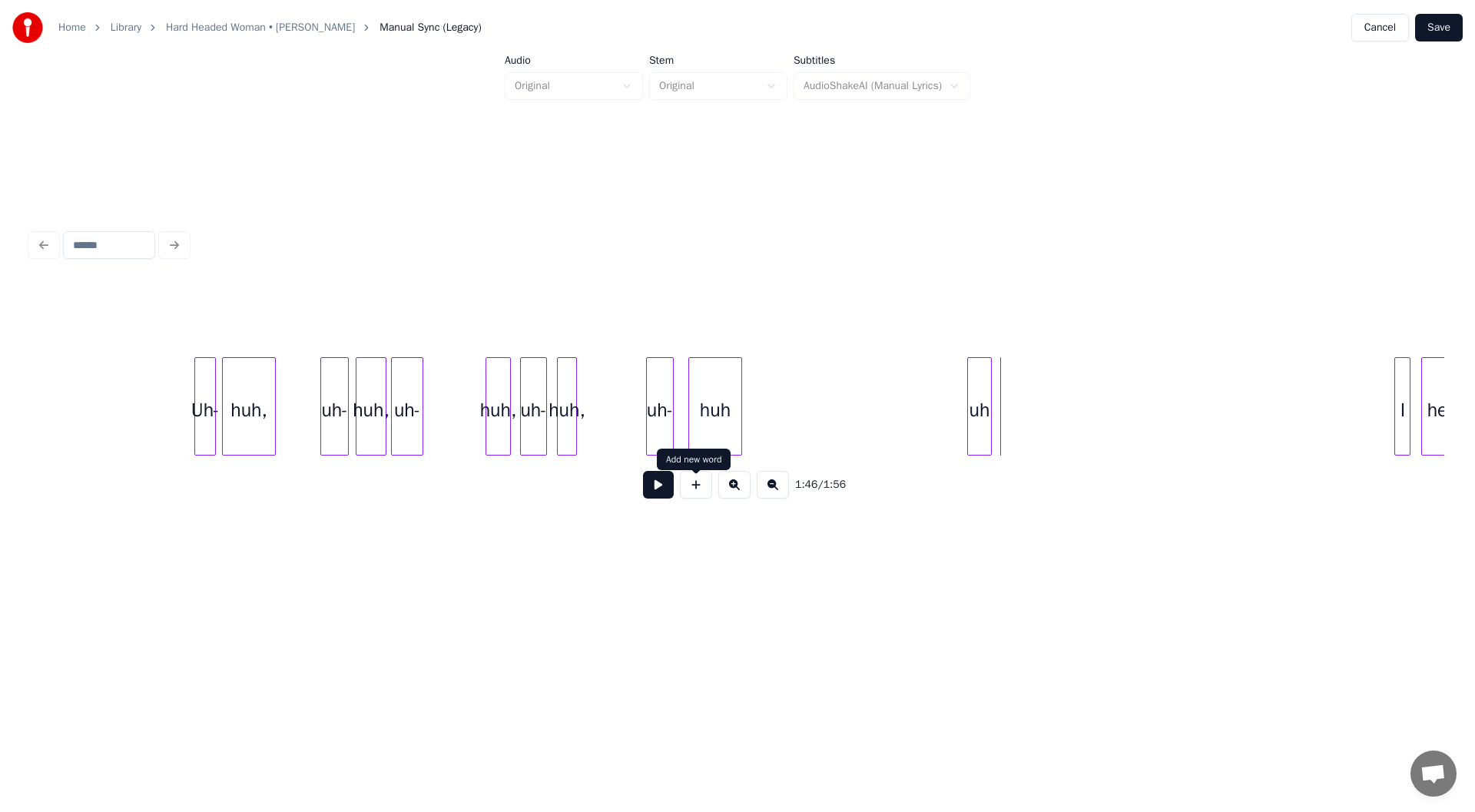 click at bounding box center (696, 485) 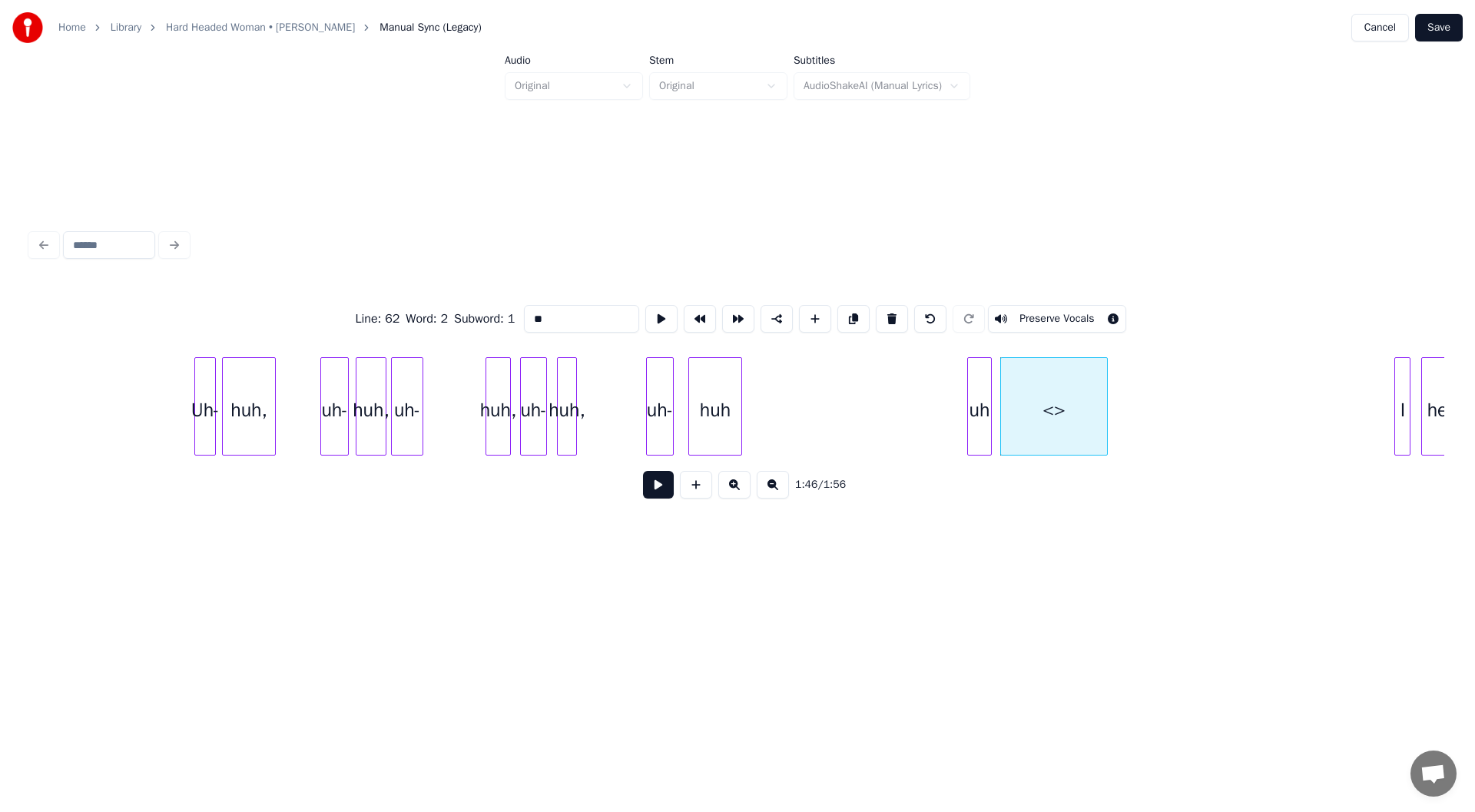 drag, startPoint x: 550, startPoint y: 308, endPoint x: 383, endPoint y: 310, distance: 167.01198 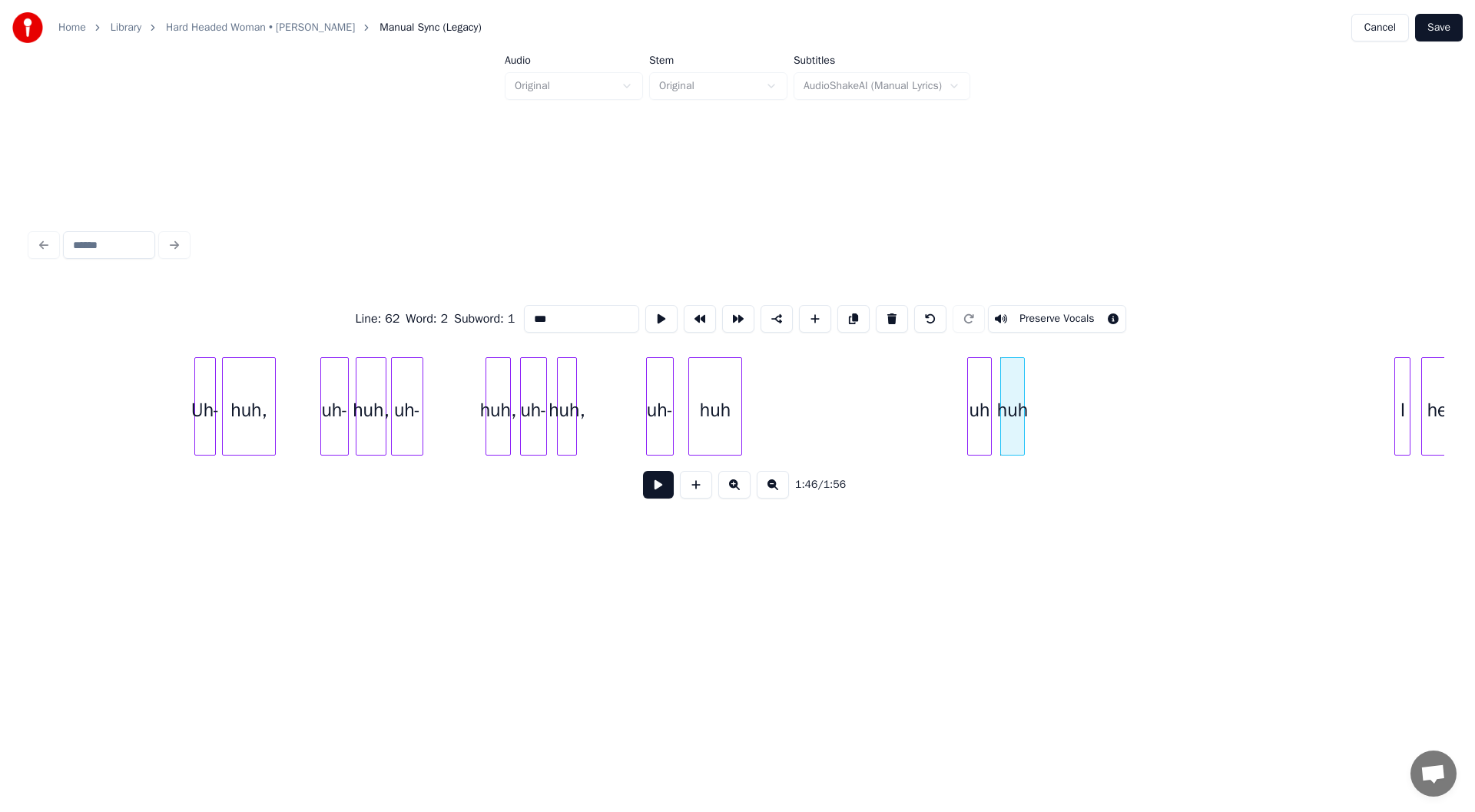 click at bounding box center (1022, 406) 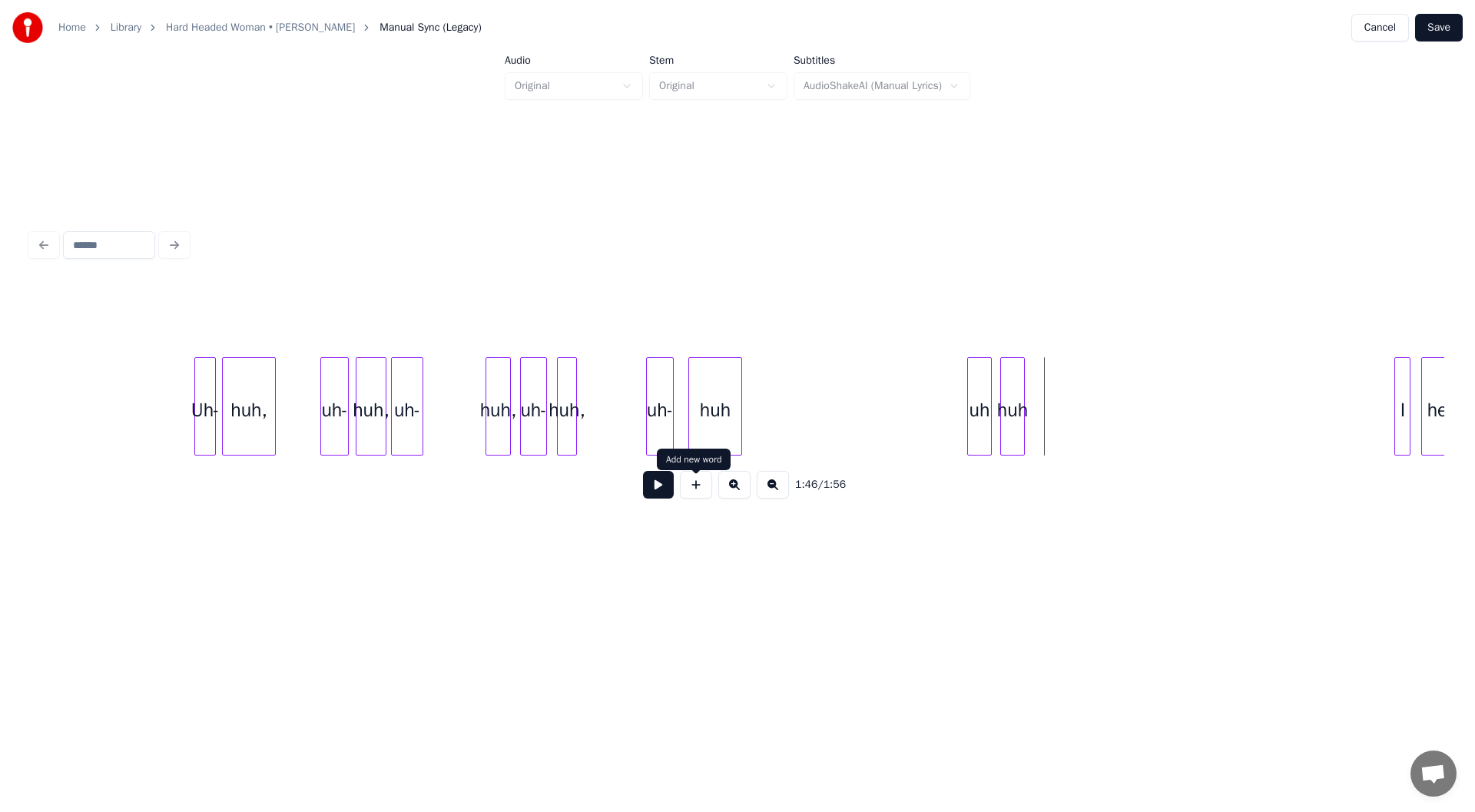 click at bounding box center [696, 485] 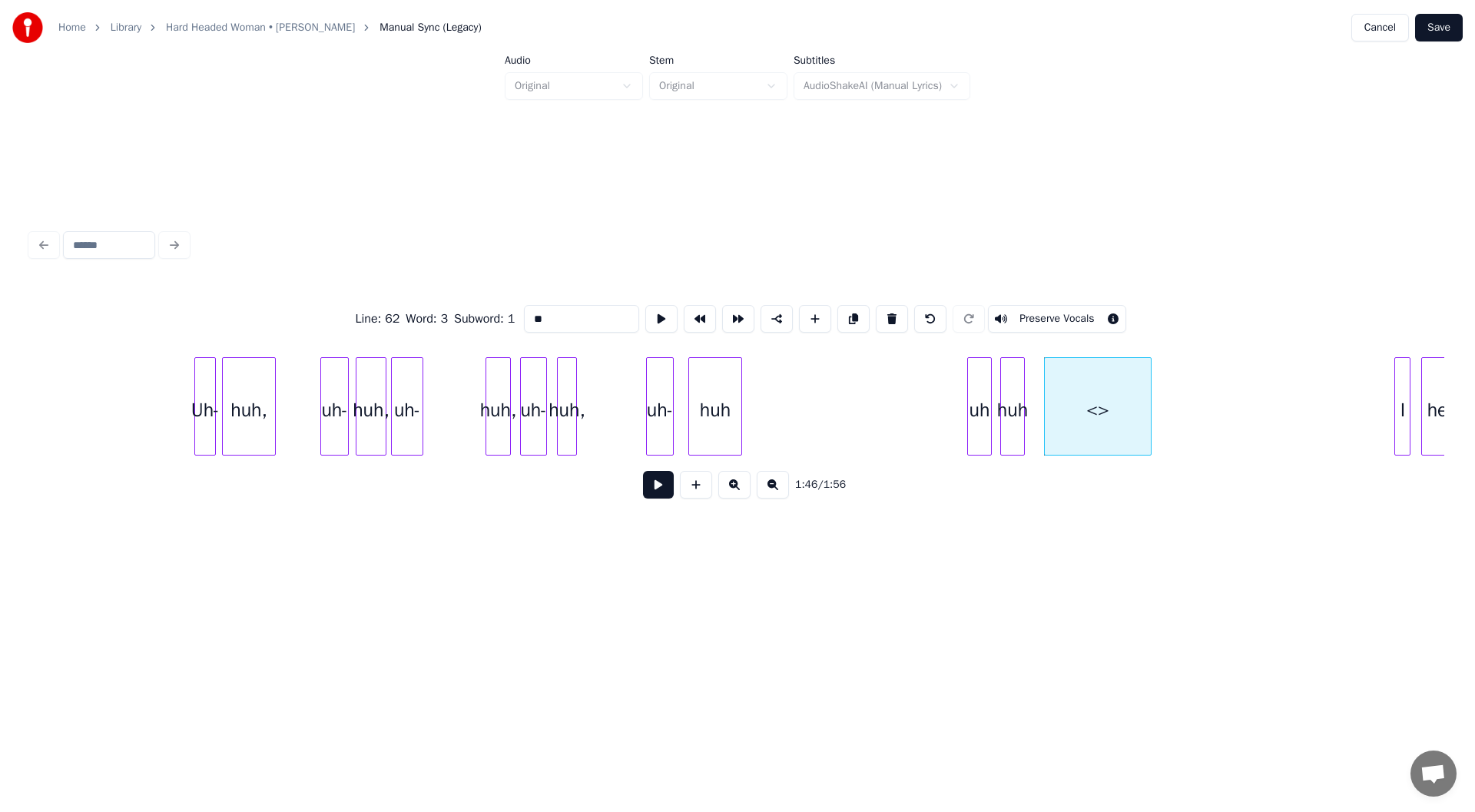 drag, startPoint x: 554, startPoint y: 300, endPoint x: 316, endPoint y: 303, distance: 238.01891 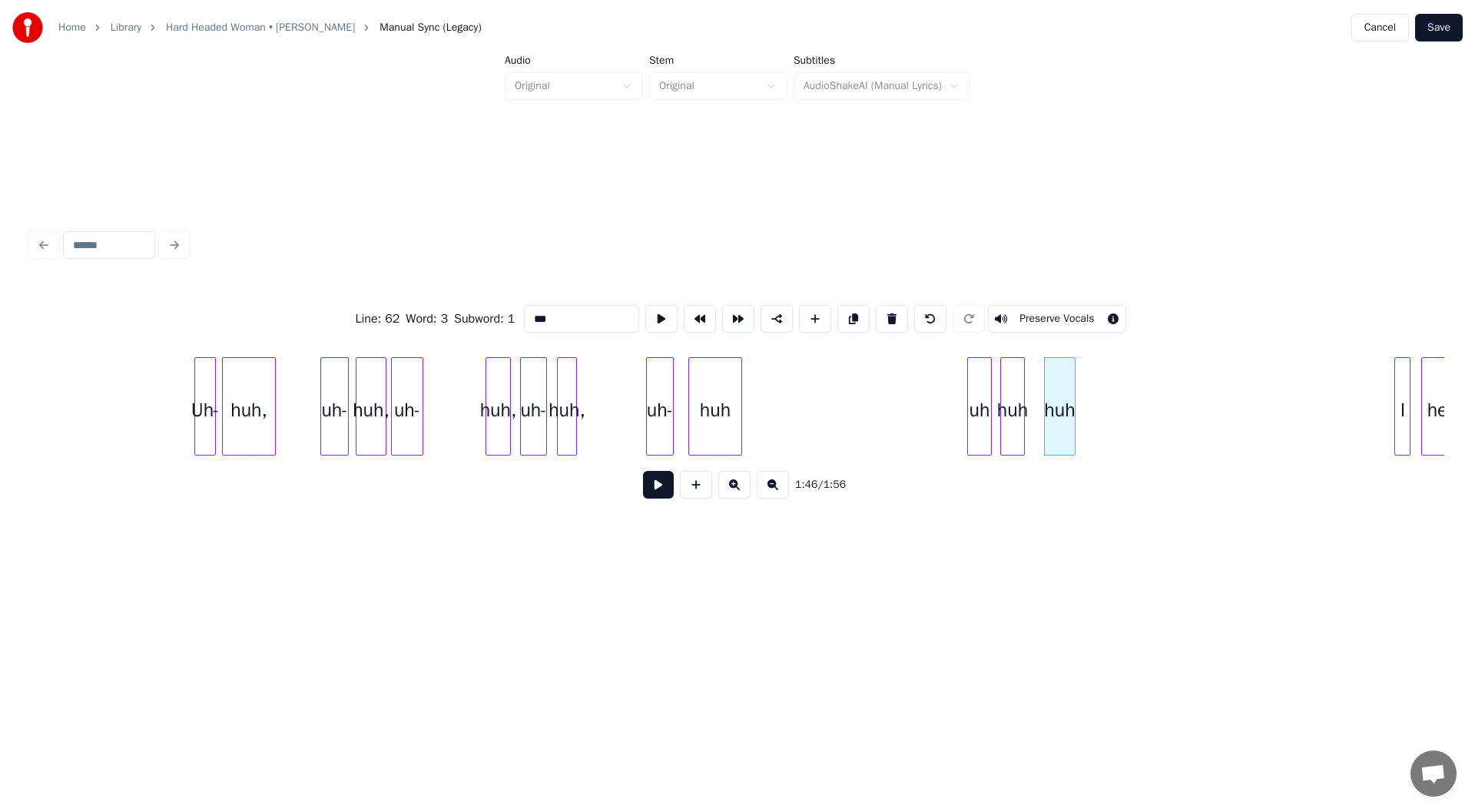 click at bounding box center [1072, 406] 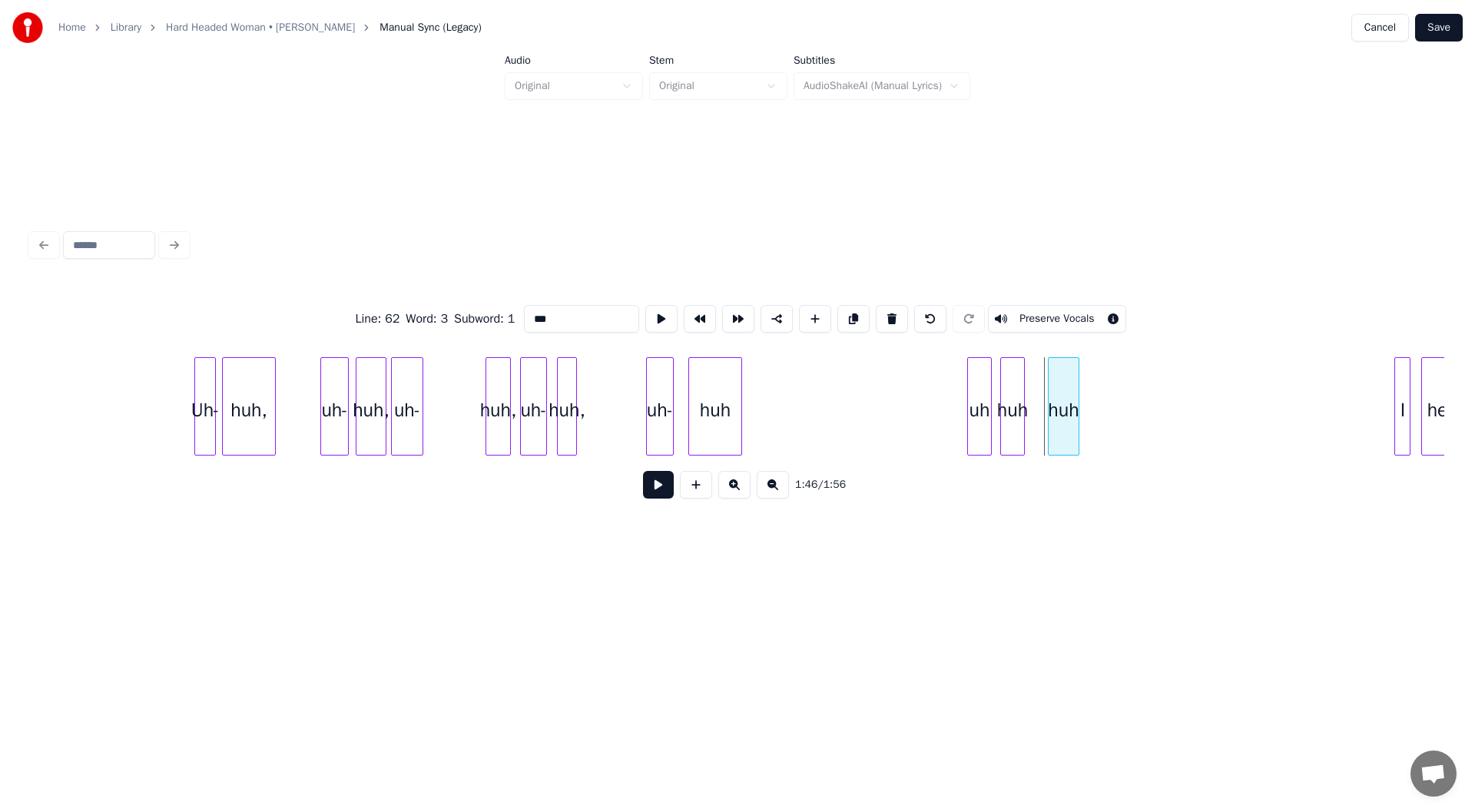 click on "huh" at bounding box center [1063, 410] 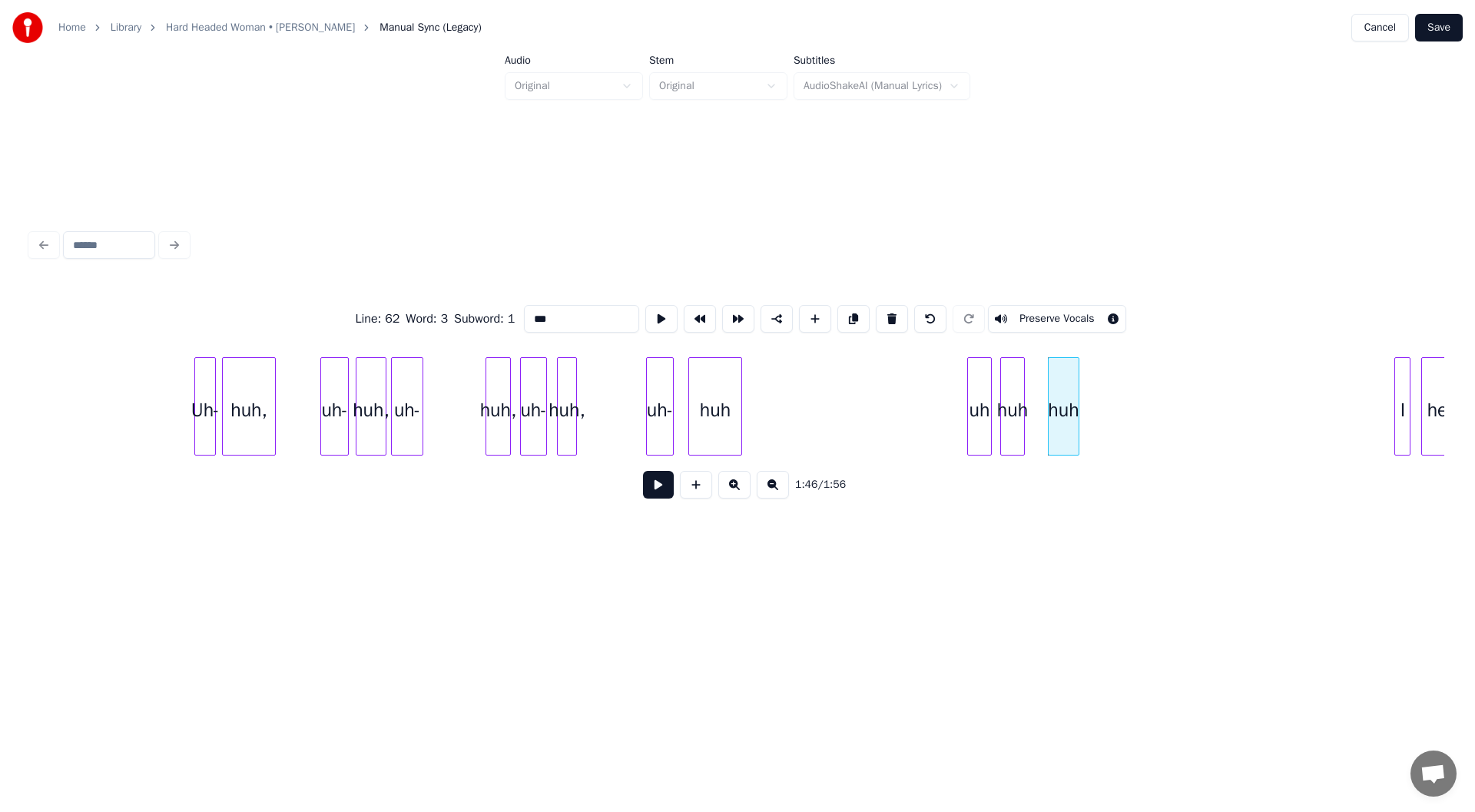 type on "***" 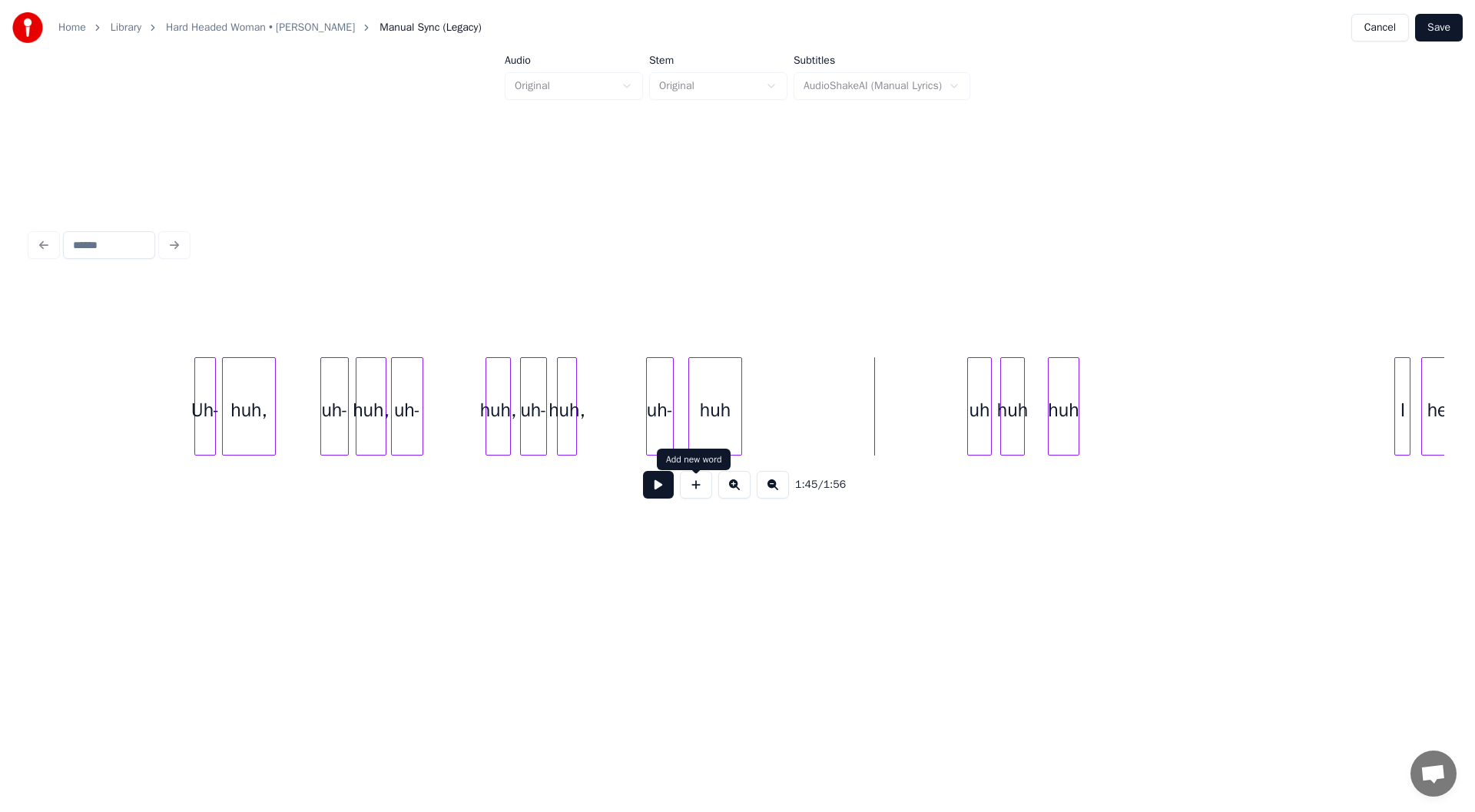 click at bounding box center [658, 485] 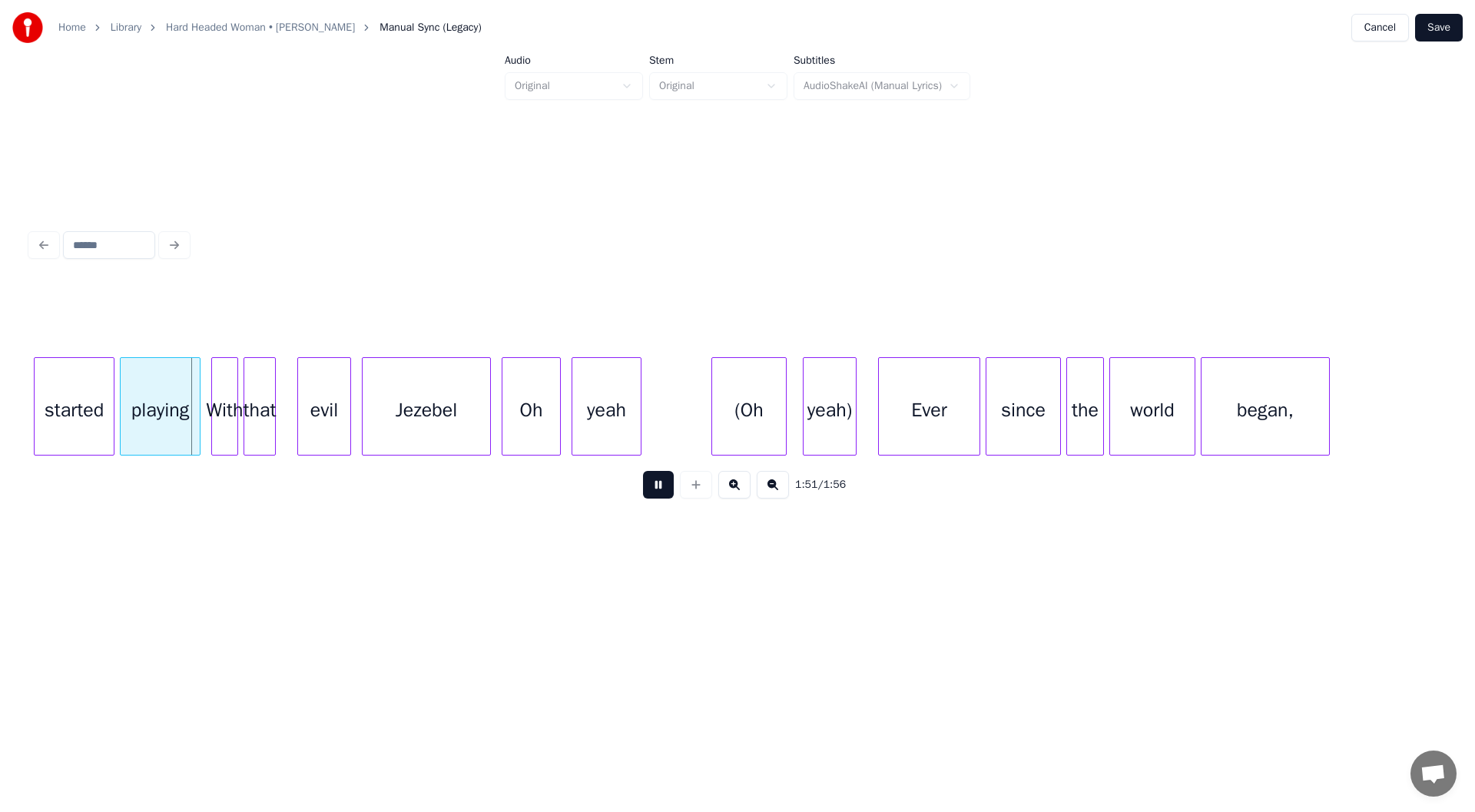 scroll, scrollTop: 0, scrollLeft: 29754, axis: horizontal 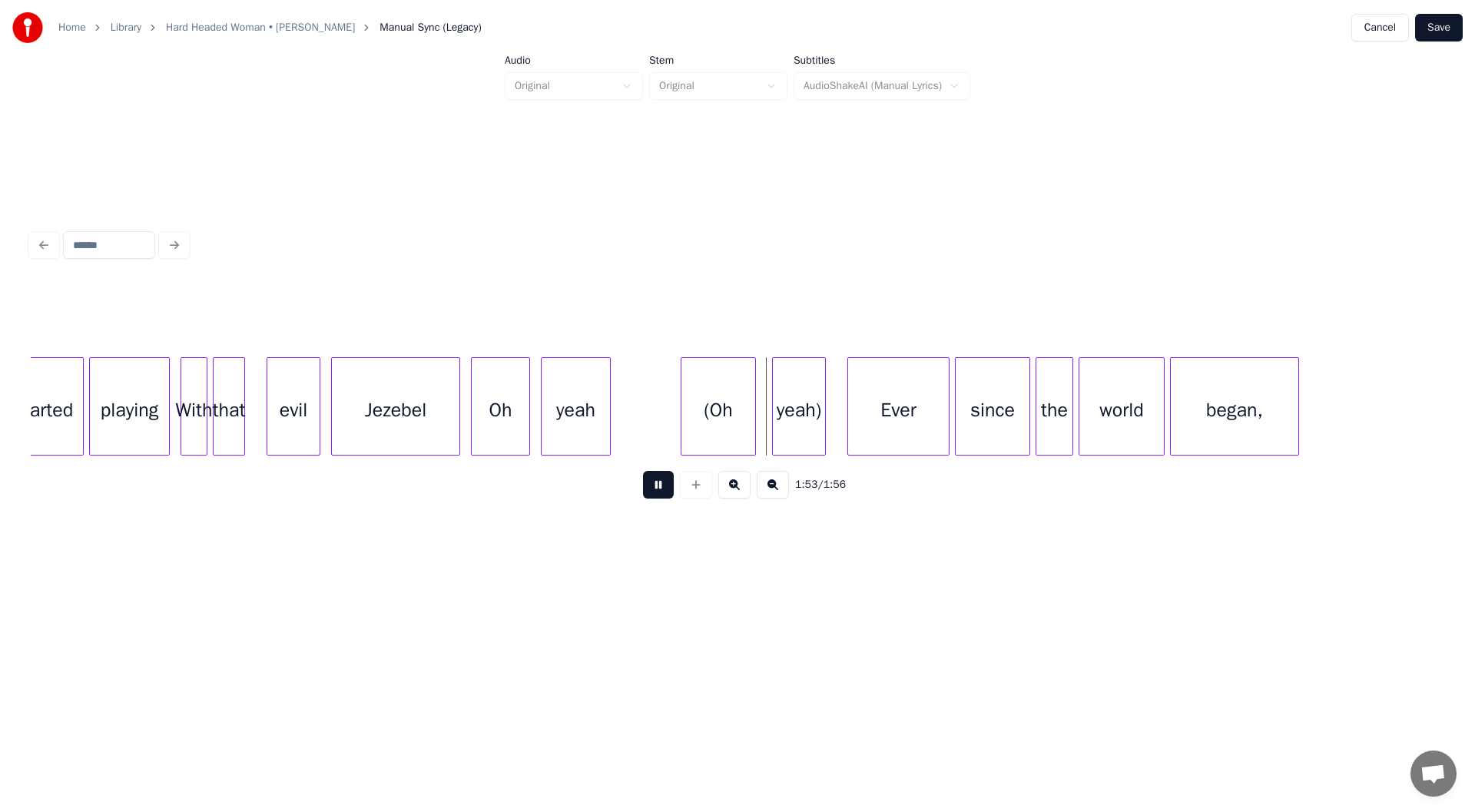 click at bounding box center [658, 485] 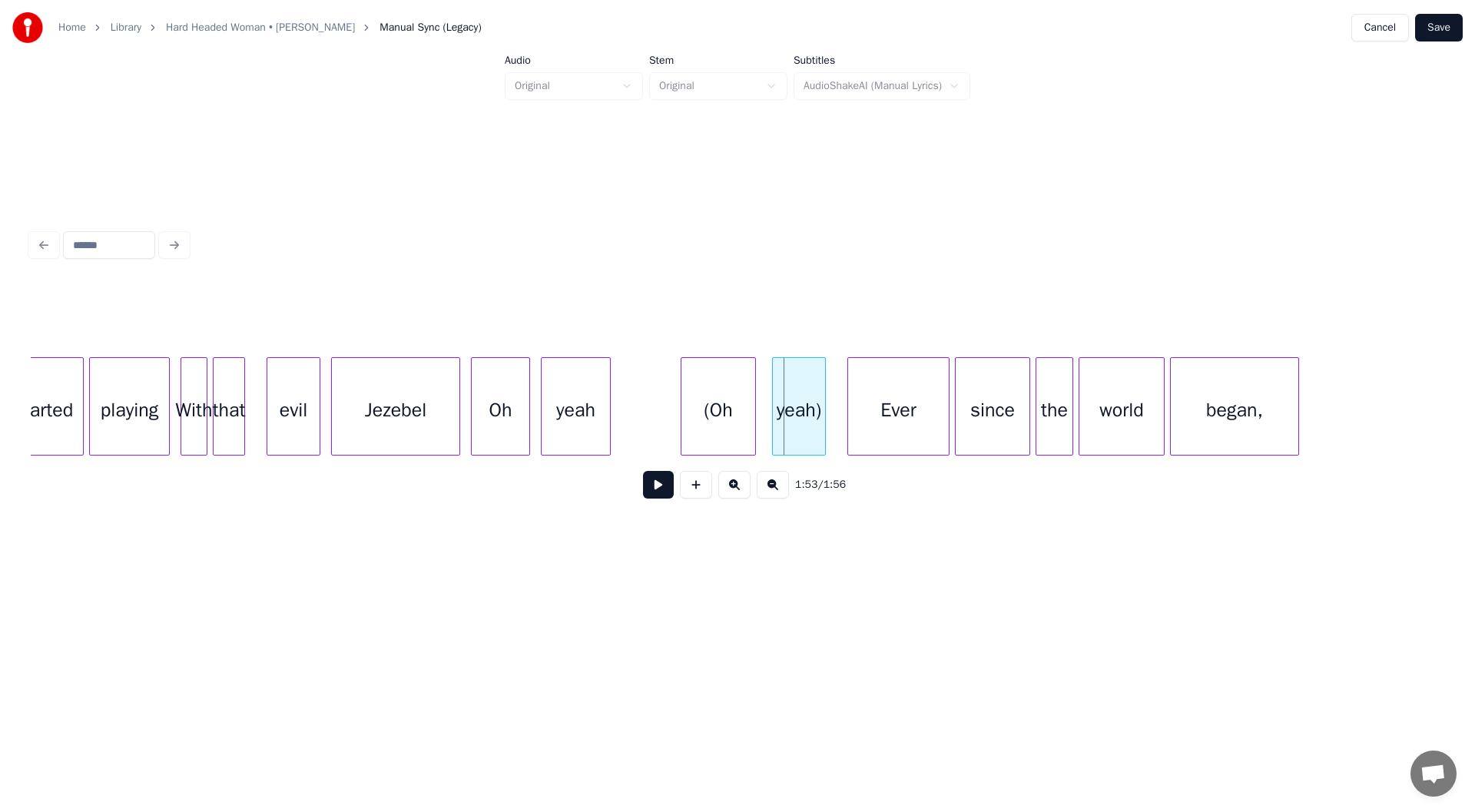 click on "(Oh" at bounding box center [718, 410] 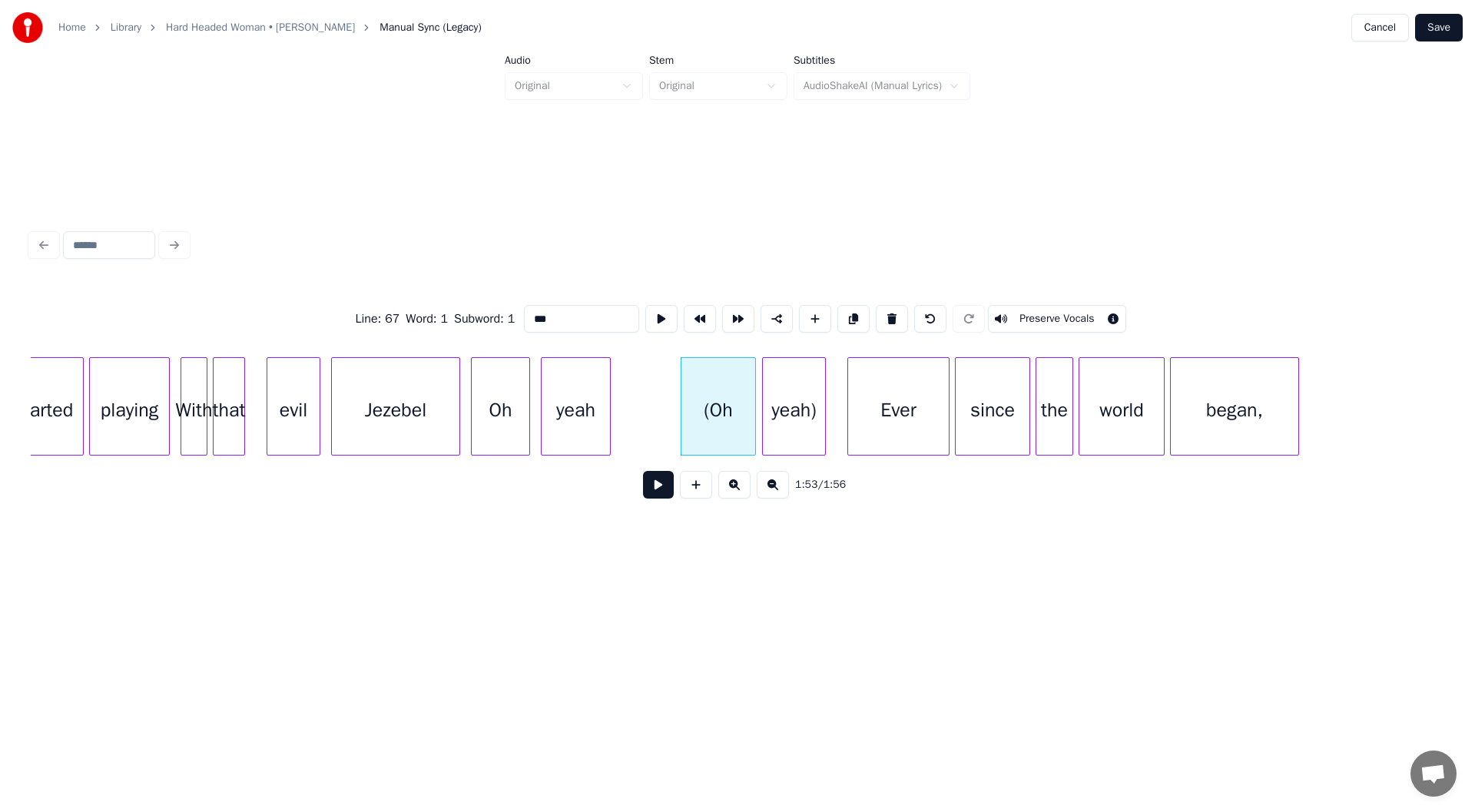 click at bounding box center (765, 406) 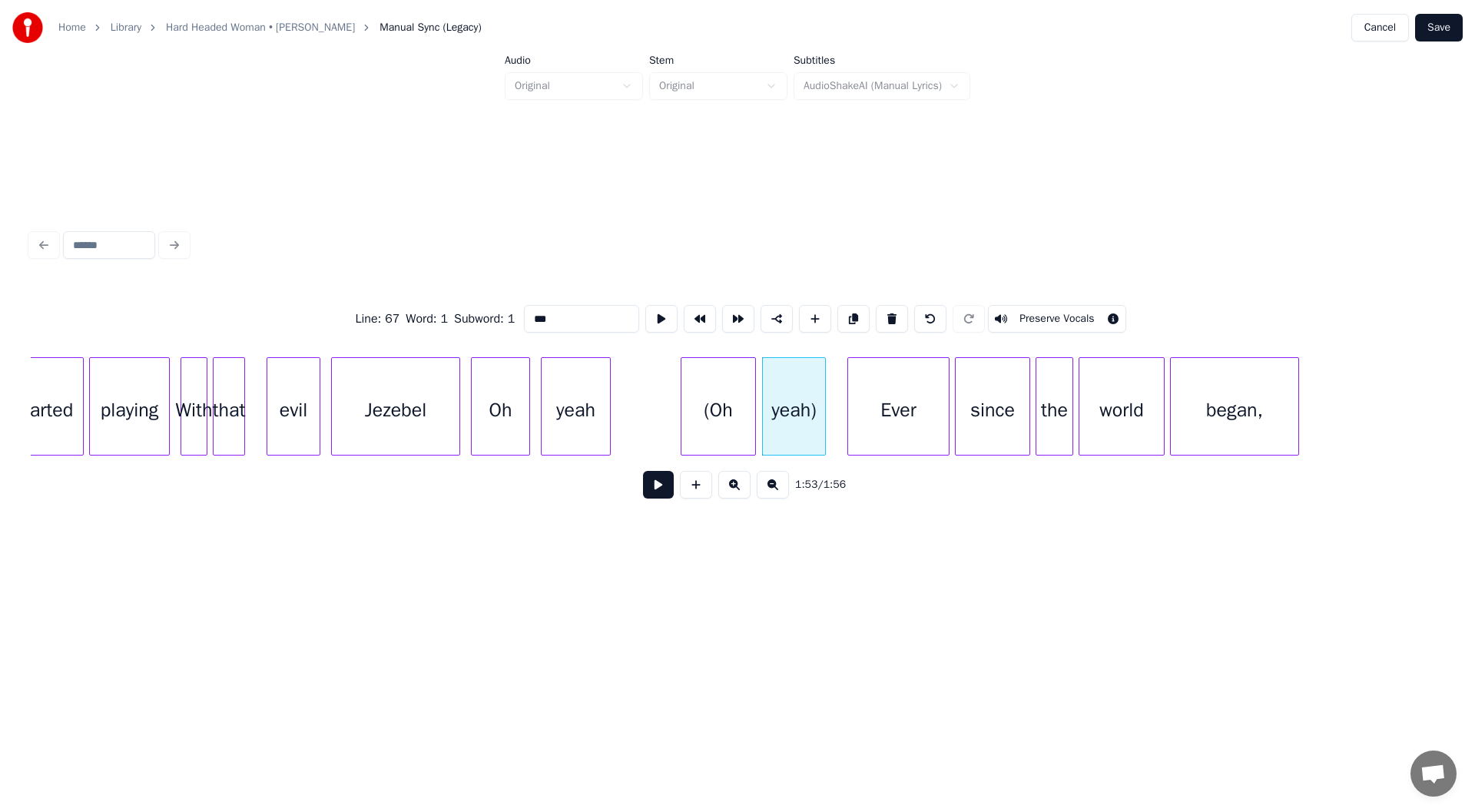 click on "(Oh" at bounding box center [718, 410] 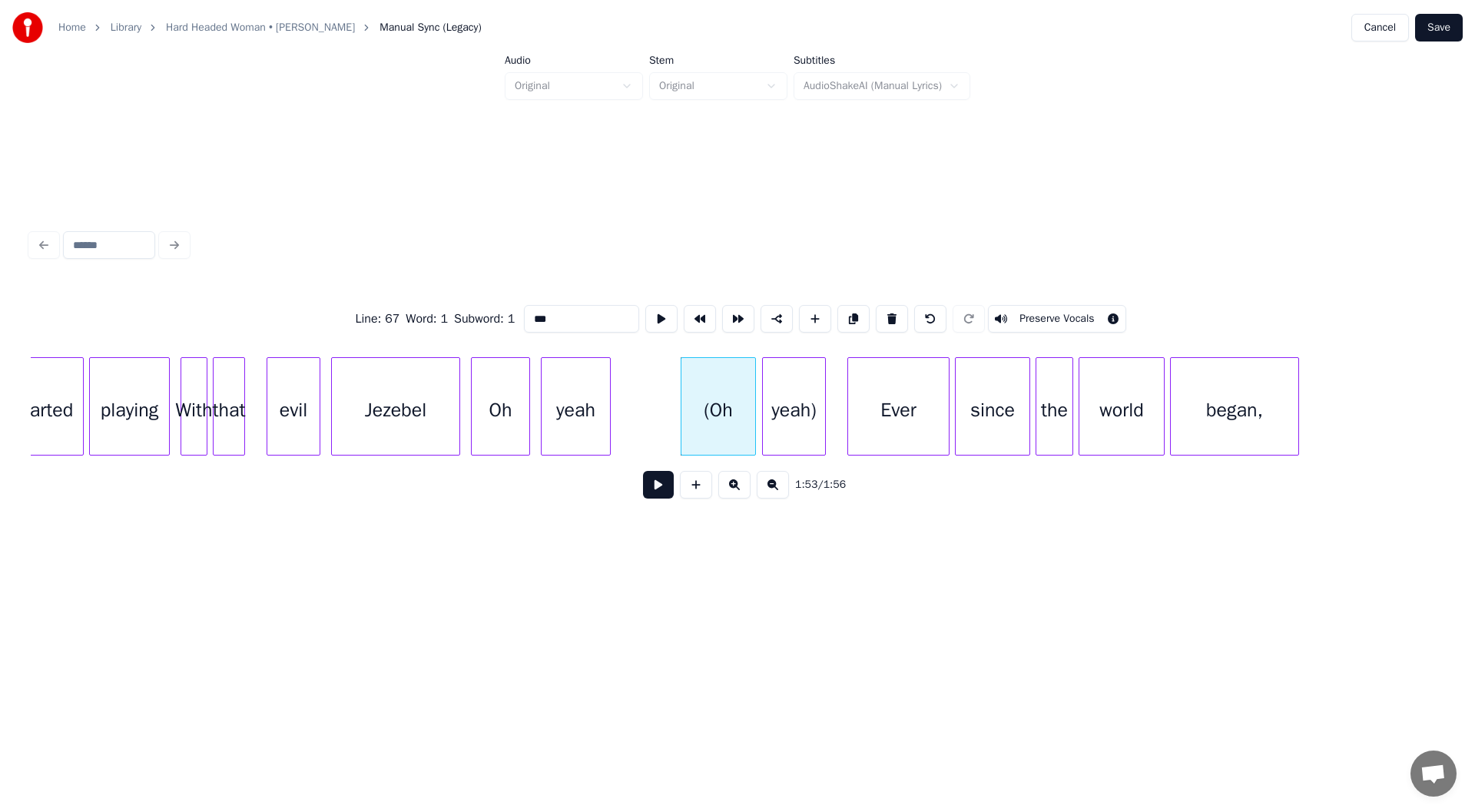drag, startPoint x: 1038, startPoint y: 310, endPoint x: 980, endPoint y: 352, distance: 71.61006 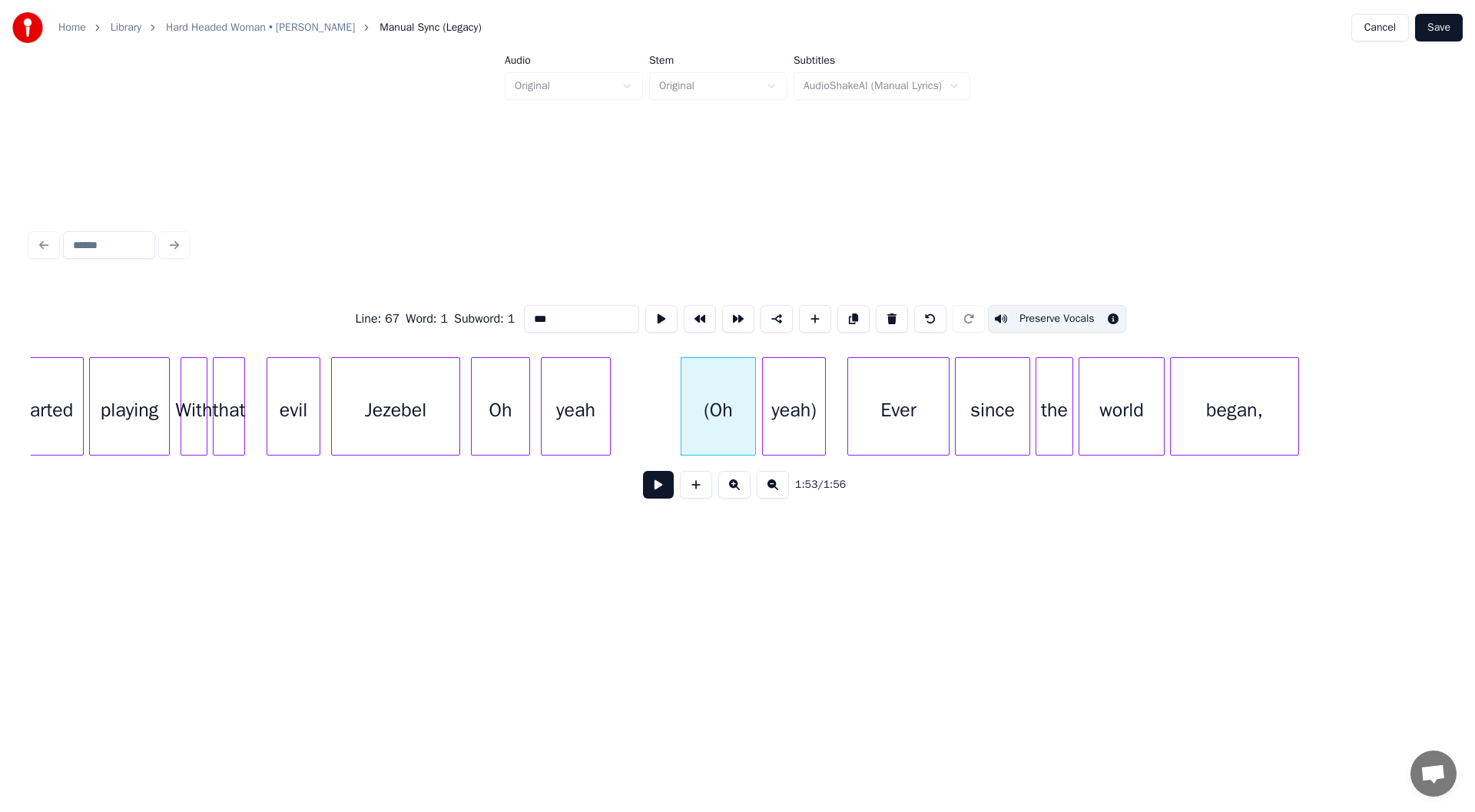 click on "yeah)" at bounding box center (794, 410) 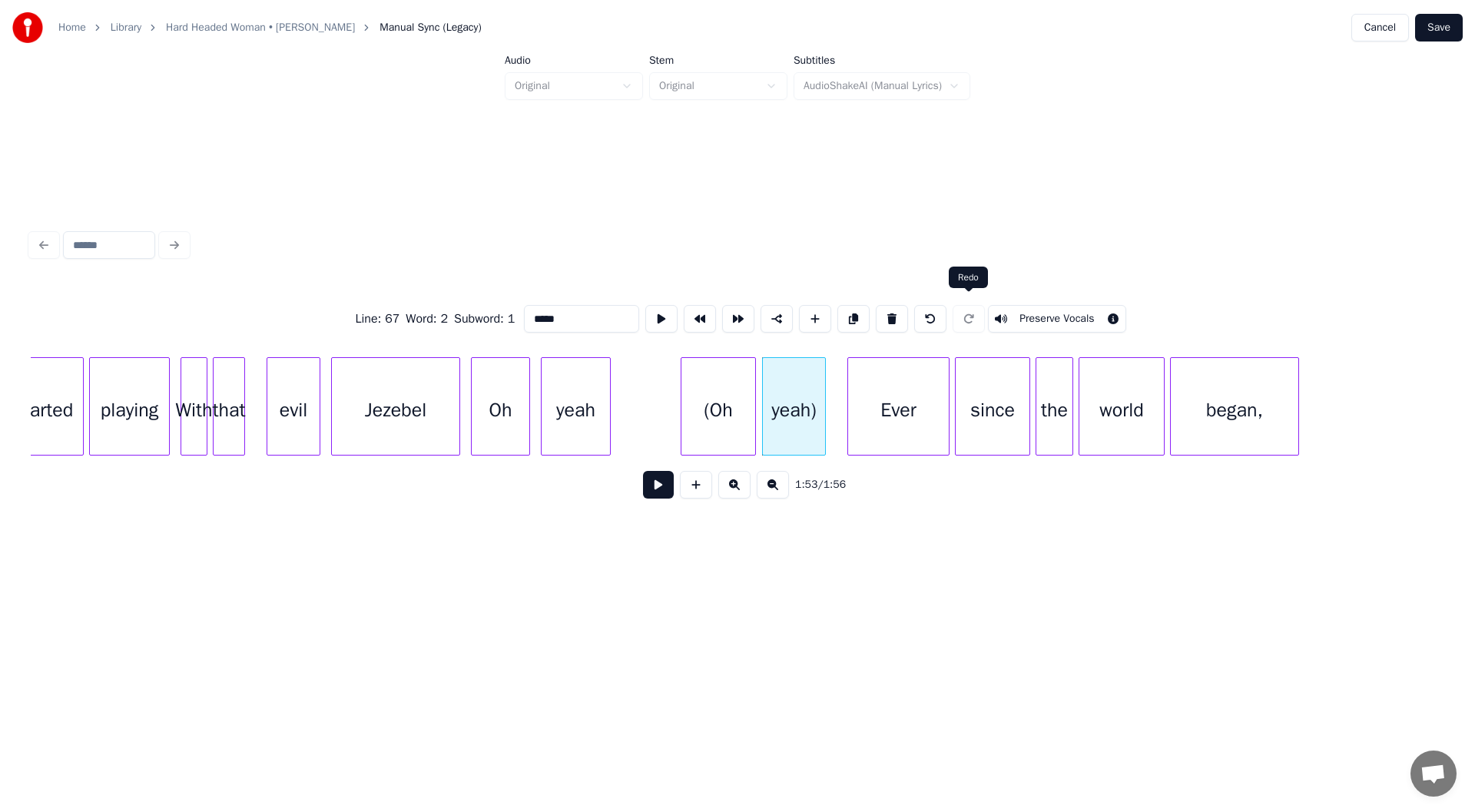 click on "Preserve Vocals" at bounding box center (1056, 319) 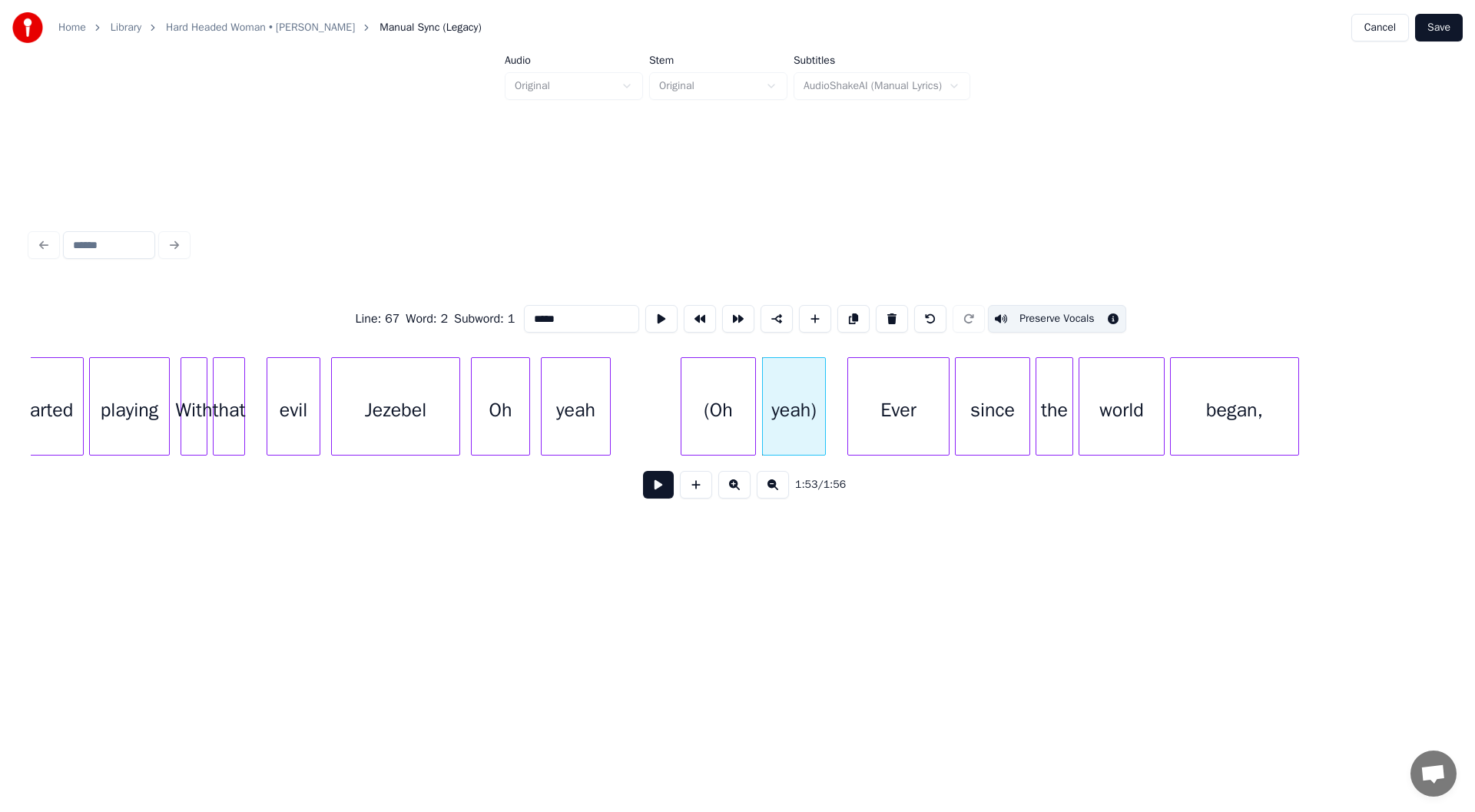 click on "started playing With that evil Jezebel Oh yeah (Oh yeah) Ever since the world began," at bounding box center (-14029, 406) 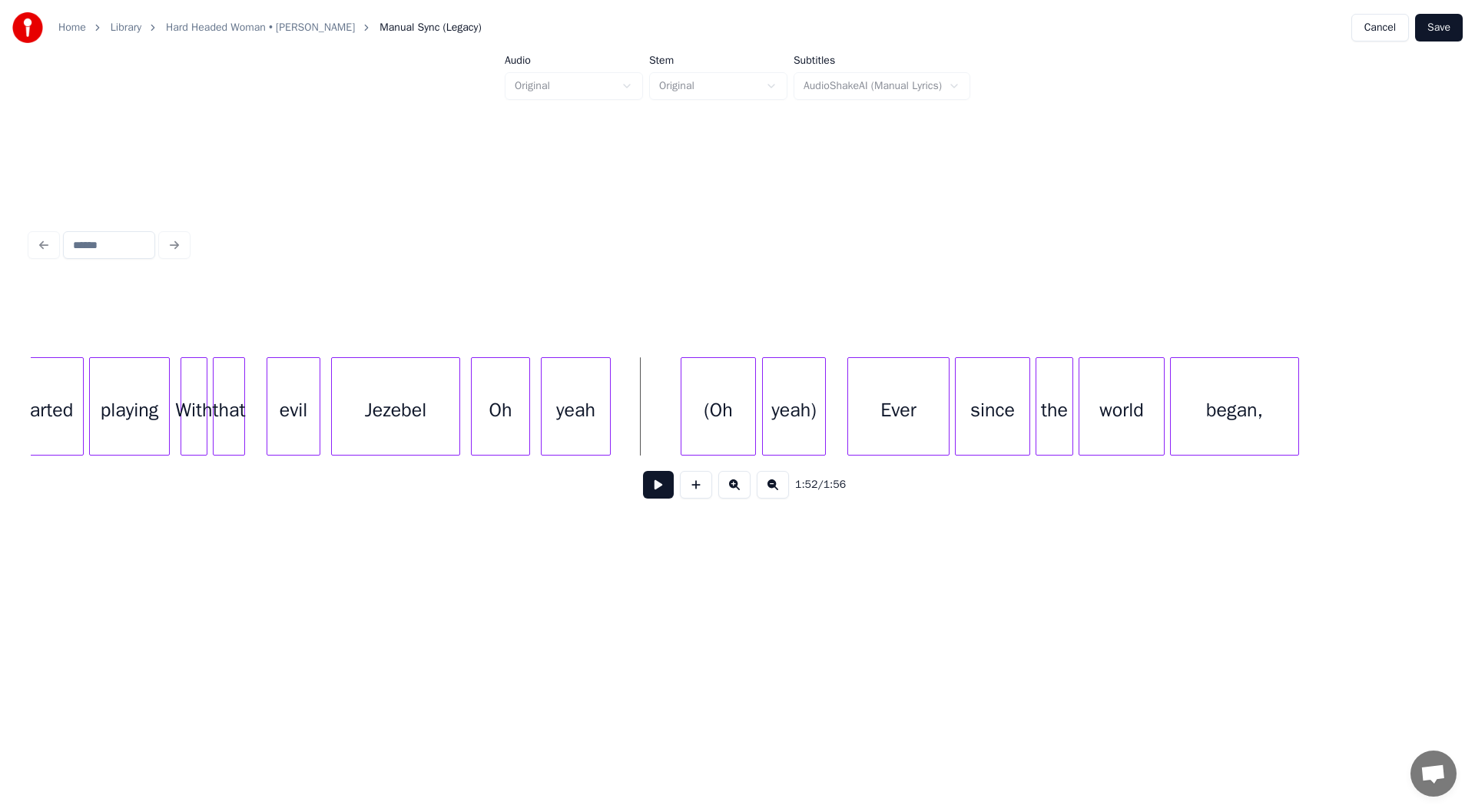 click at bounding box center (658, 485) 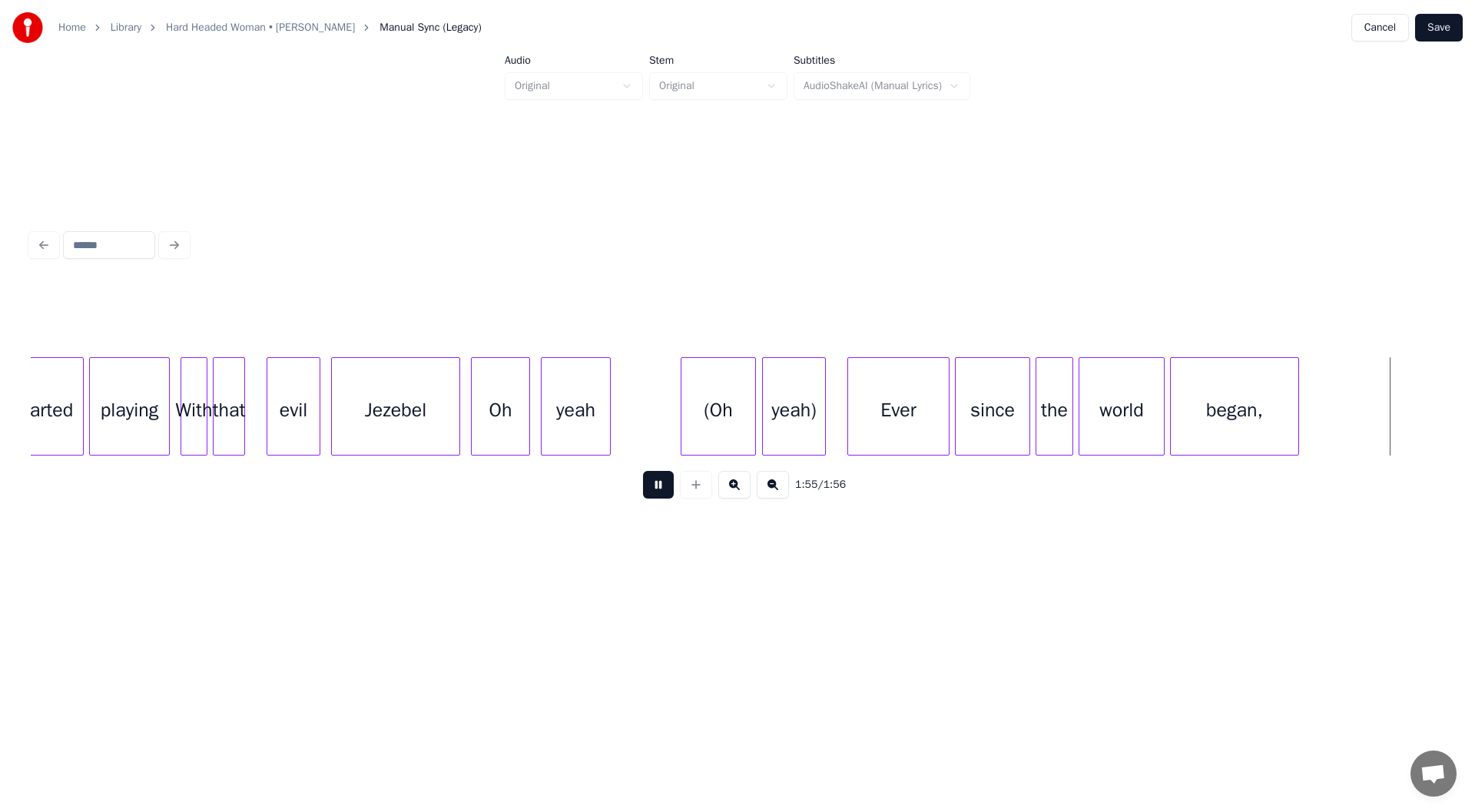 click at bounding box center [658, 485] 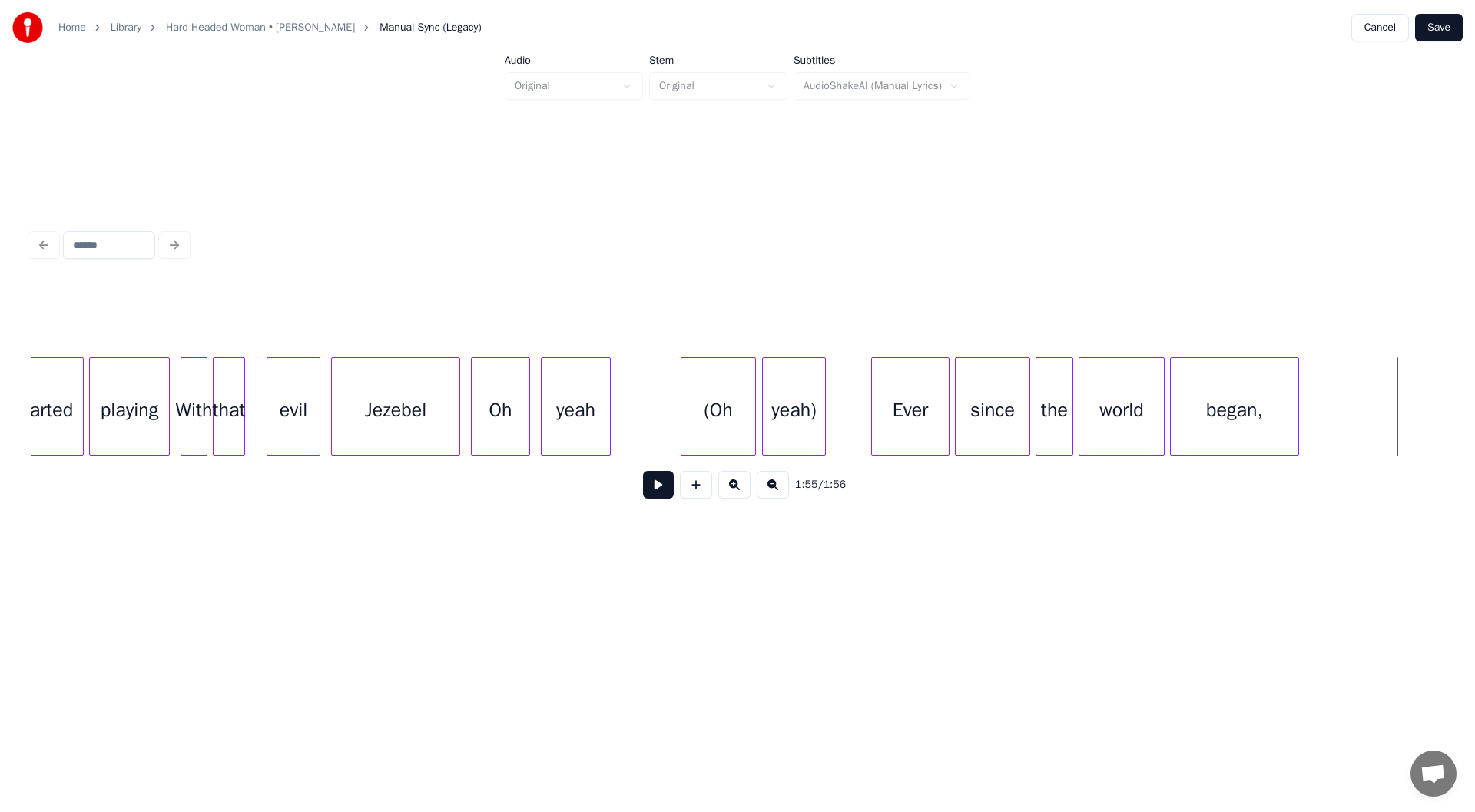 click at bounding box center [874, 406] 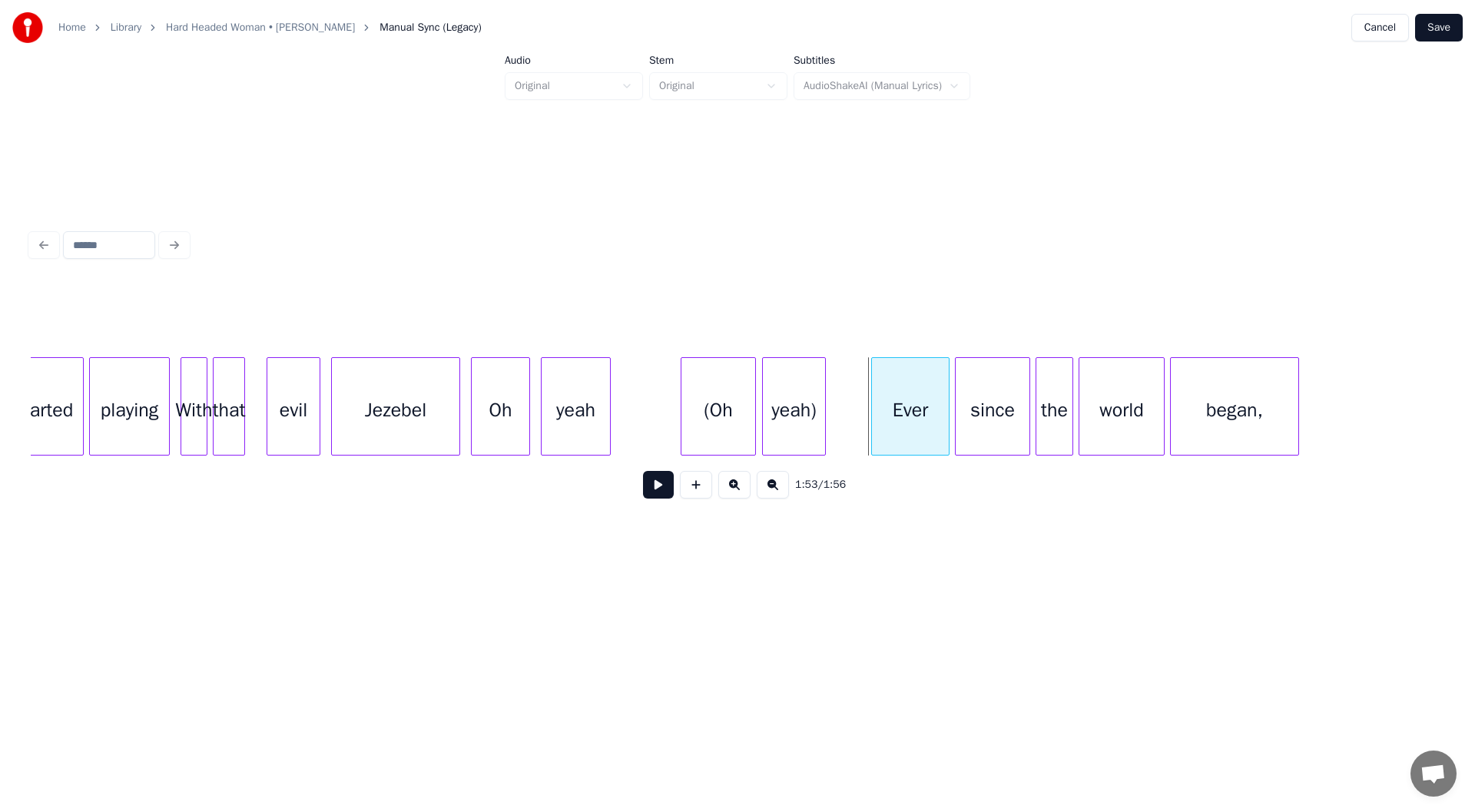 click on "started playing With that evil Jezebel Oh yeah (Oh yeah) Ever since the world began," at bounding box center [-14029, 406] 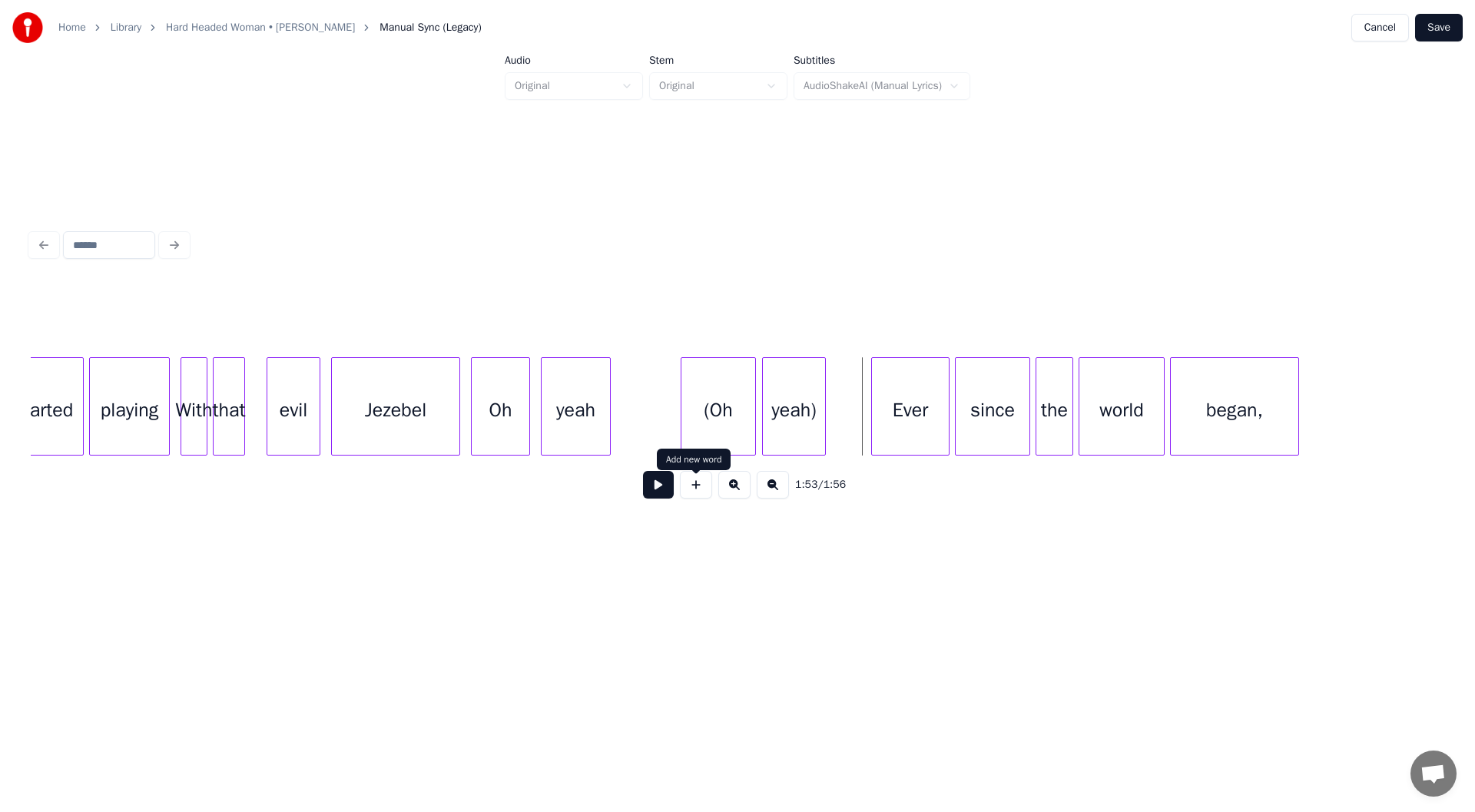 click at bounding box center (658, 485) 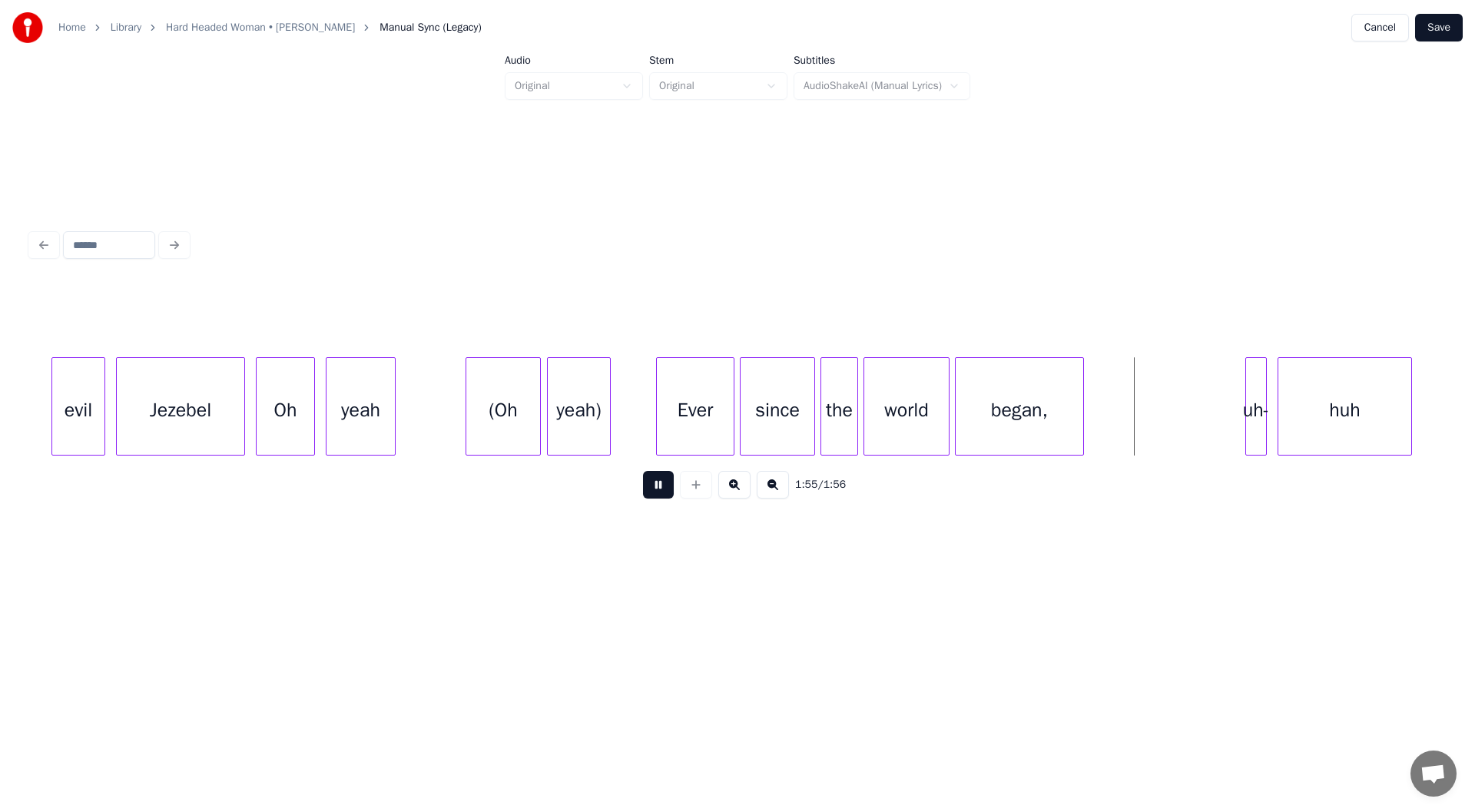 scroll, scrollTop: 0, scrollLeft: 29975, axis: horizontal 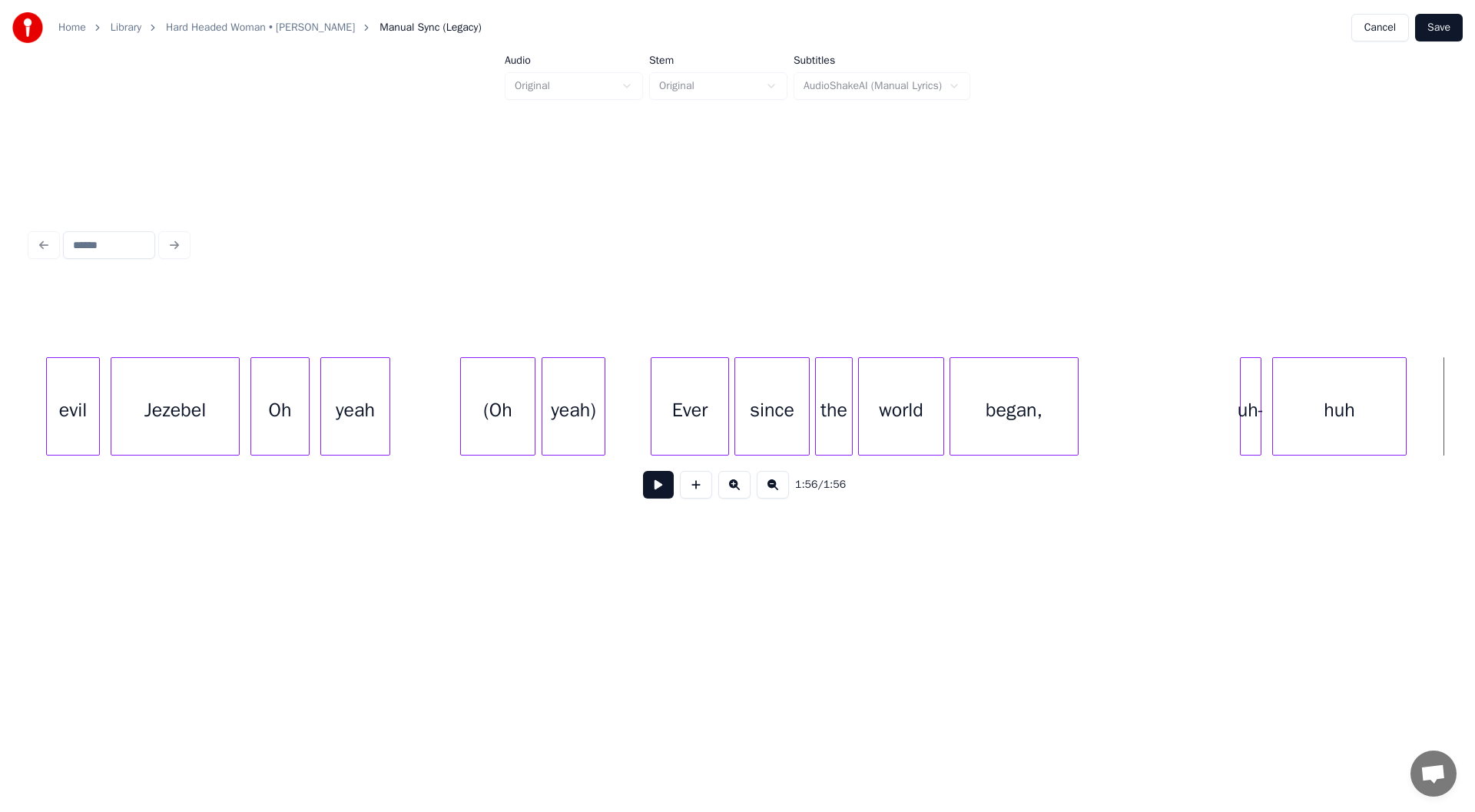 click at bounding box center (658, 485) 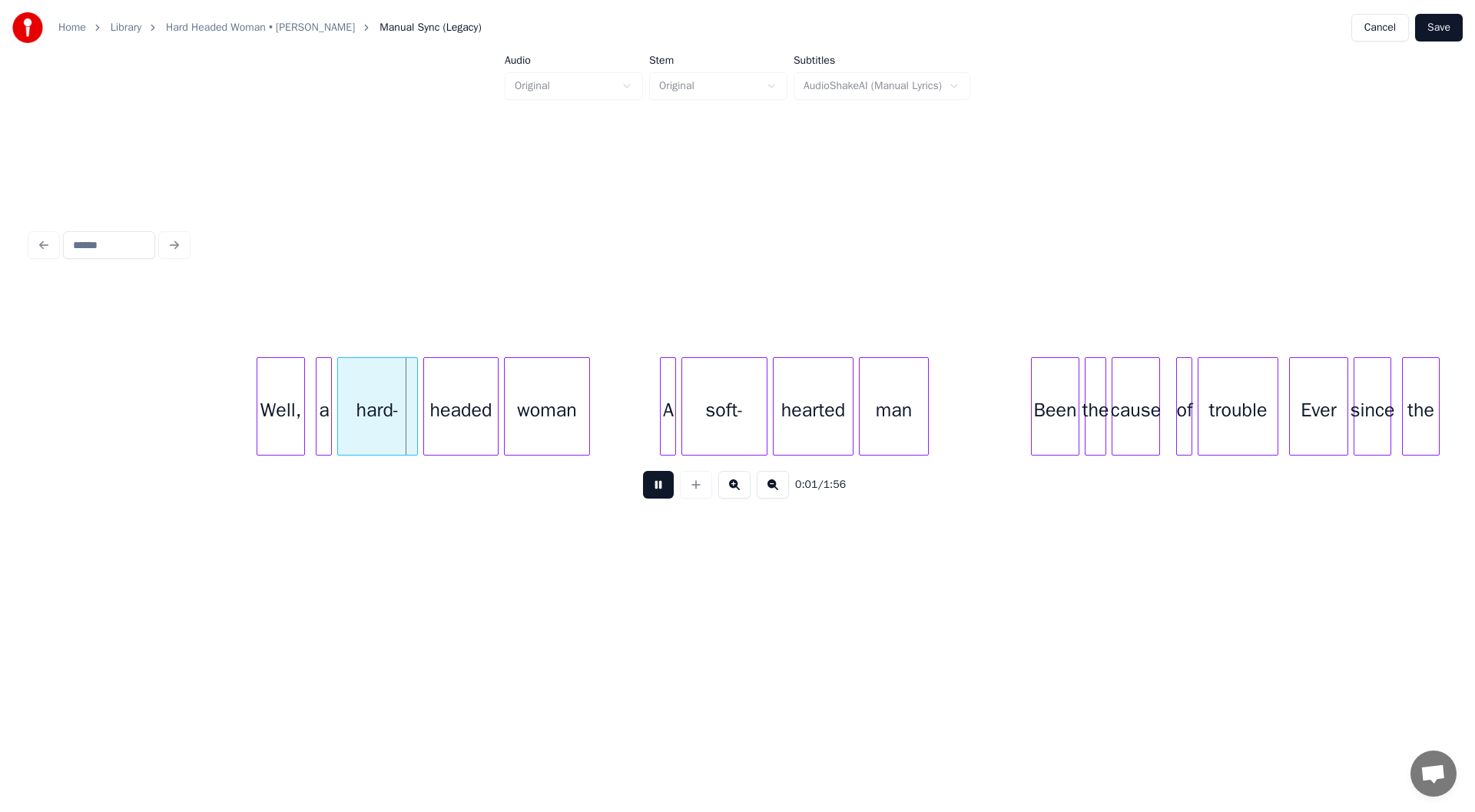 click at bounding box center [658, 485] 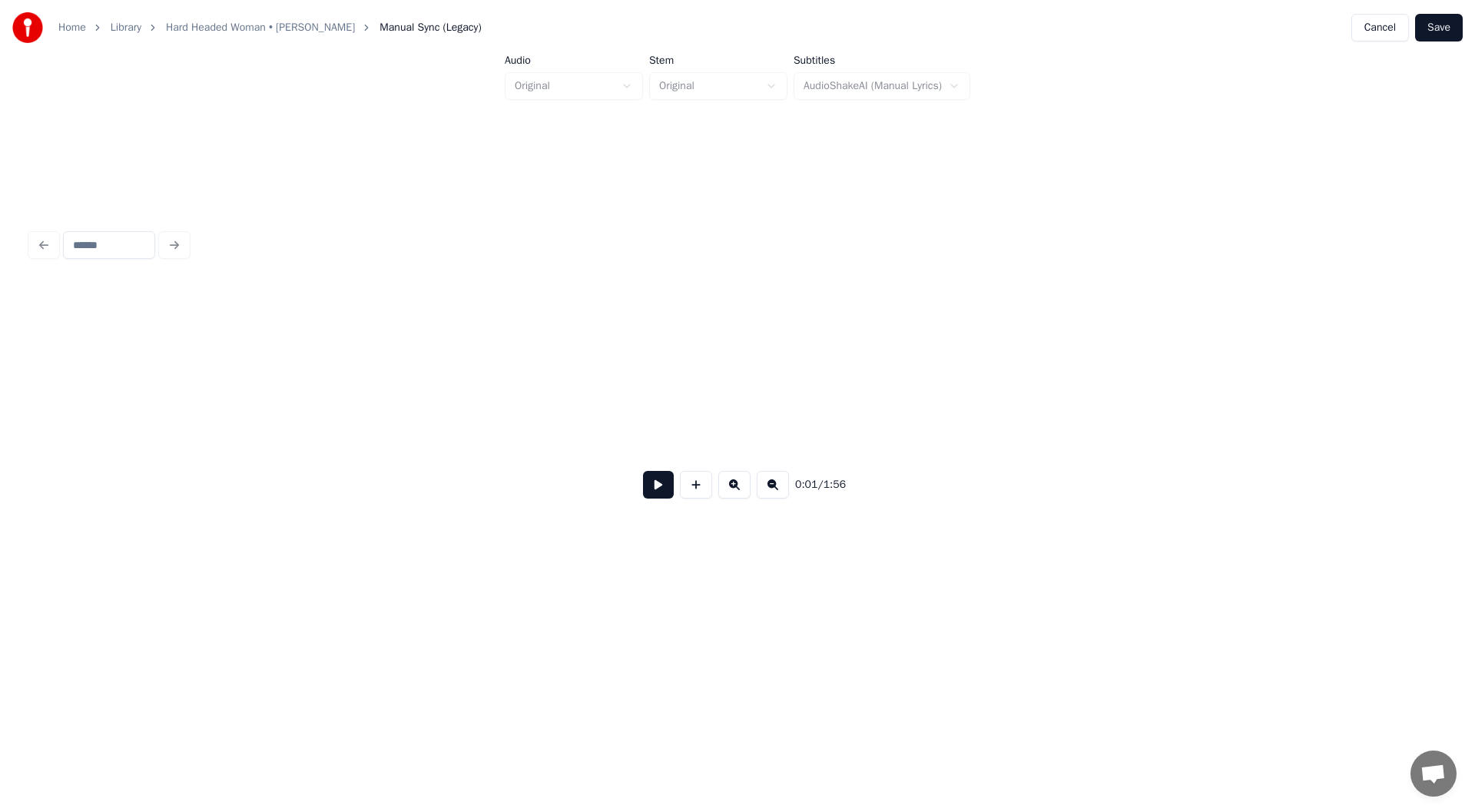 scroll, scrollTop: 0, scrollLeft: 29975, axis: horizontal 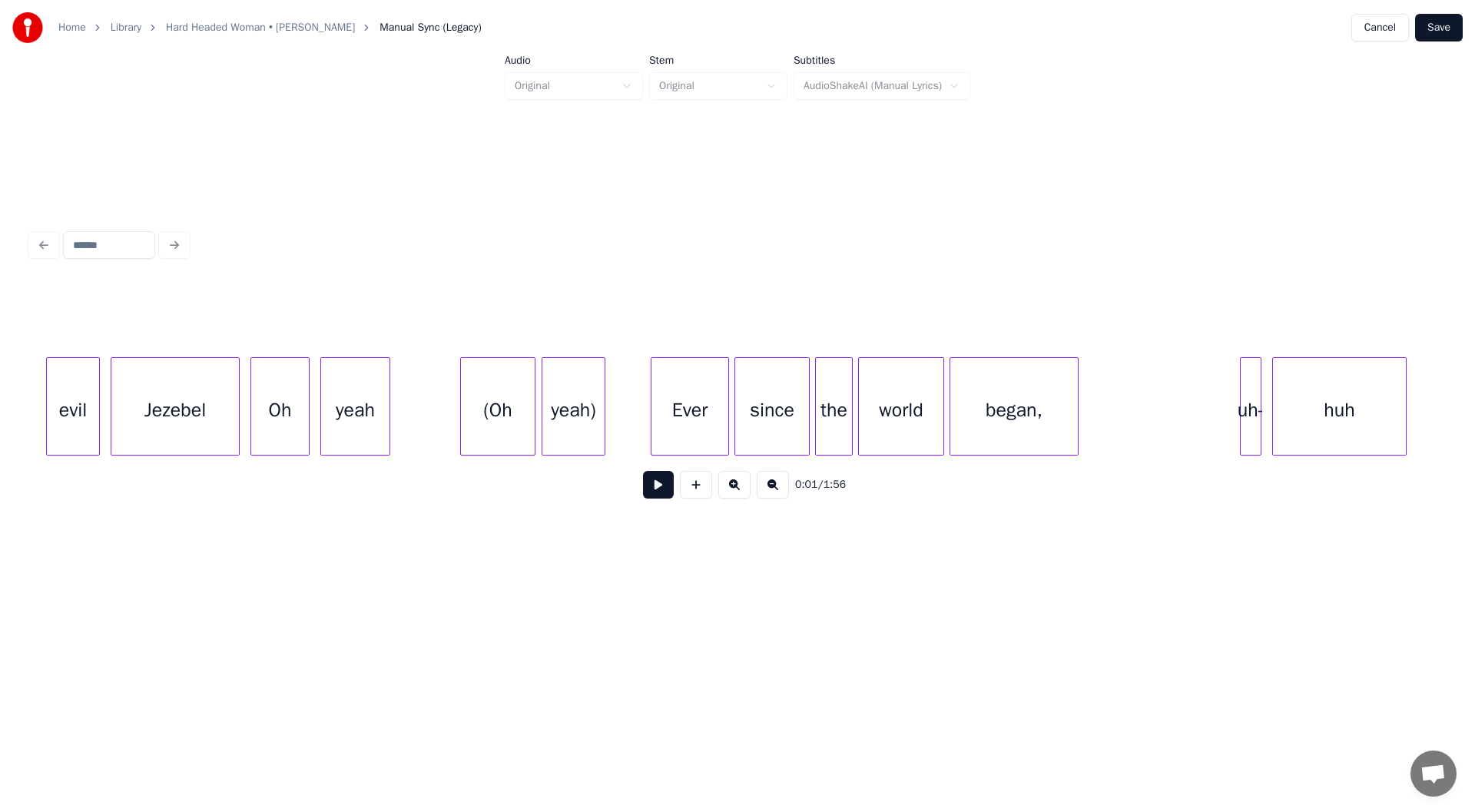 click on "evil Jezebel Oh yeah (Oh yeah) Ever since the world began, uh- huh" at bounding box center (-14250, 406) 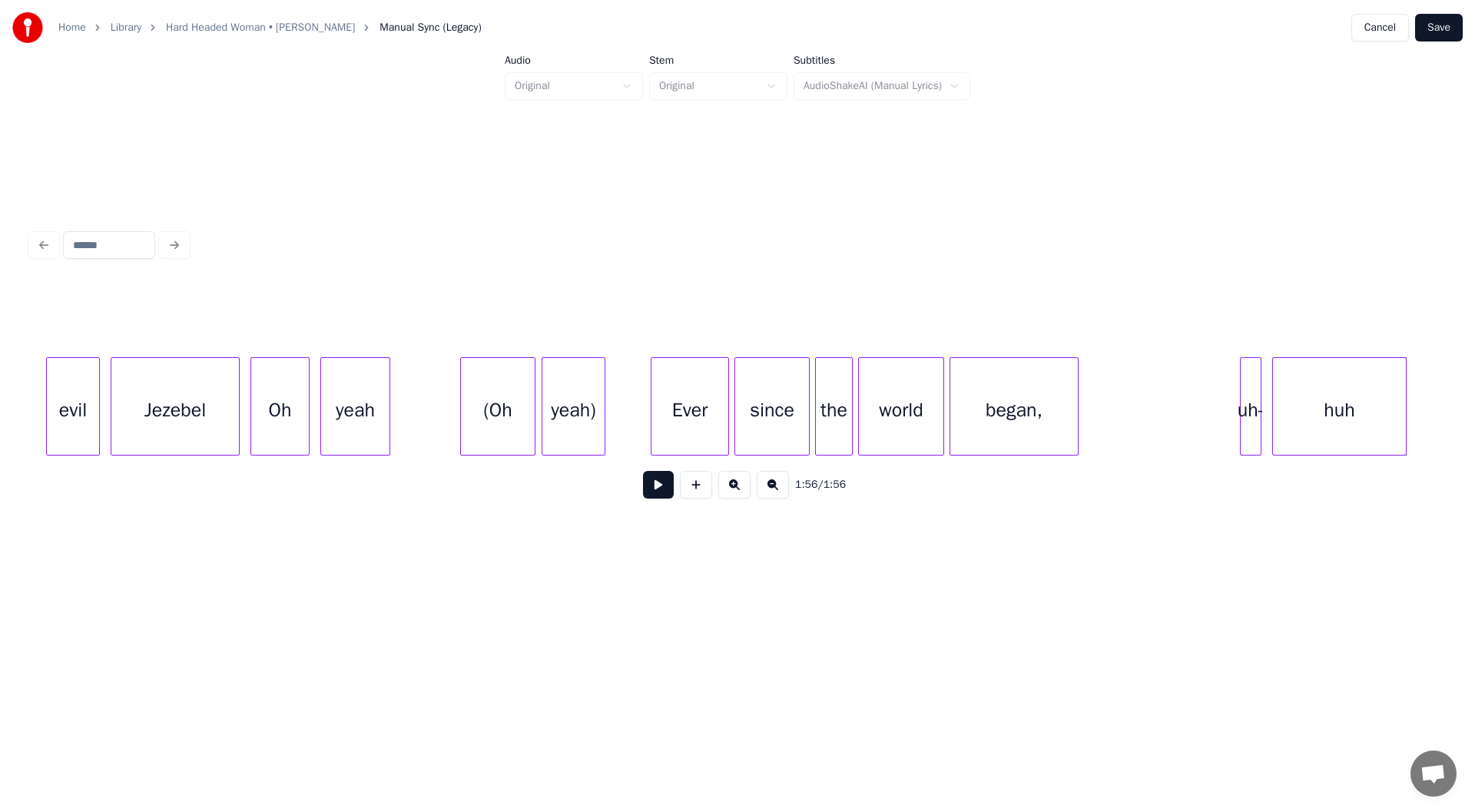click on "huh" at bounding box center [1339, 410] 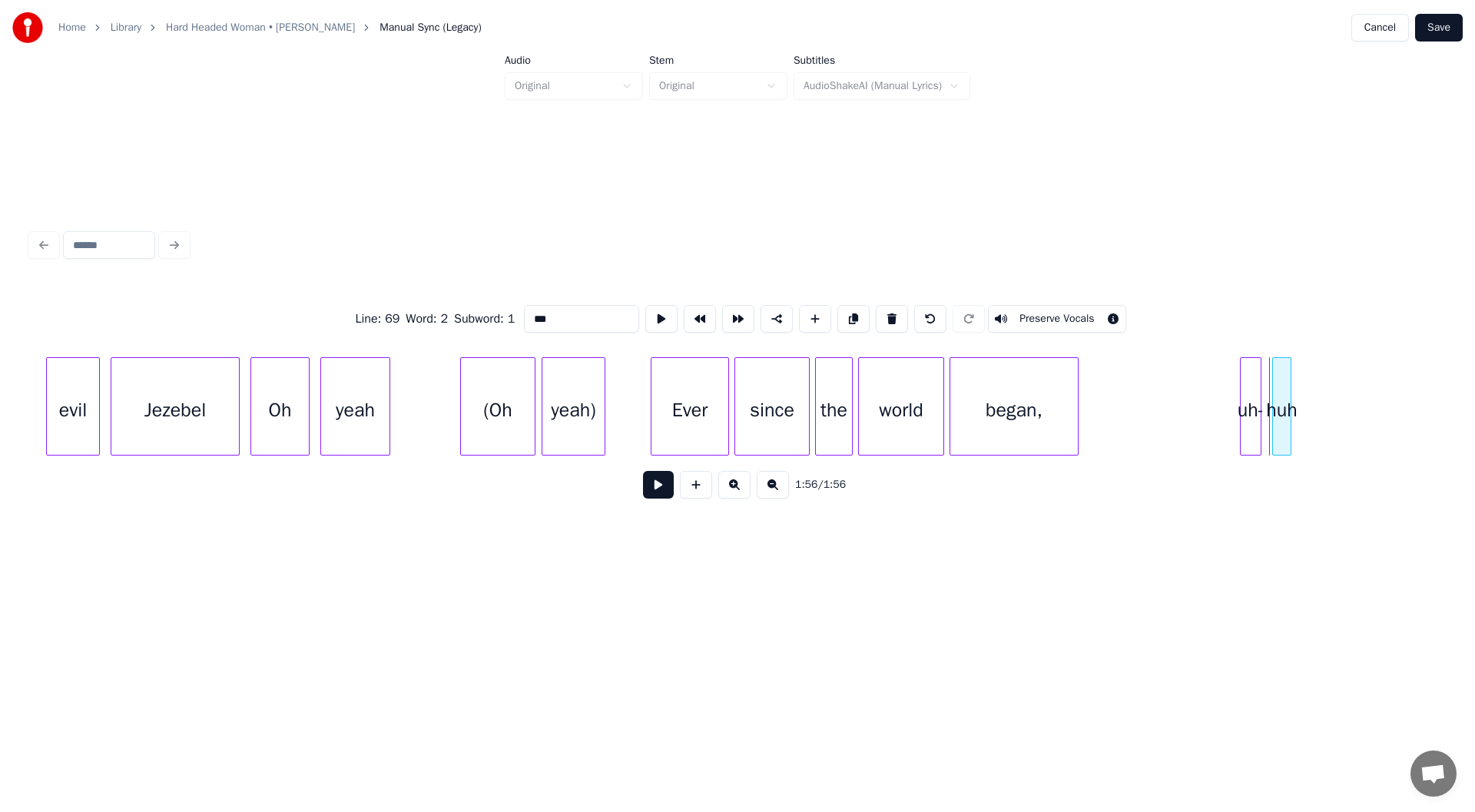 click at bounding box center (1288, 406) 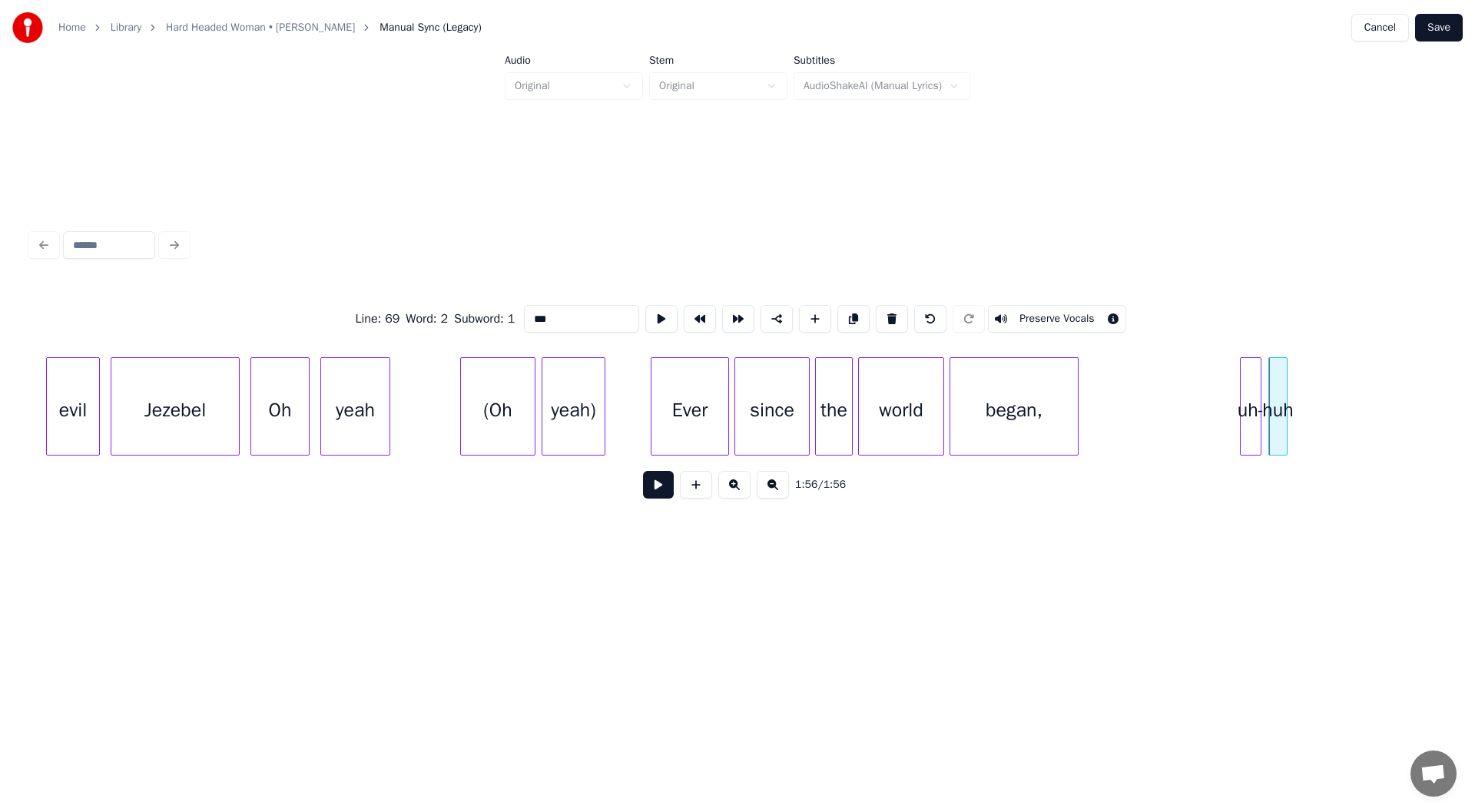 click on "huh" at bounding box center (1278, 410) 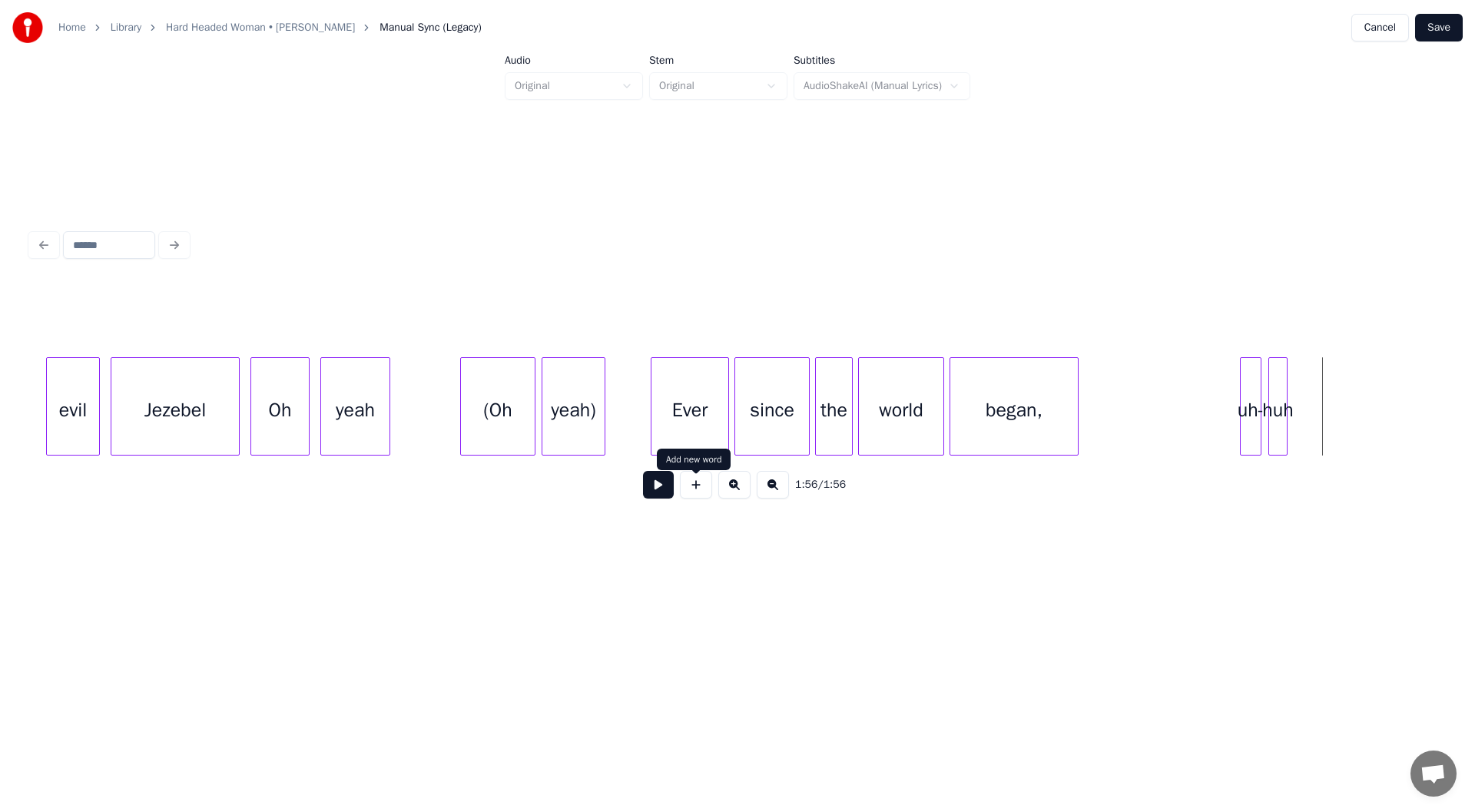 click at bounding box center [696, 485] 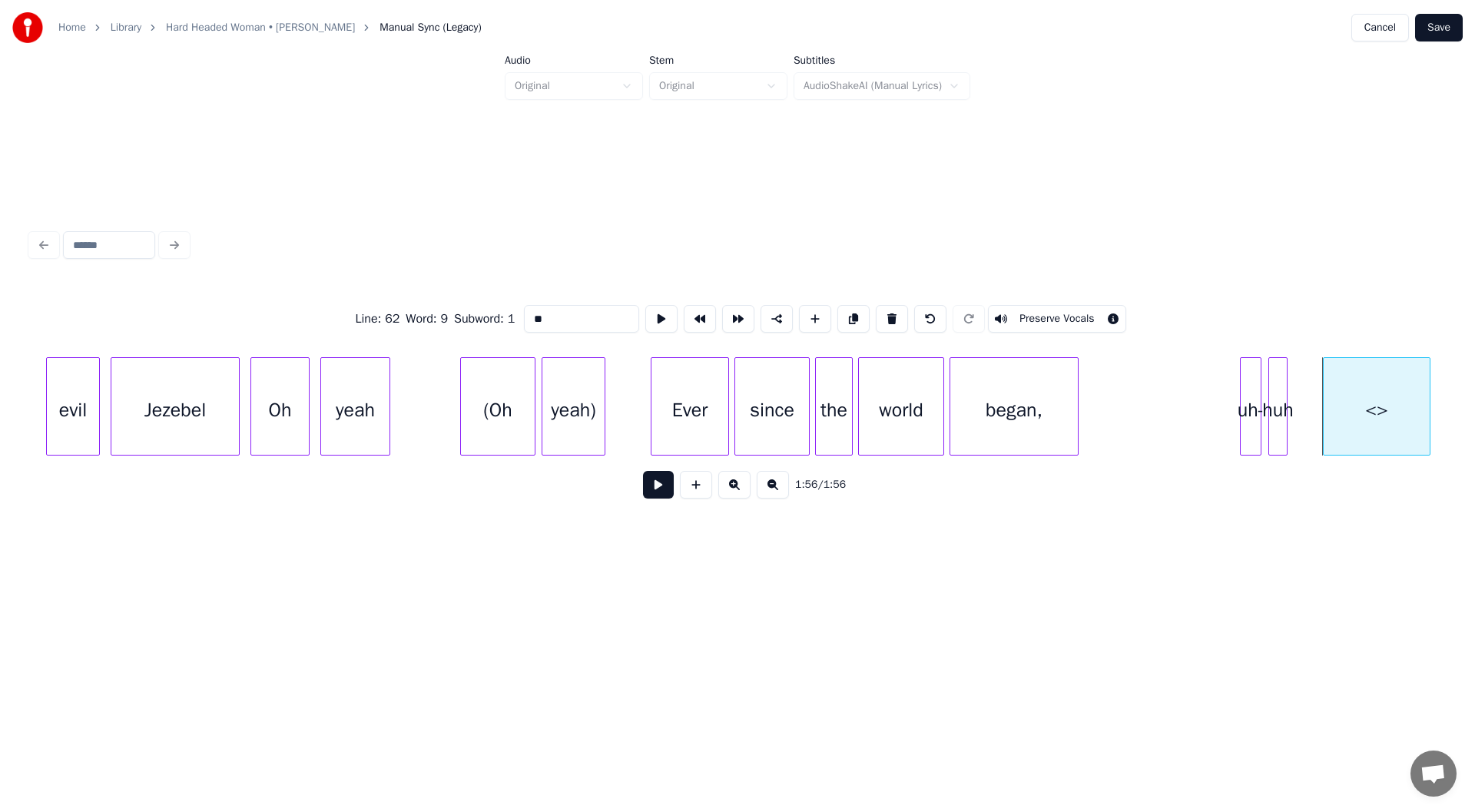 drag, startPoint x: 583, startPoint y: 303, endPoint x: 360, endPoint y: 294, distance: 223.1815 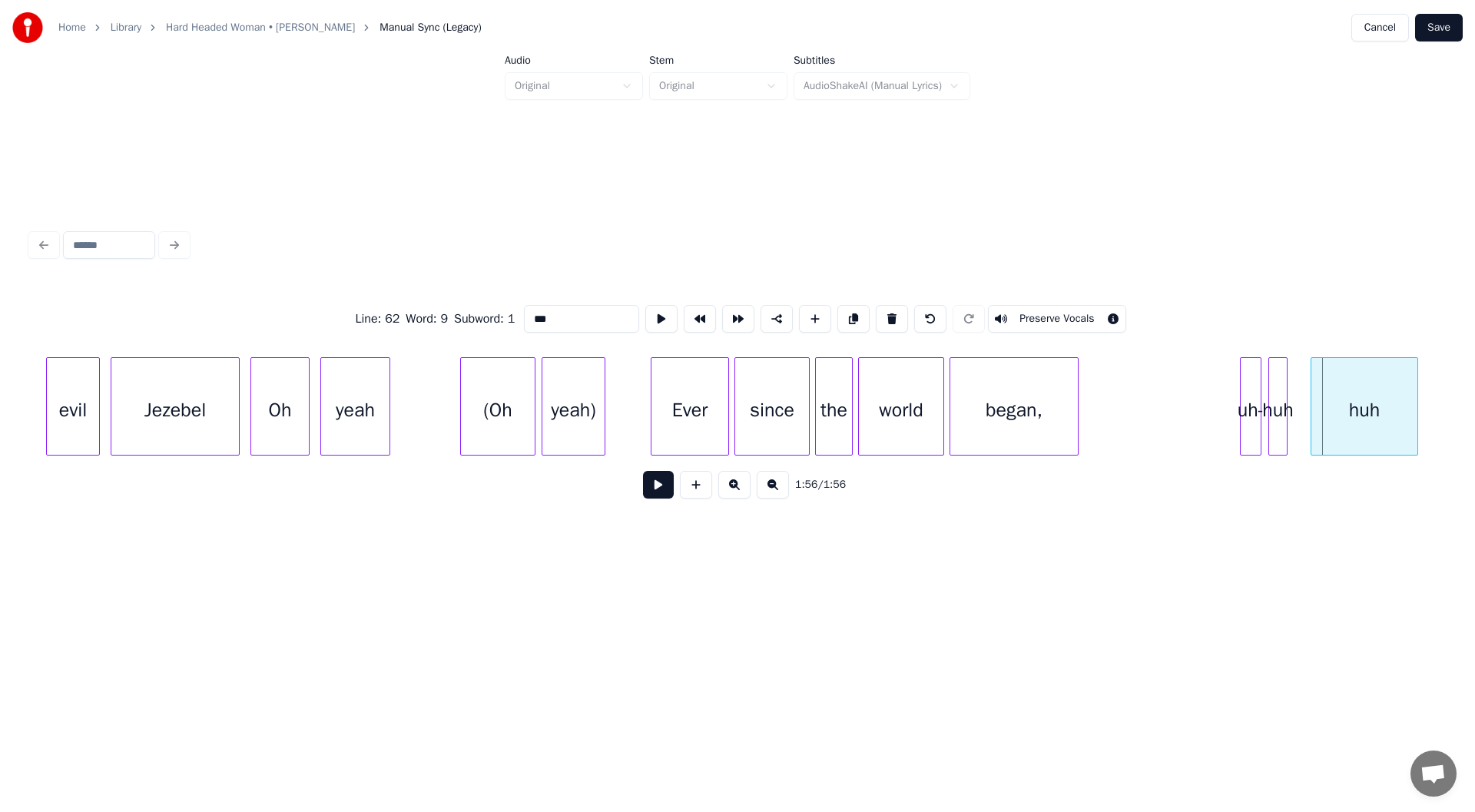 click on "huh" at bounding box center (1364, 410) 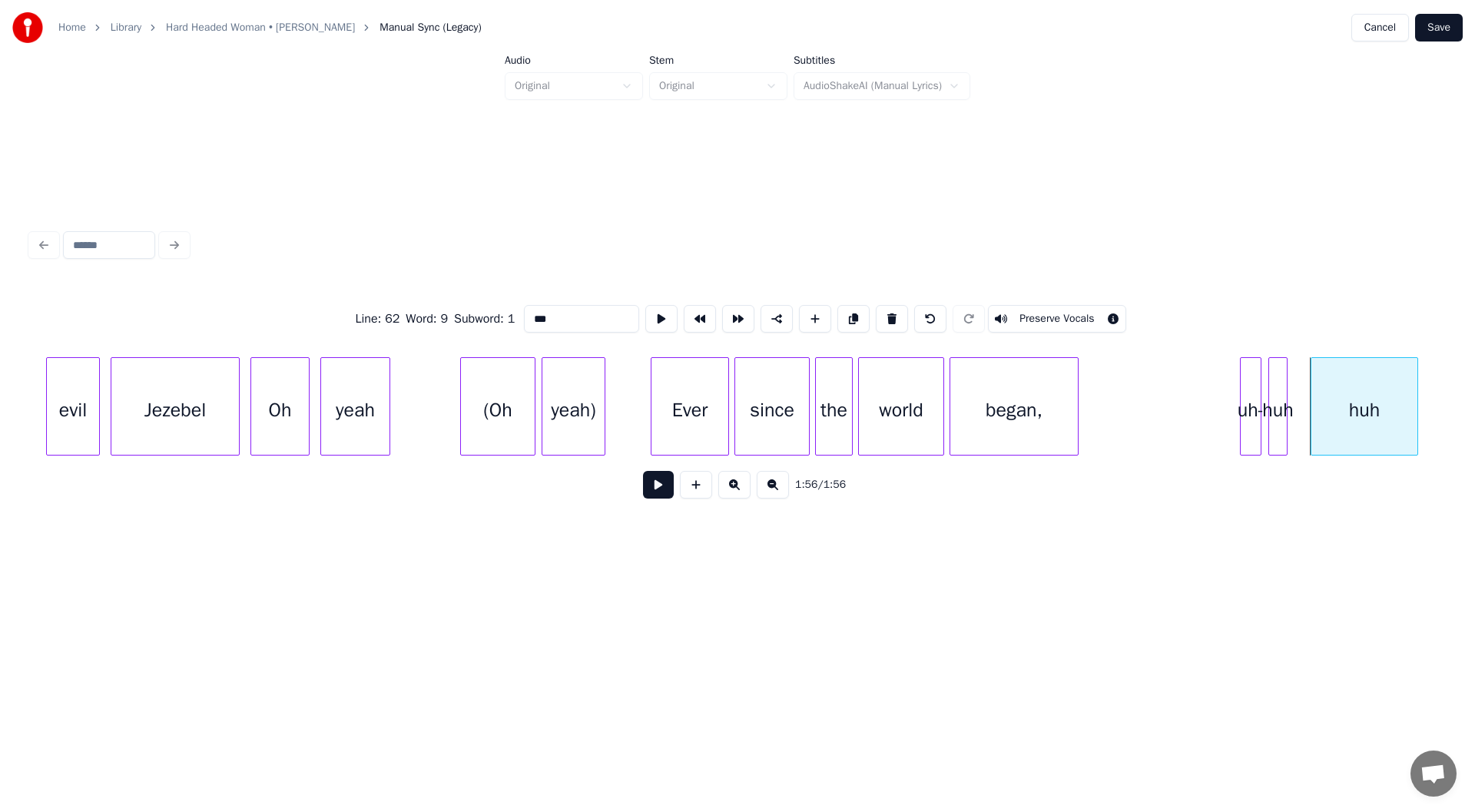 click on "huh" at bounding box center [1364, 406] 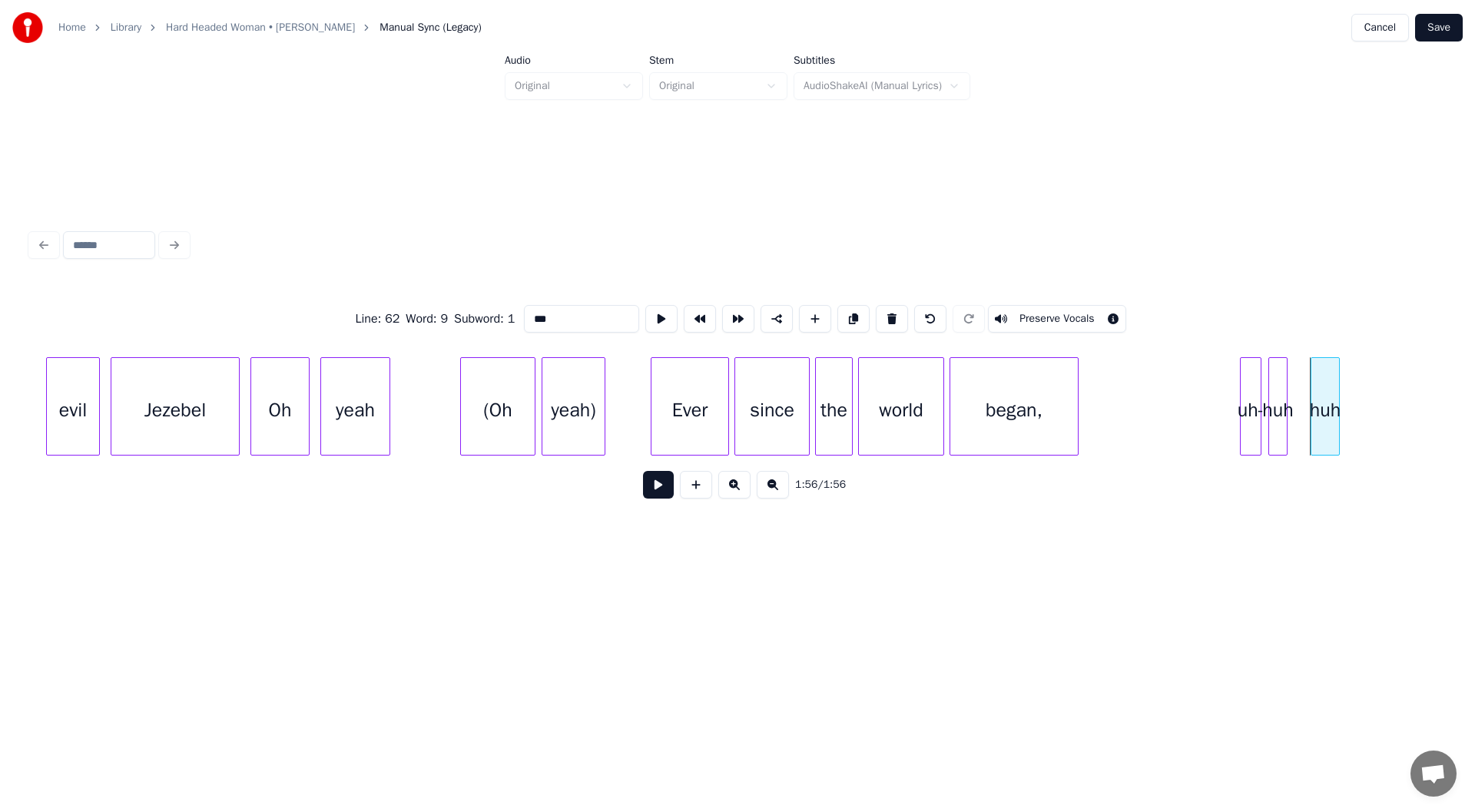 click at bounding box center (1337, 406) 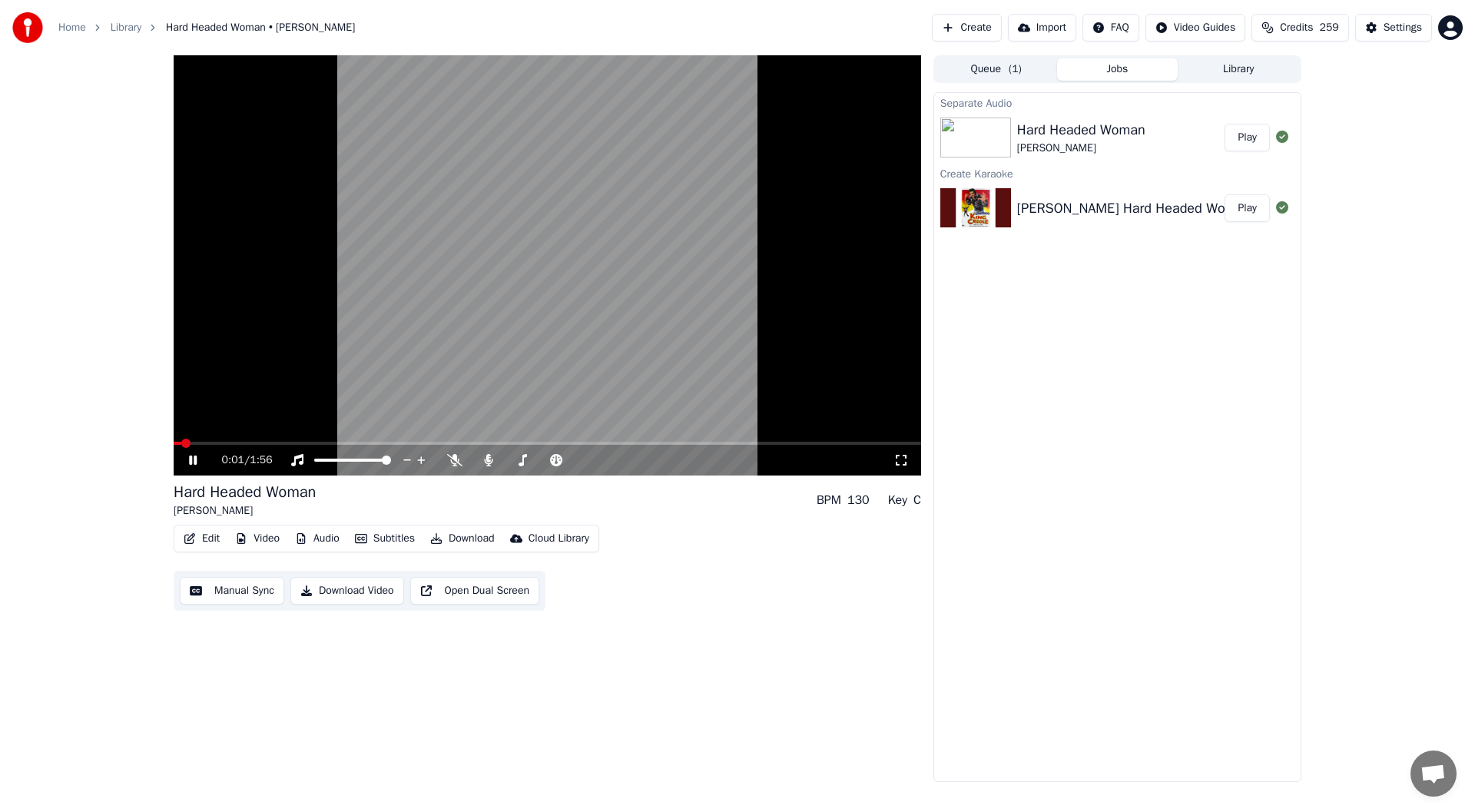 click 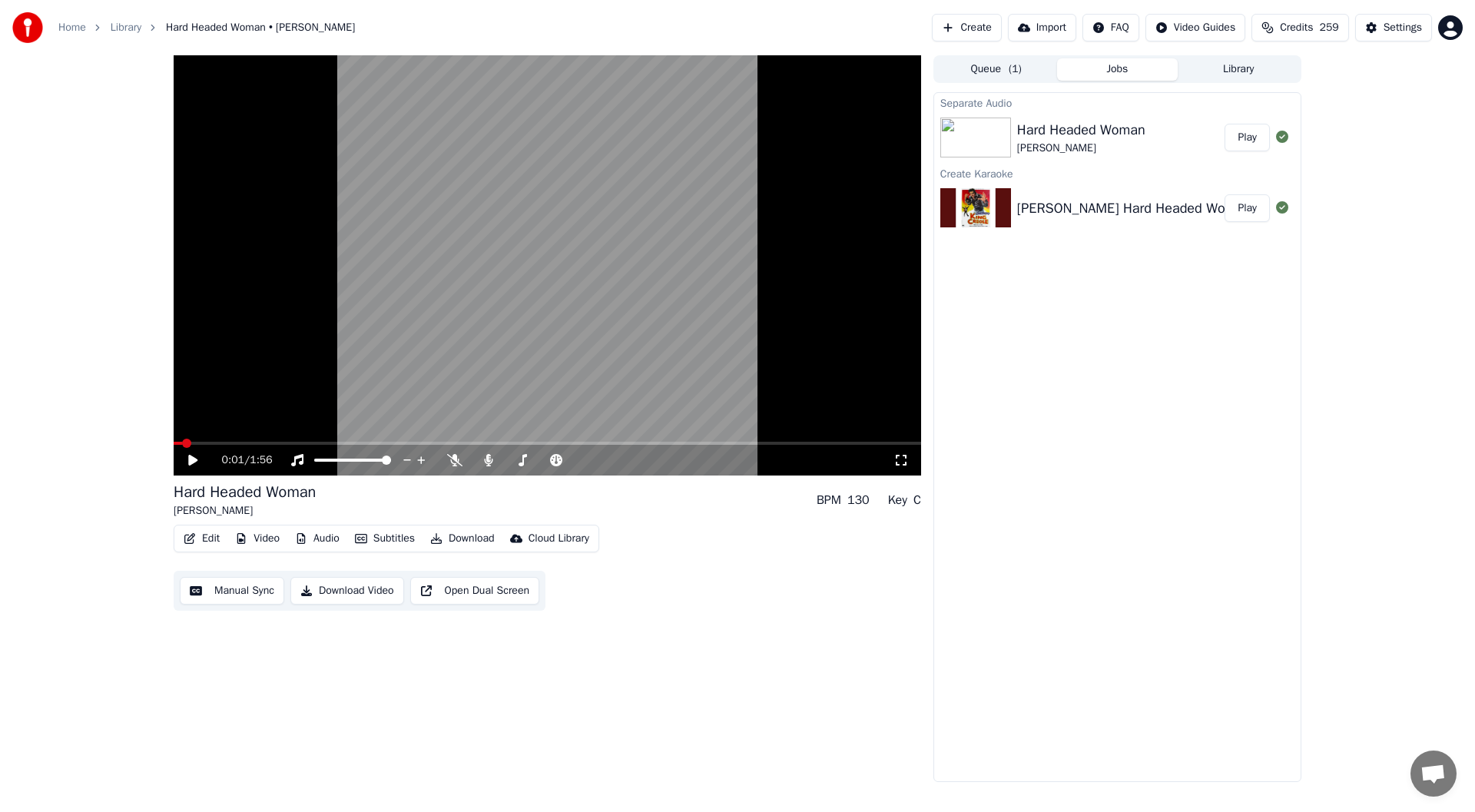 click on "Audio" at bounding box center [317, 539] 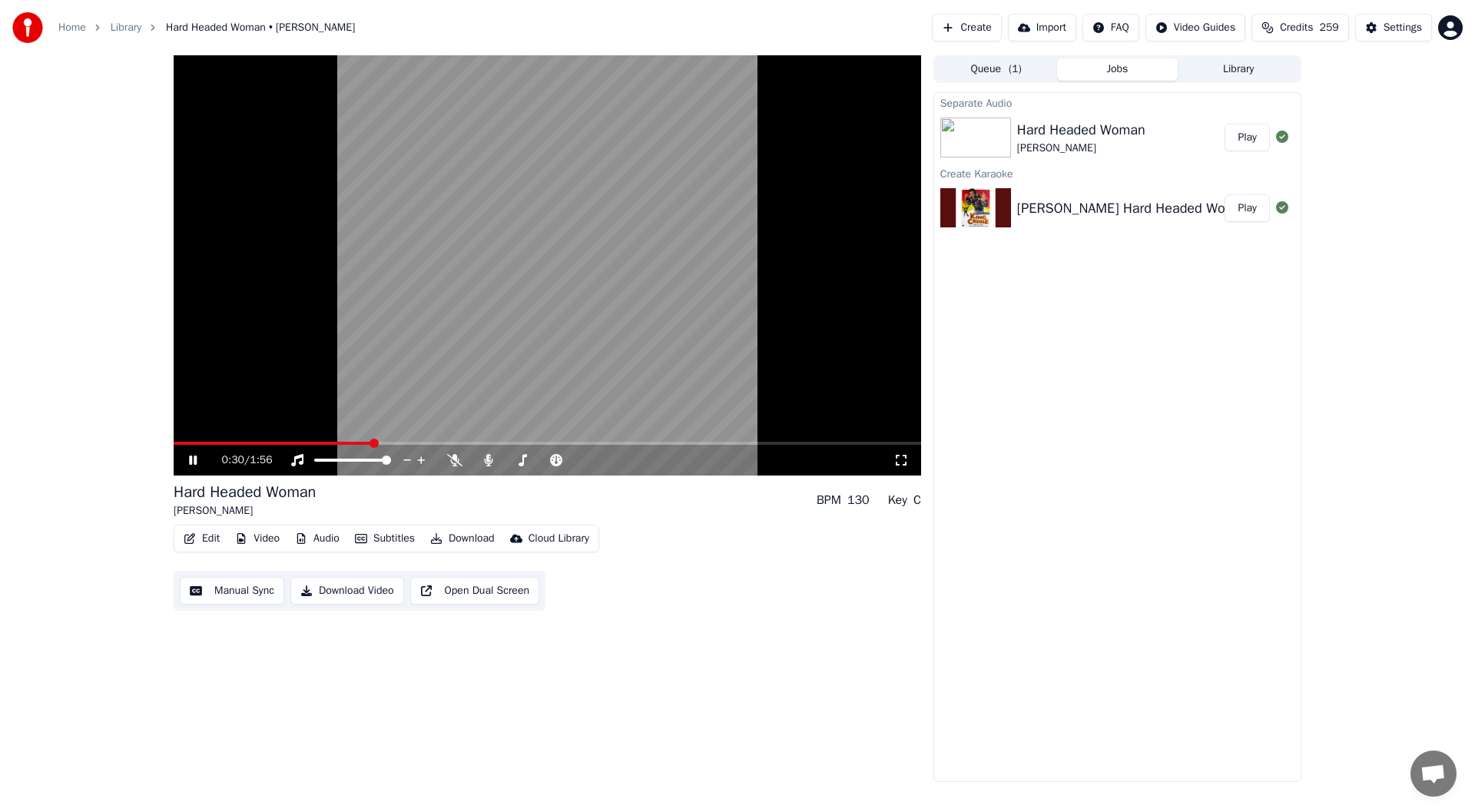 click 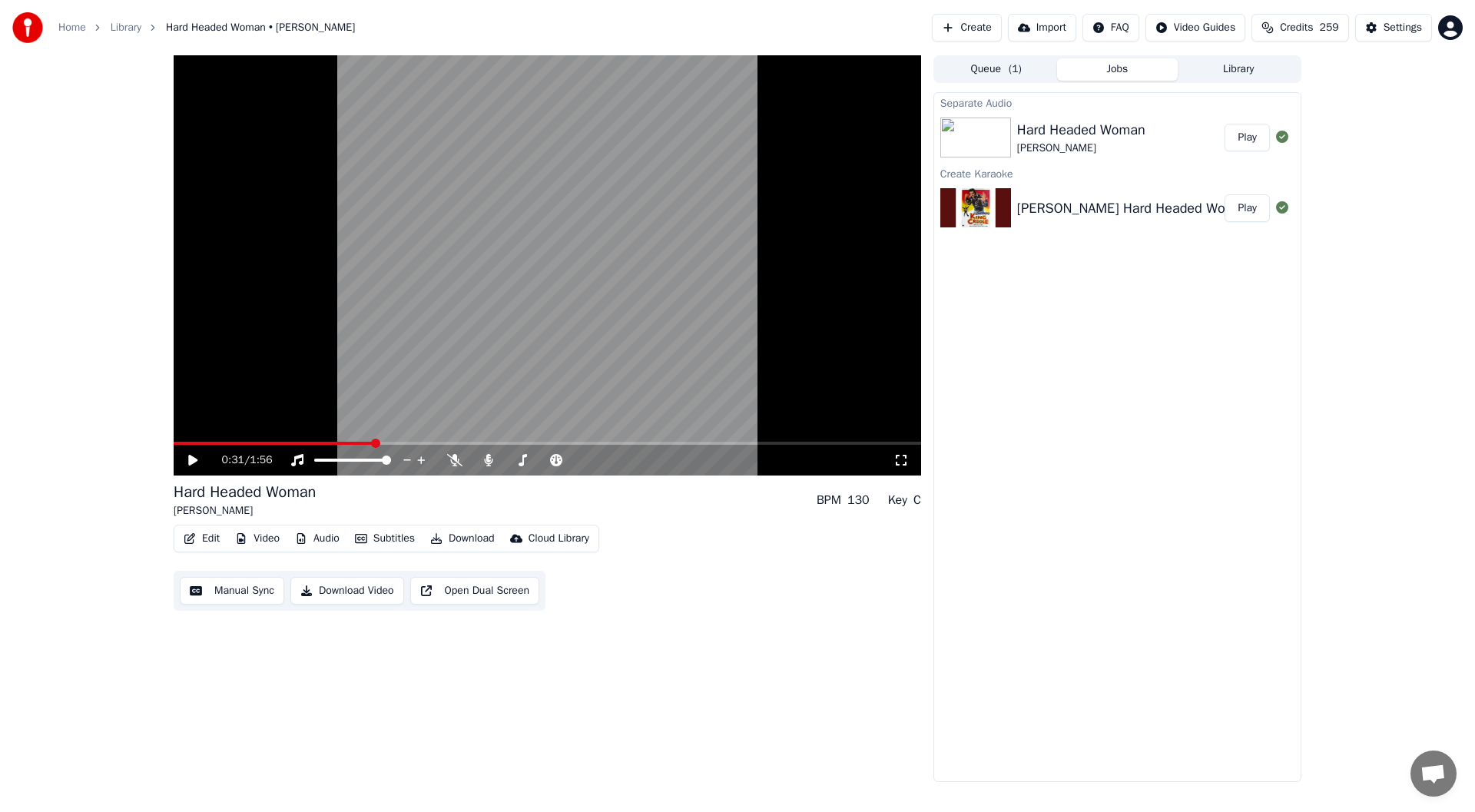 click on "Video" at bounding box center (257, 539) 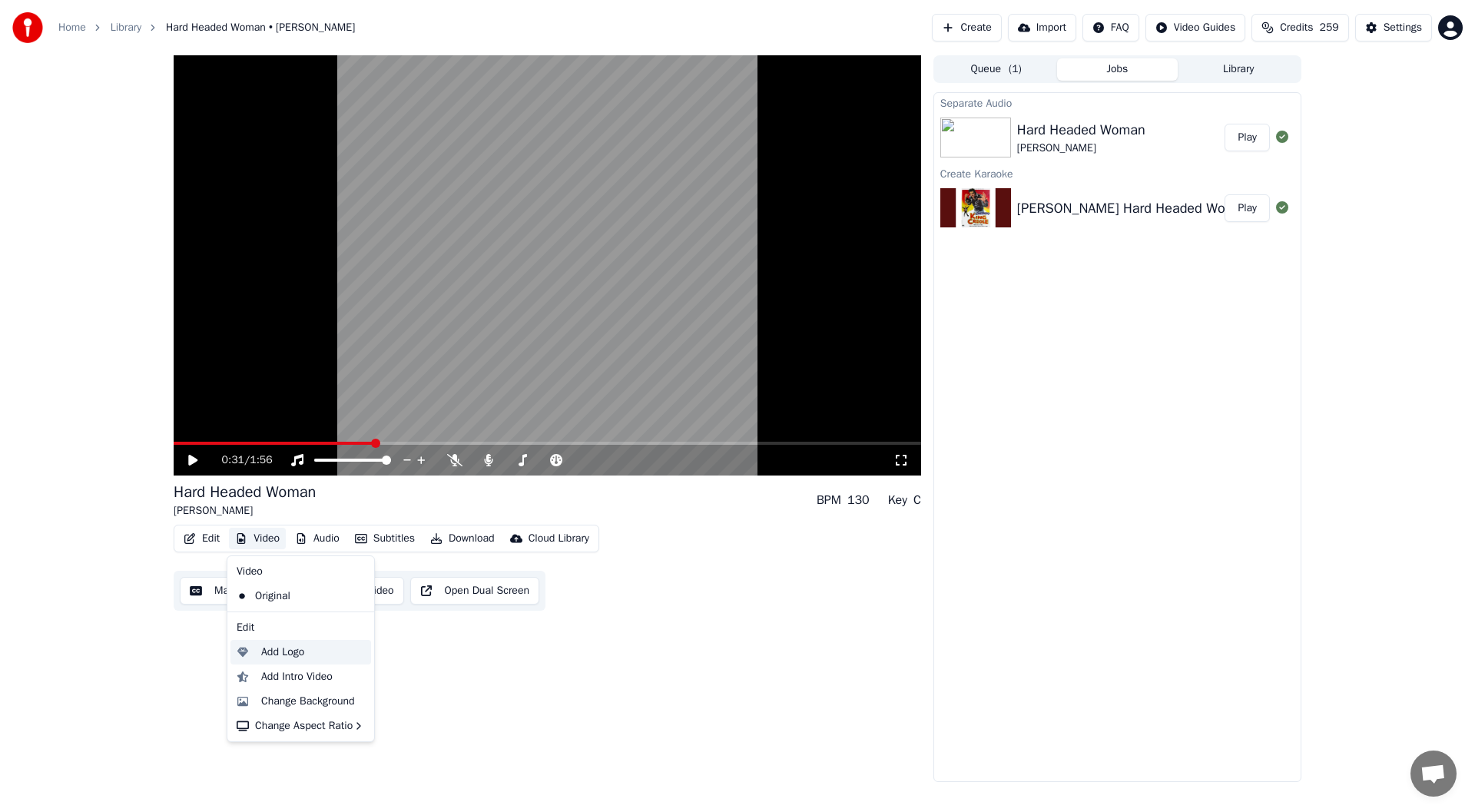 click on "Add Logo" at bounding box center (283, 652) 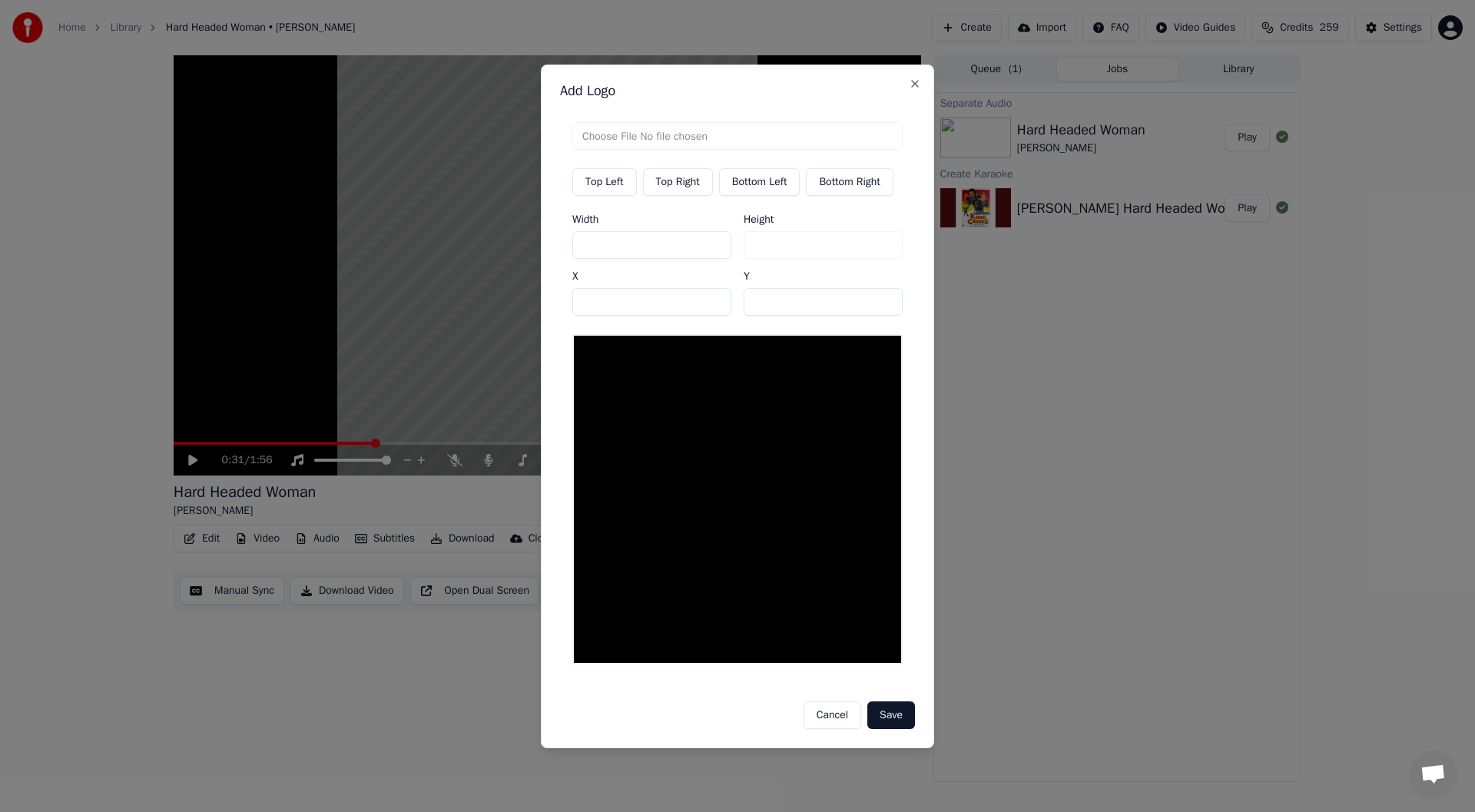 click on "Top Right" at bounding box center [678, 182] 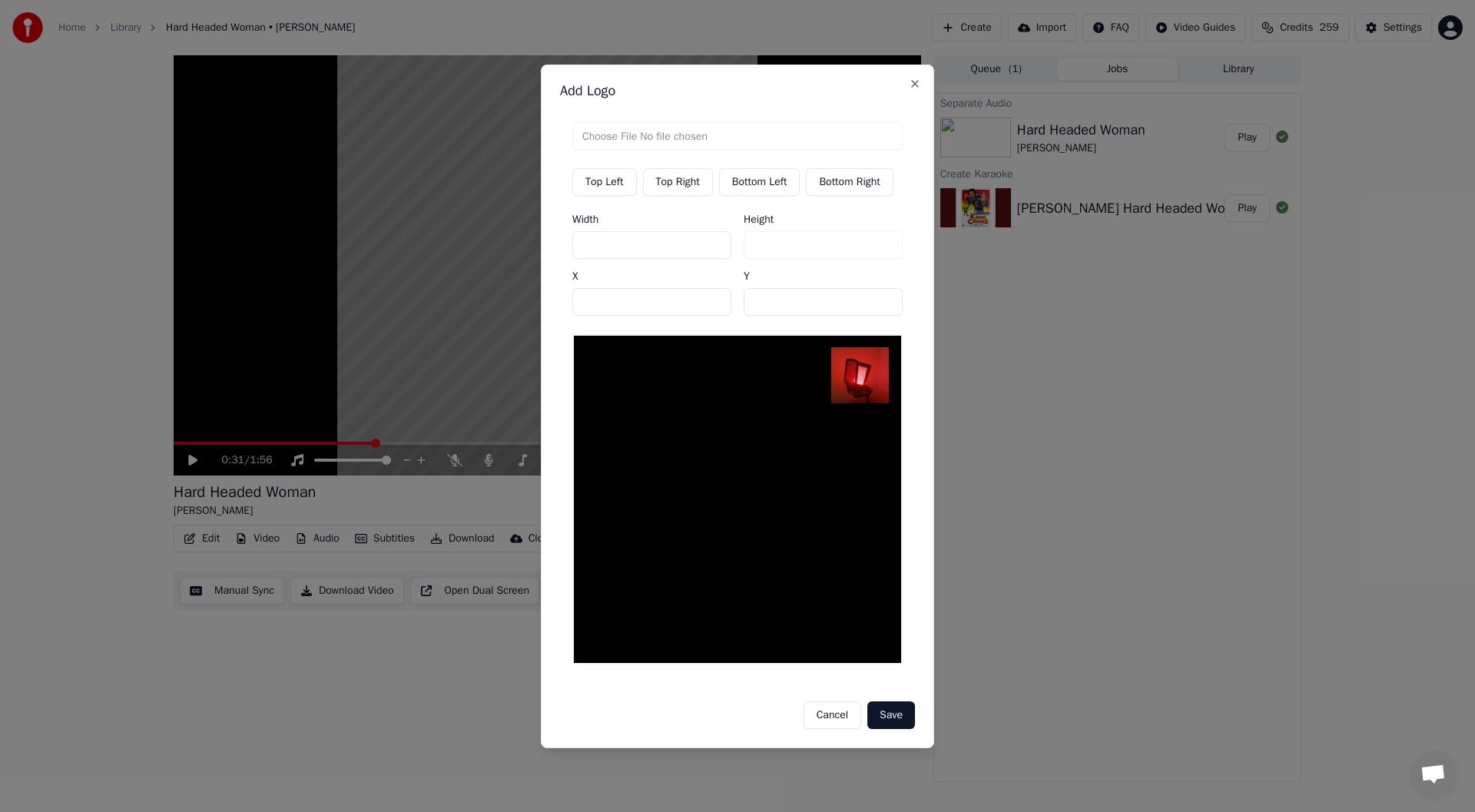 drag, startPoint x: 603, startPoint y: 238, endPoint x: 585, endPoint y: 234, distance: 18.439089 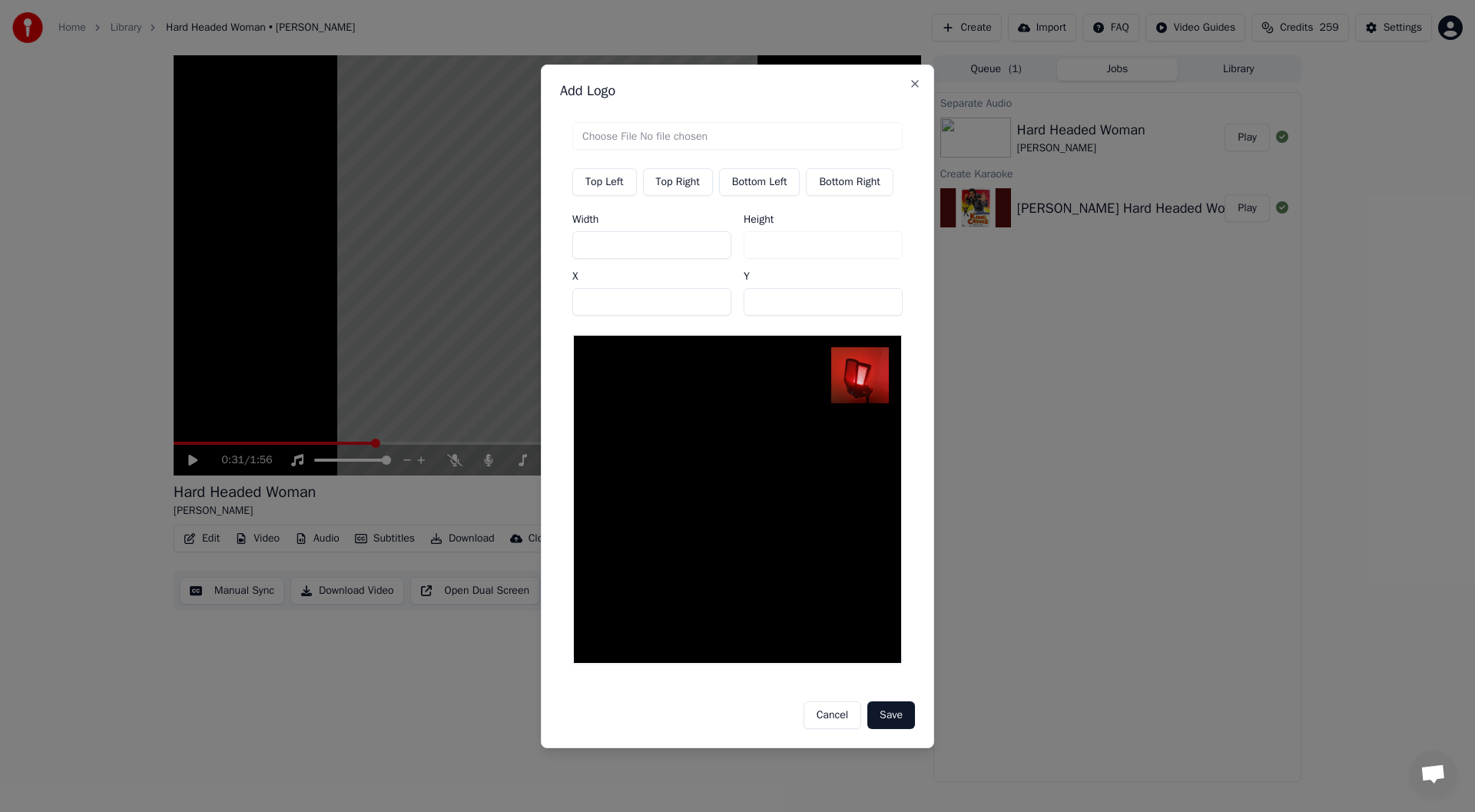 click on "***" at bounding box center [651, 245] 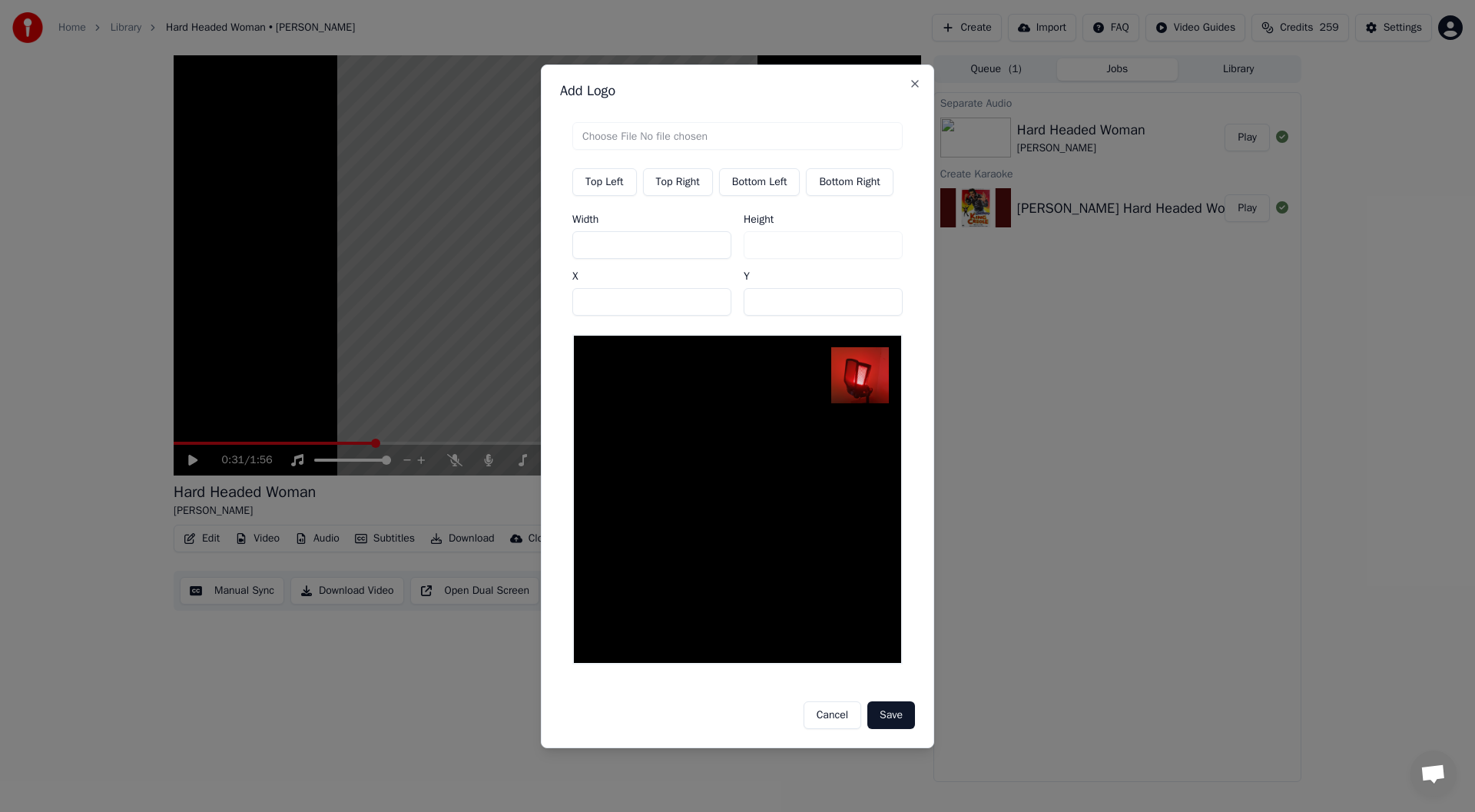 type on "**" 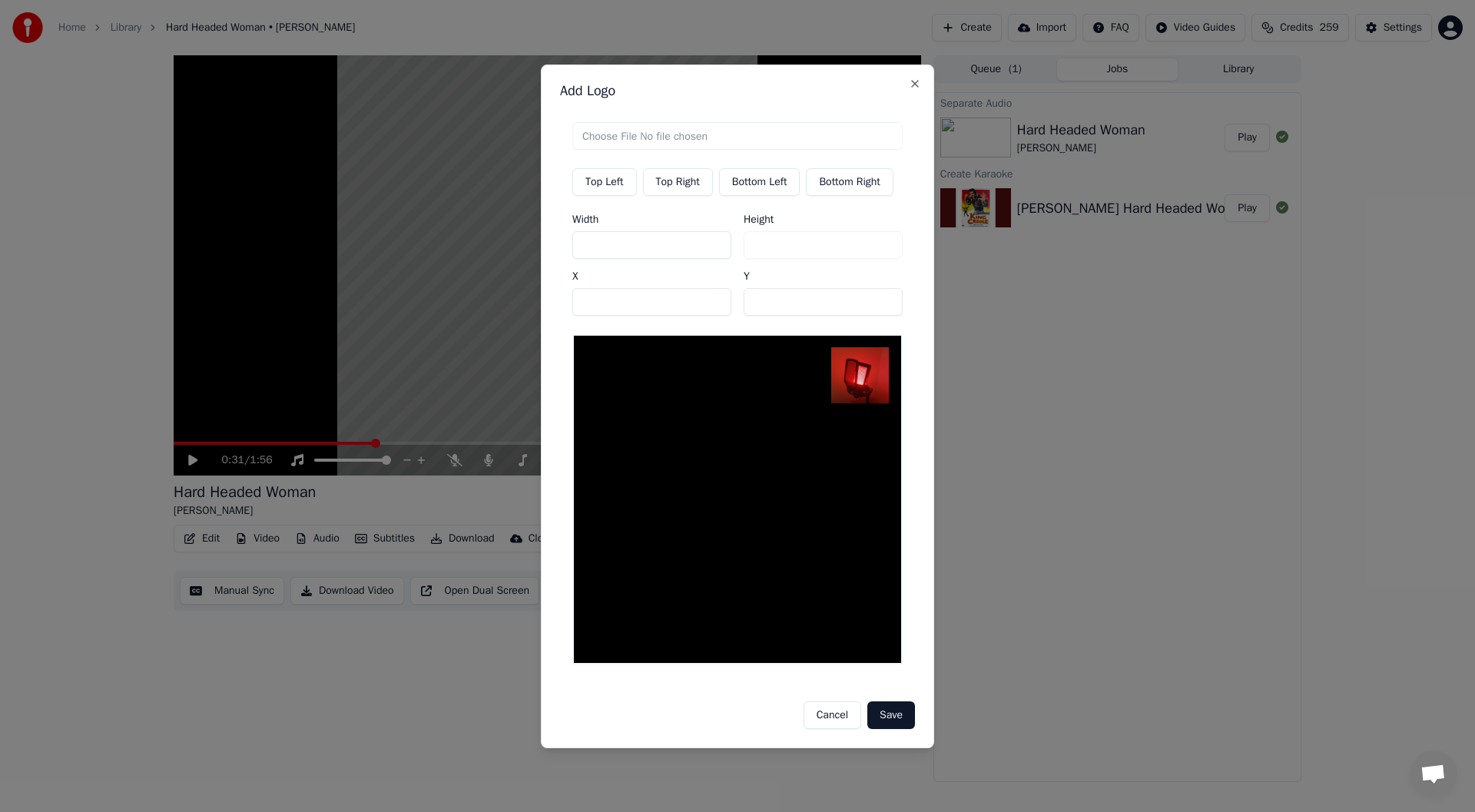 type on "**" 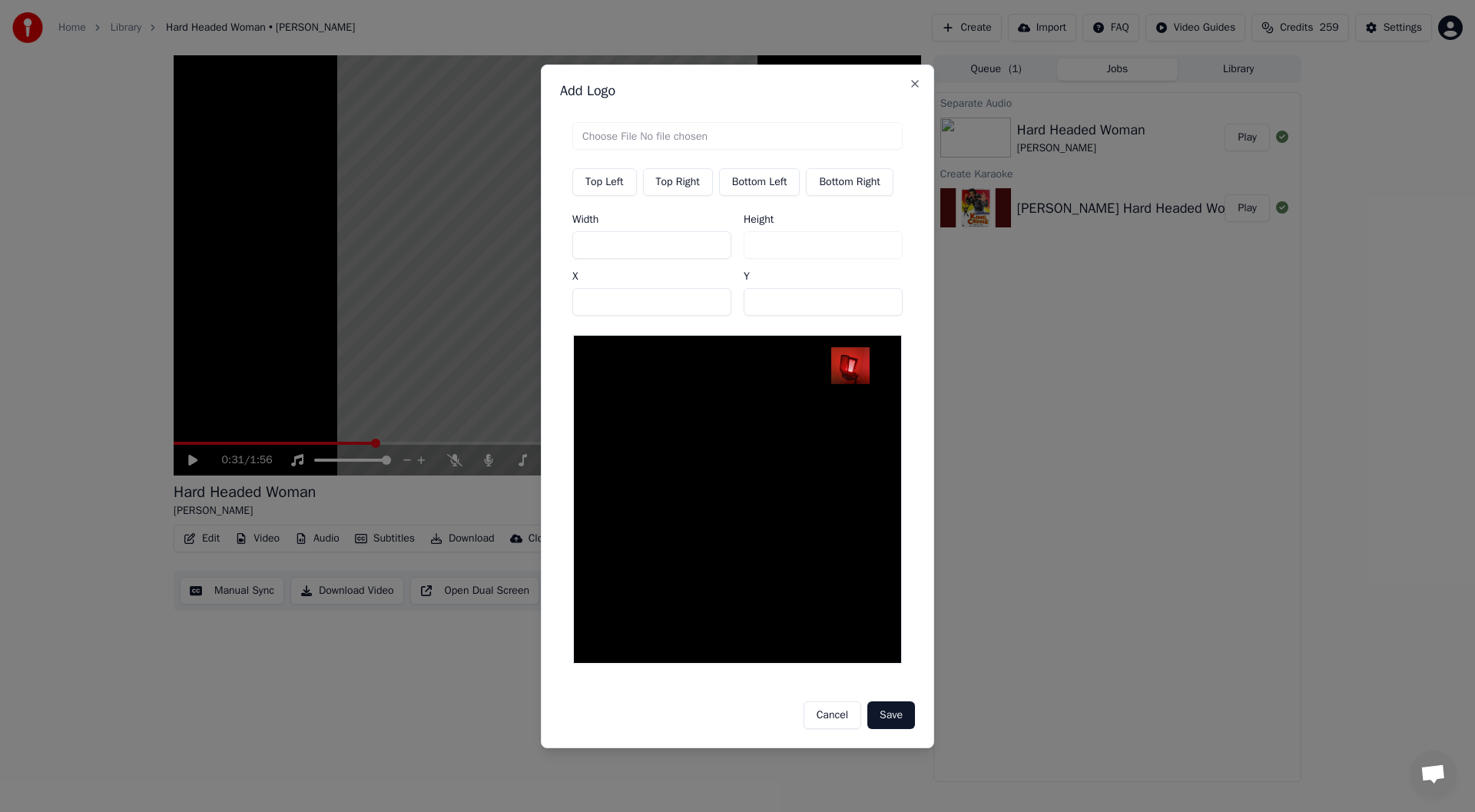 type on "***" 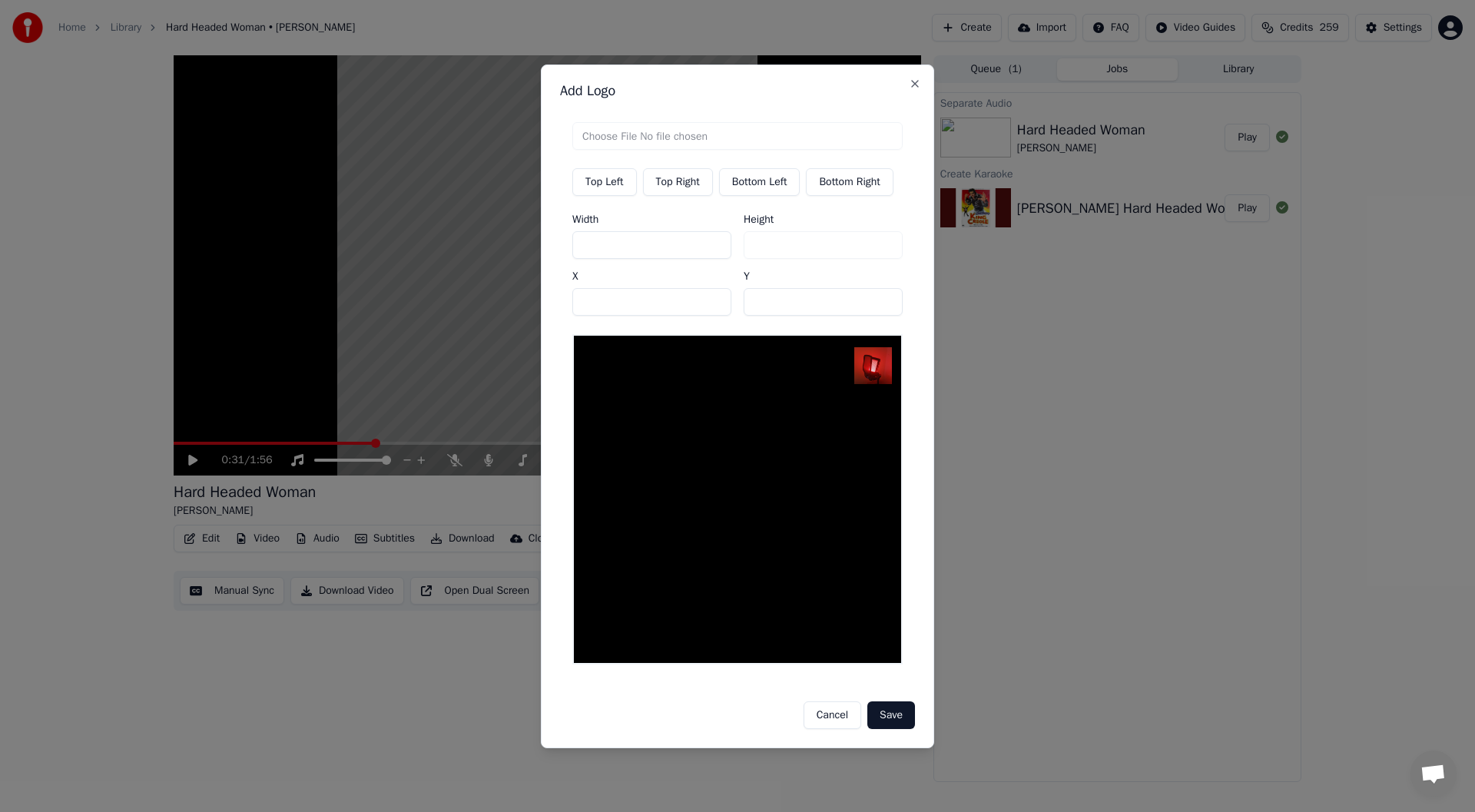 type on "***" 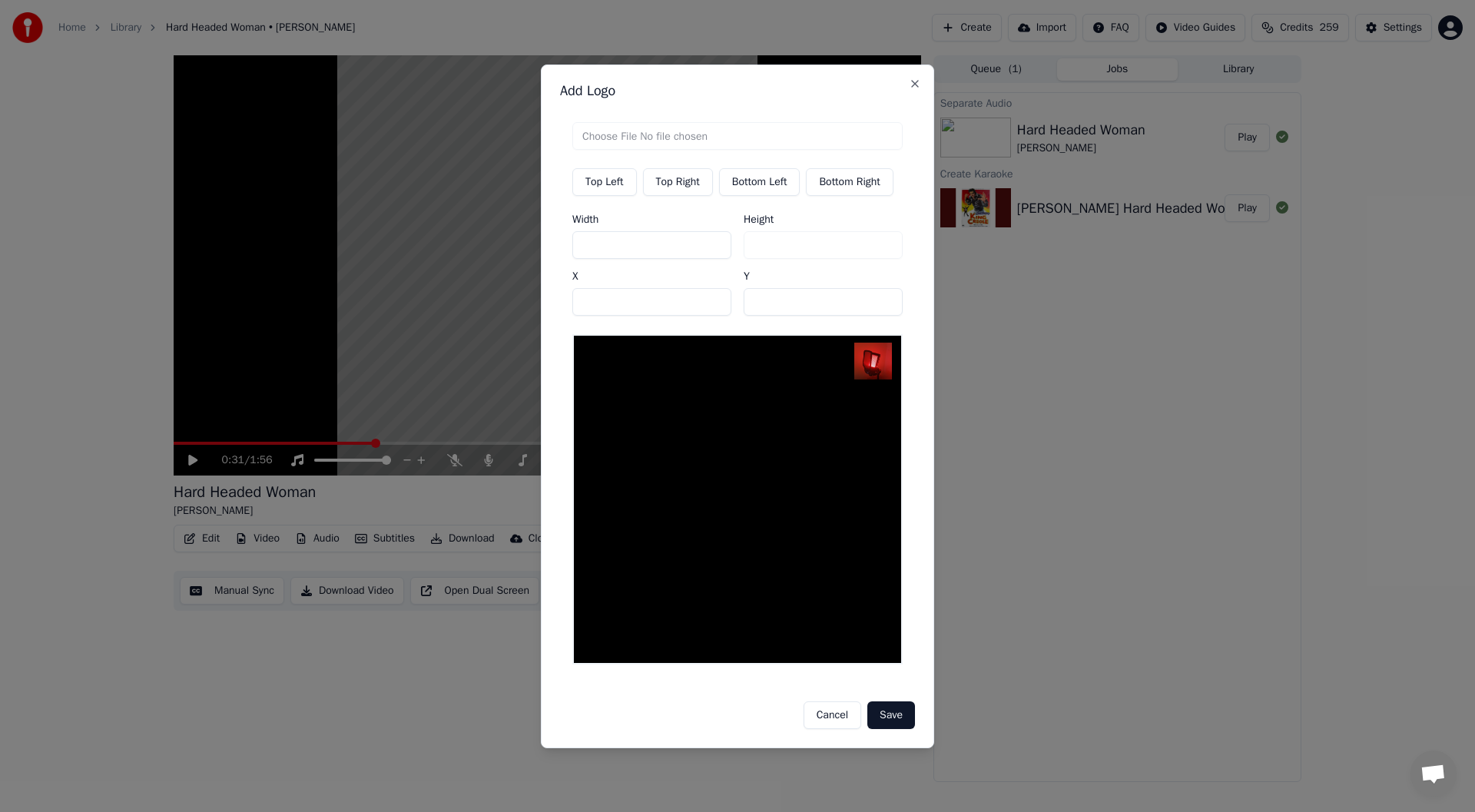 type on "**" 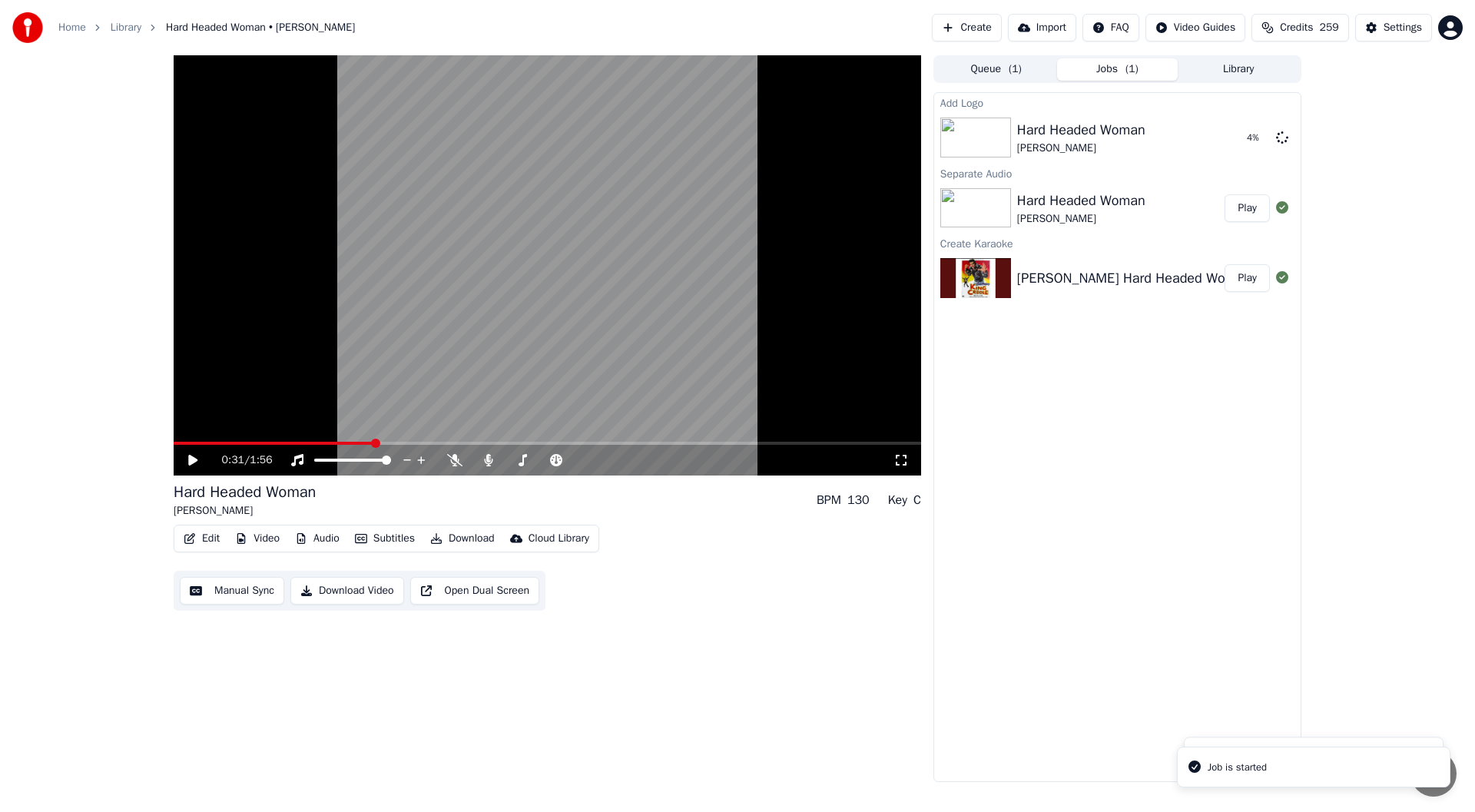 click on "0:31  /  1:56 Hard Headed Woman Elvis Presley BPM 130 Key C Edit Video Audio Subtitles Download Cloud Library Manual Sync Download Video Open Dual Screen" at bounding box center (547, 419) 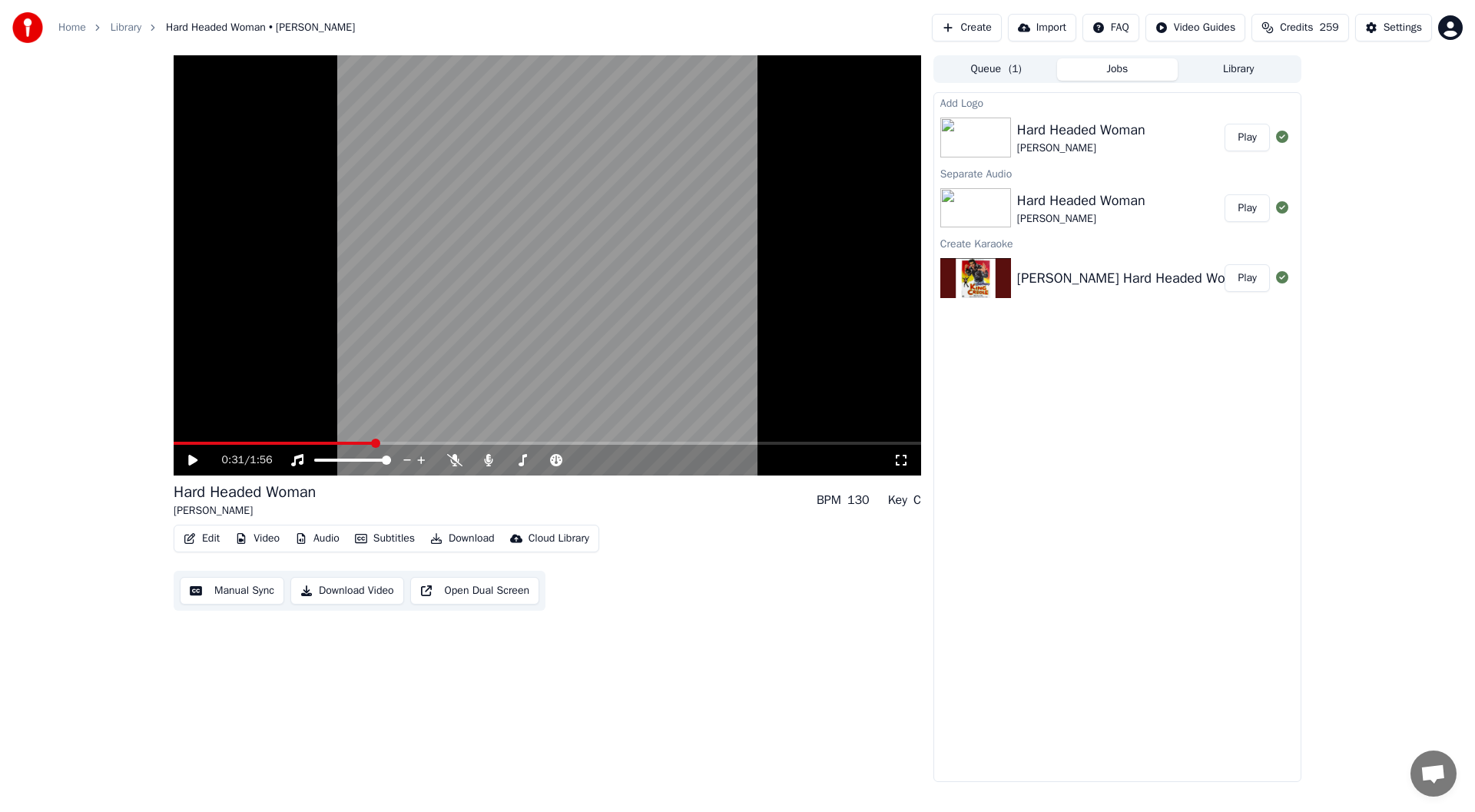drag, startPoint x: 752, startPoint y: 561, endPoint x: 737, endPoint y: 552, distance: 17.492856 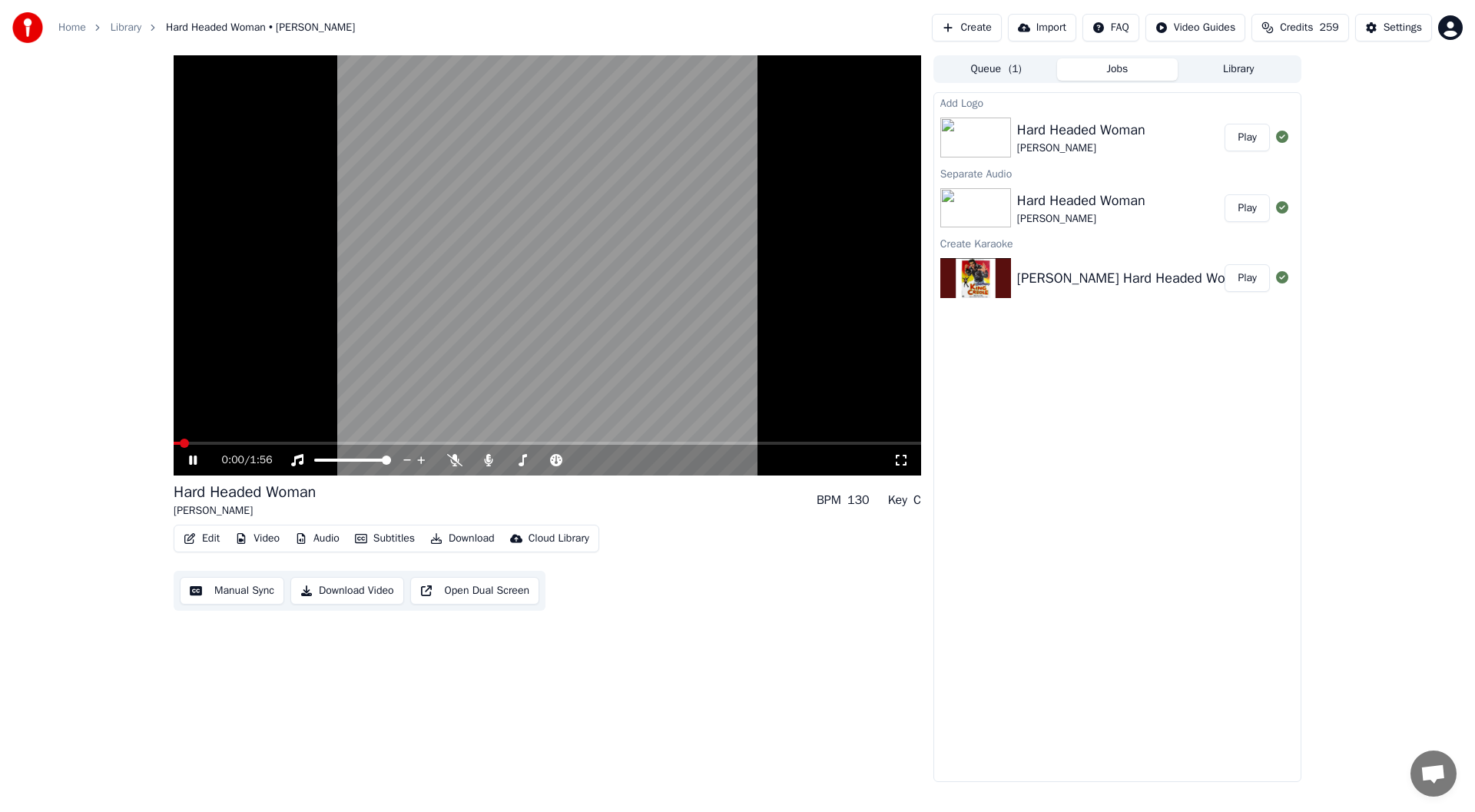 click 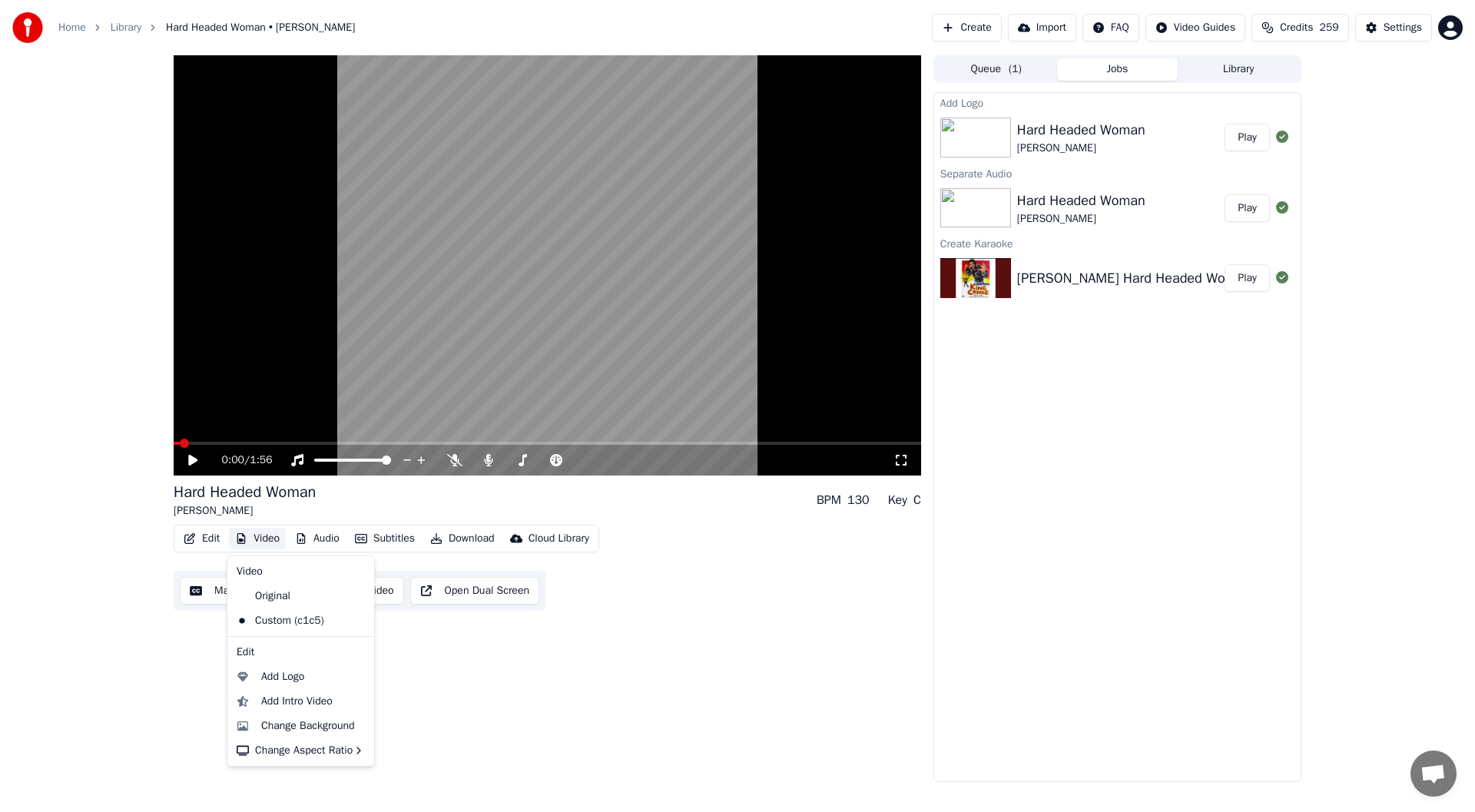 click on "Video" at bounding box center [257, 539] 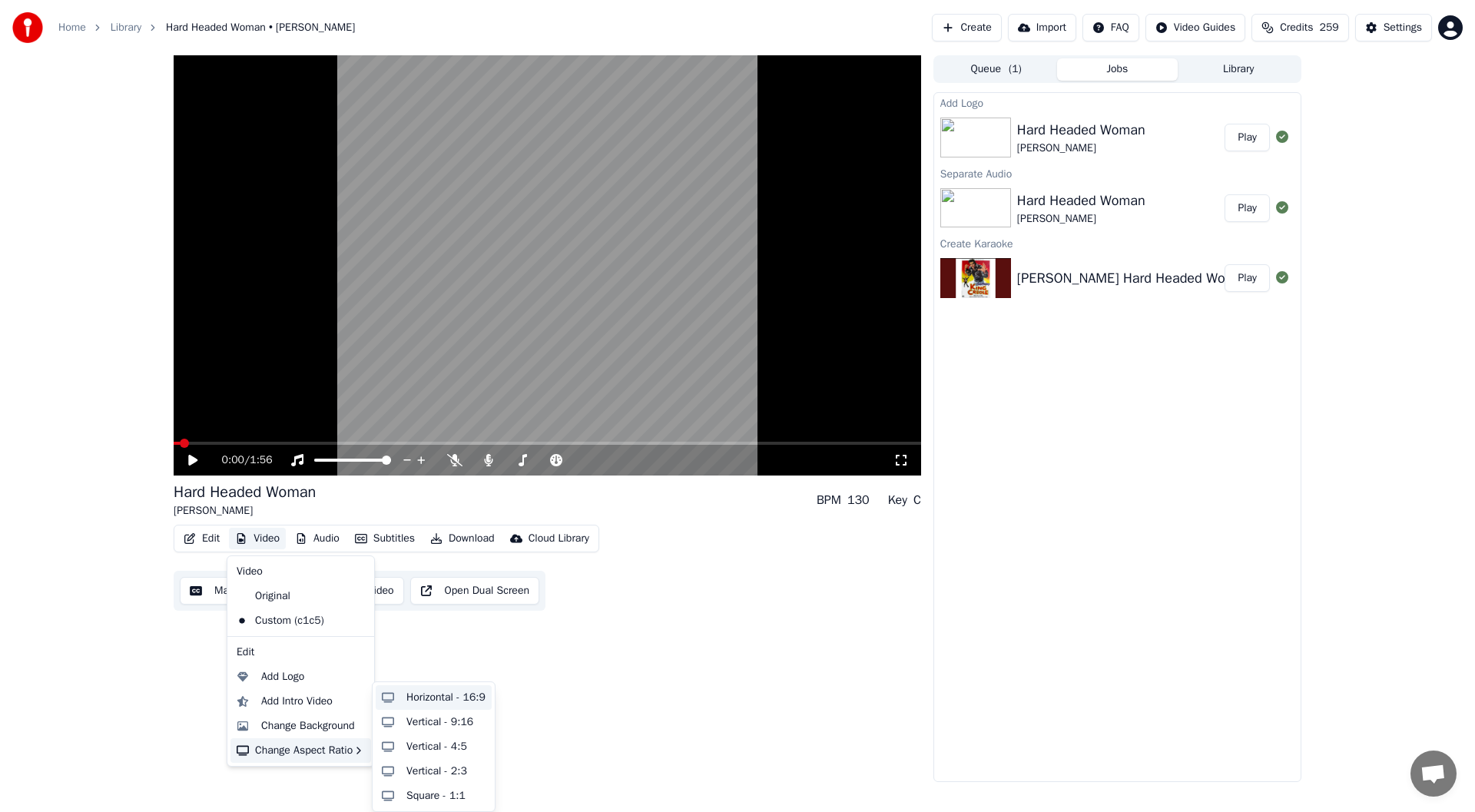 click on "Horizontal - 16:9" at bounding box center [446, 698] 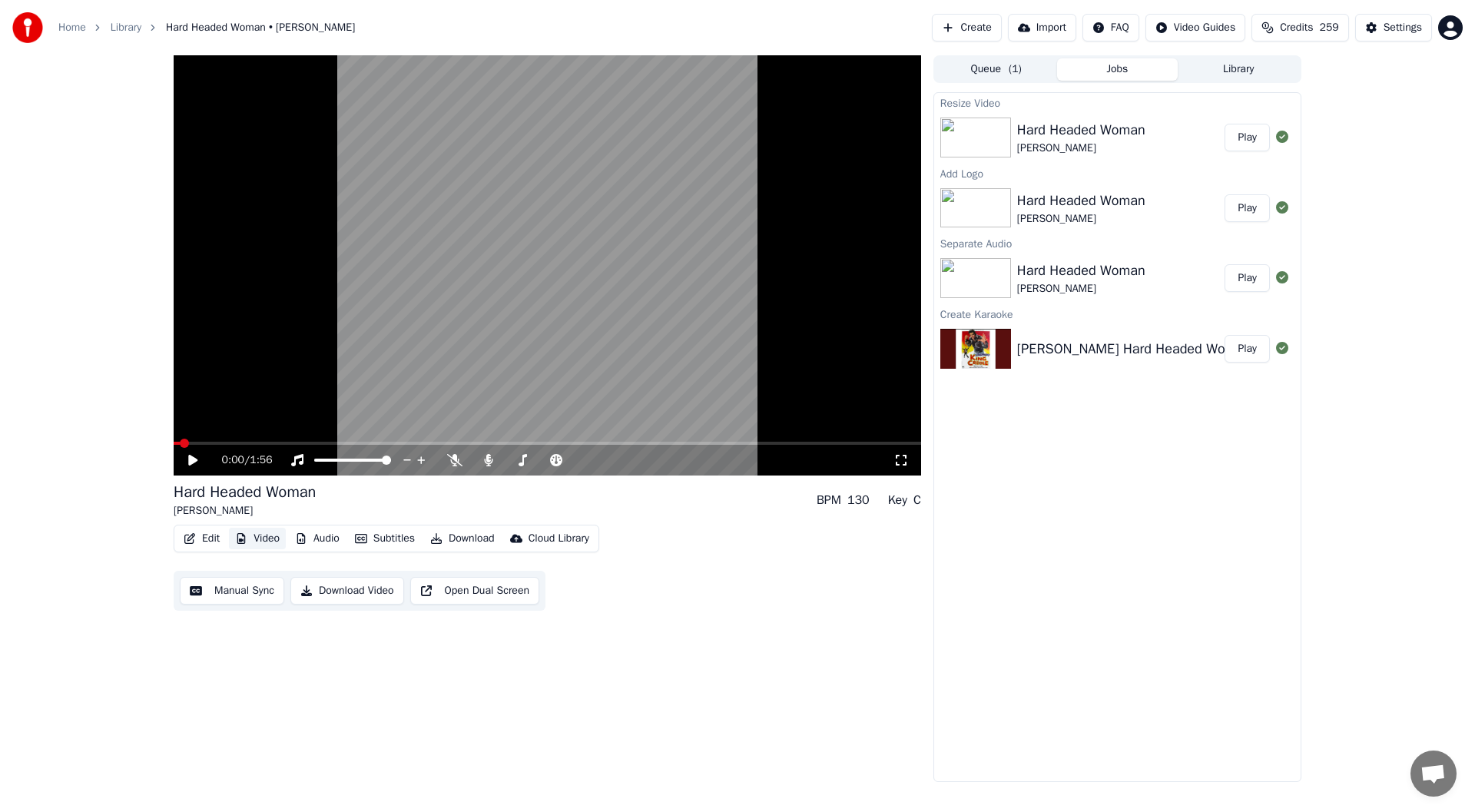 type 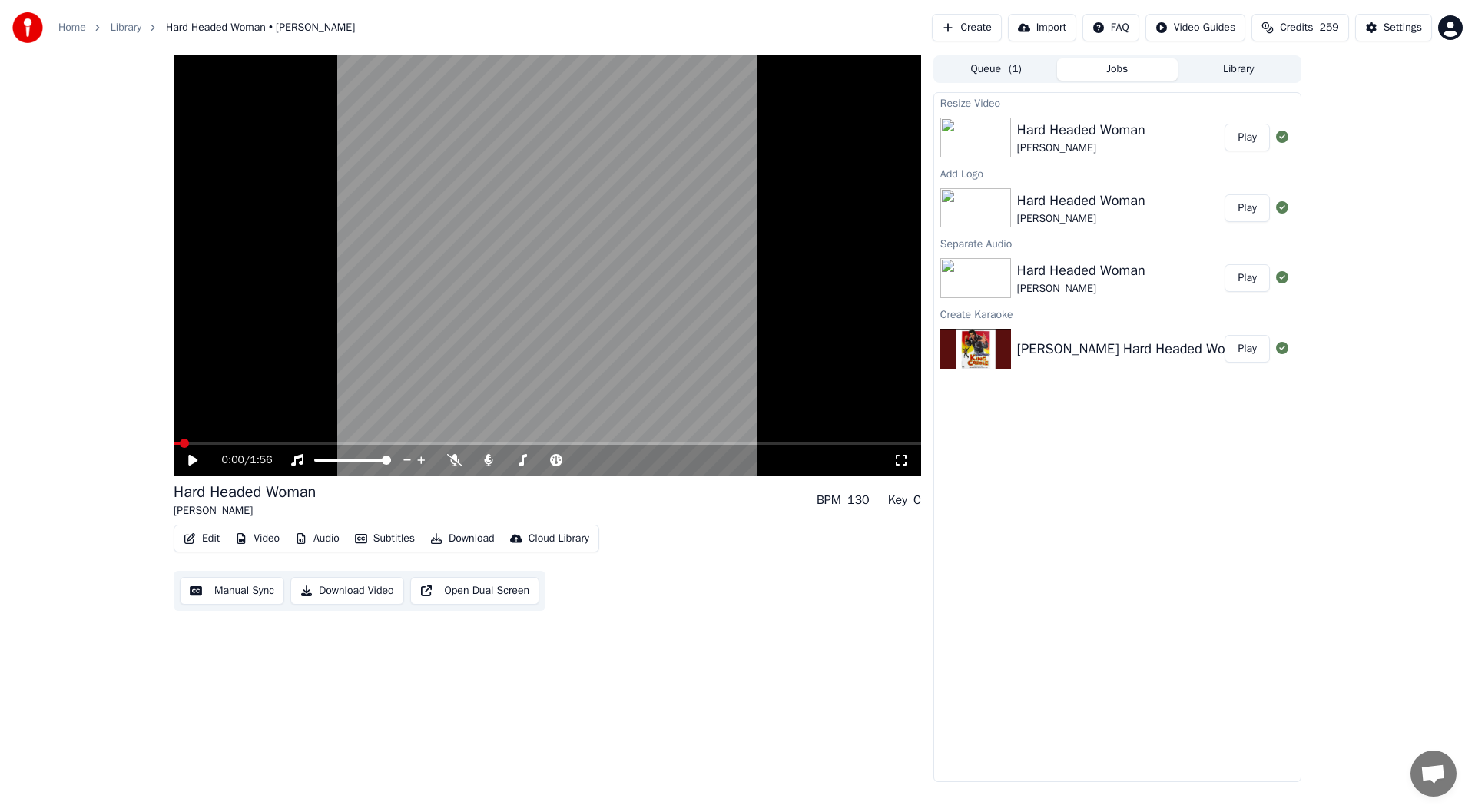 click on "Play" at bounding box center [1247, 138] 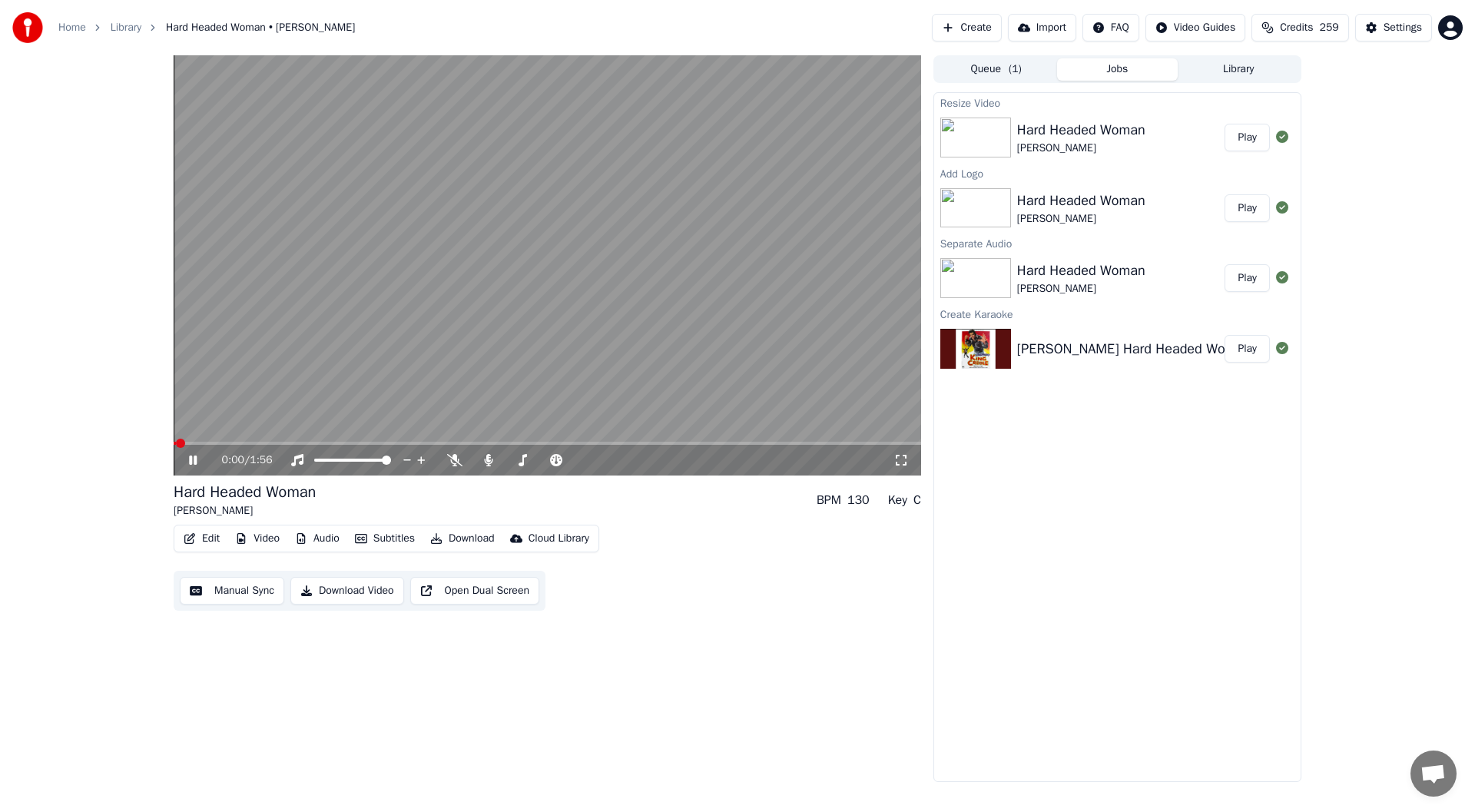 click 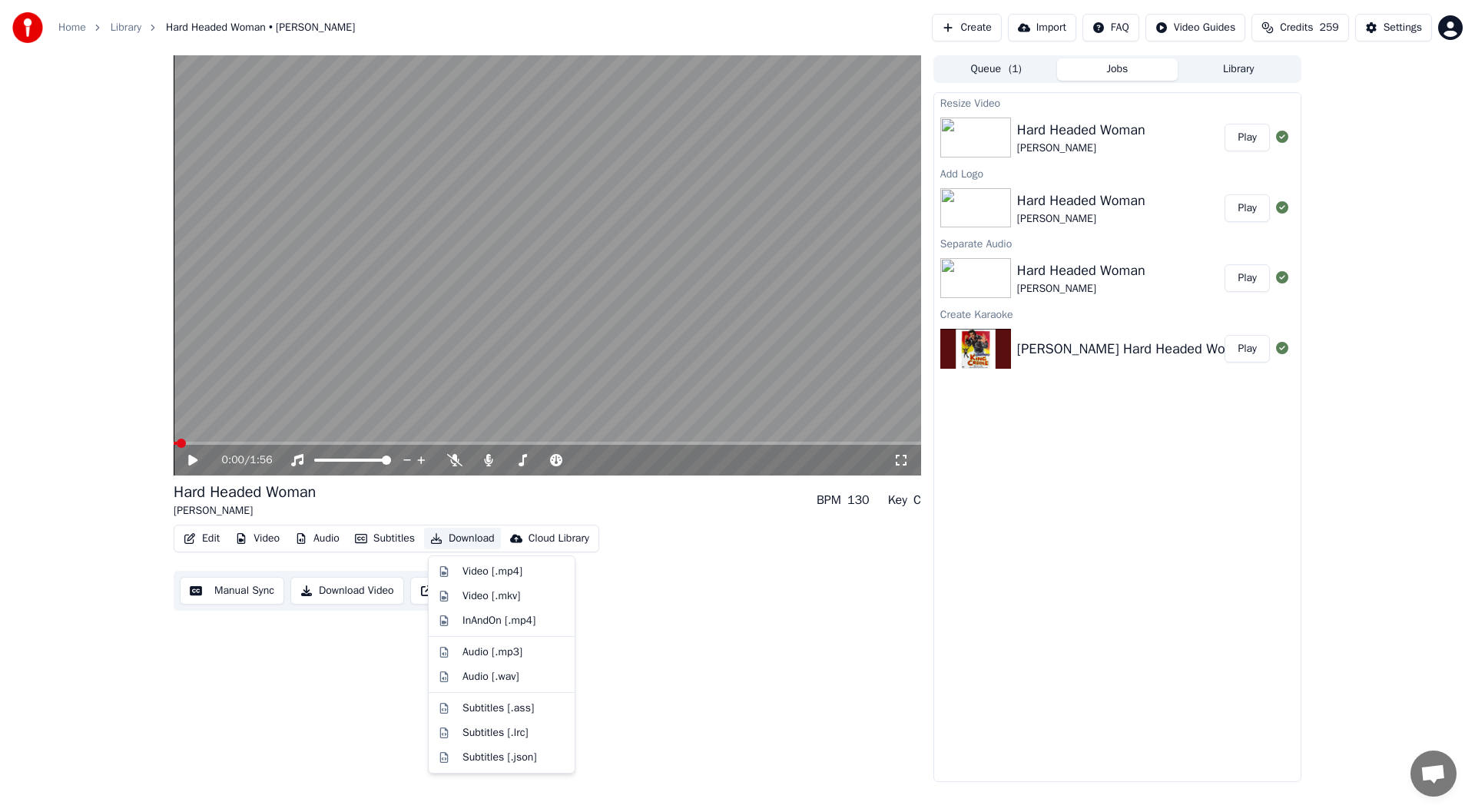 click on "Download" at bounding box center [462, 539] 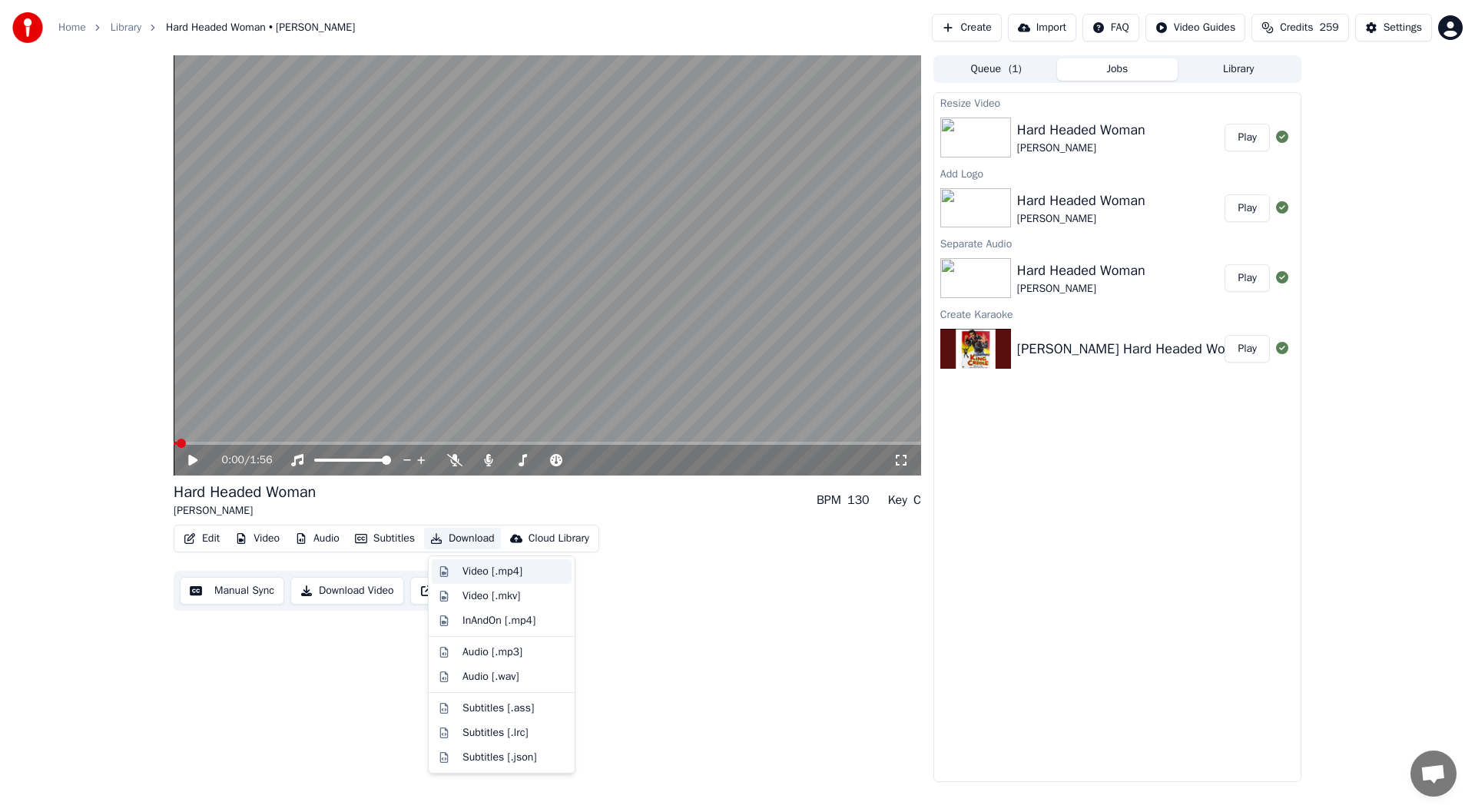 click on "Video [.mp4]" at bounding box center [492, 572] 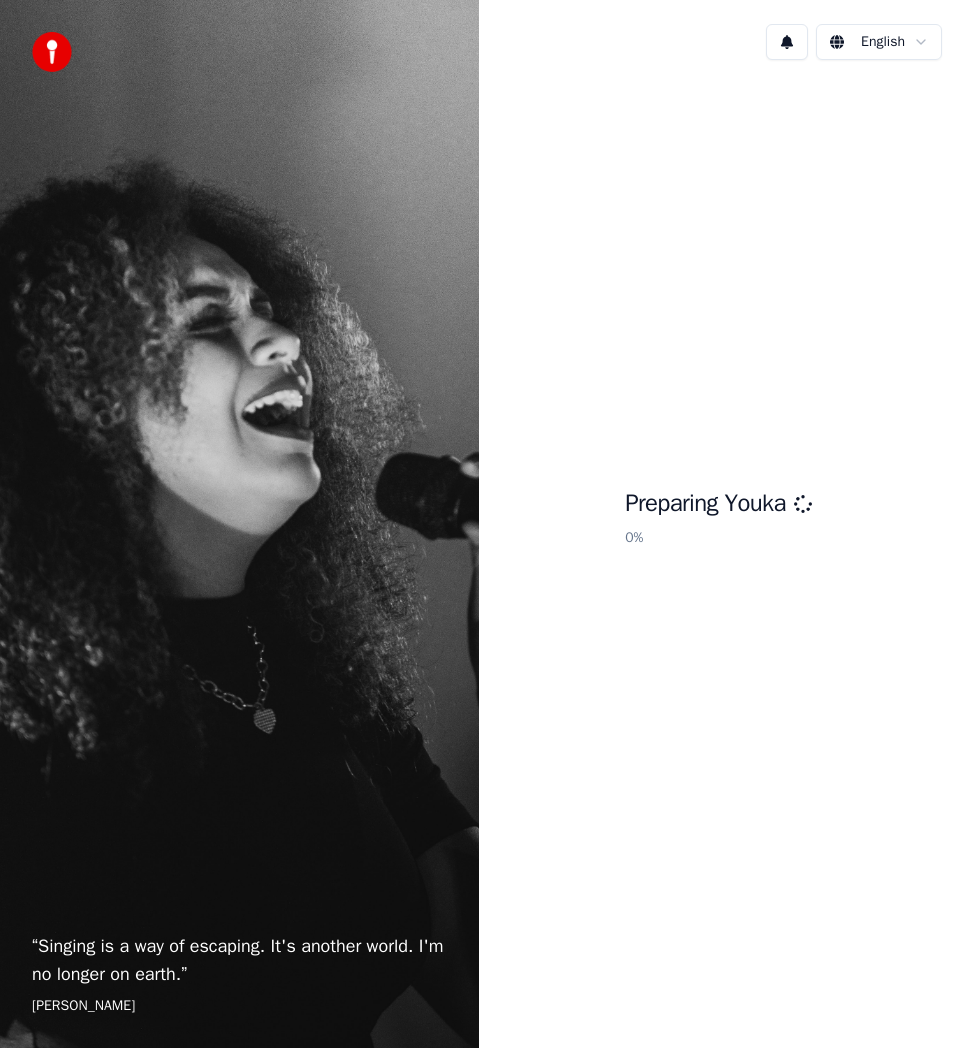 scroll, scrollTop: 0, scrollLeft: 0, axis: both 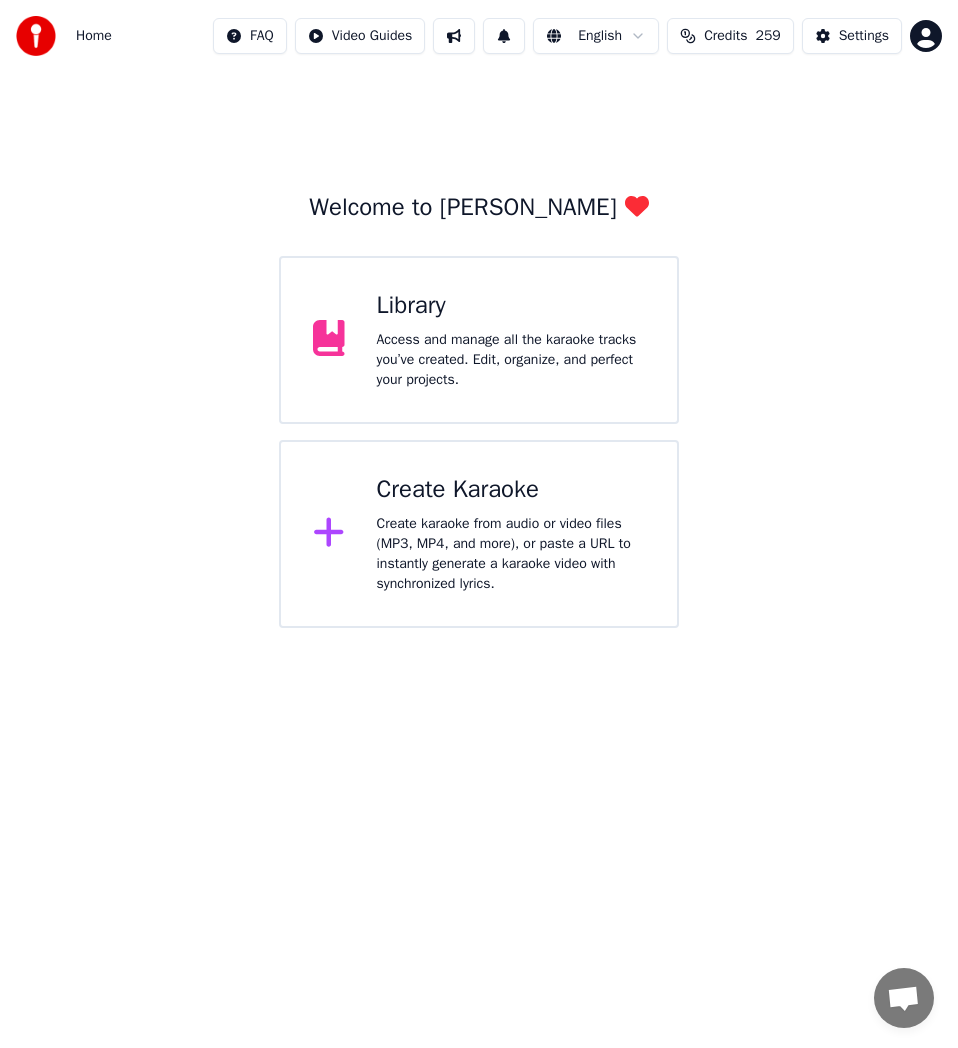 click on "Create karaoke from audio or video files (MP3, MP4, and more), or paste a URL to instantly generate a karaoke video with synchronized lyrics." at bounding box center (511, 554) 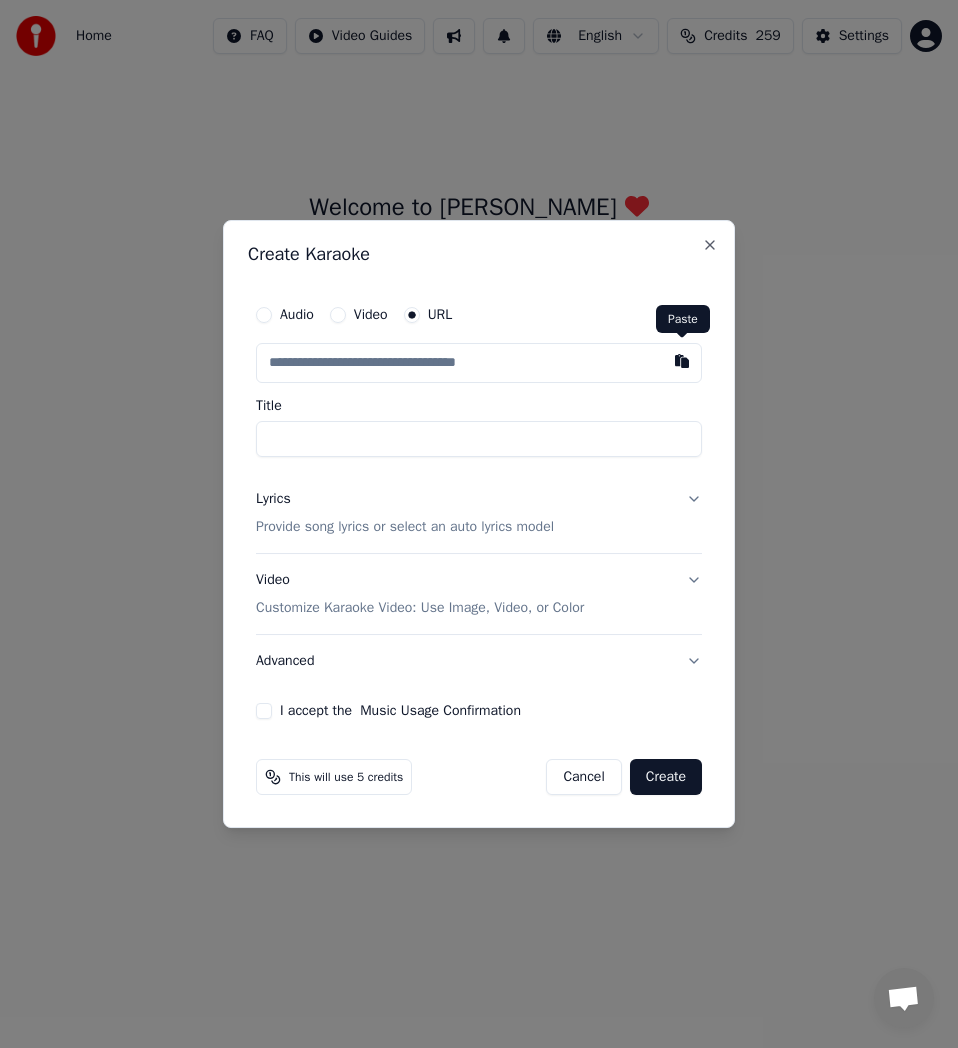 click at bounding box center (682, 361) 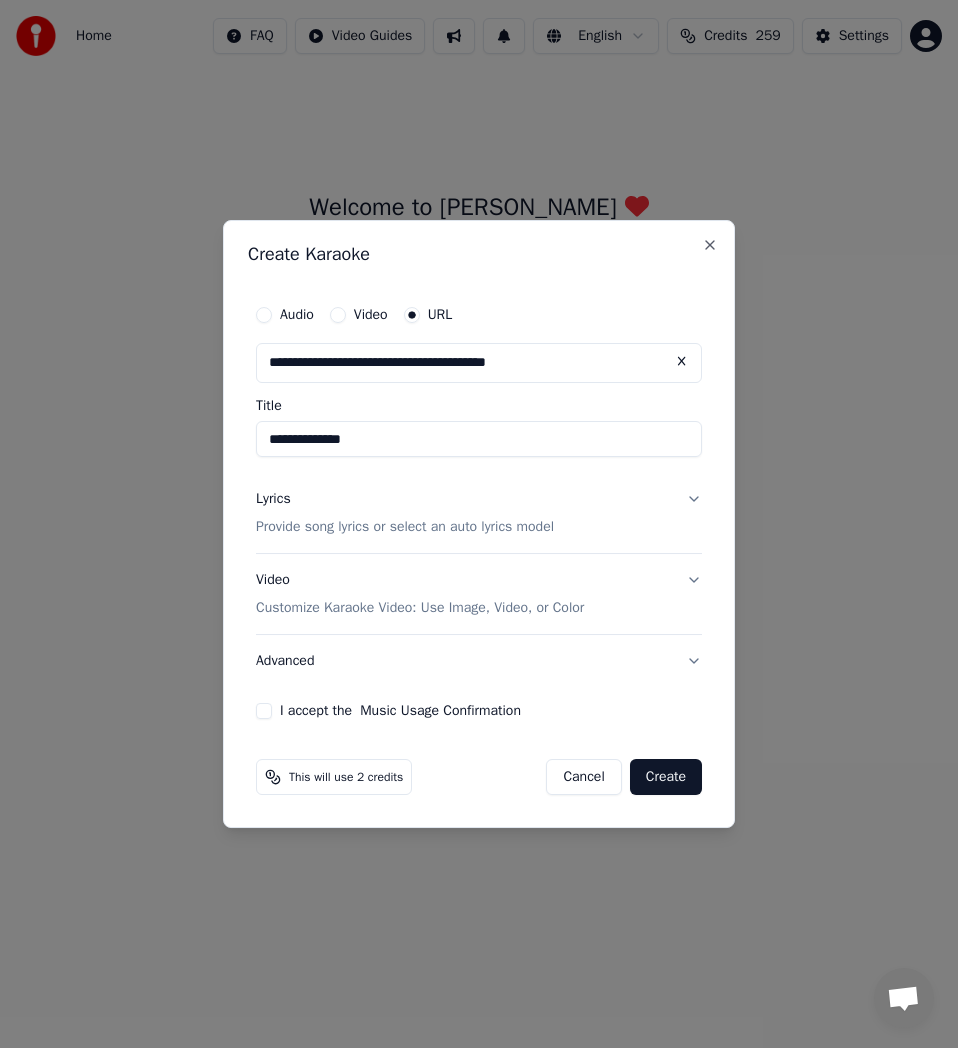click on "**********" at bounding box center [479, 439] 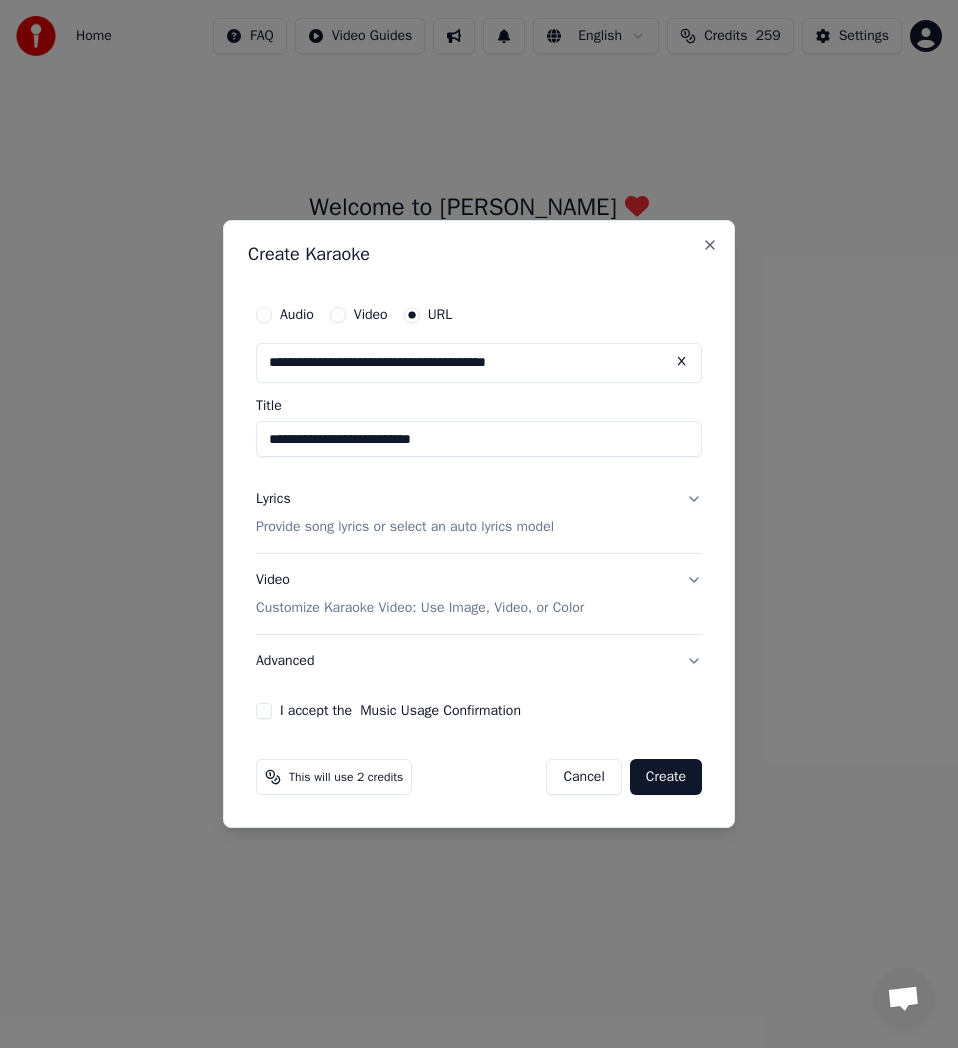 type on "**********" 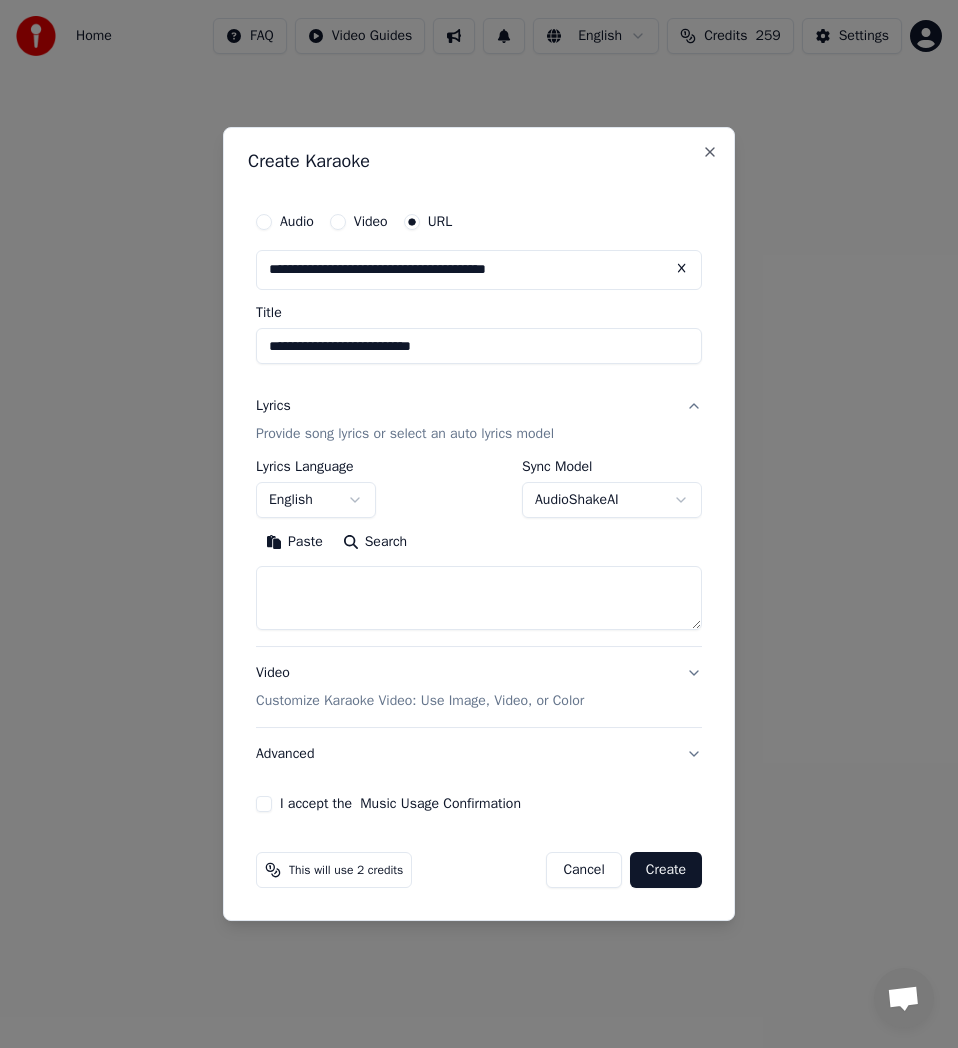 click on "Search" at bounding box center (375, 542) 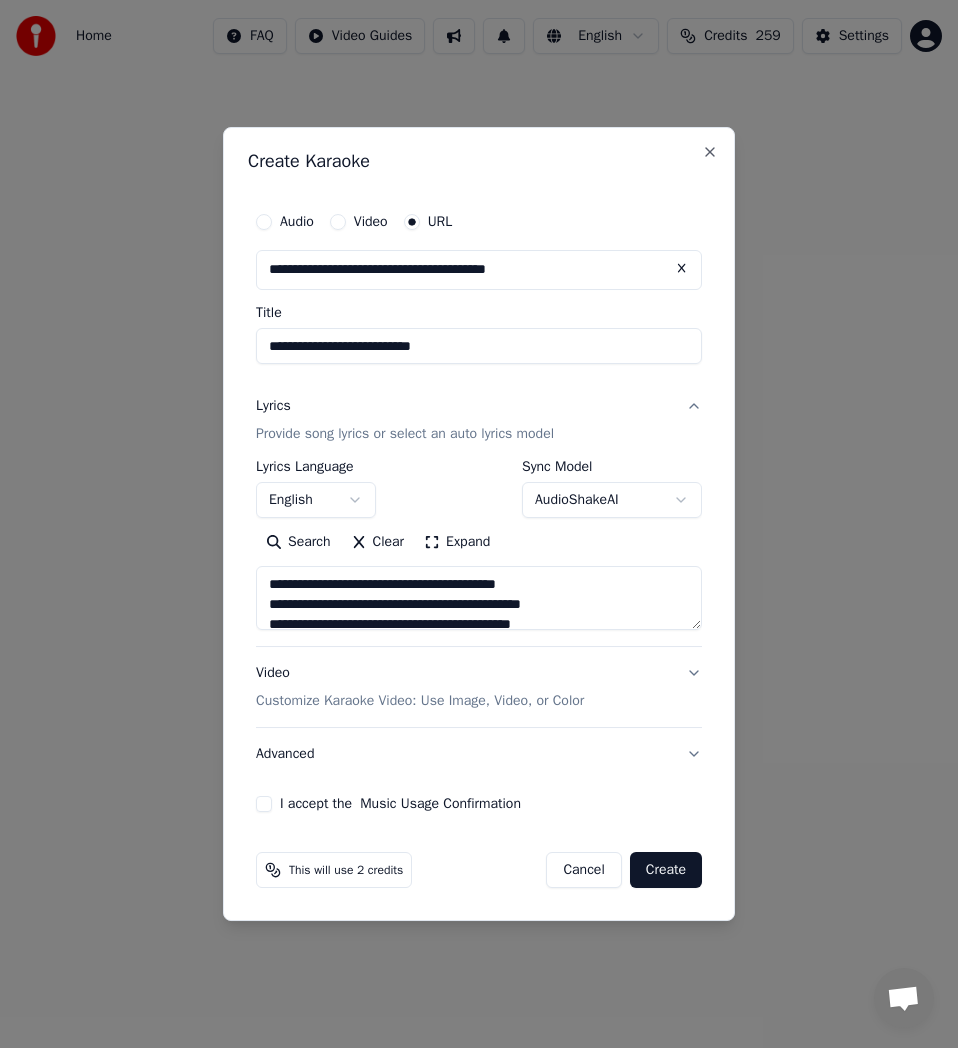 click on "**********" at bounding box center (479, 545) 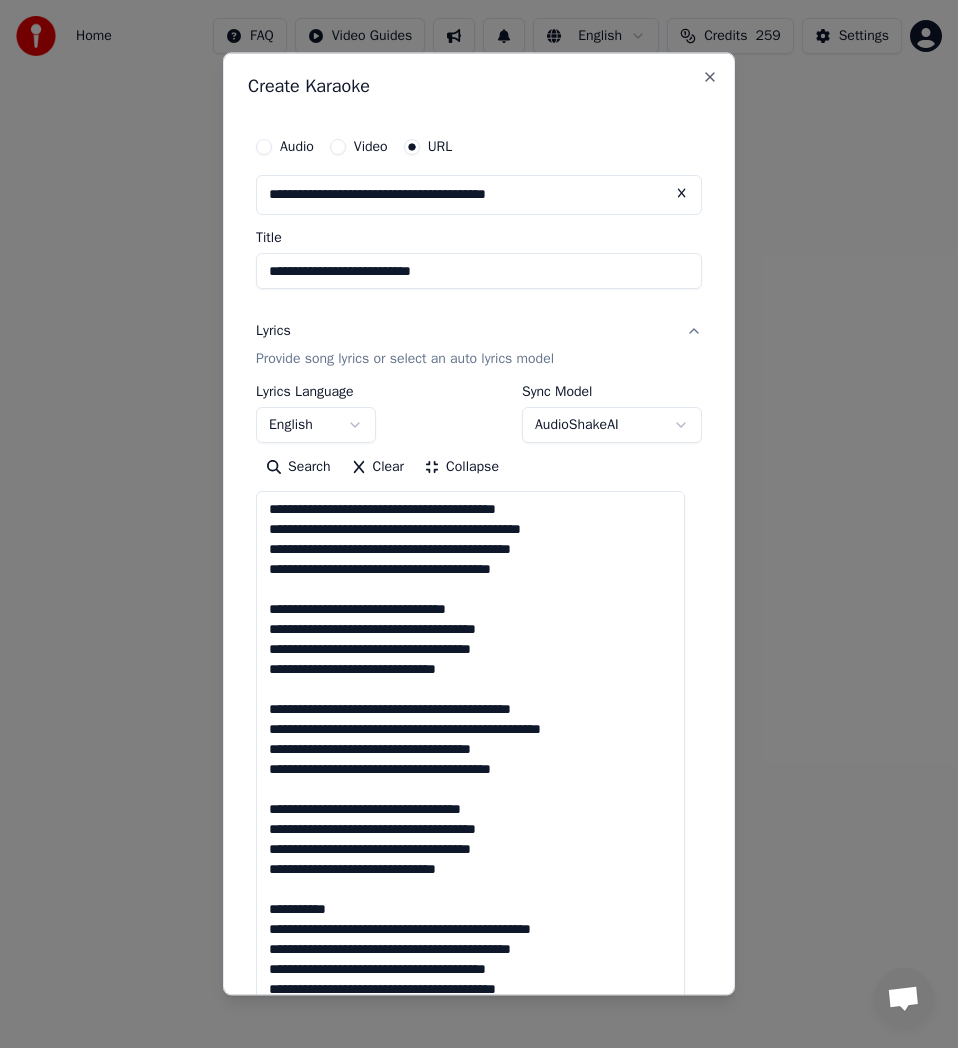 click at bounding box center [470, 848] 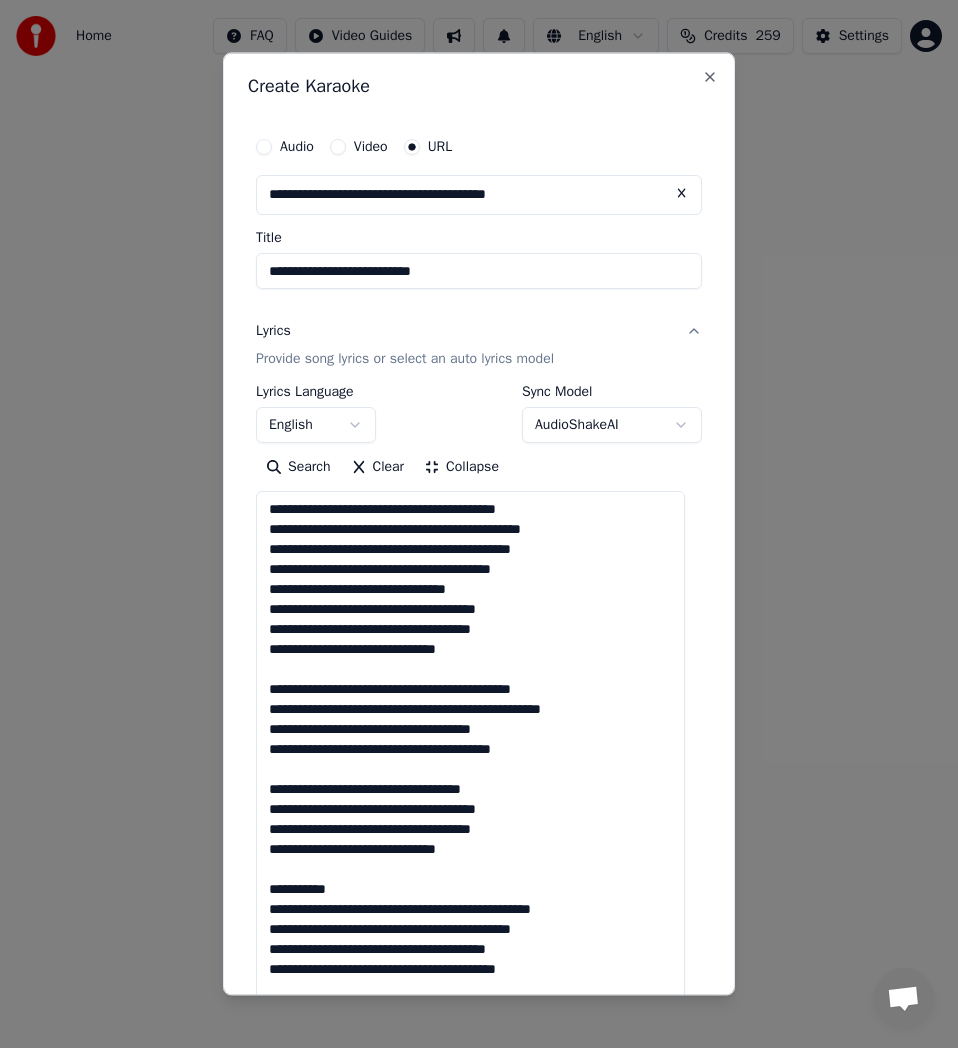 click at bounding box center [470, 848] 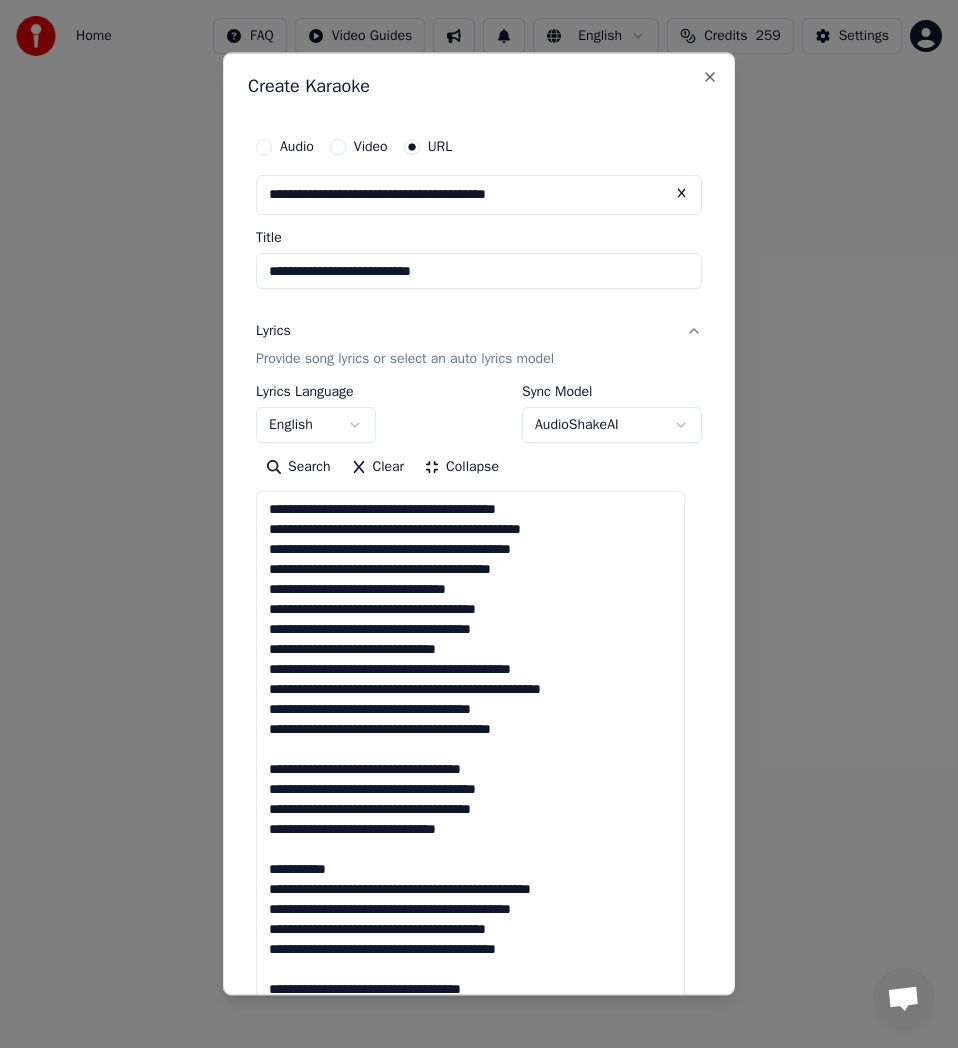 click at bounding box center [470, 848] 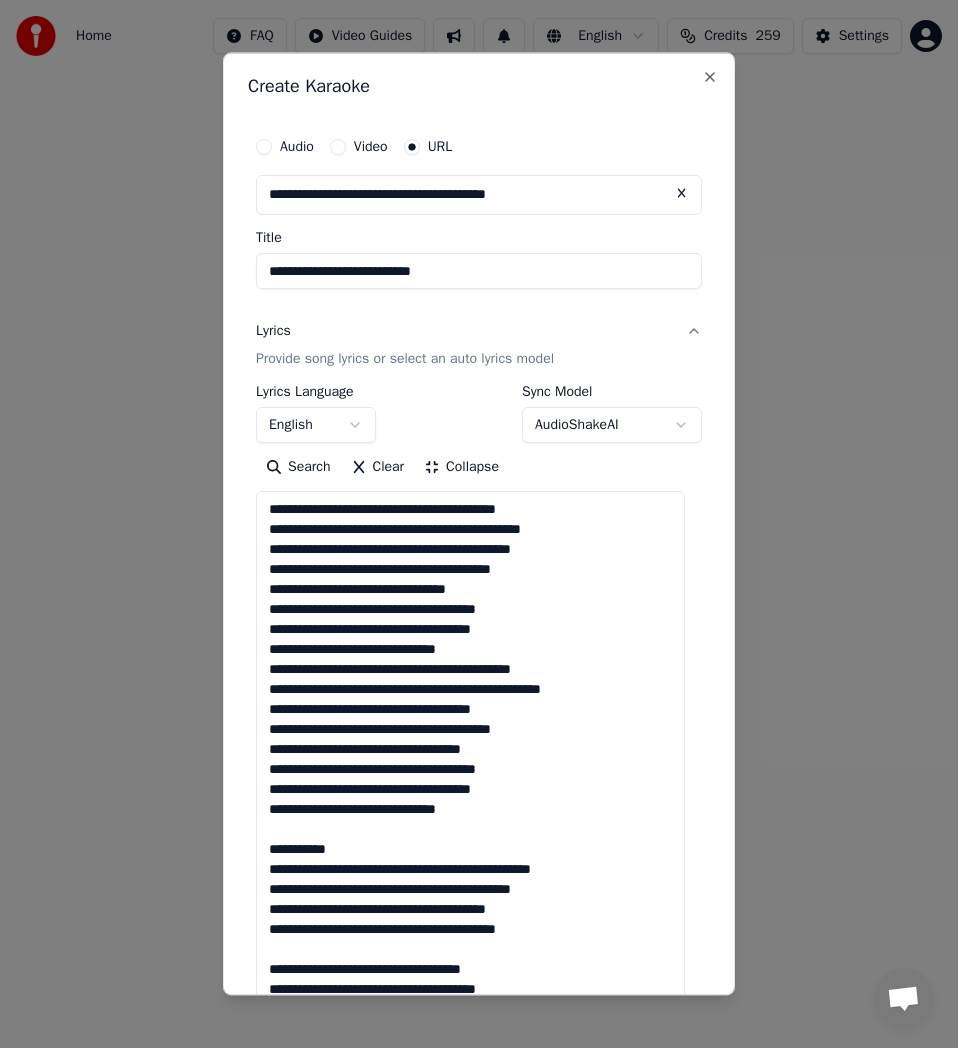 click at bounding box center [470, 848] 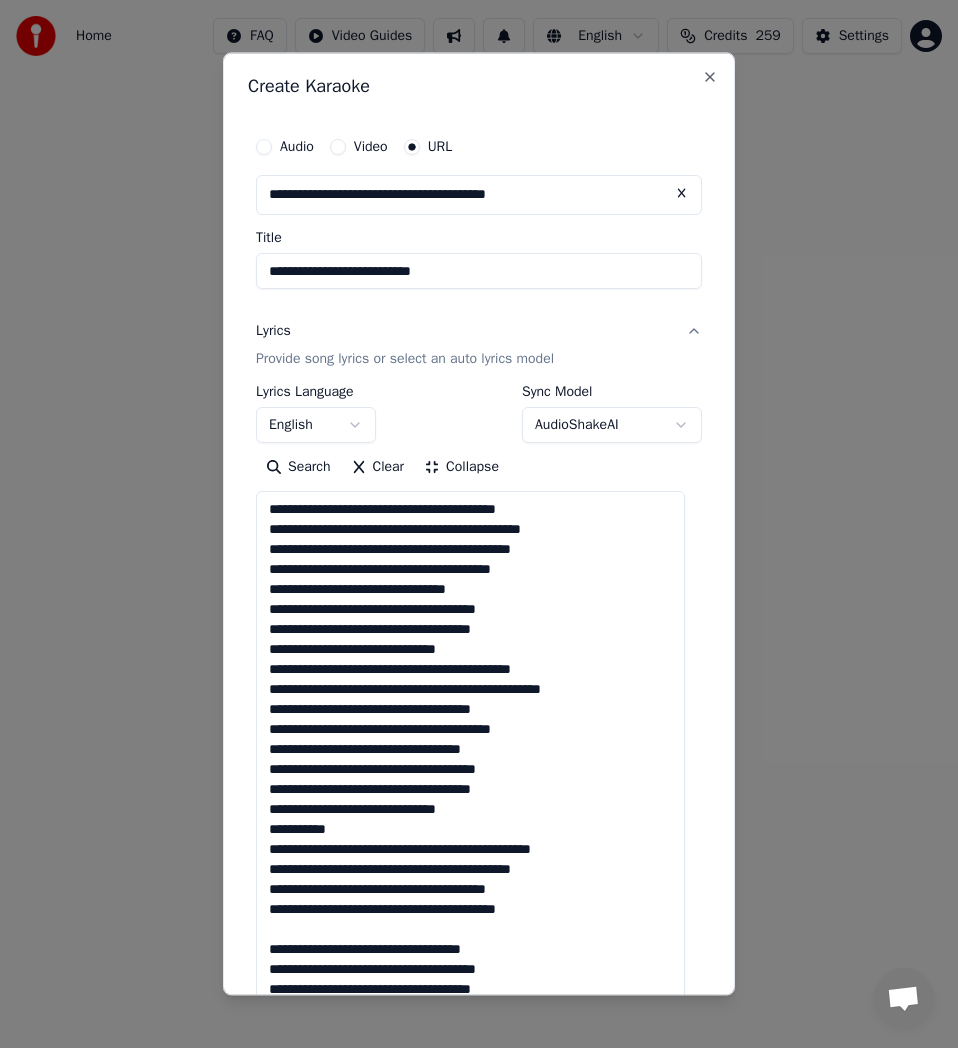 click at bounding box center (470, 848) 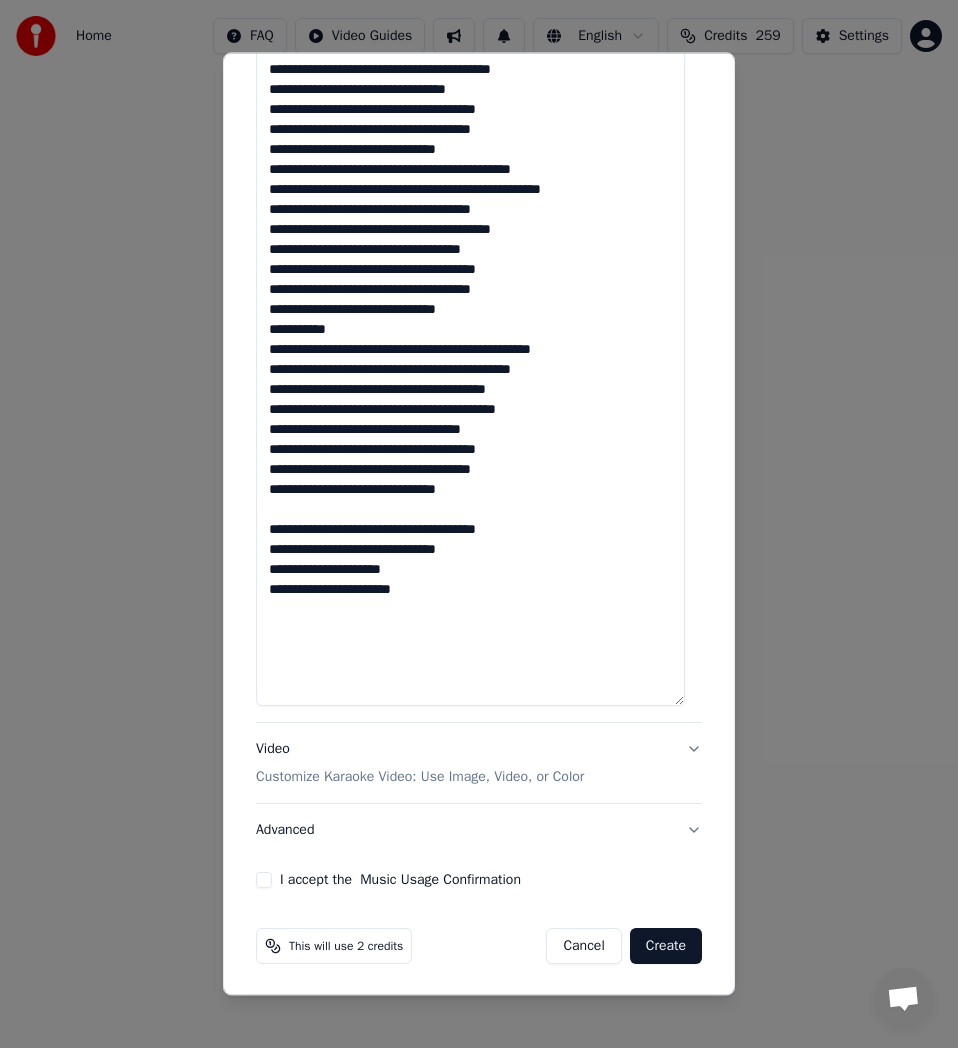 scroll, scrollTop: 502, scrollLeft: 0, axis: vertical 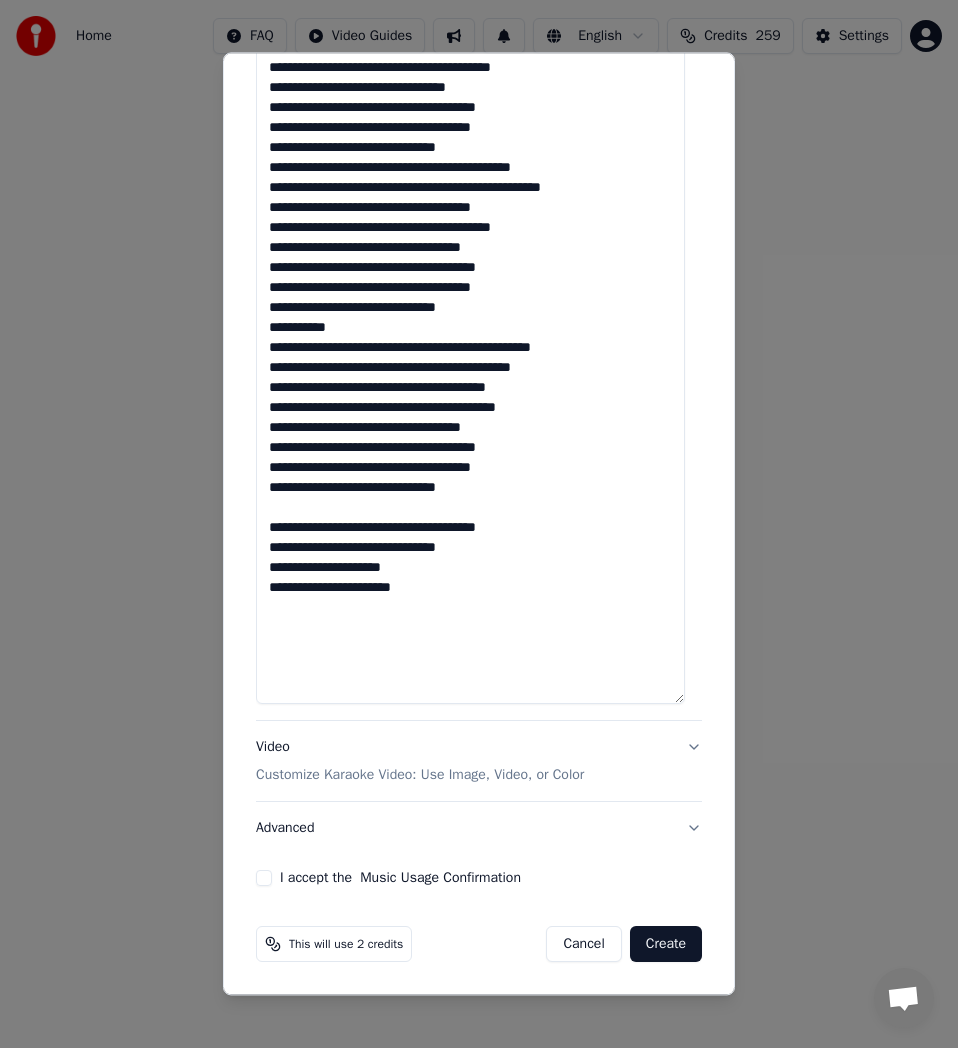 click at bounding box center (470, 346) 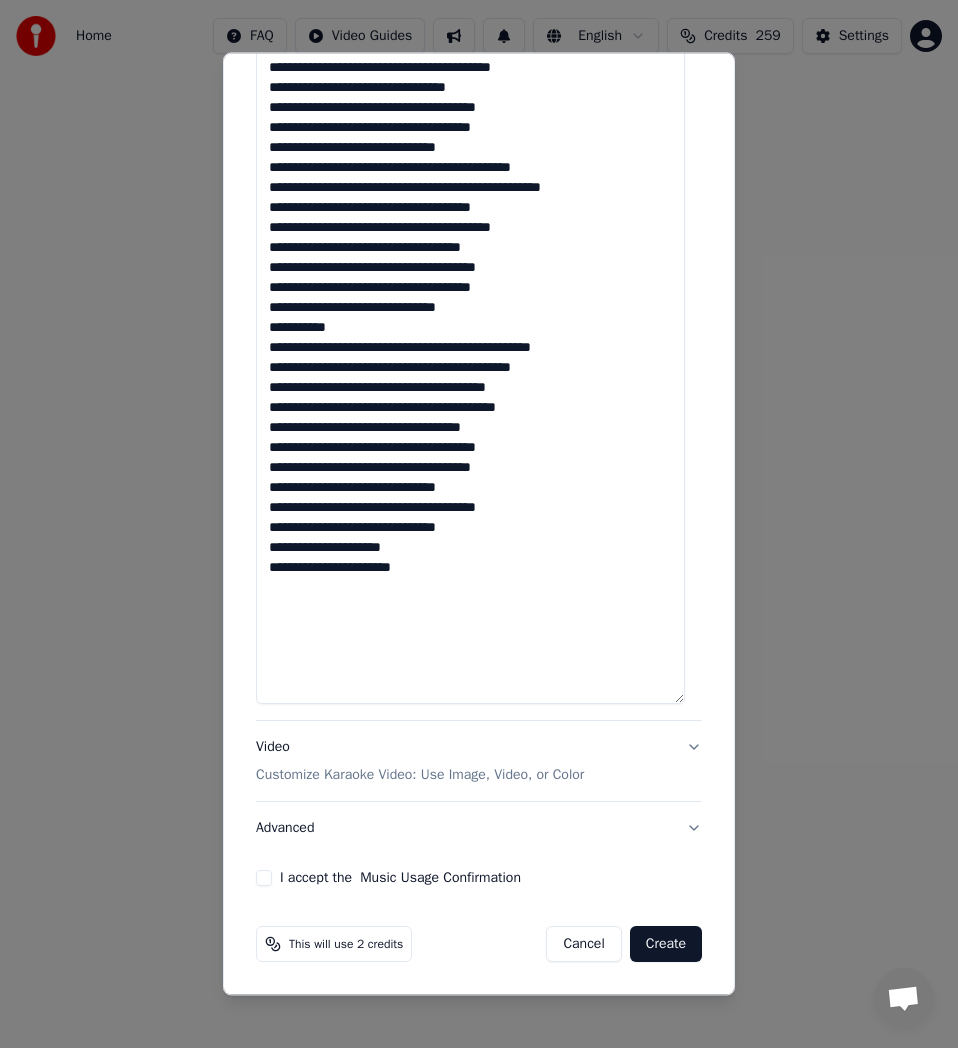 scroll, scrollTop: 0, scrollLeft: 0, axis: both 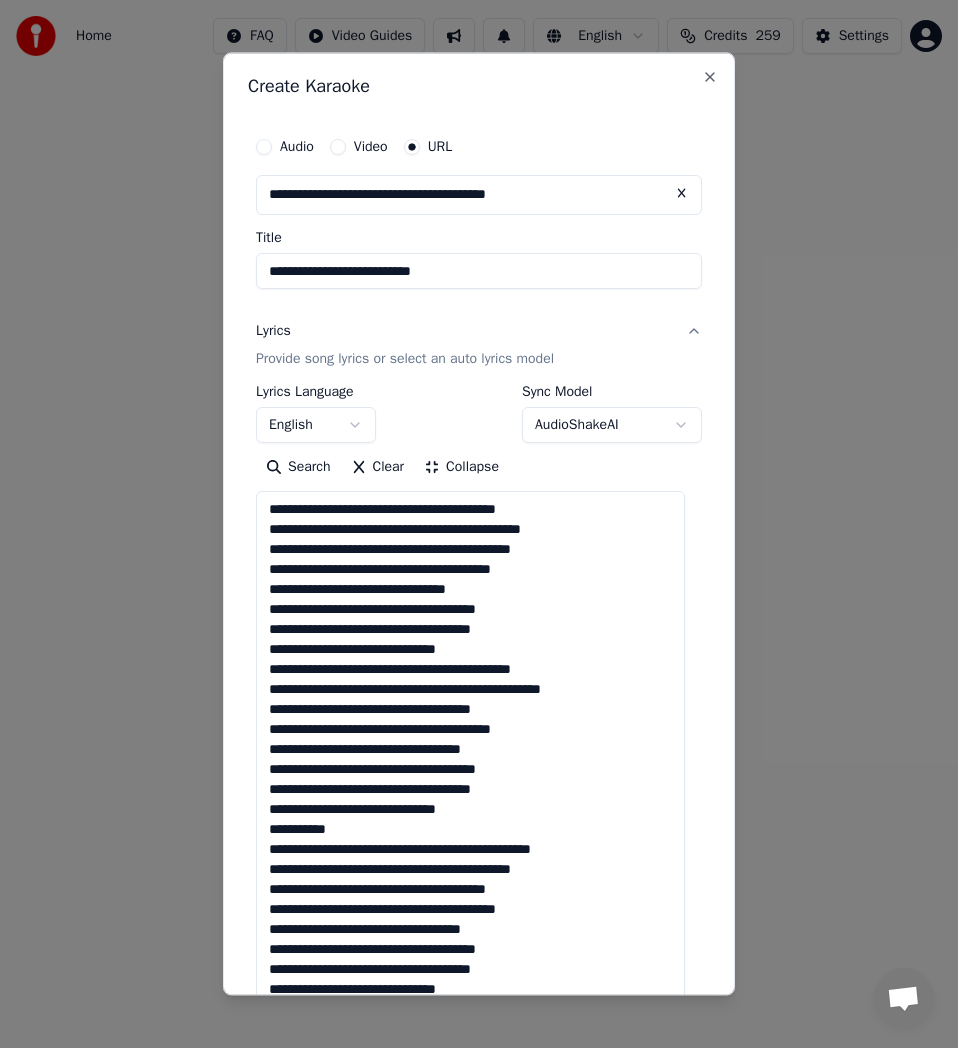 click at bounding box center (470, 848) 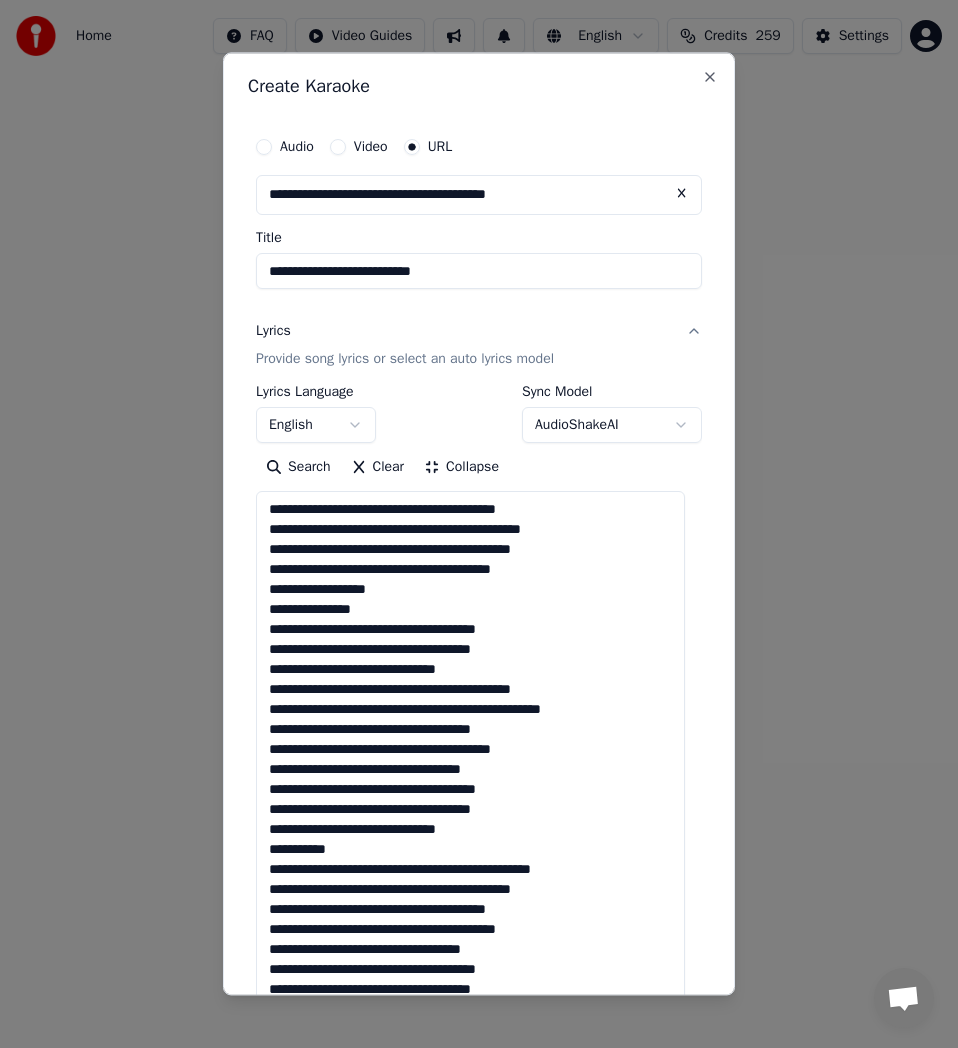 click at bounding box center [470, 848] 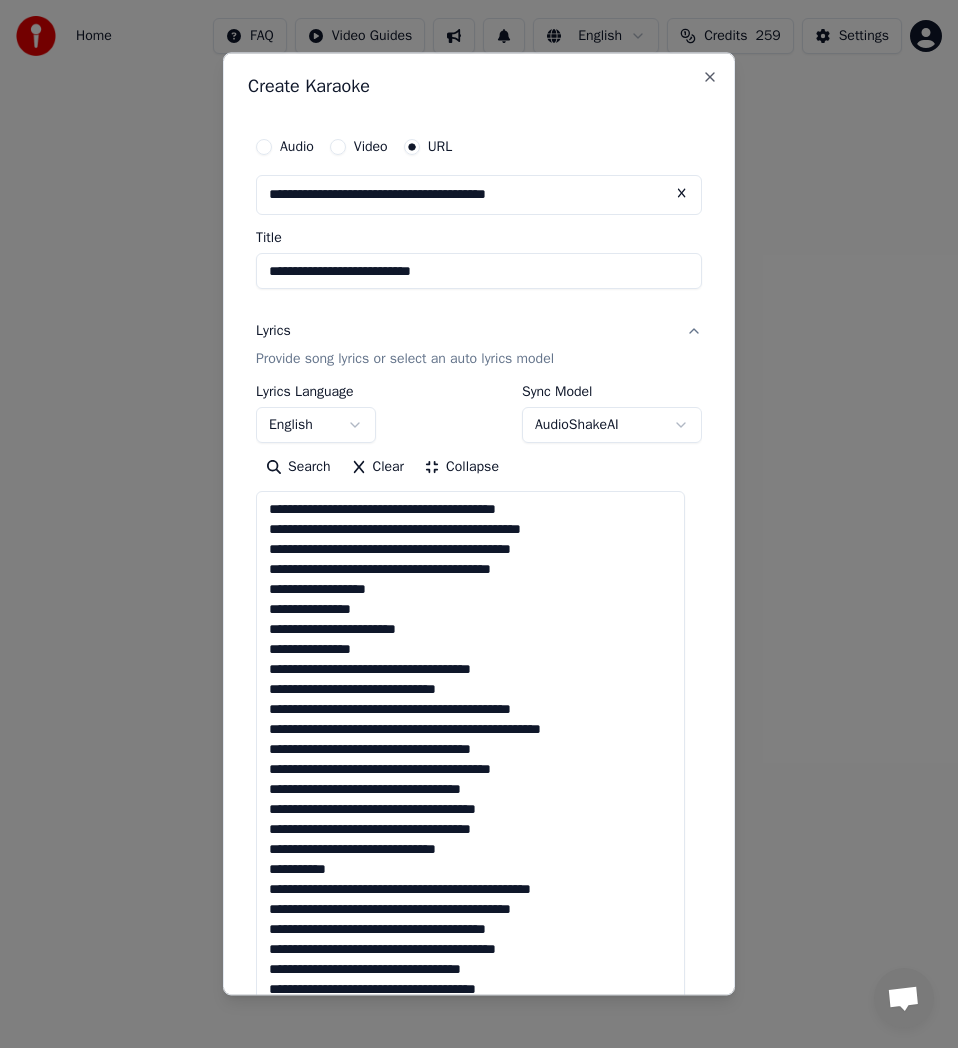 click at bounding box center [470, 848] 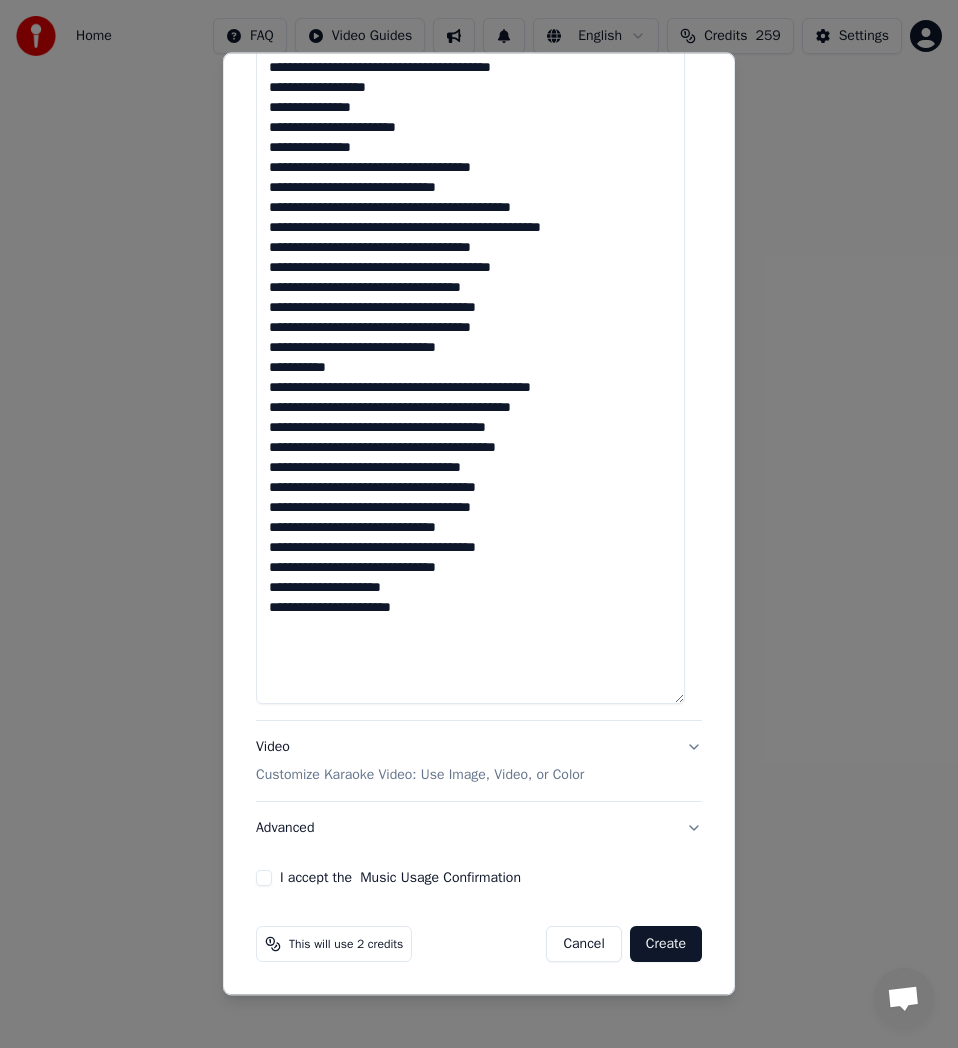 scroll, scrollTop: 0, scrollLeft: 0, axis: both 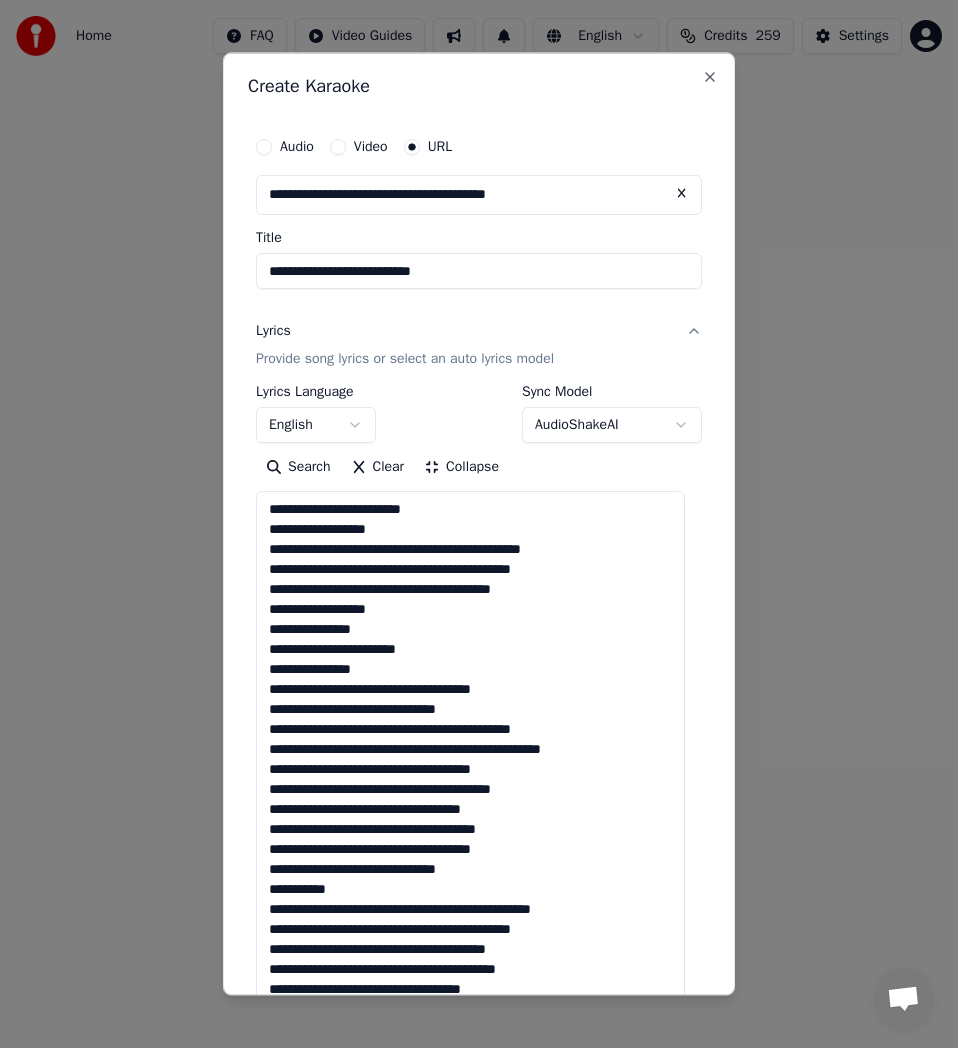 click at bounding box center [470, 848] 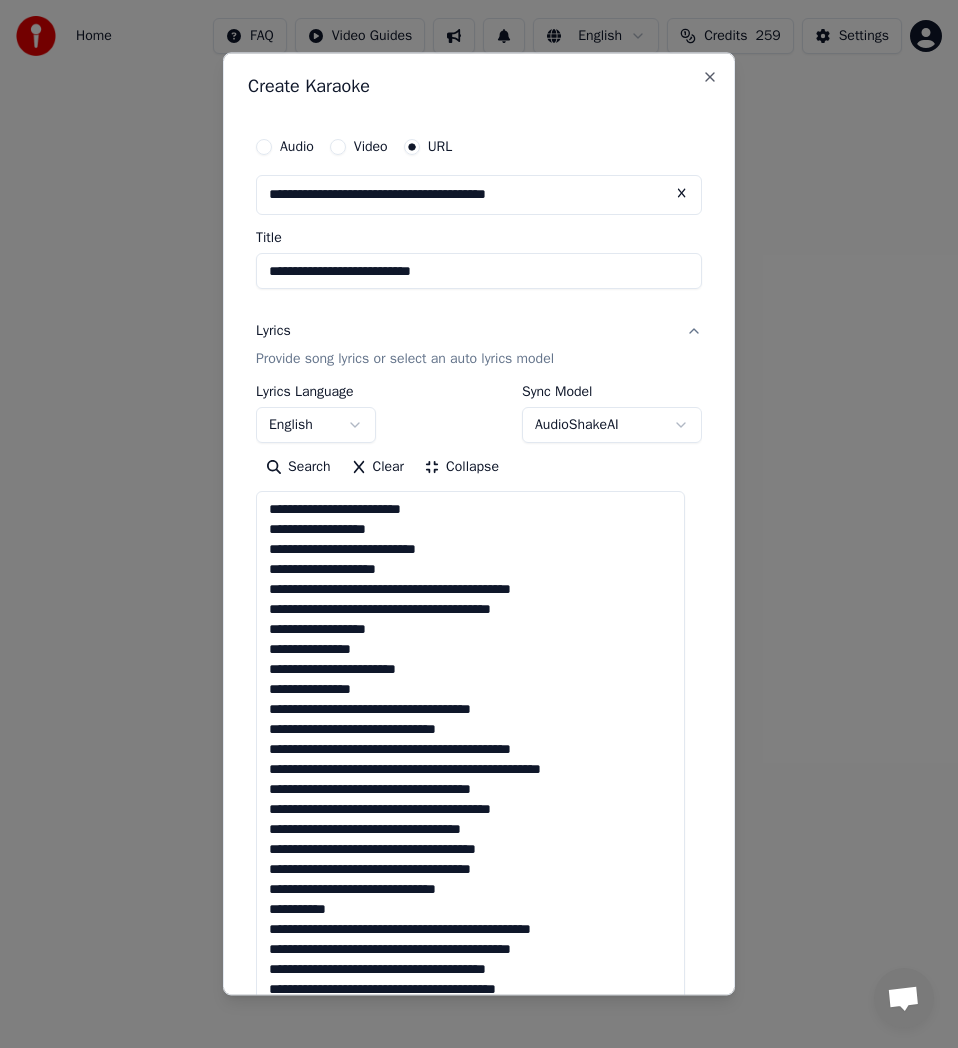 click at bounding box center [470, 848] 